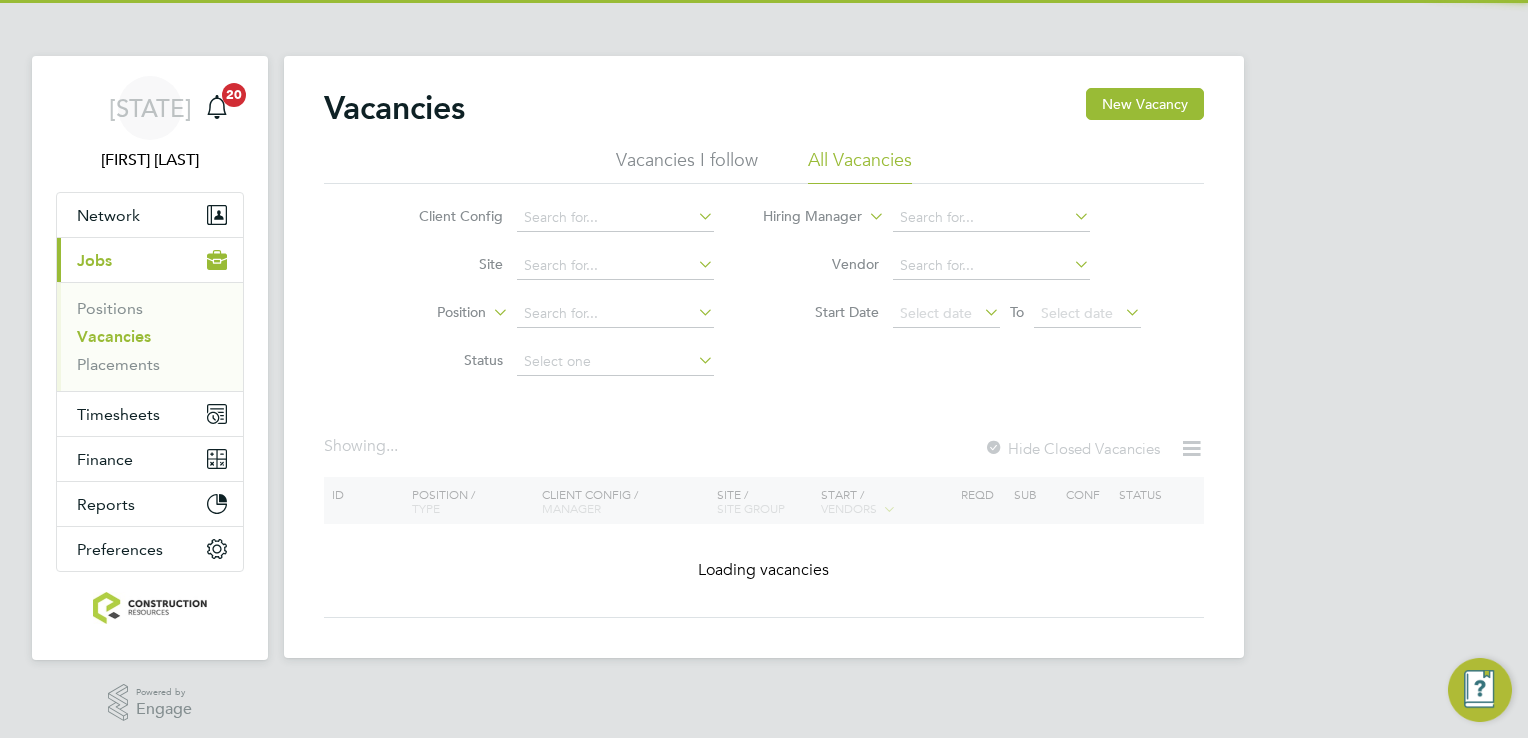 scroll, scrollTop: 0, scrollLeft: 0, axis: both 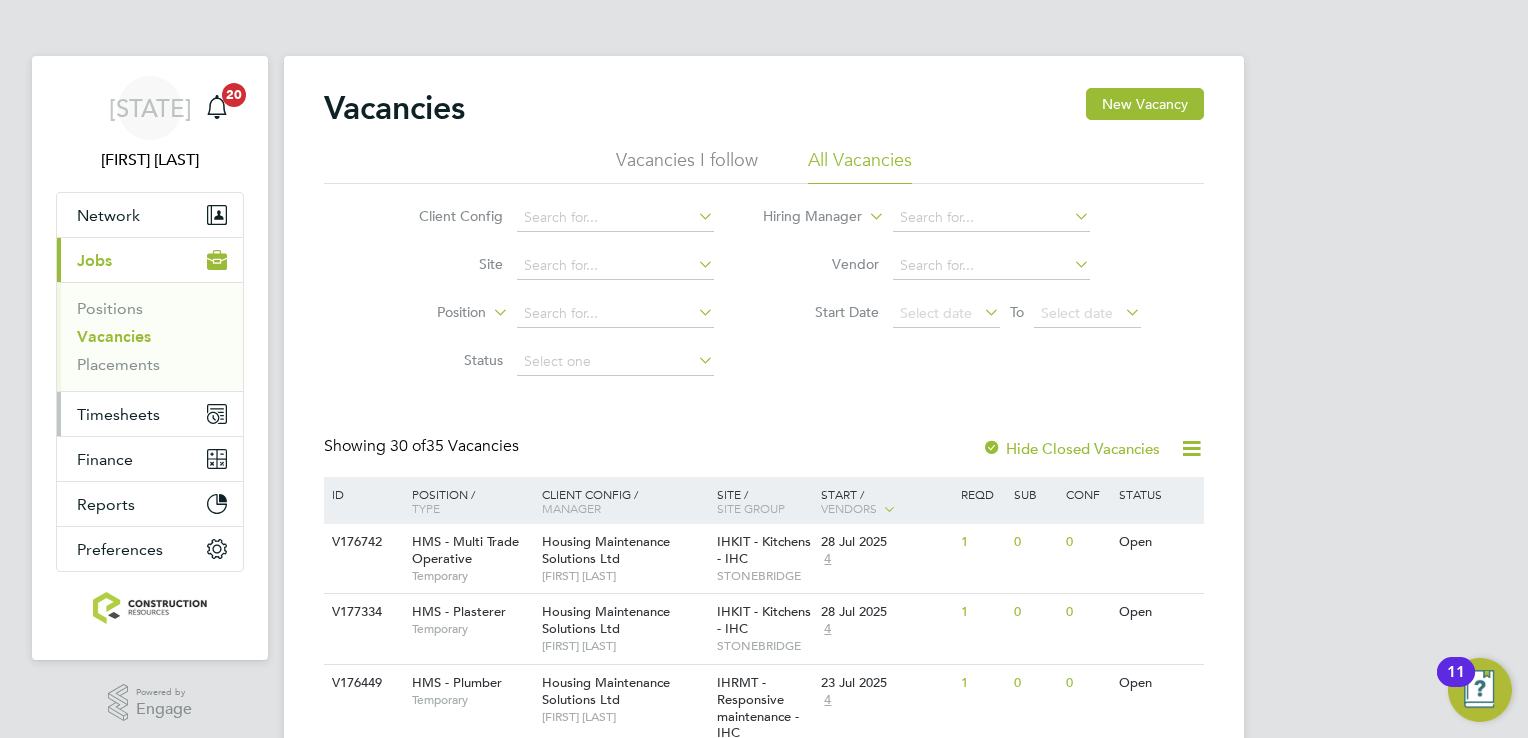 click on "Timesheets" at bounding box center [118, 414] 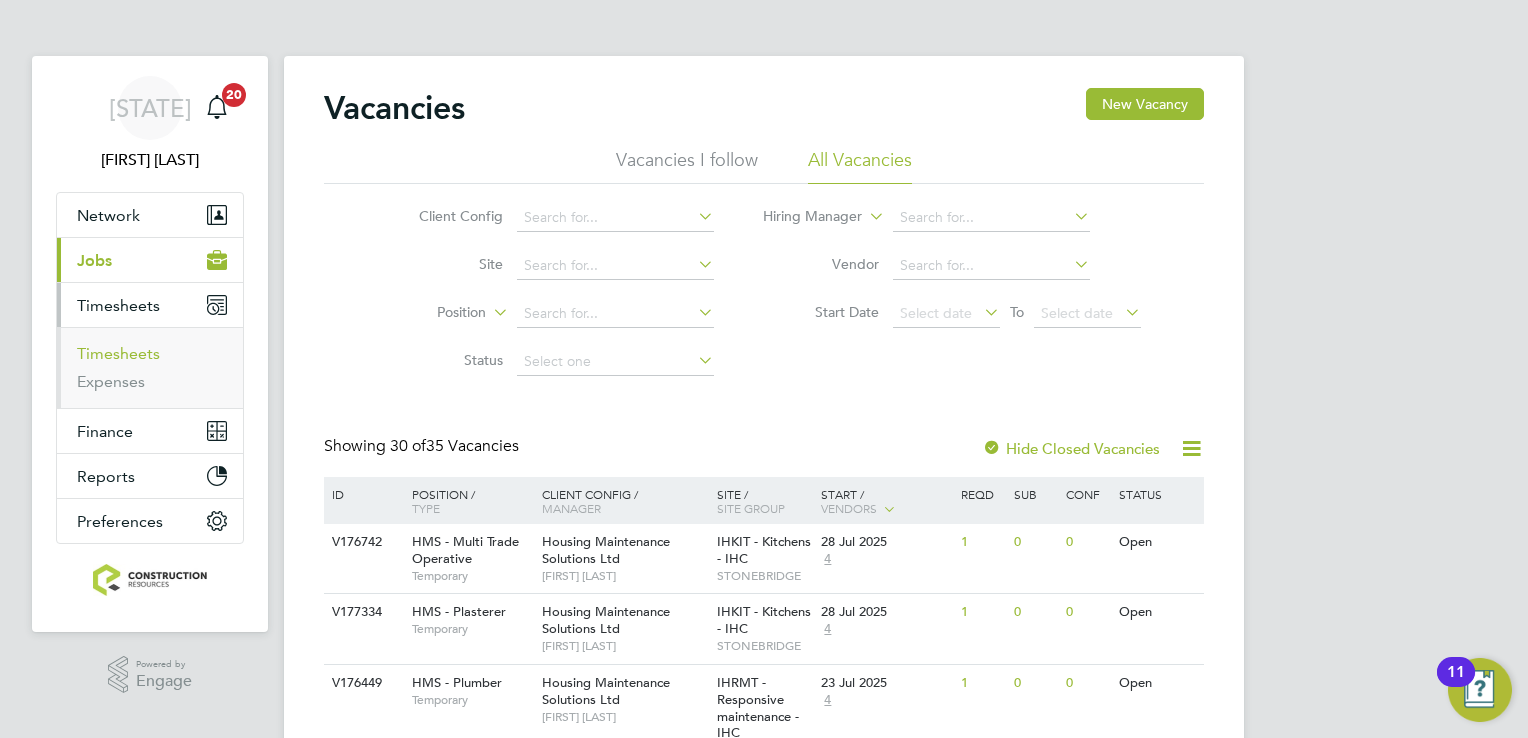 drag, startPoint x: 140, startPoint y: 351, endPoint x: 184, endPoint y: 341, distance: 45.122055 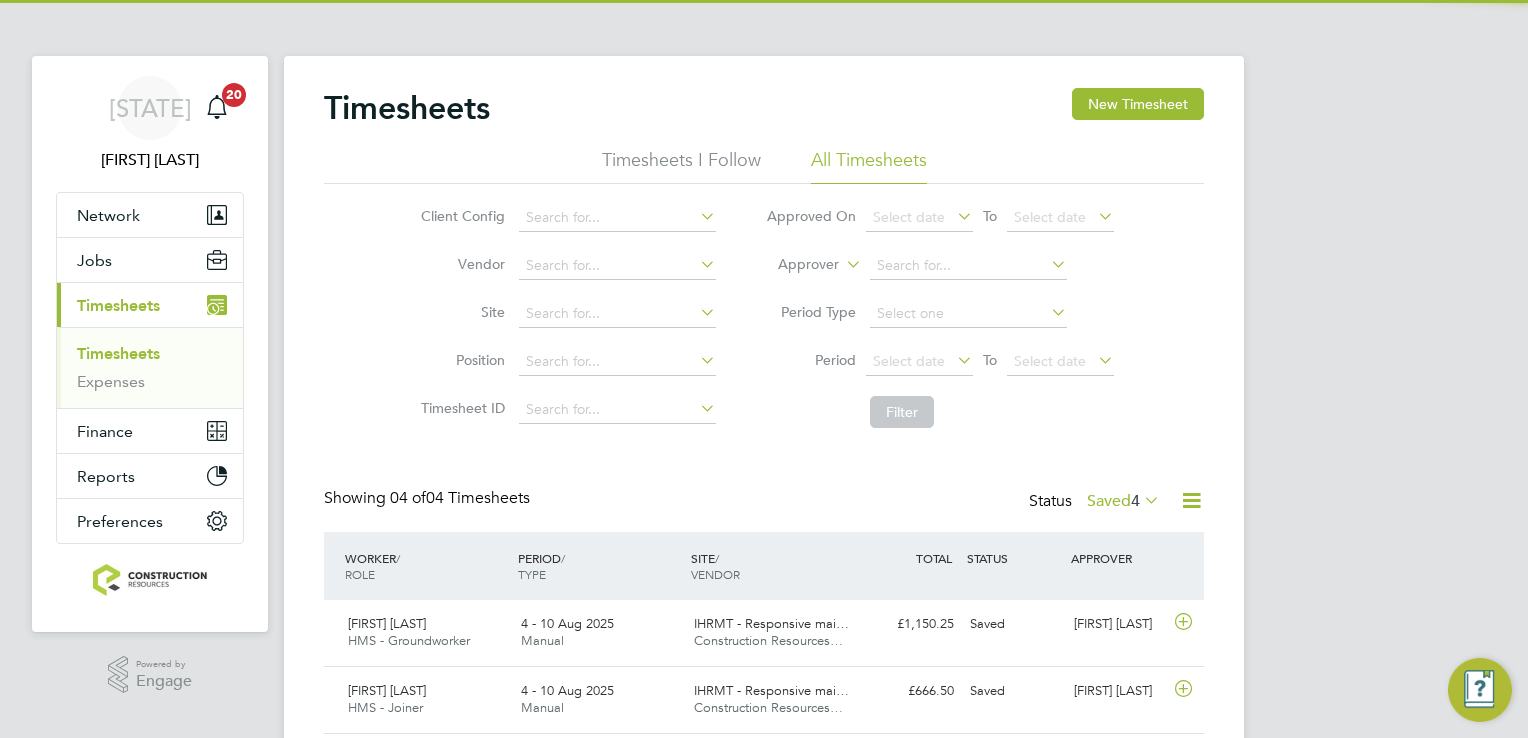 scroll, scrollTop: 9, scrollLeft: 10, axis: both 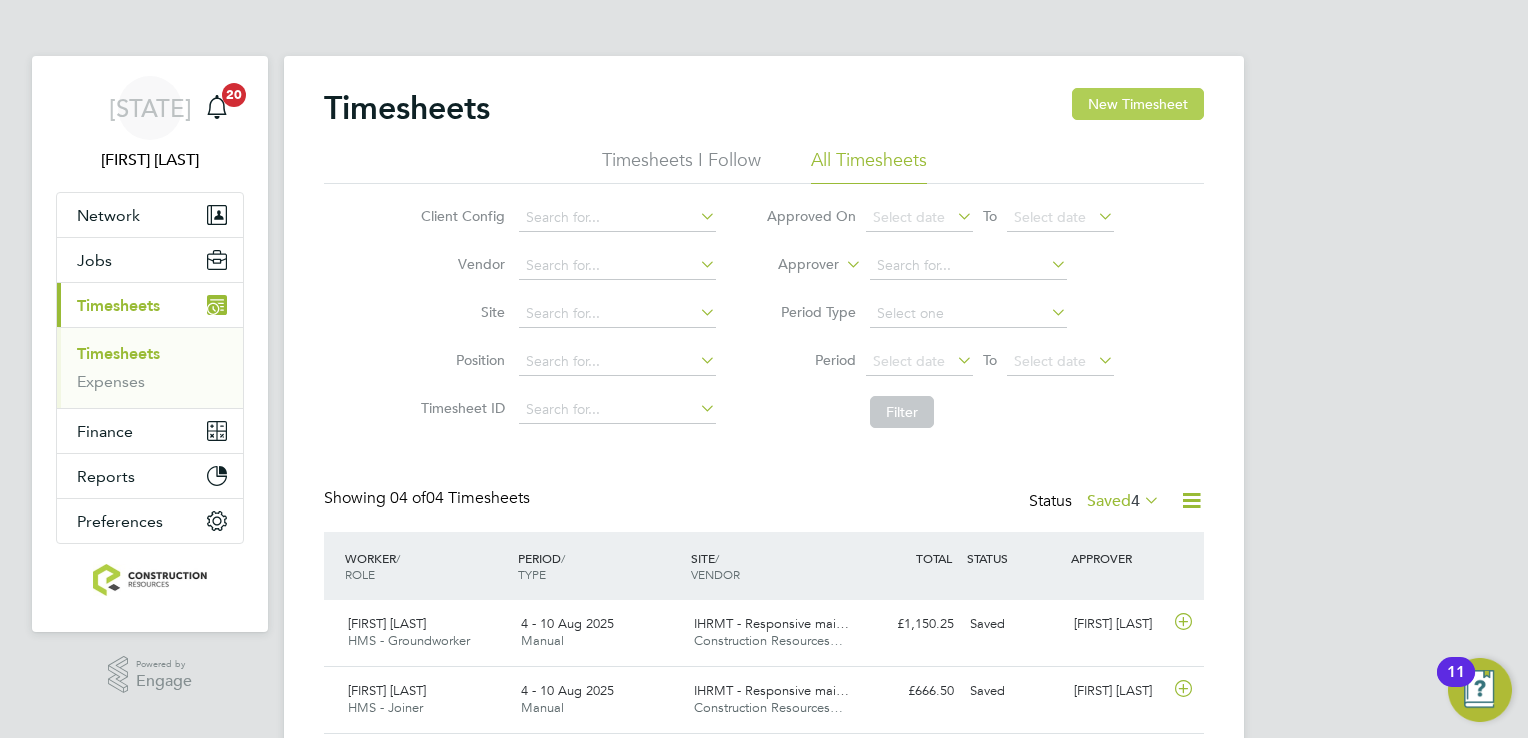click on "New Timesheet" 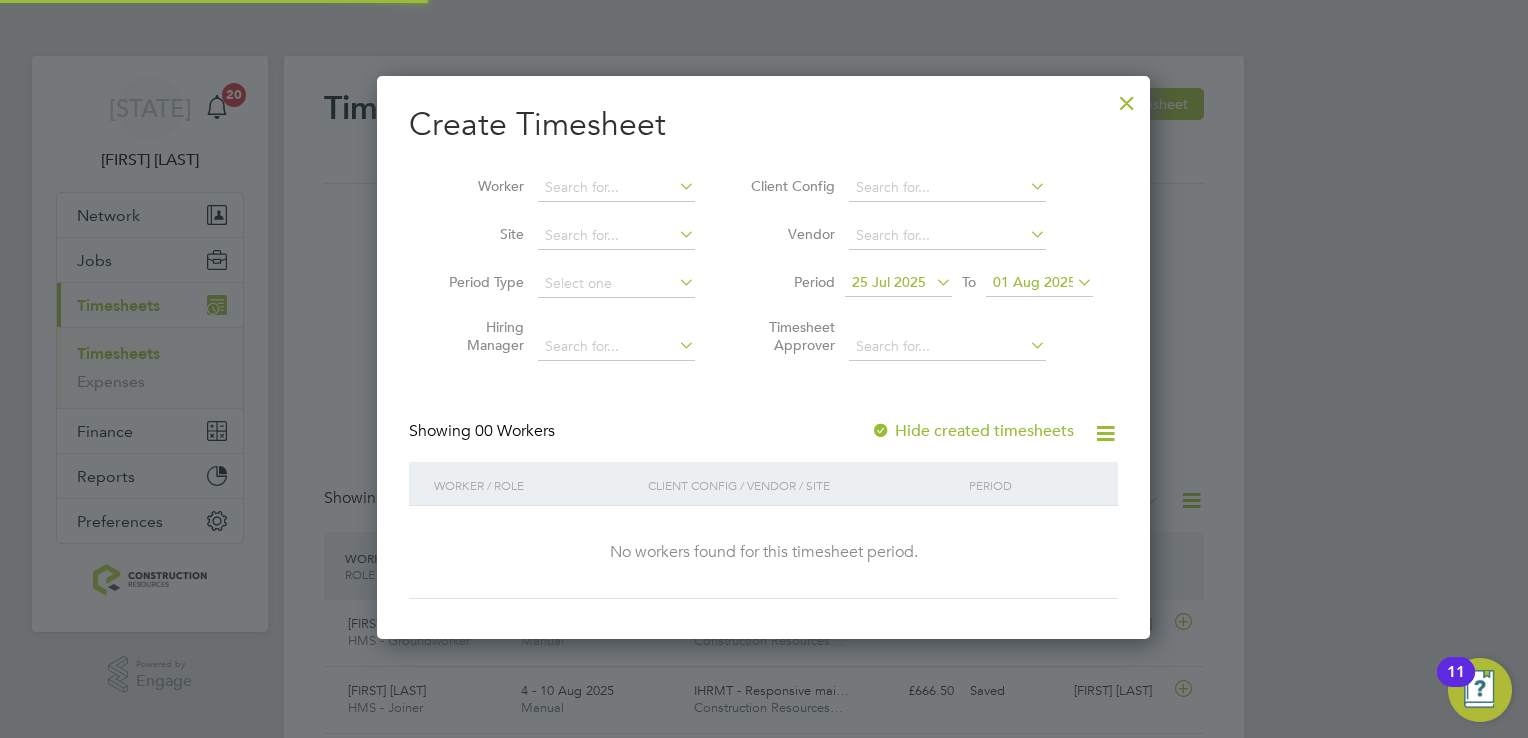 scroll, scrollTop: 10, scrollLeft: 10, axis: both 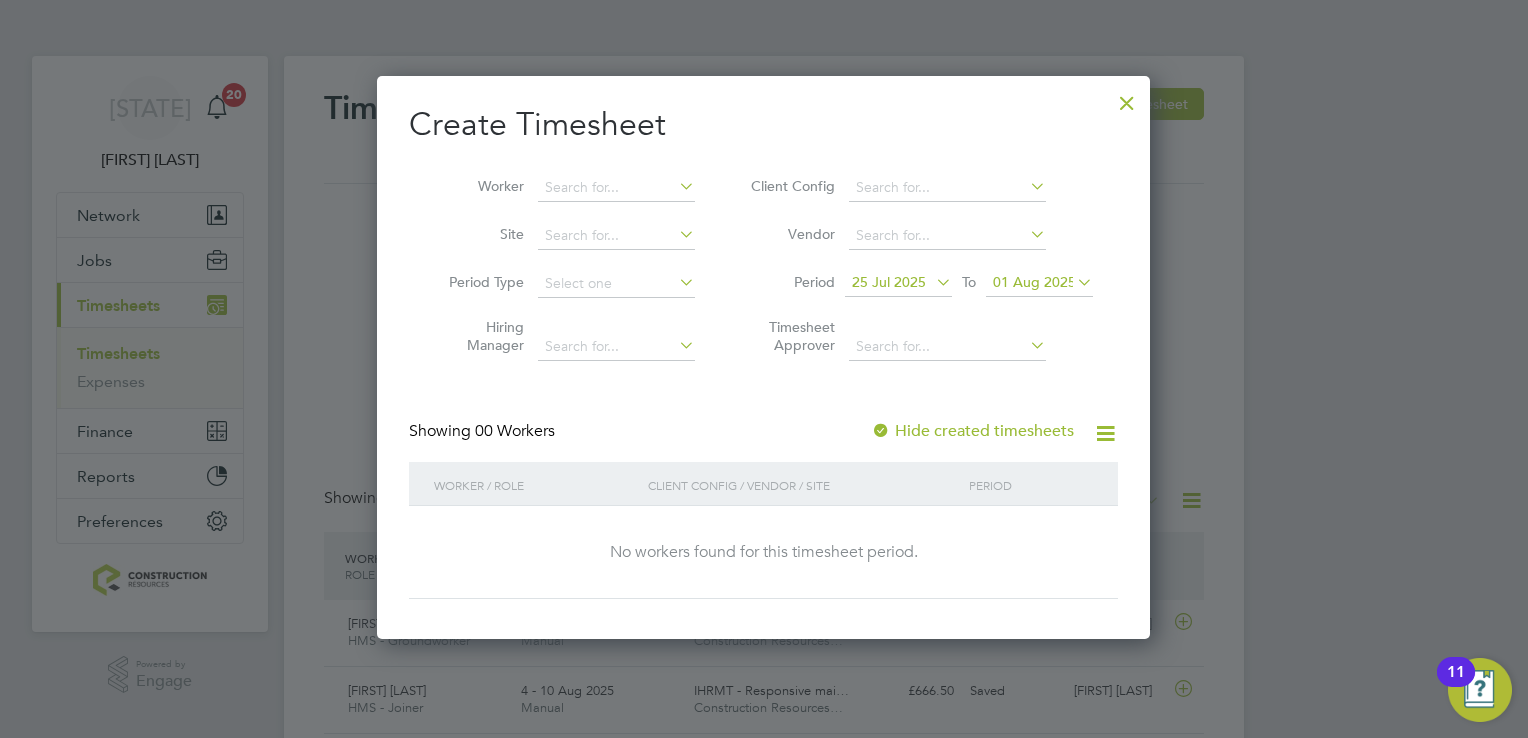 click on "25 Jul 2025" at bounding box center [889, 282] 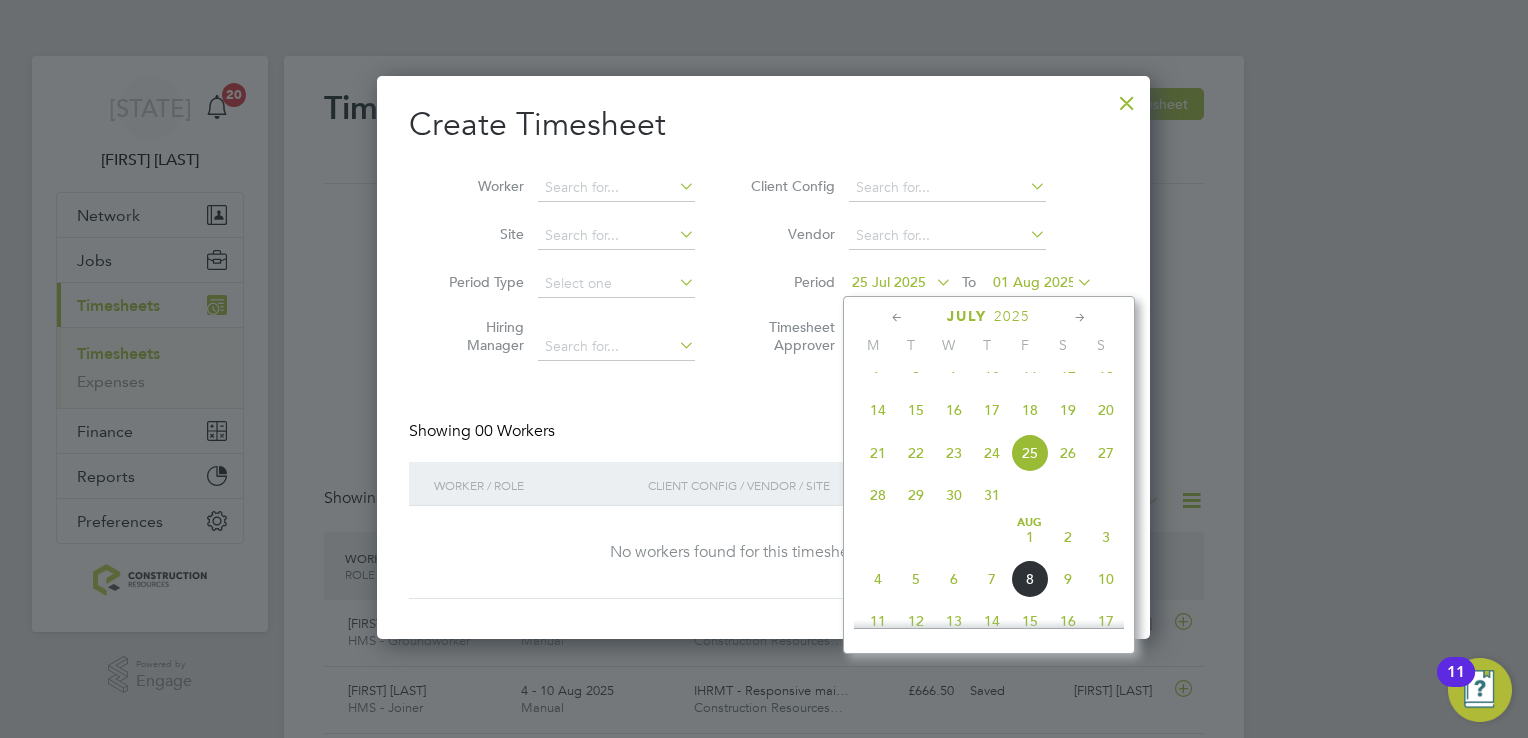 click on "28" 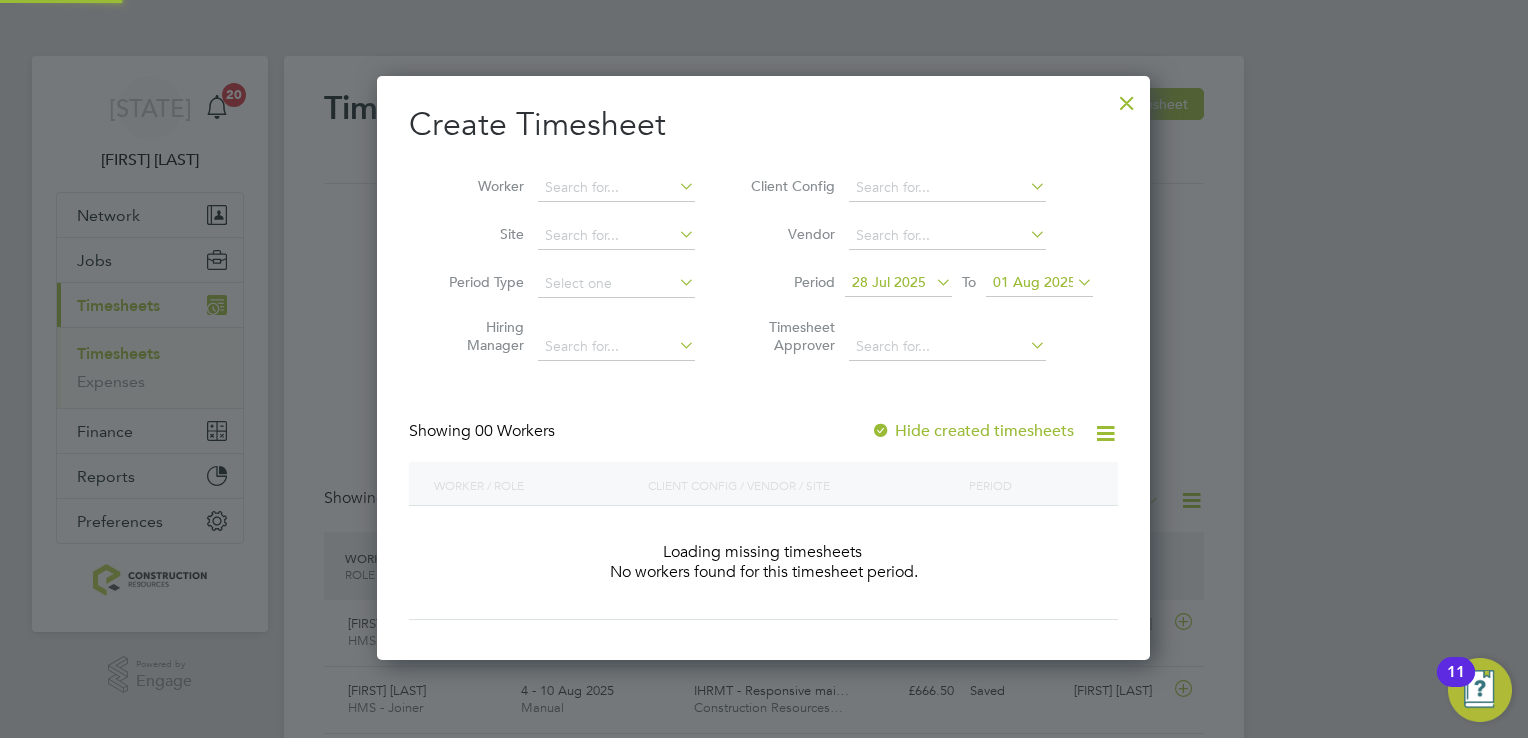 scroll, scrollTop: 10, scrollLeft: 10, axis: both 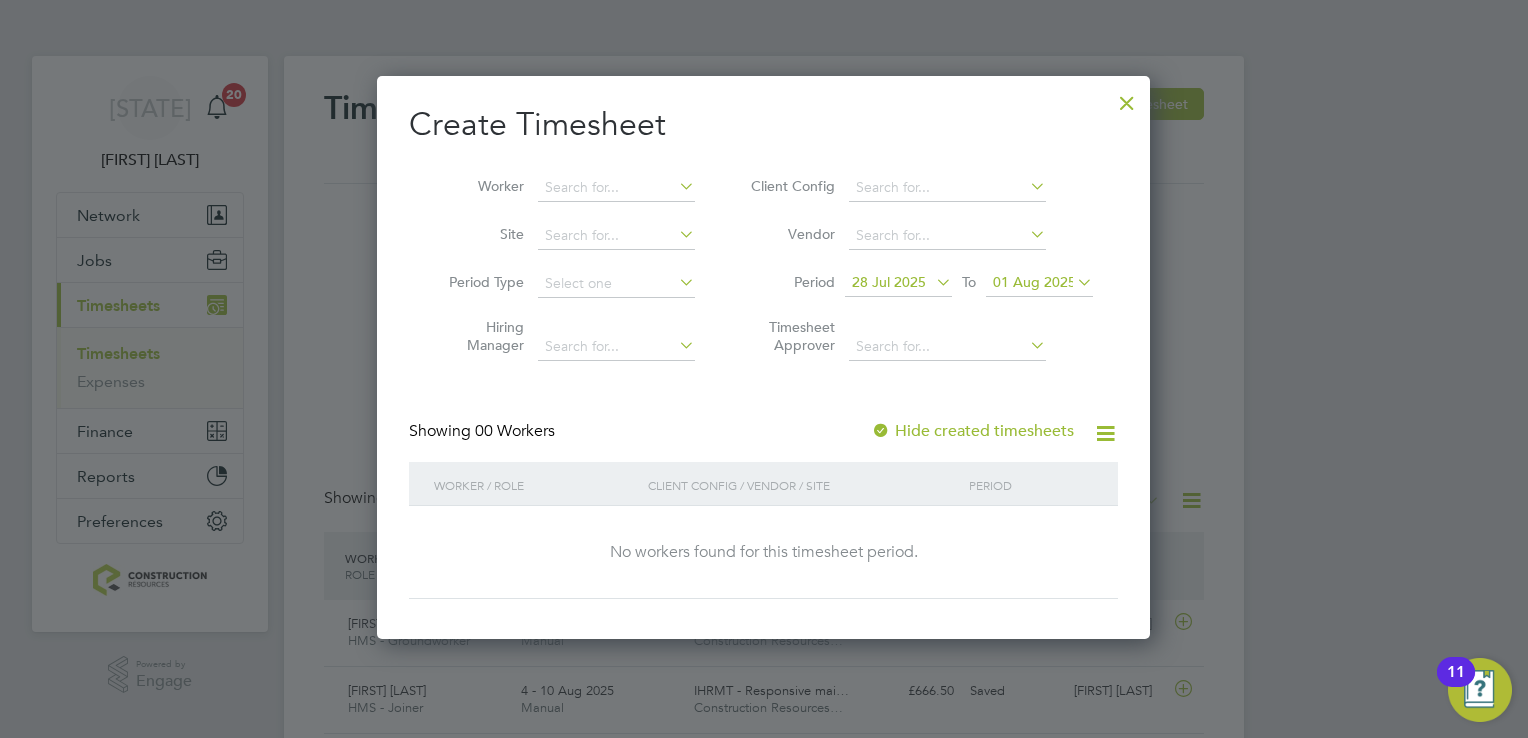 click on "01 Aug 2025" at bounding box center (1034, 282) 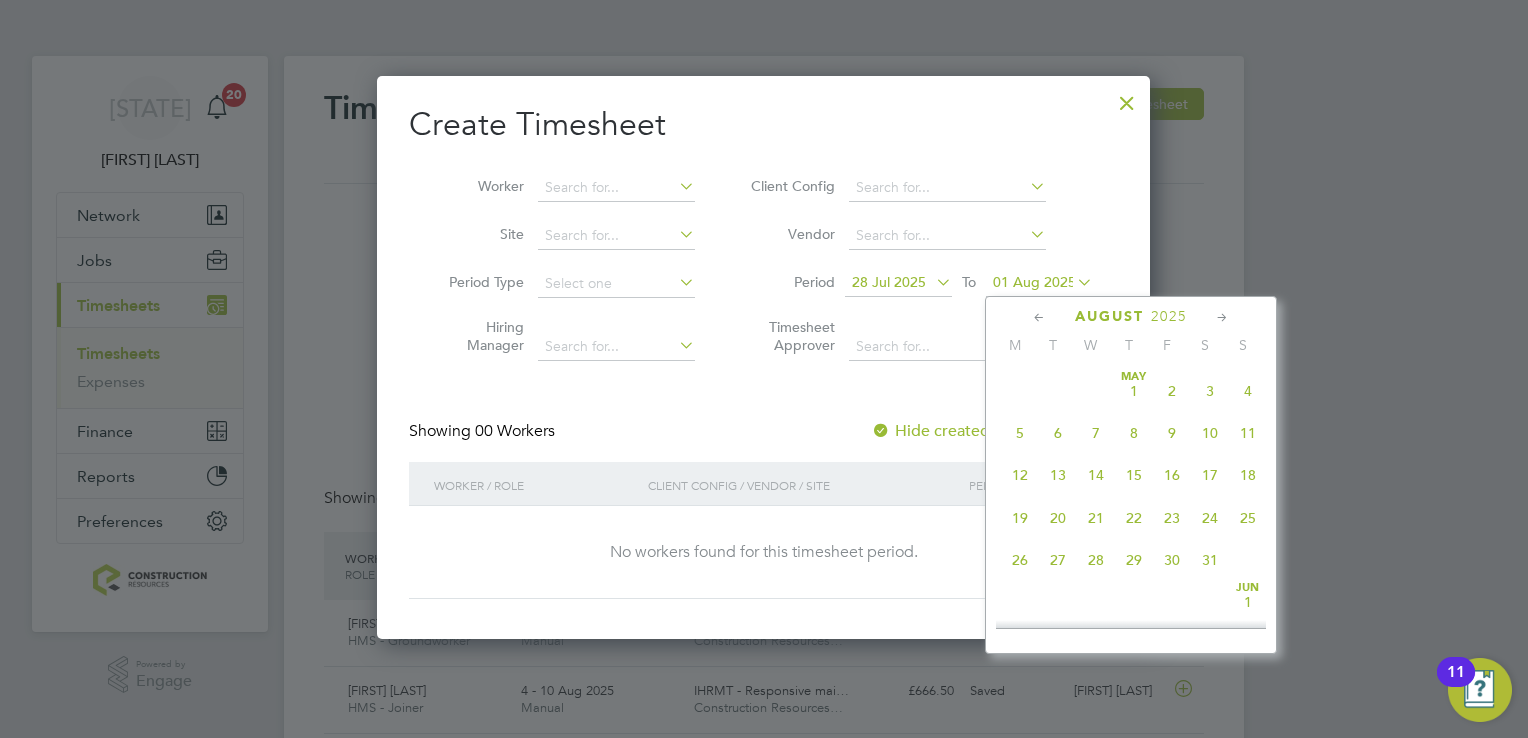 scroll, scrollTop: 609, scrollLeft: 0, axis: vertical 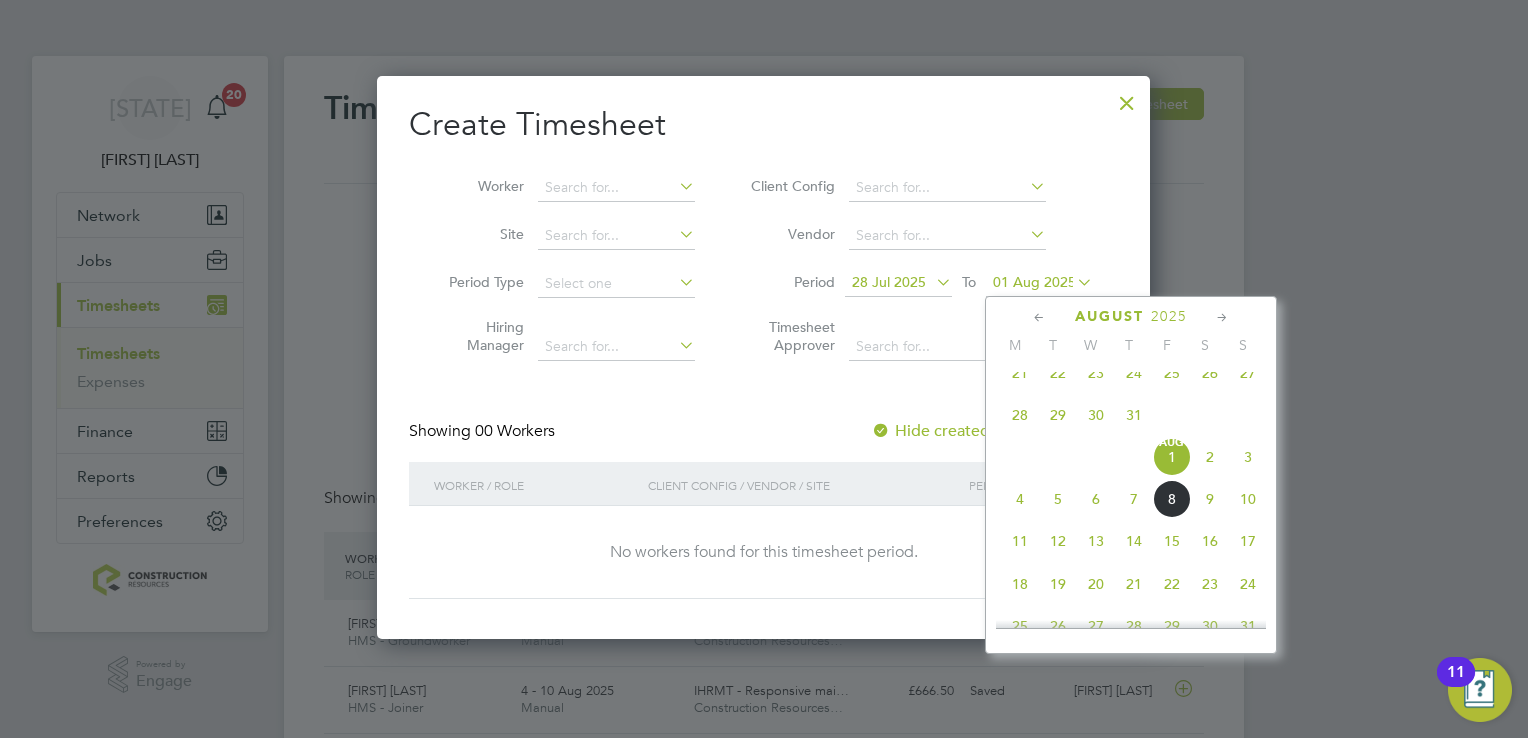 click on "28" 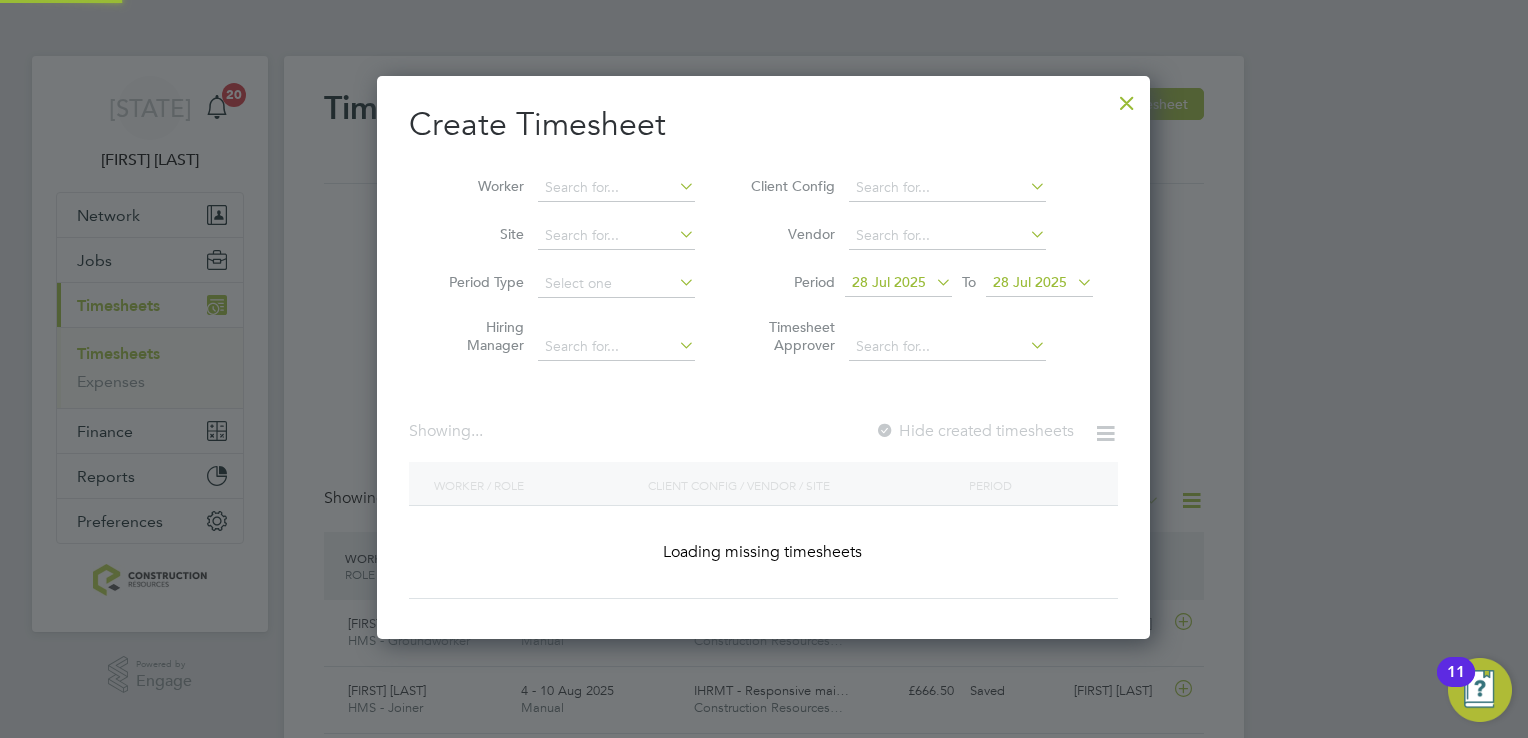 scroll, scrollTop: 10, scrollLeft: 10, axis: both 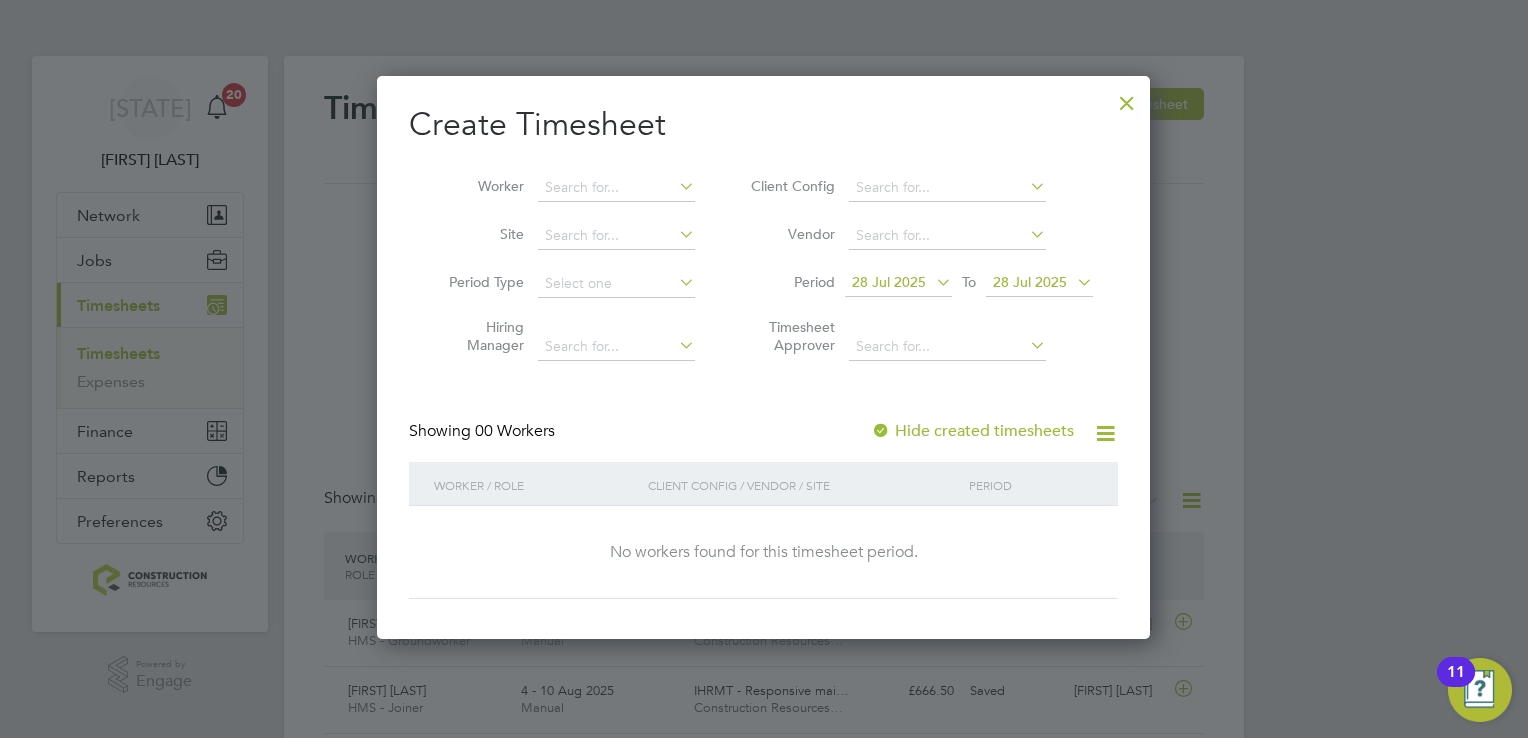 click on "28 Jul 2025" at bounding box center [889, 282] 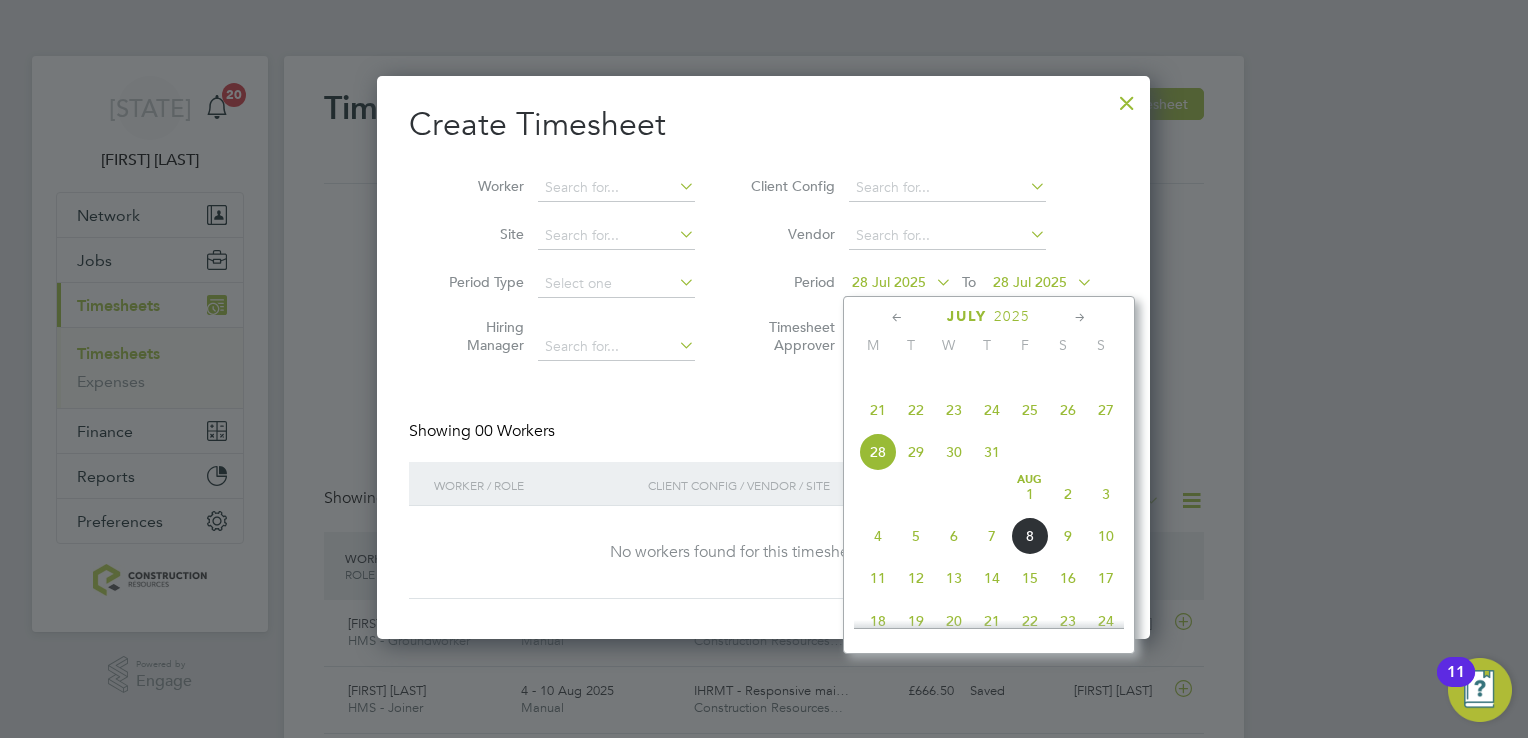 click on "4" 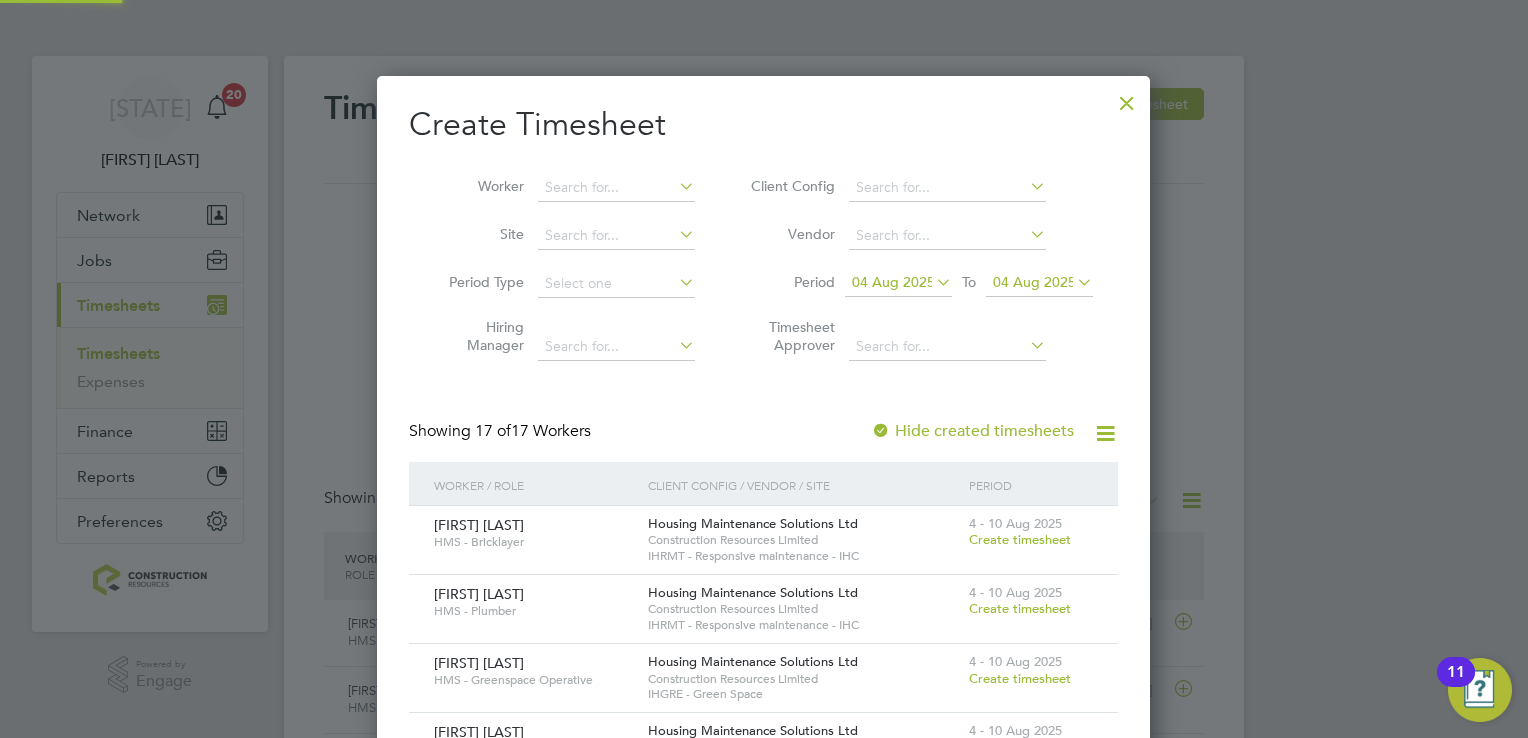 scroll, scrollTop: 10, scrollLeft: 10, axis: both 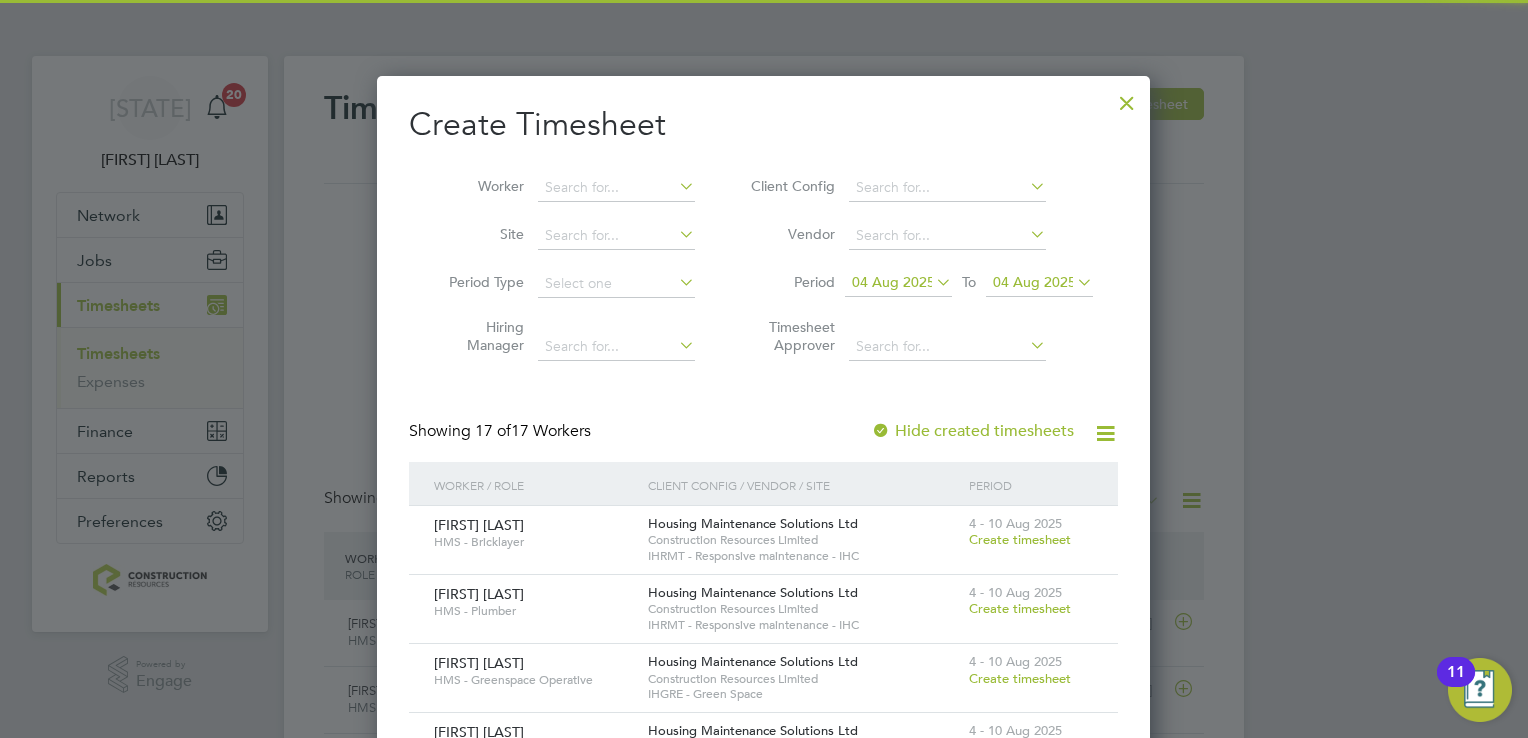 click on "04 Aug 2025" at bounding box center [1034, 282] 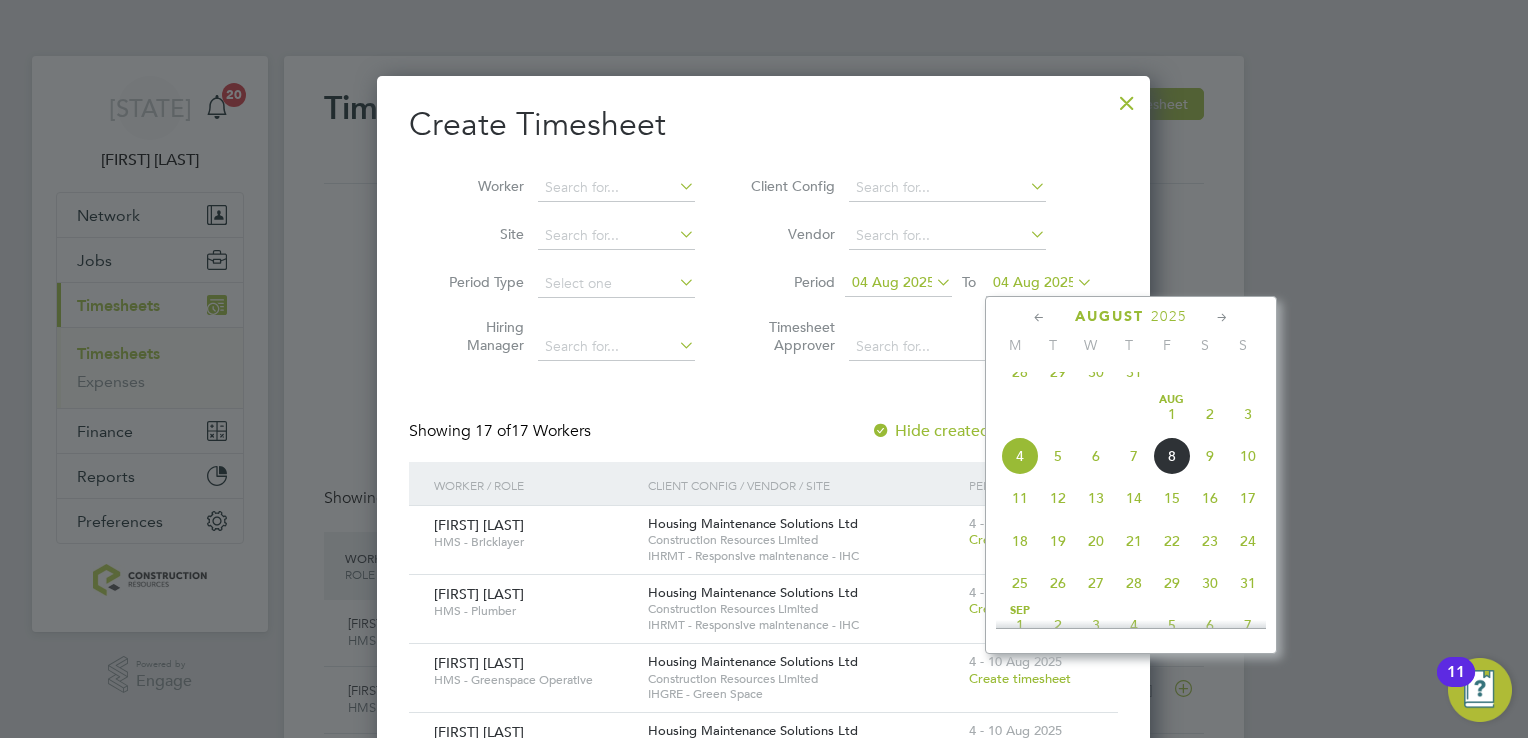 click on "10" 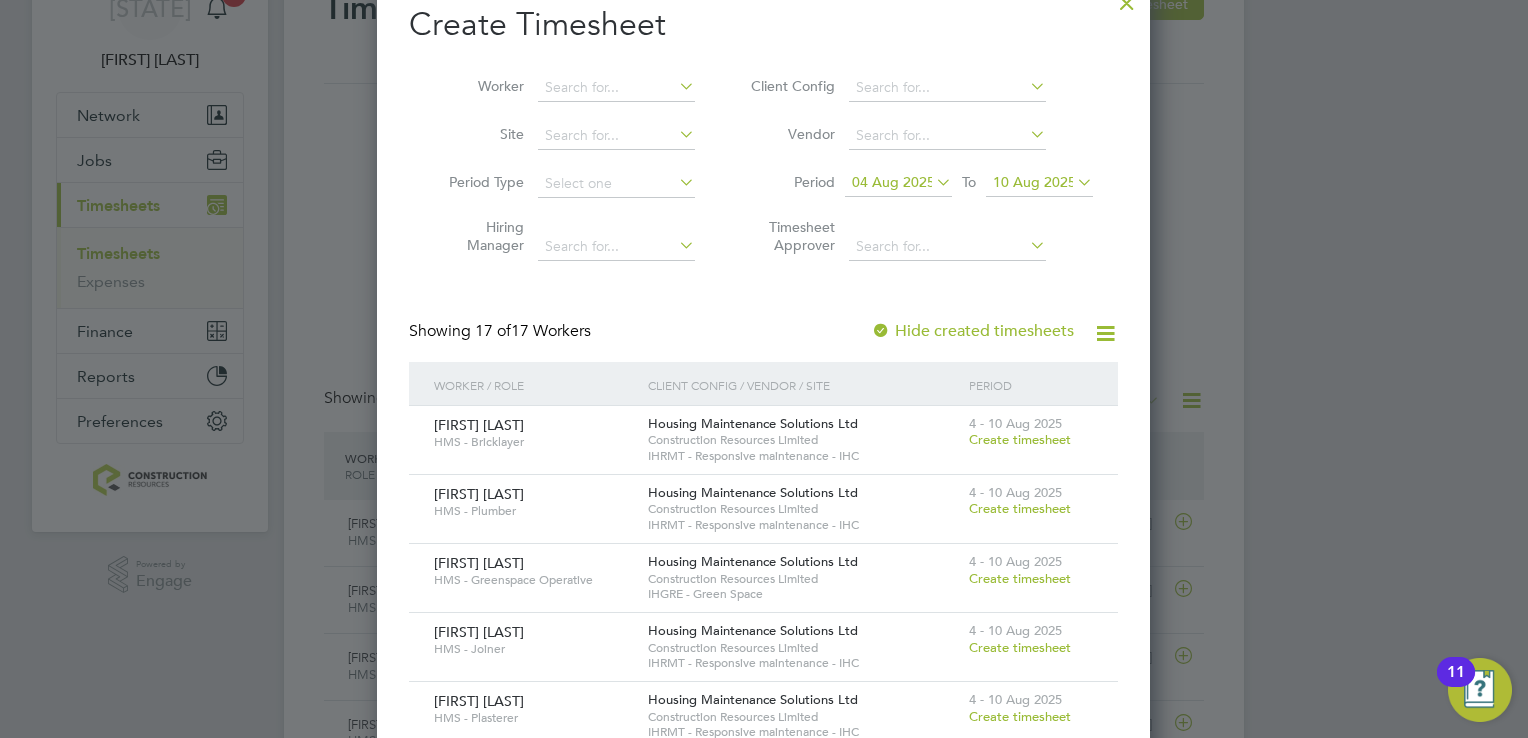 click on "Create timesheet" at bounding box center [1020, 508] 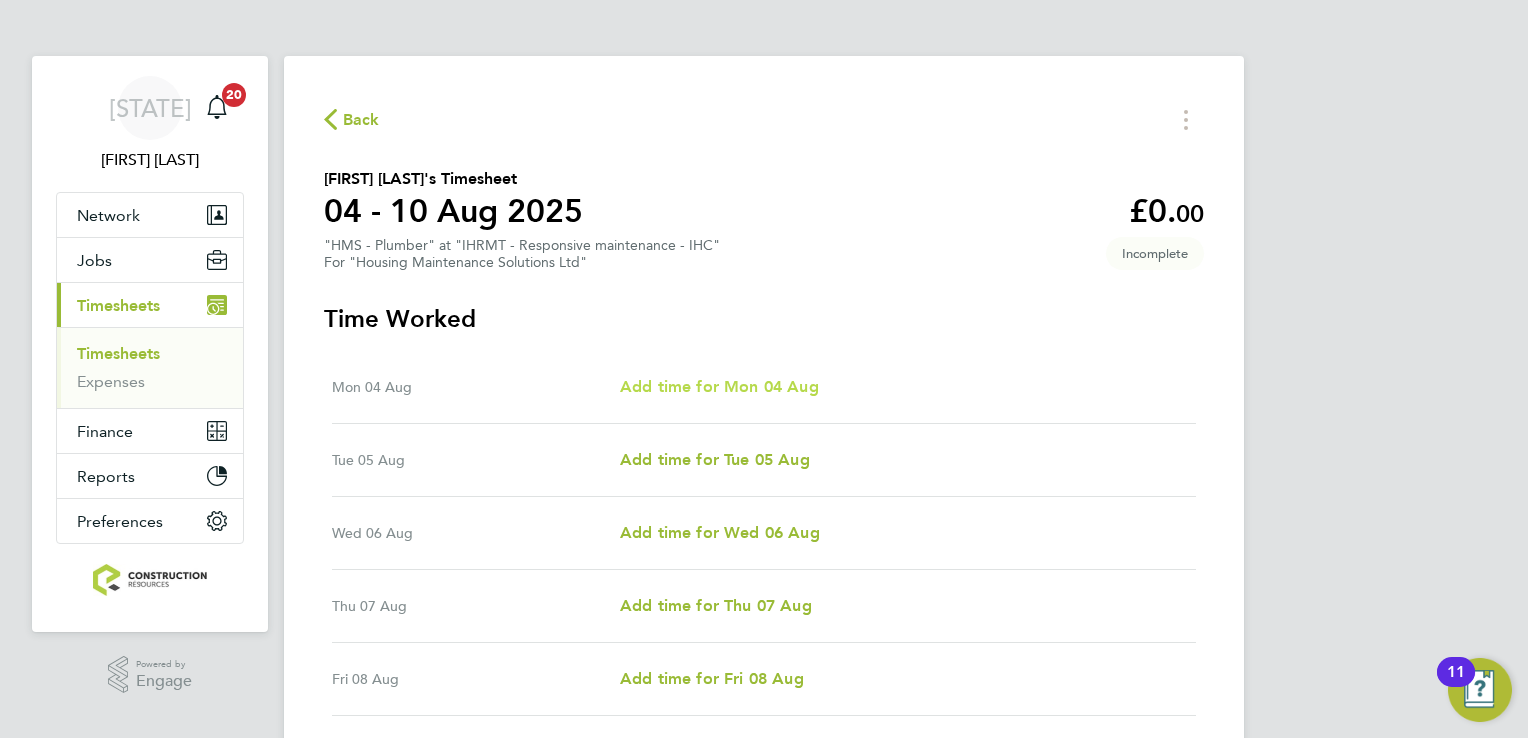 click on "Add time for Mon 04 Aug" at bounding box center [719, 386] 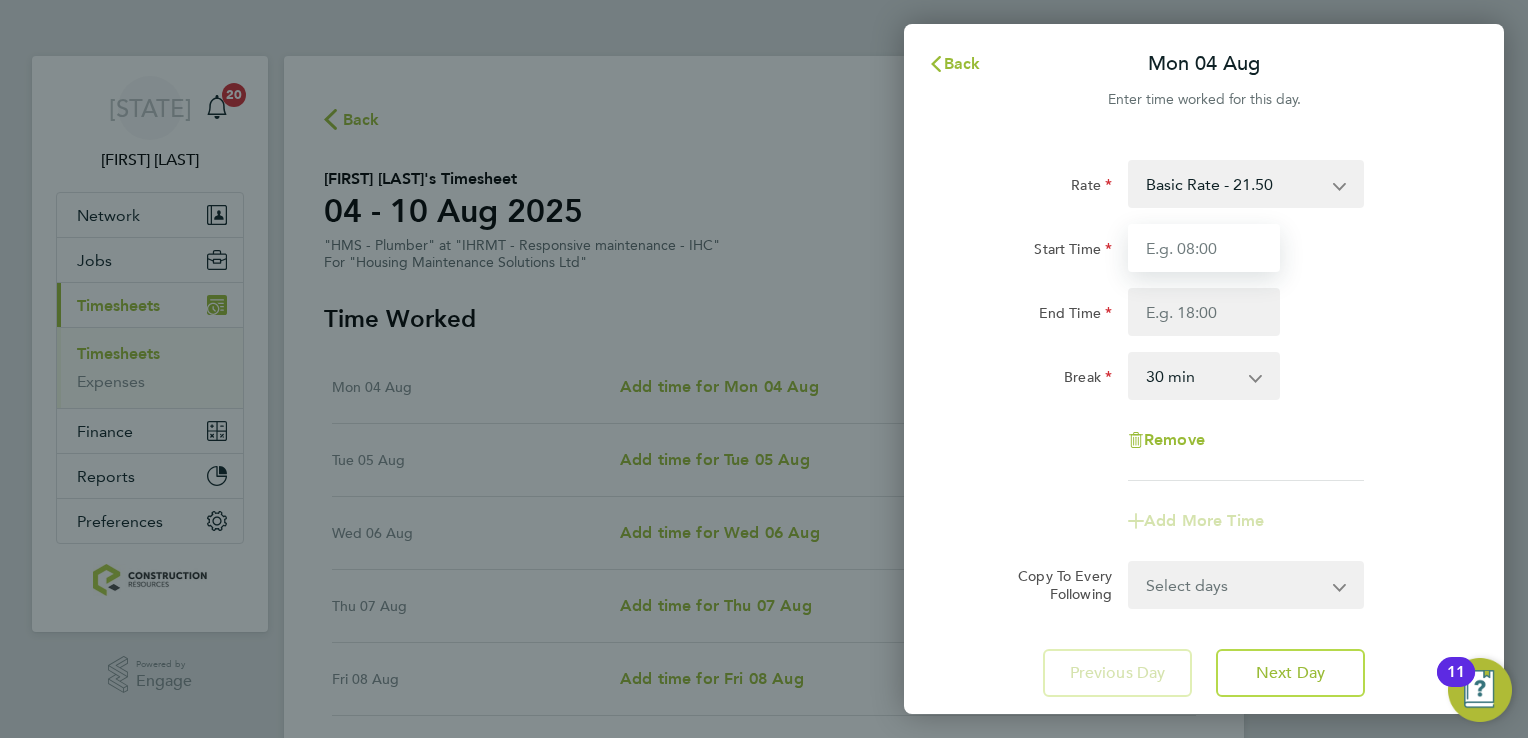click on "Start Time" at bounding box center (1204, 248) 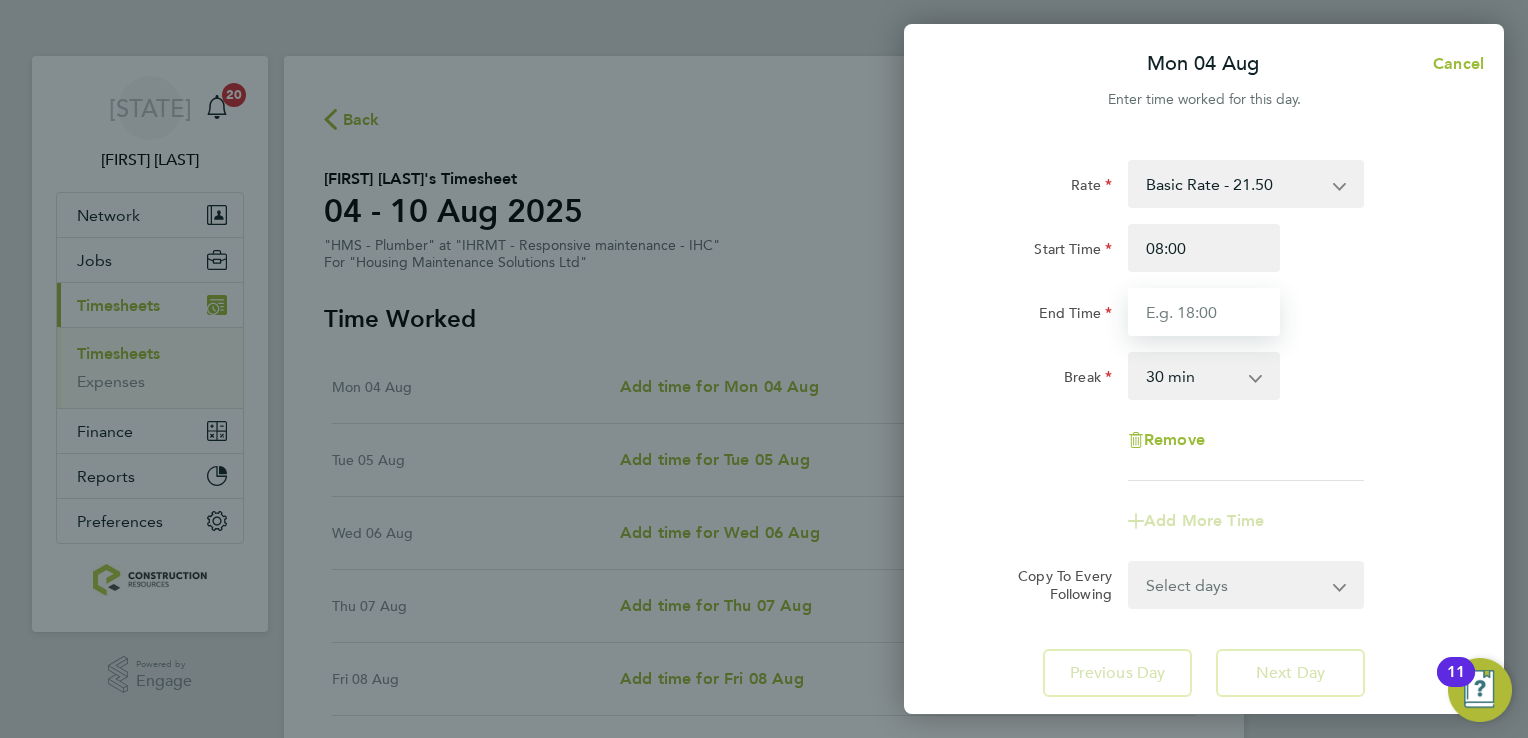 click on "End Time" at bounding box center (1204, 312) 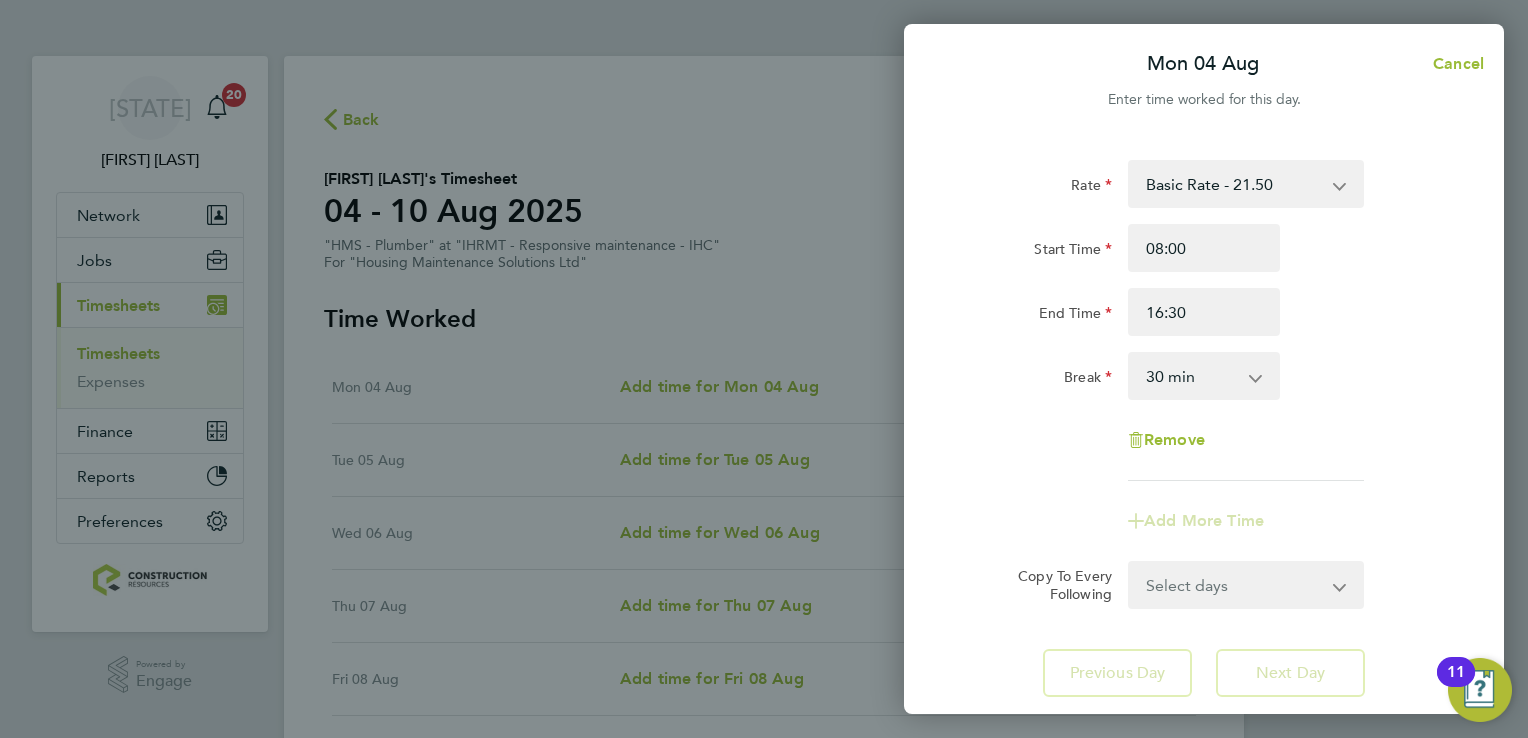 click on "Rate  Basic Rate - 21.50
Start Time 08:00 End Time 16:30 Break  0 min   15 min   30 min   45 min   60 min   75 min   90 min
Remove
Add More Time  Copy To Every Following  Select days   Day   Weekday (Mon-Fri)   Weekend (Sat-Sun)   Tuesday   Wednesday   Thursday   Friday   Saturday   Sunday
Previous Day   Next Day" 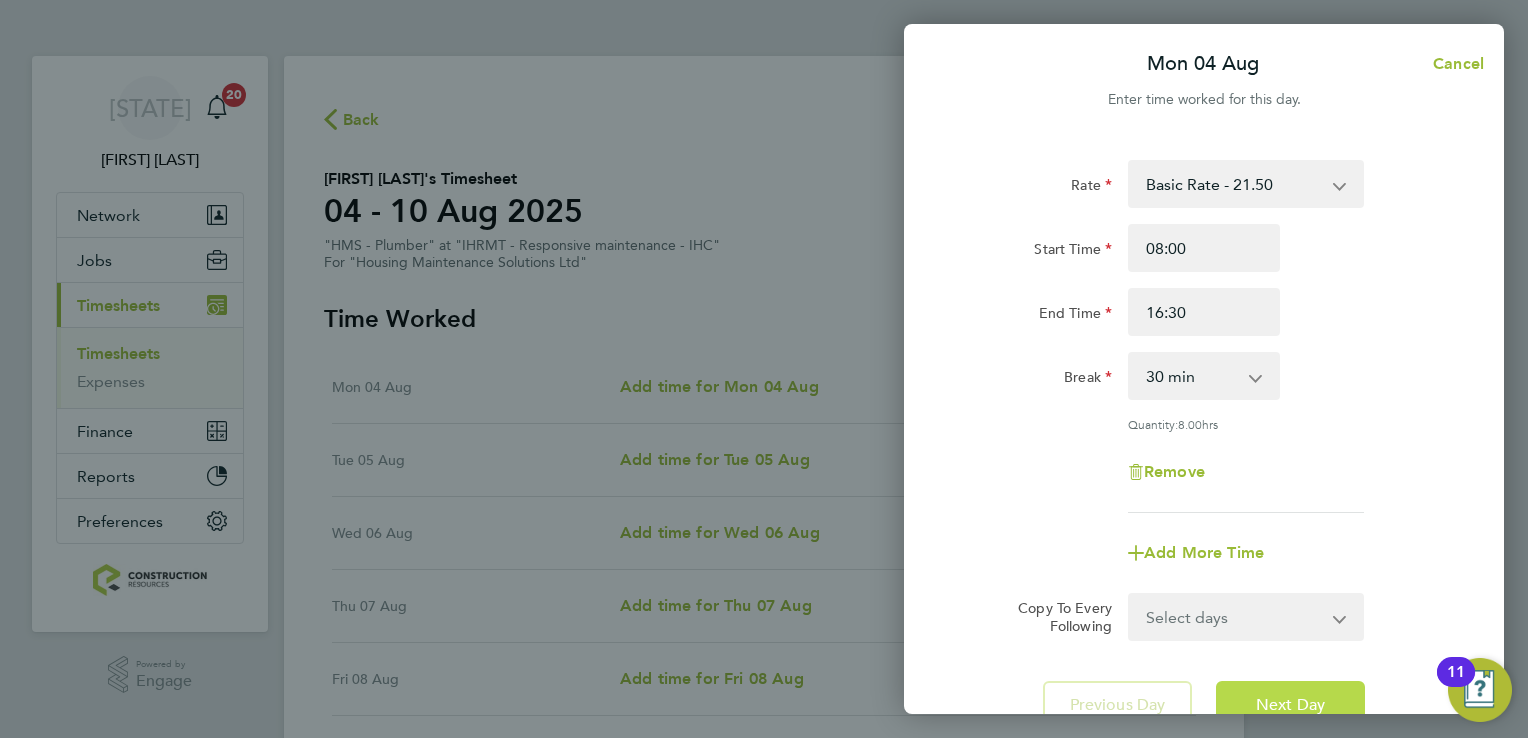 click on "Next Day" 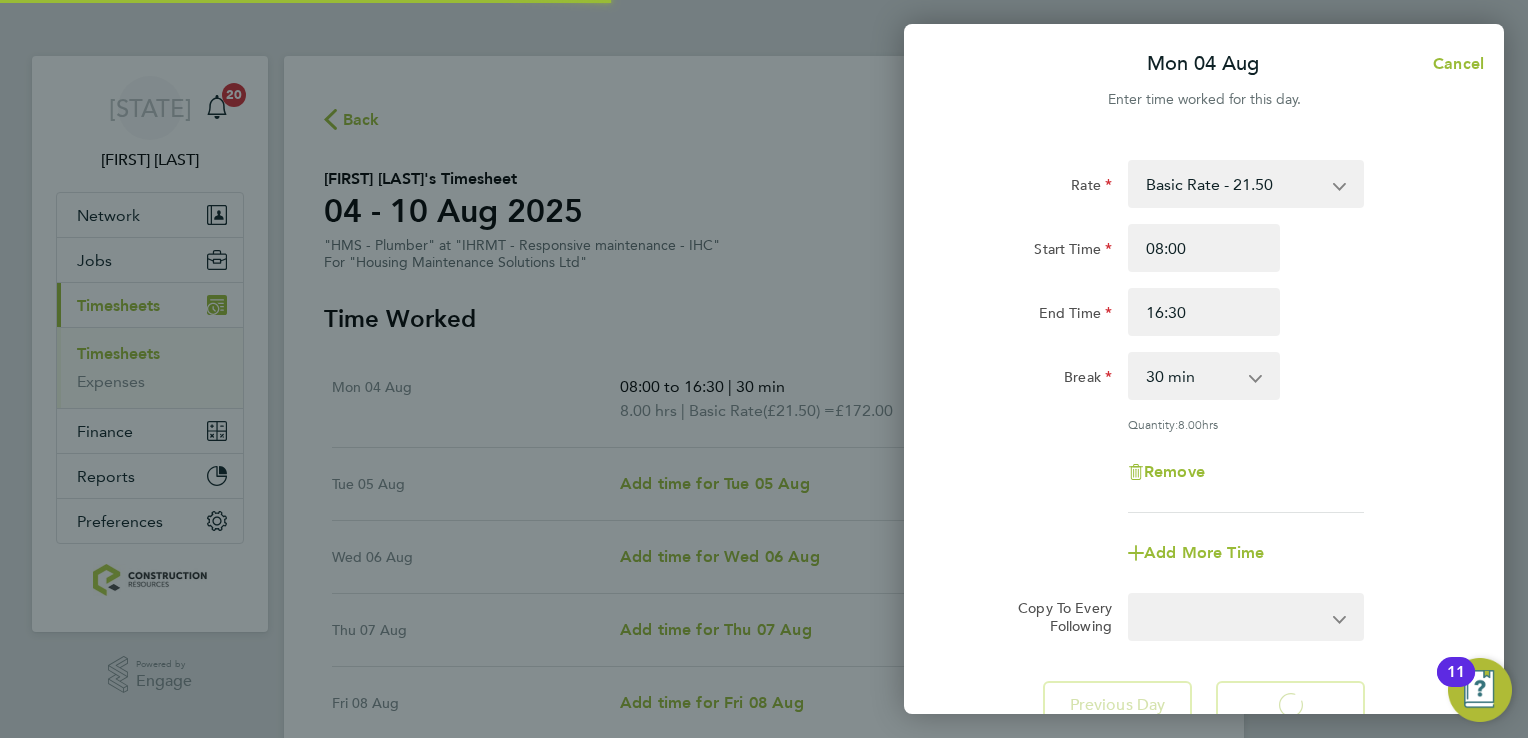 select on "30" 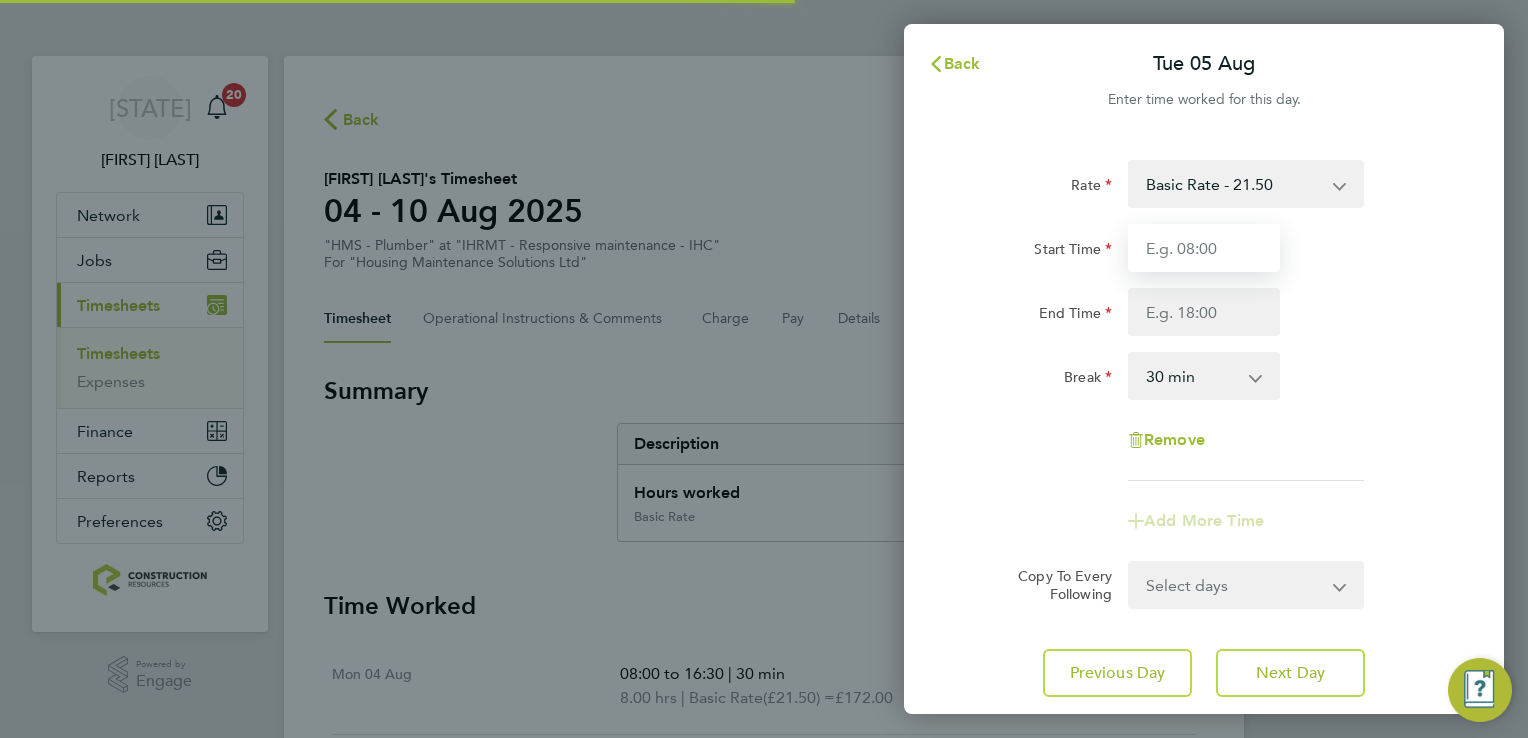 drag, startPoint x: 1263, startPoint y: 247, endPoint x: 1244, endPoint y: 251, distance: 19.416489 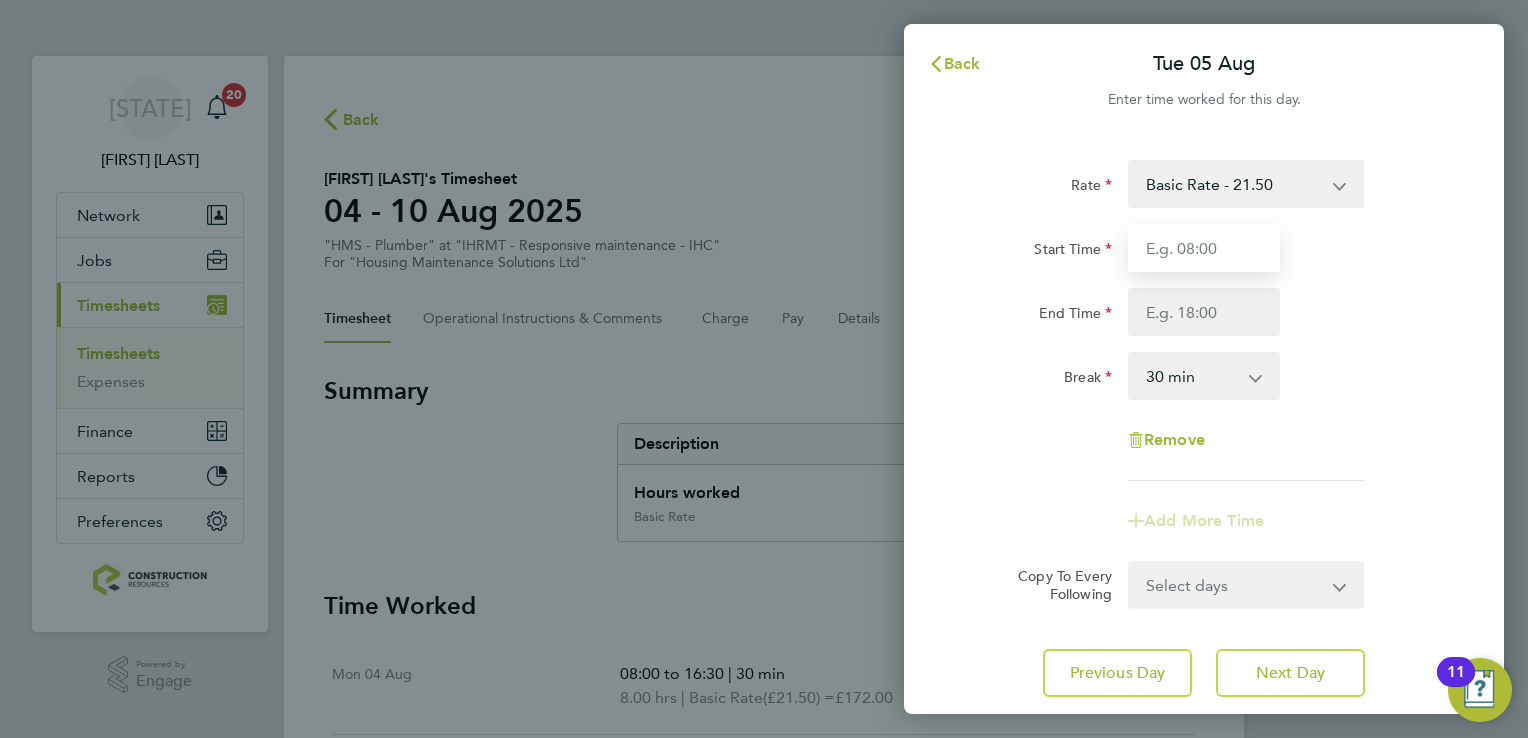type on "08:00" 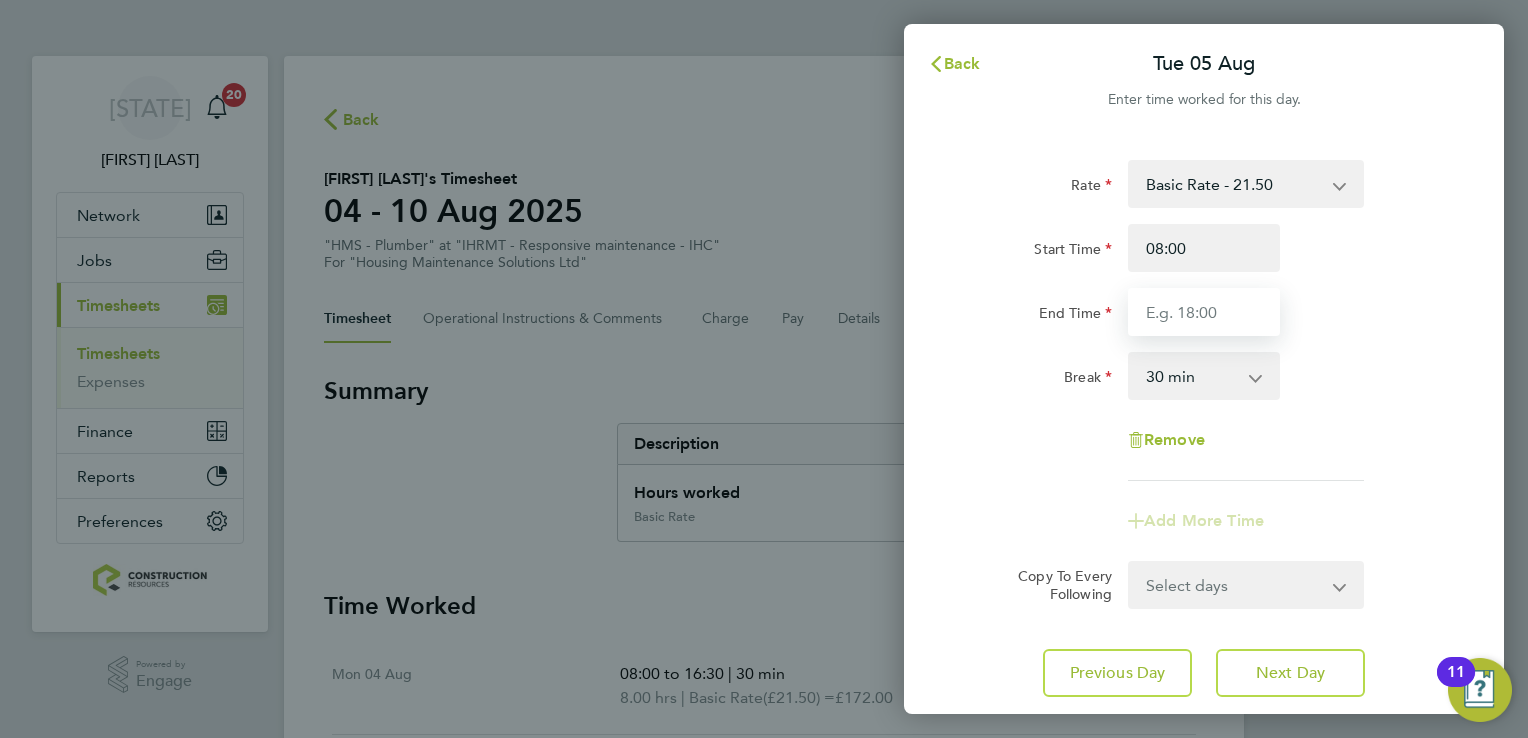 type on "16:30" 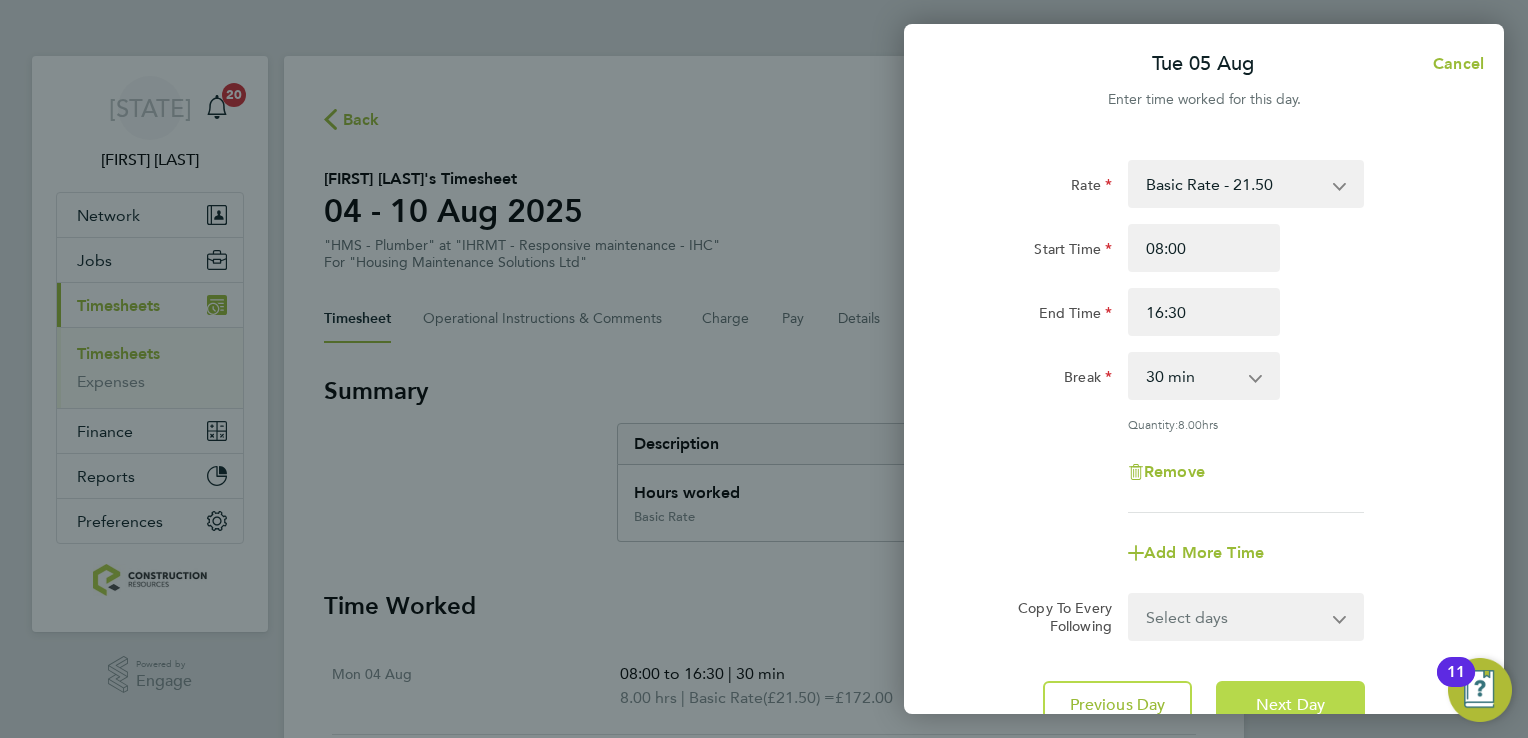 click on "Next Day" 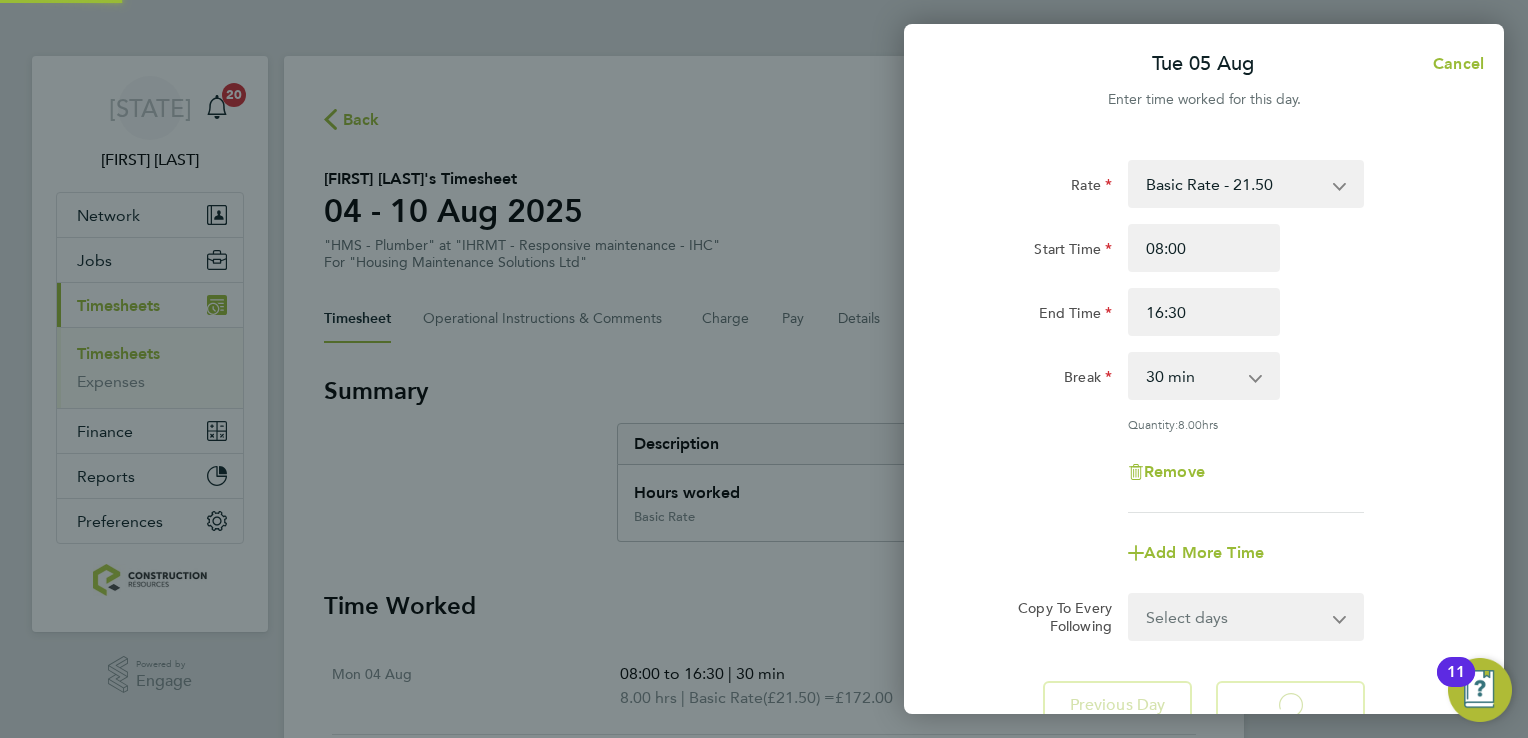 select on "30" 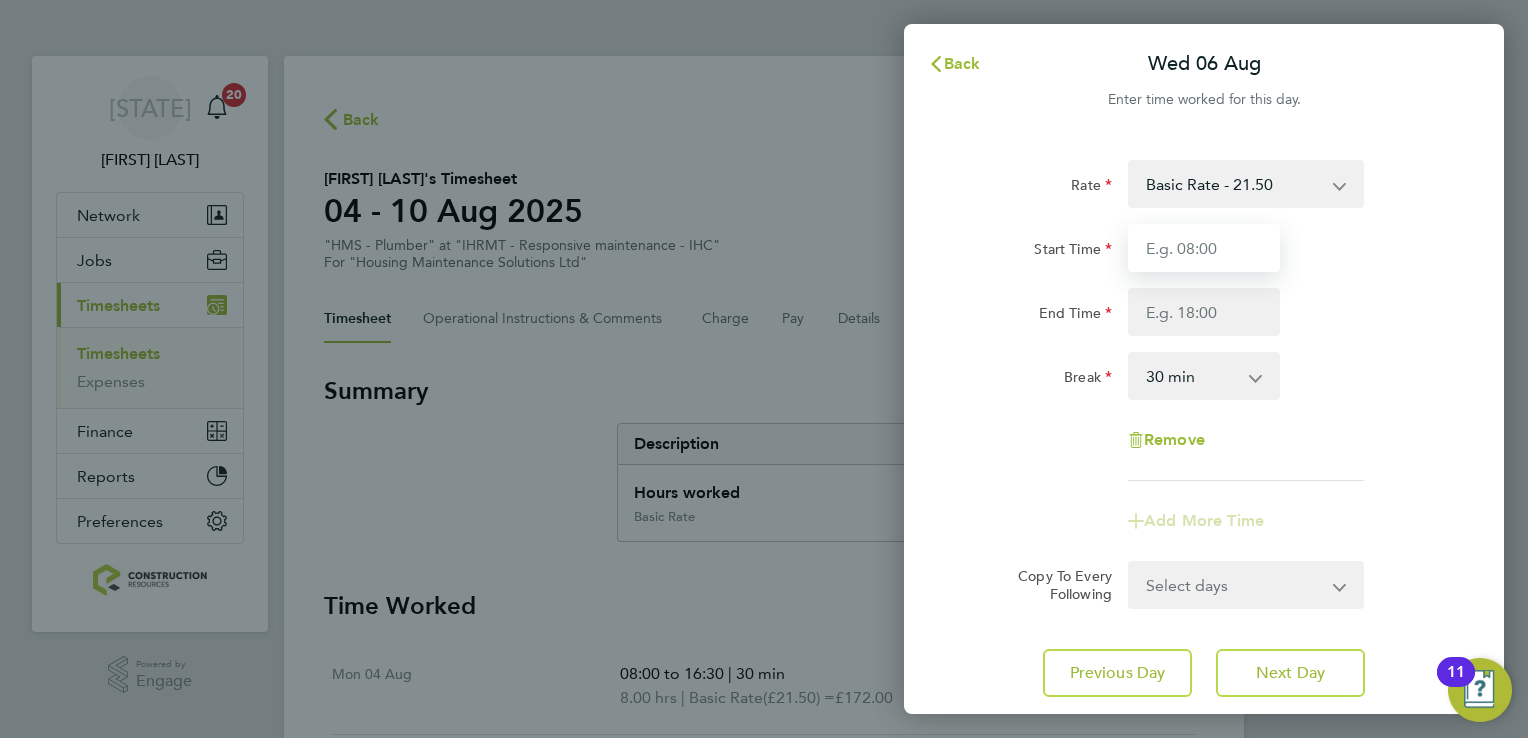 click on "Start Time" at bounding box center [1204, 248] 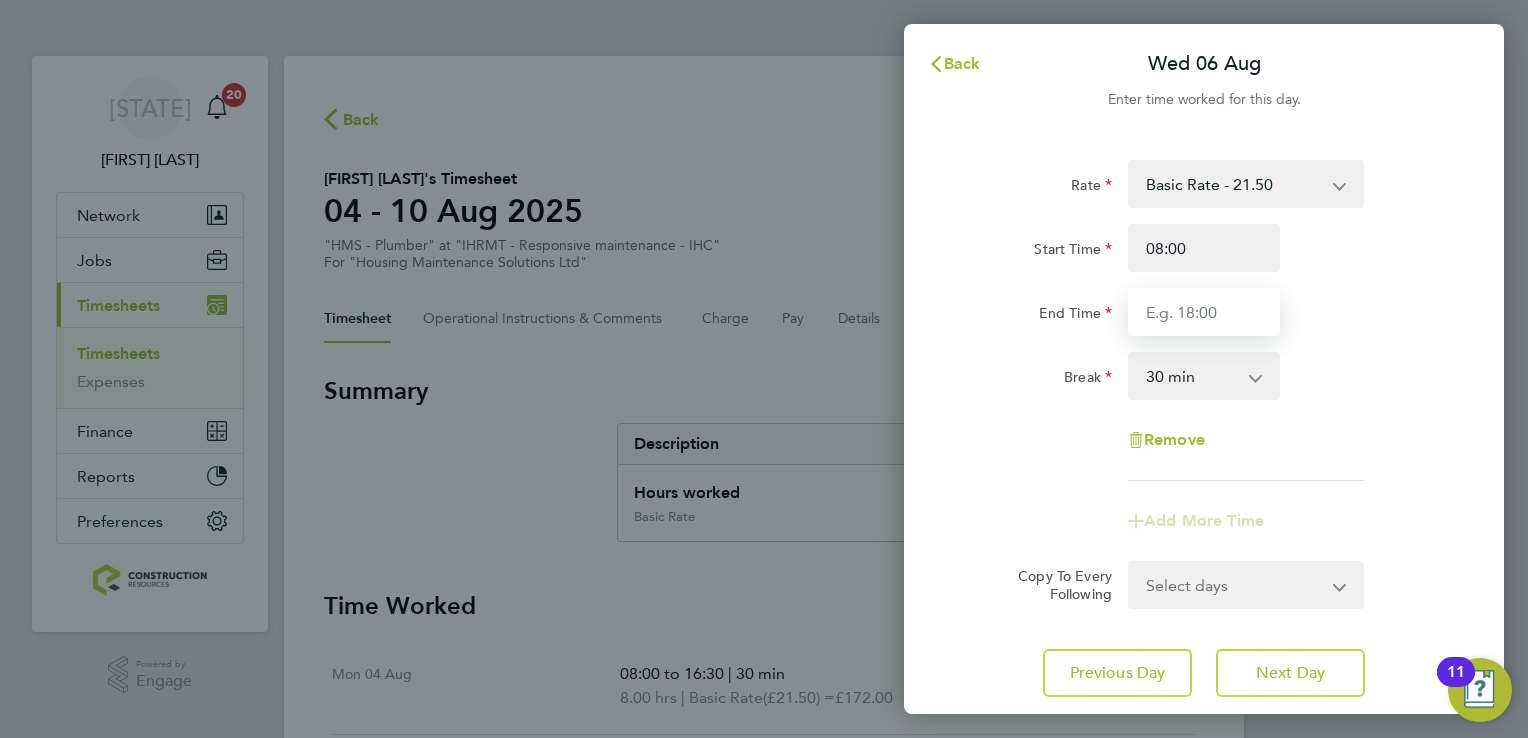 type on "16:30" 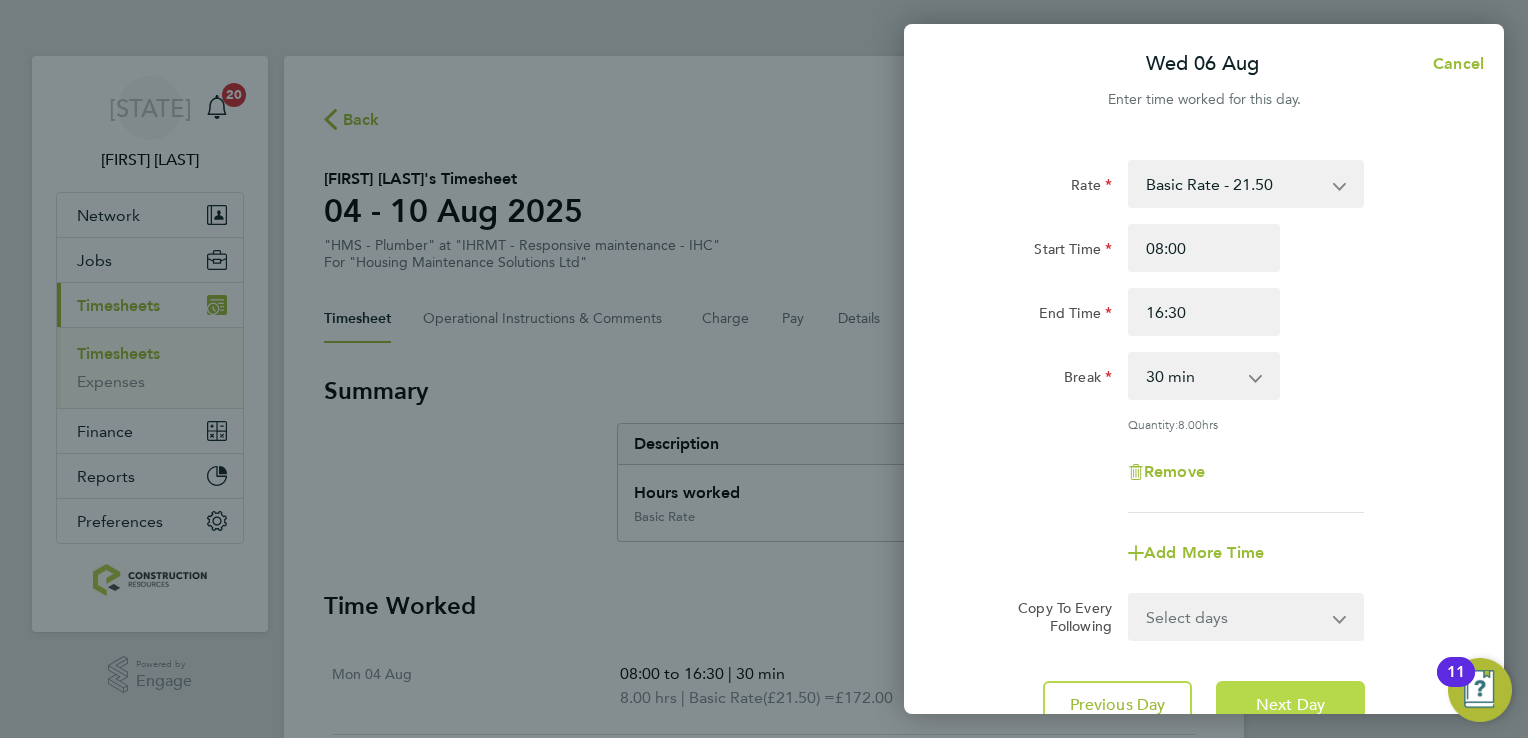 click on "Next Day" 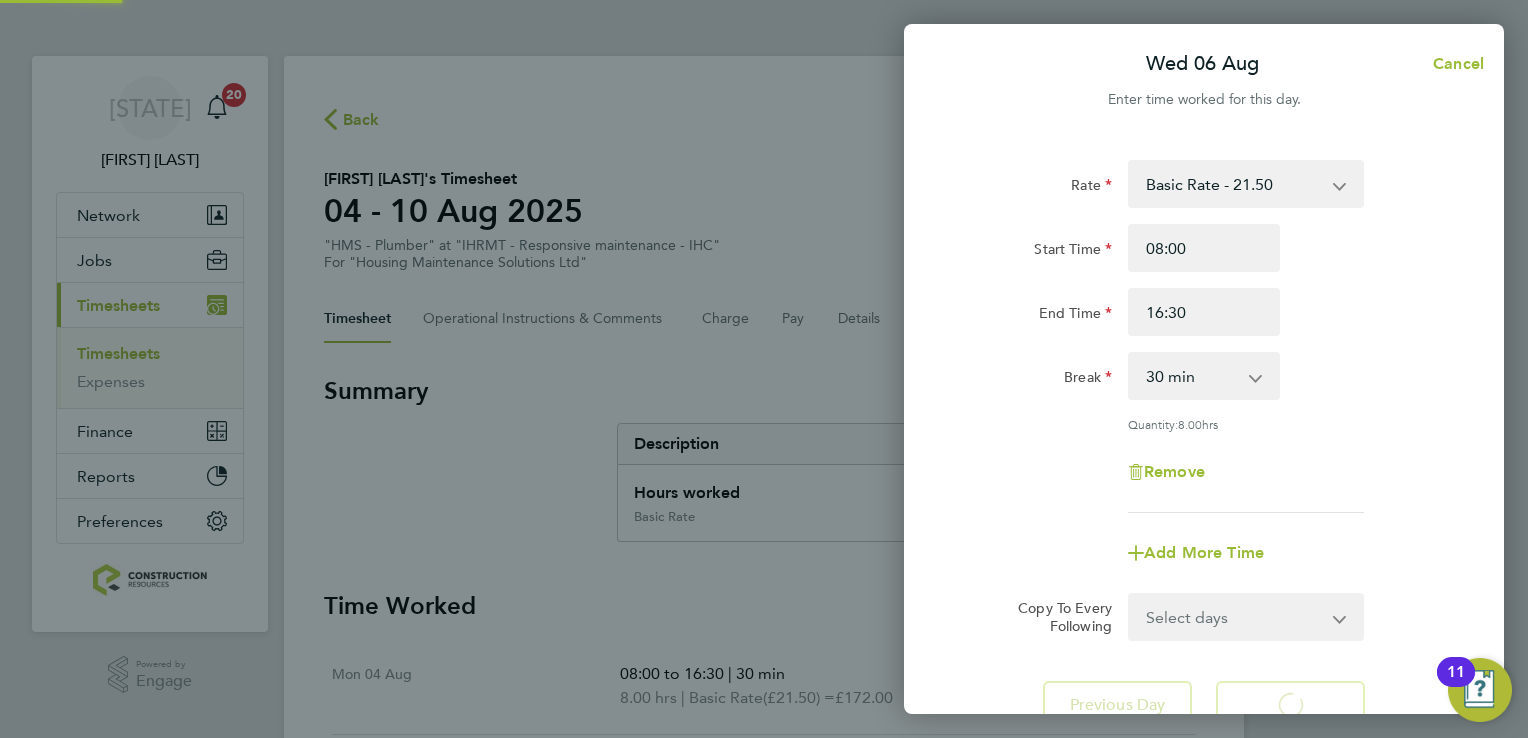 select on "30" 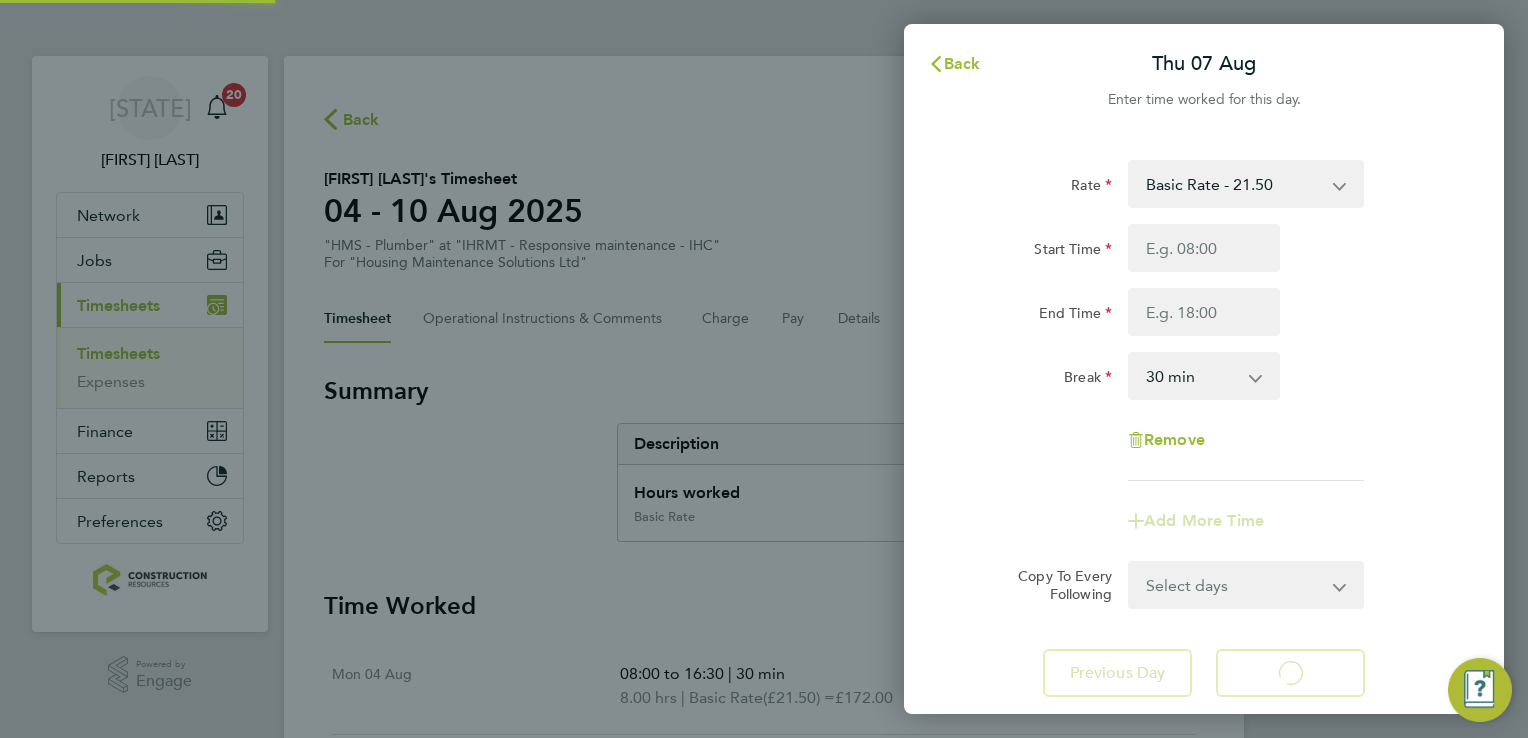 select on "30" 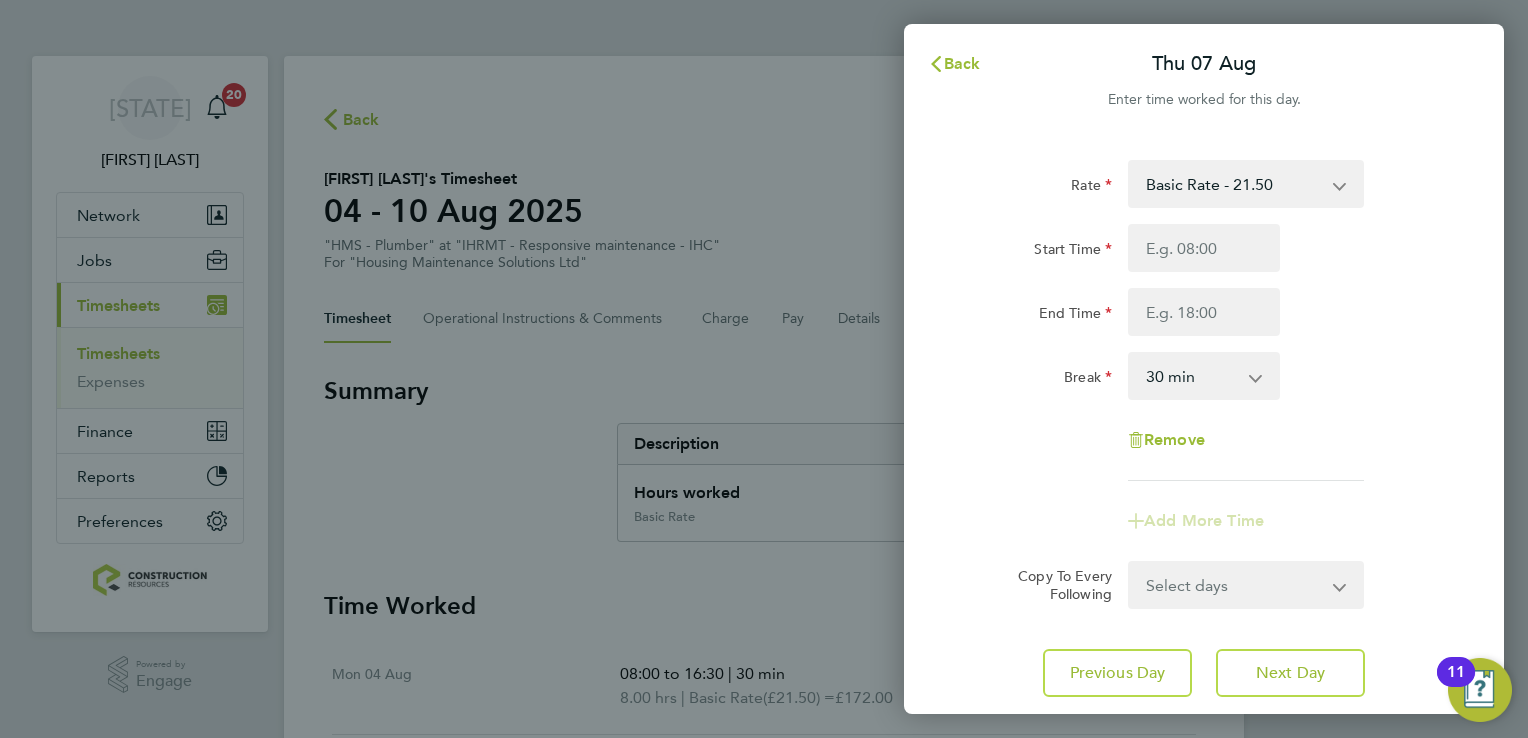 type on "08:00" 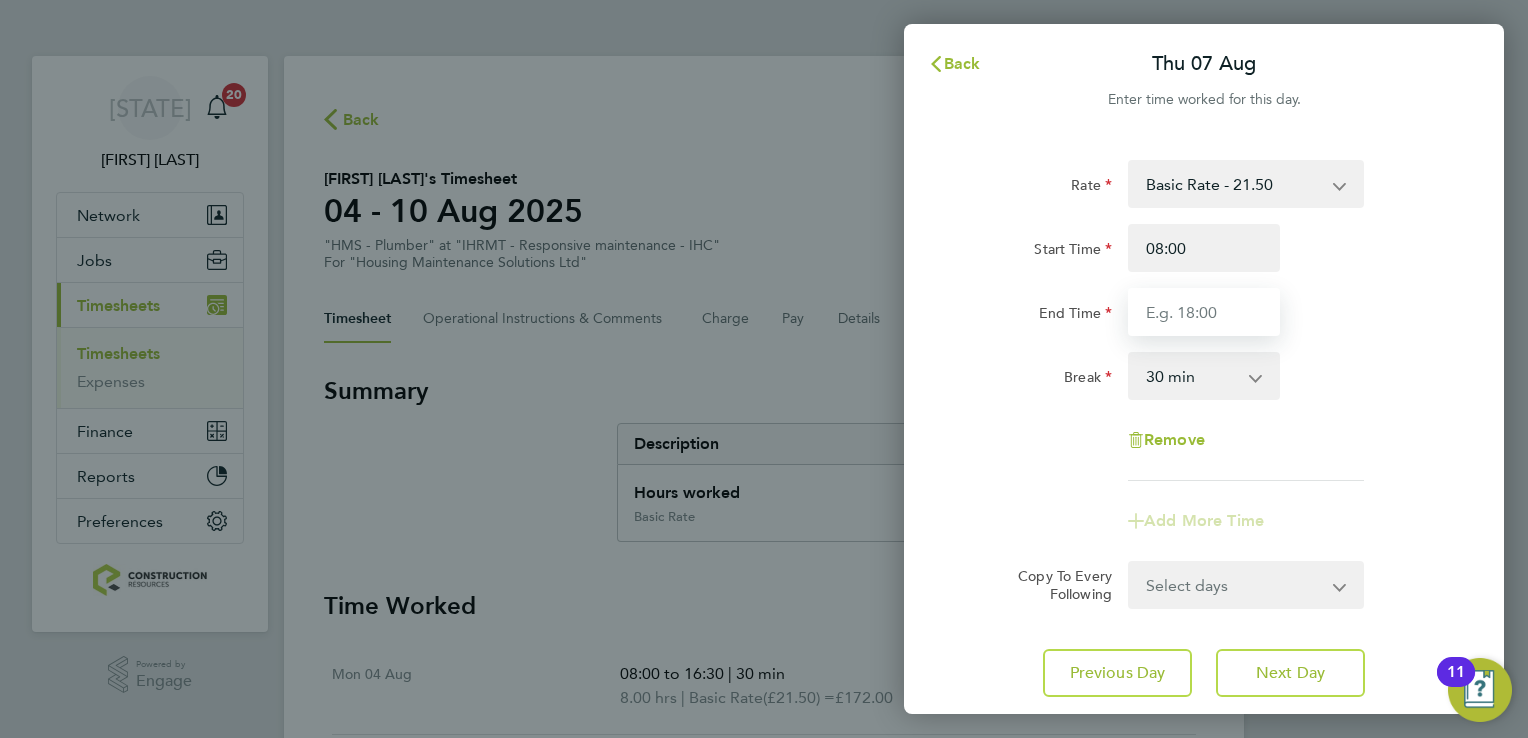 click on "End Time" at bounding box center [1204, 312] 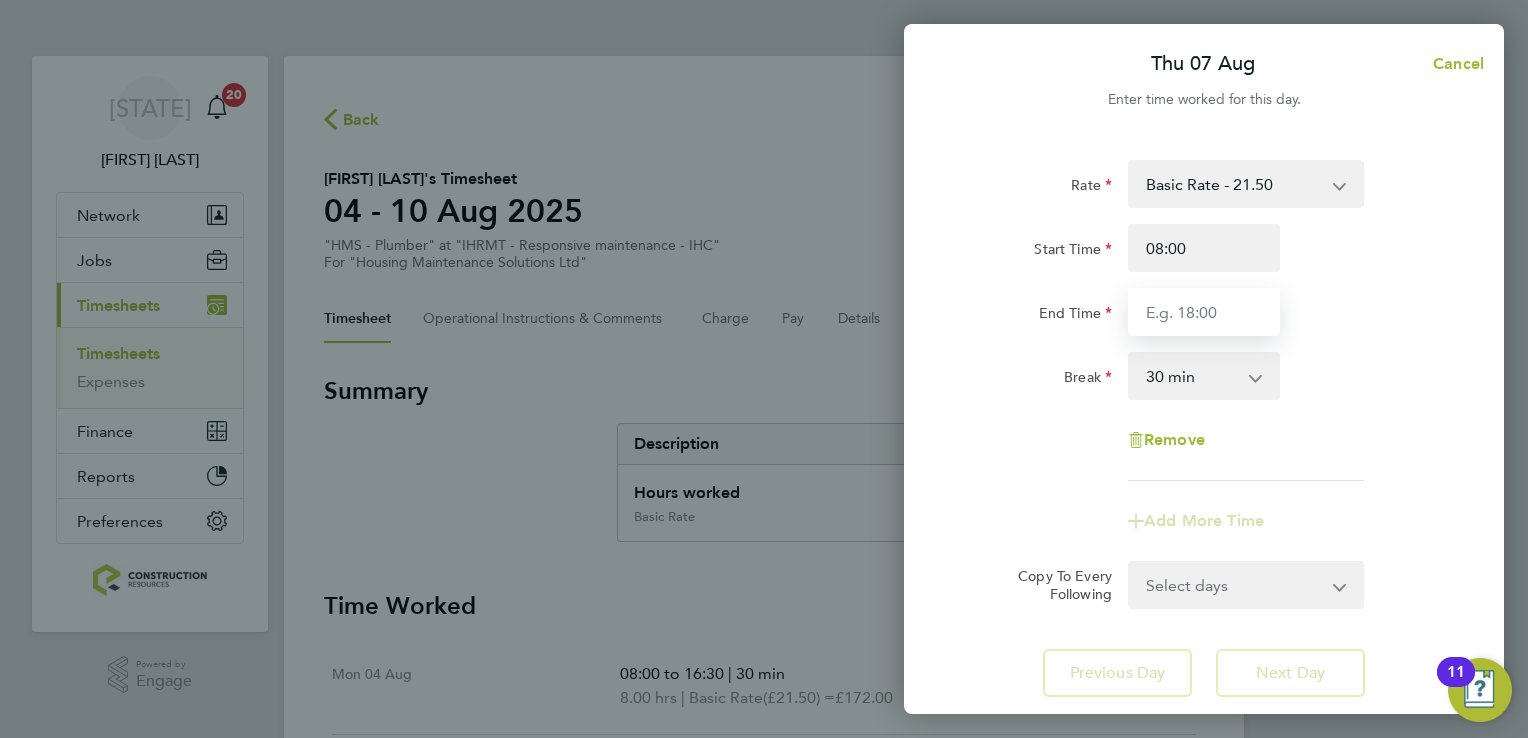 type on "16:30" 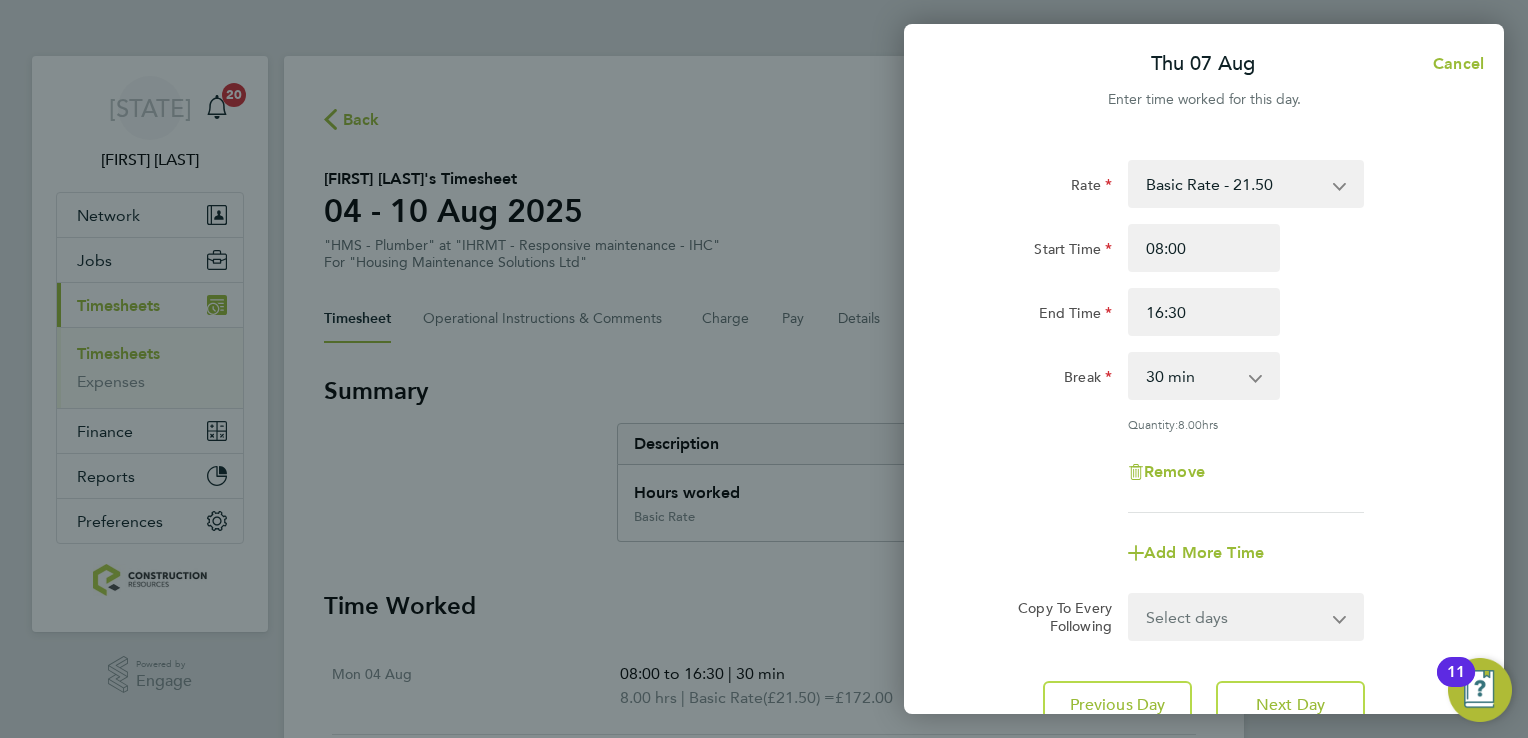 click on "Rate  Basic Rate - 21.50
Start Time 08:00 End Time 16:30 Break  0 min   15 min   30 min   45 min   60 min   75 min   90 min
Quantity:  8.00  hrs
Remove
Add More Time" 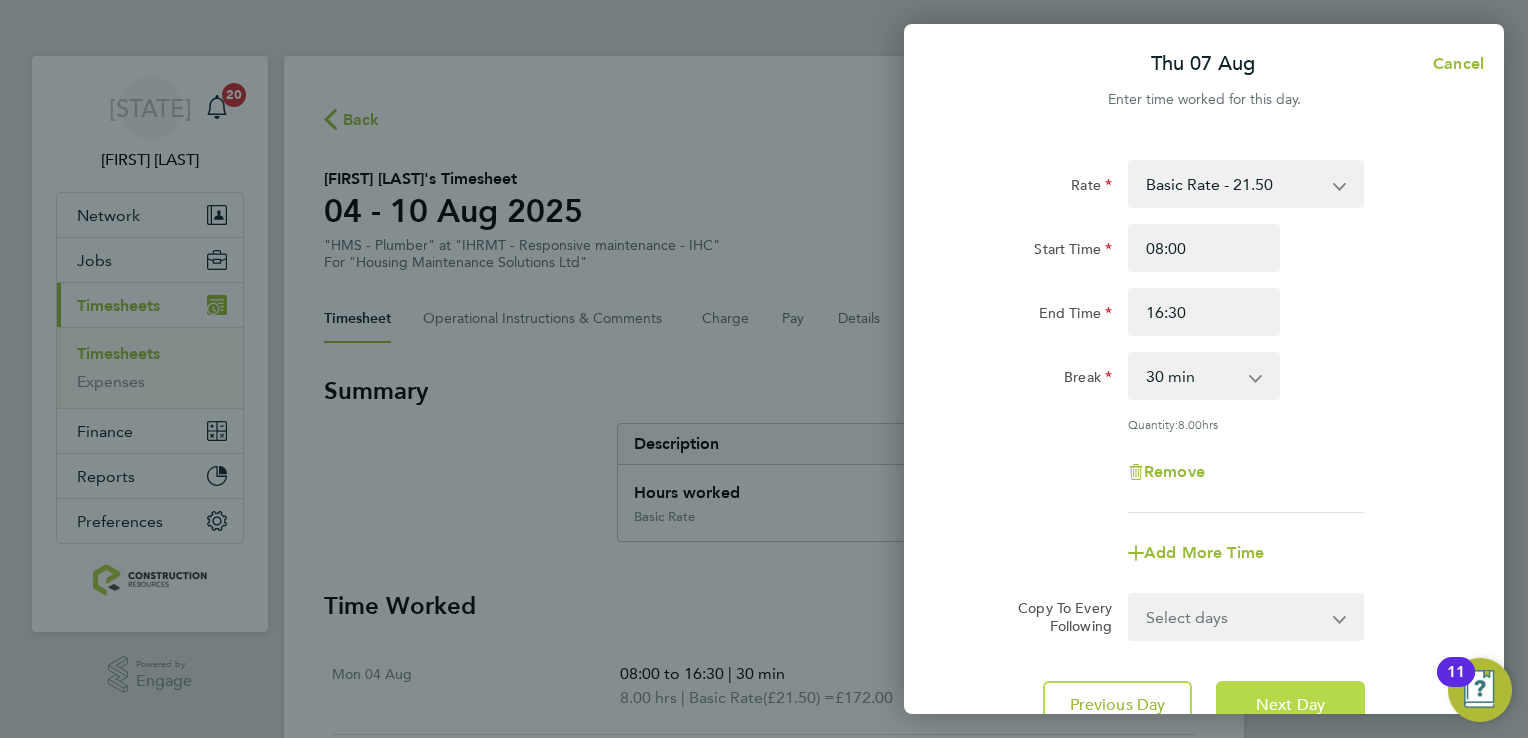 click on "Next Day" 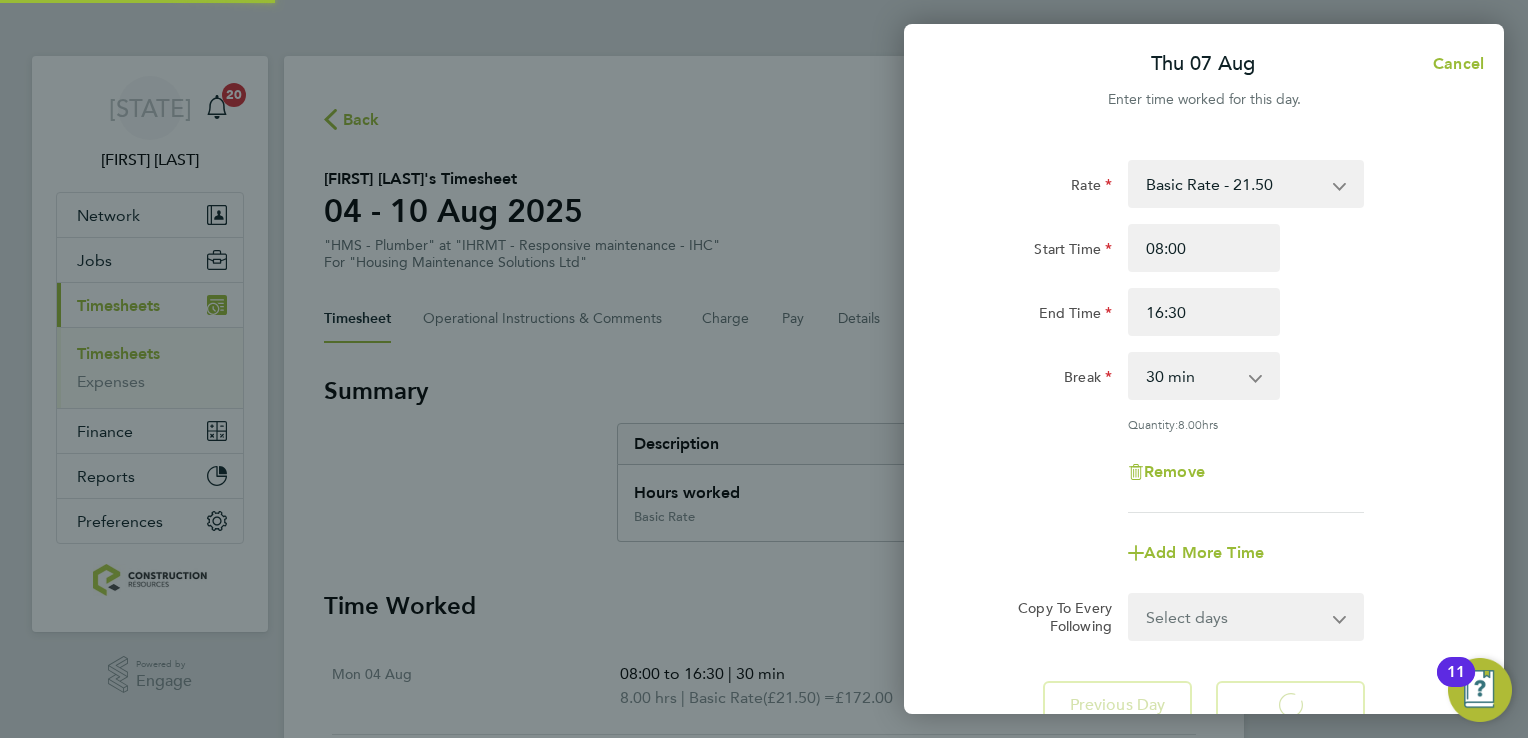 select on "30" 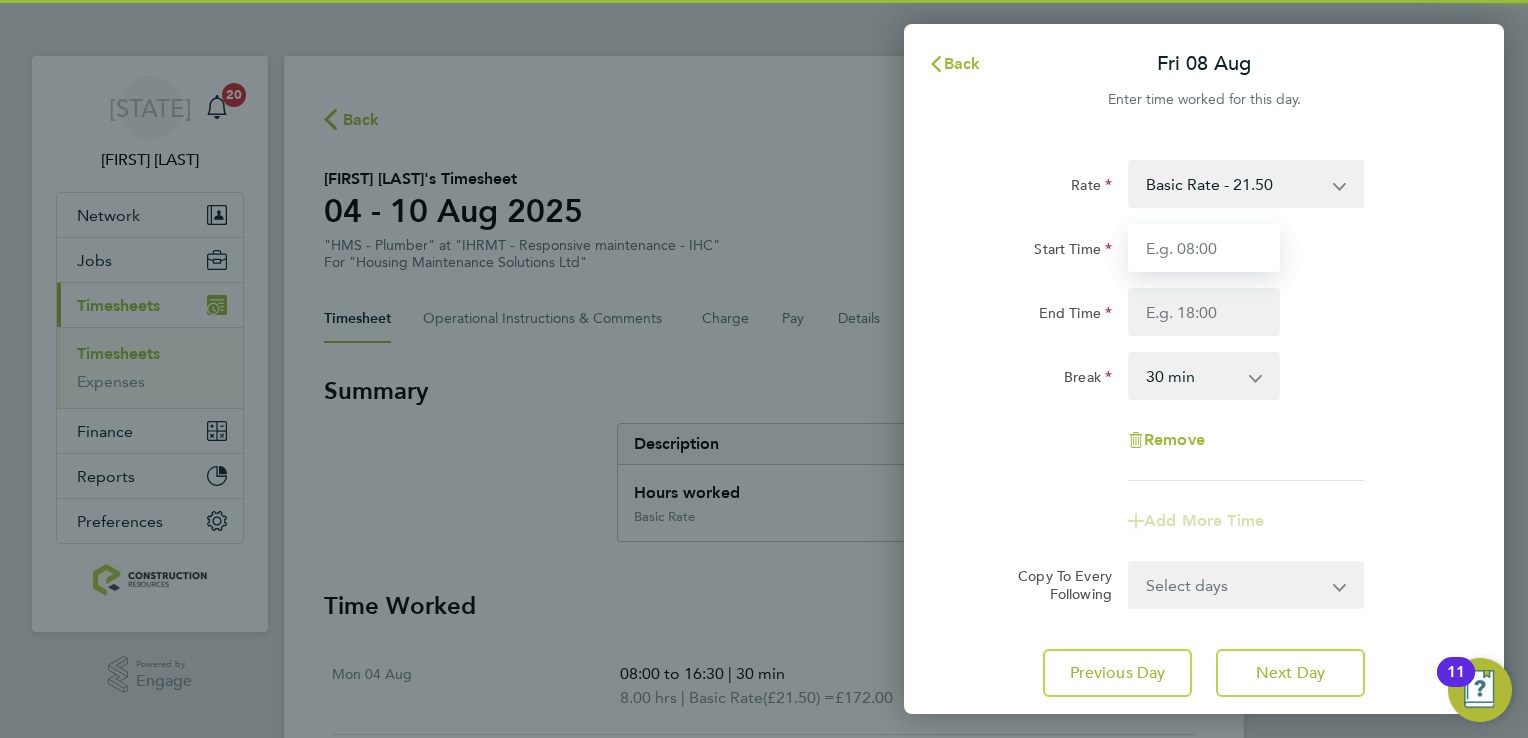 click on "Start Time" at bounding box center (1204, 248) 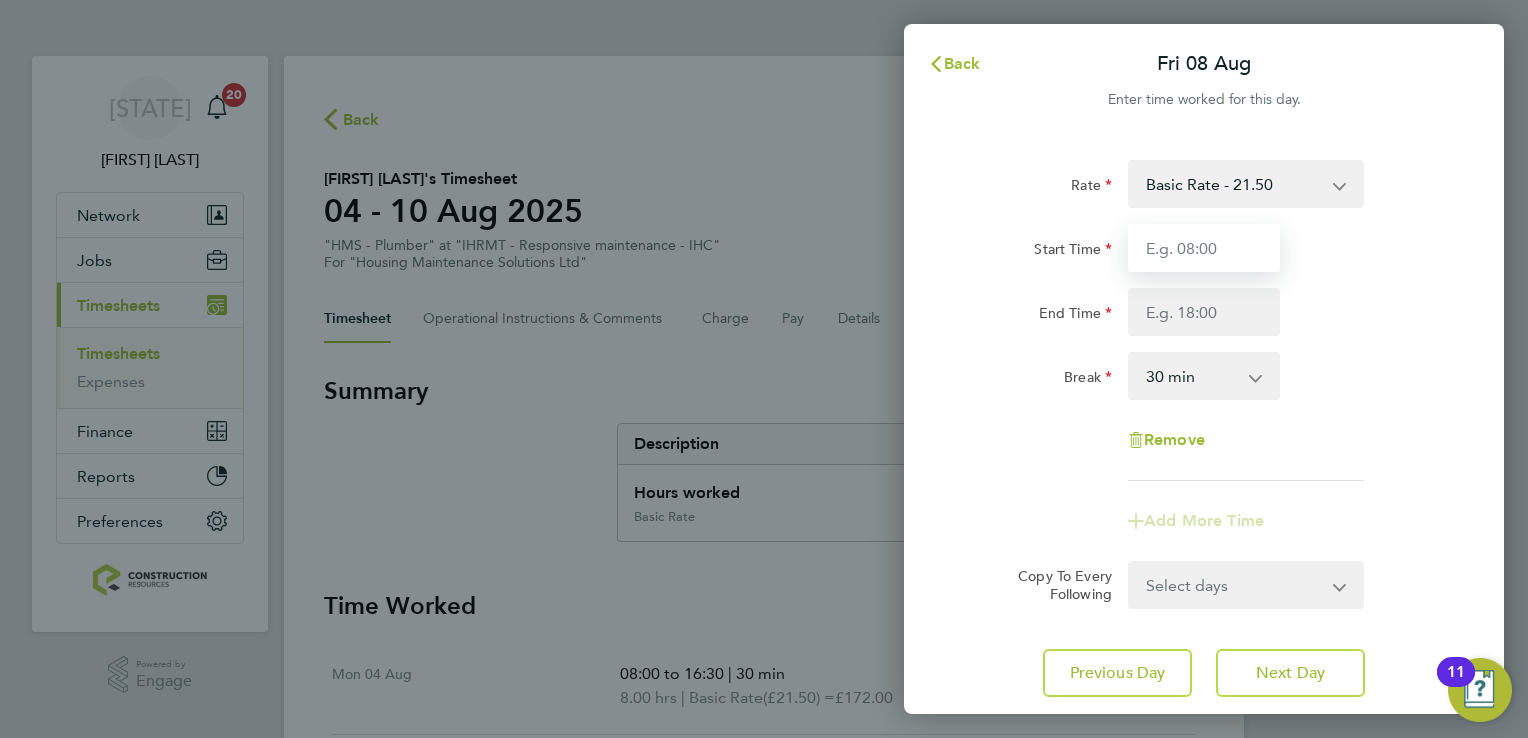 type on "08:00" 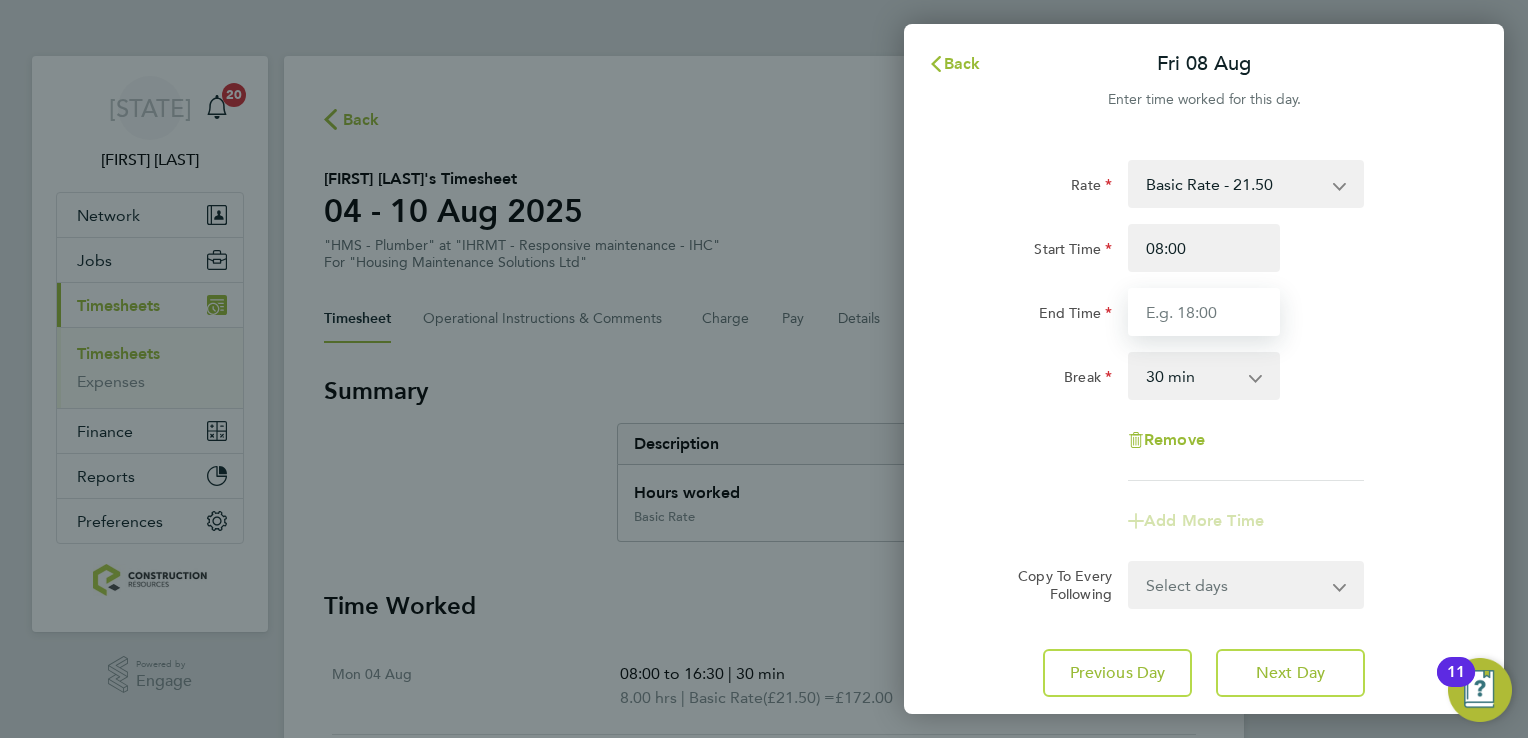 click on "End Time" at bounding box center [1204, 312] 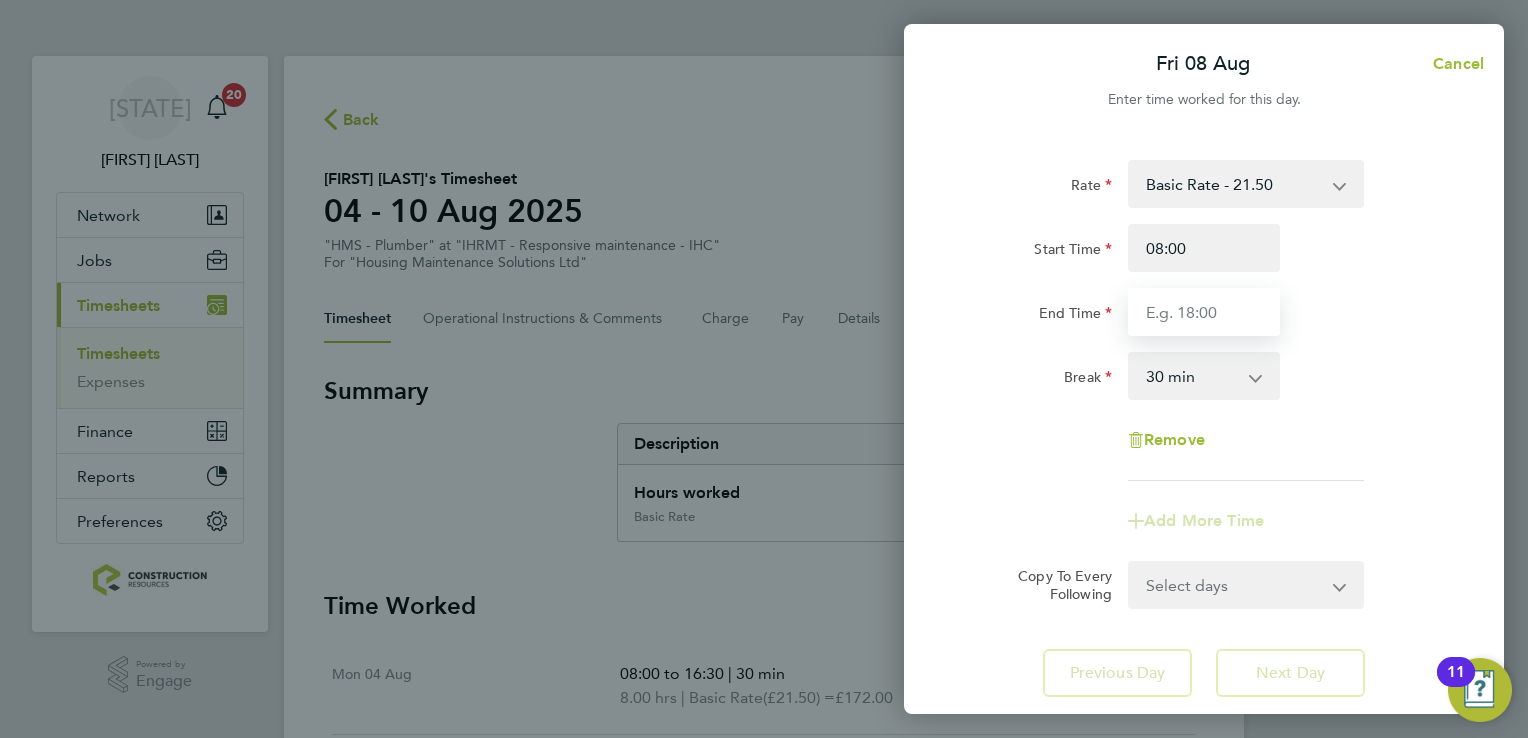 type on "15:30" 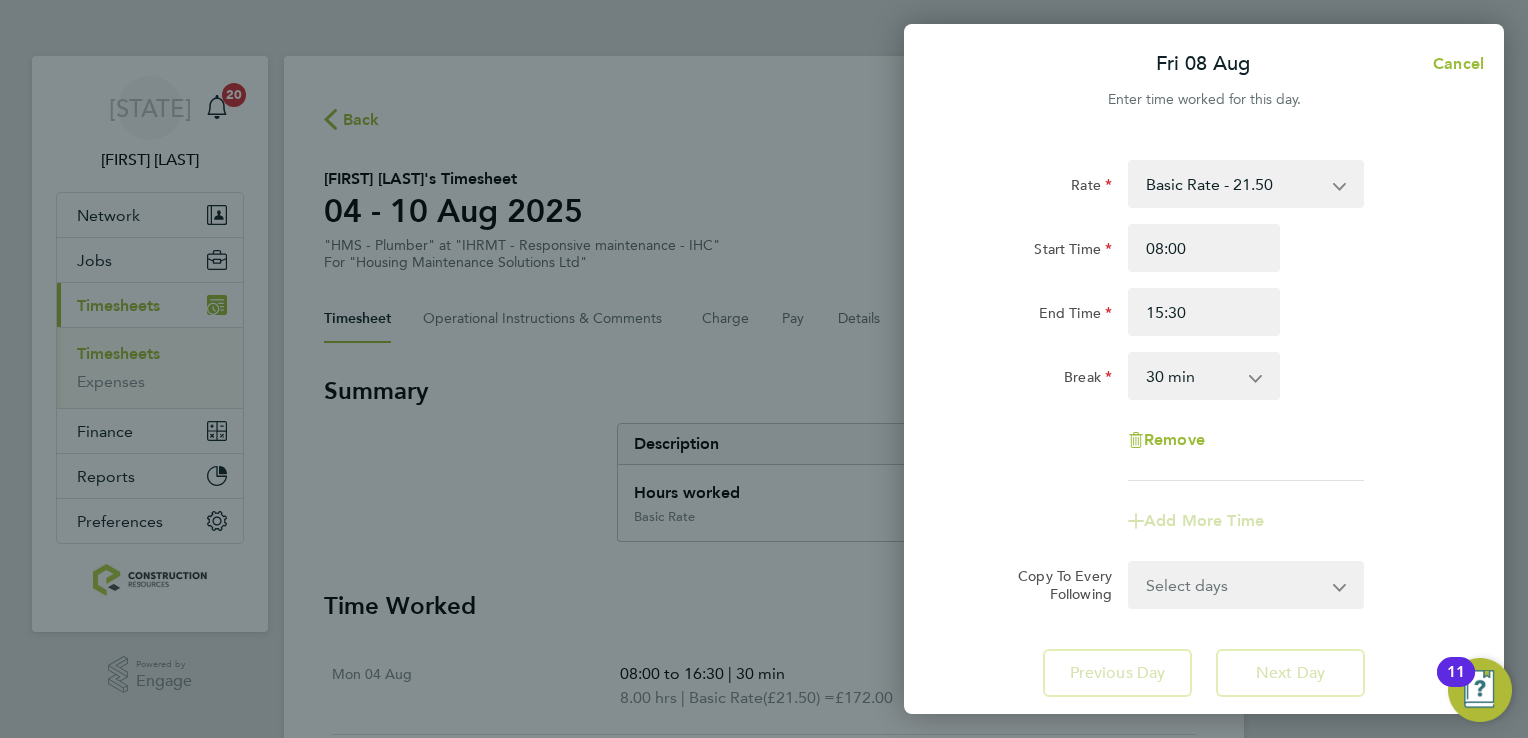click on "Rate  Basic Rate - 21.50
Start Time 08:00 End Time 15:30 Break  0 min   15 min   30 min   45 min   60 min   75 min   90 min
Remove" 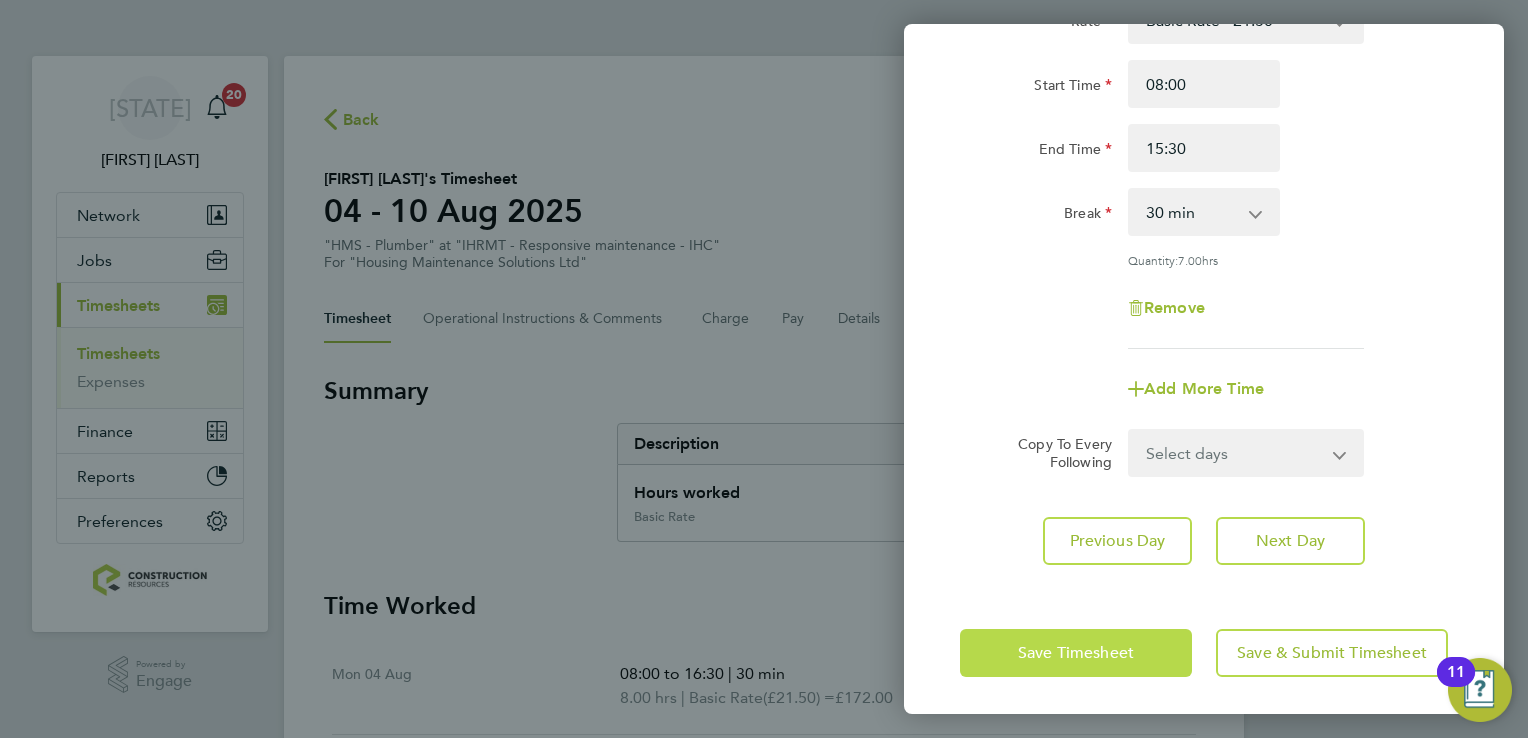 click on "Save Timesheet" 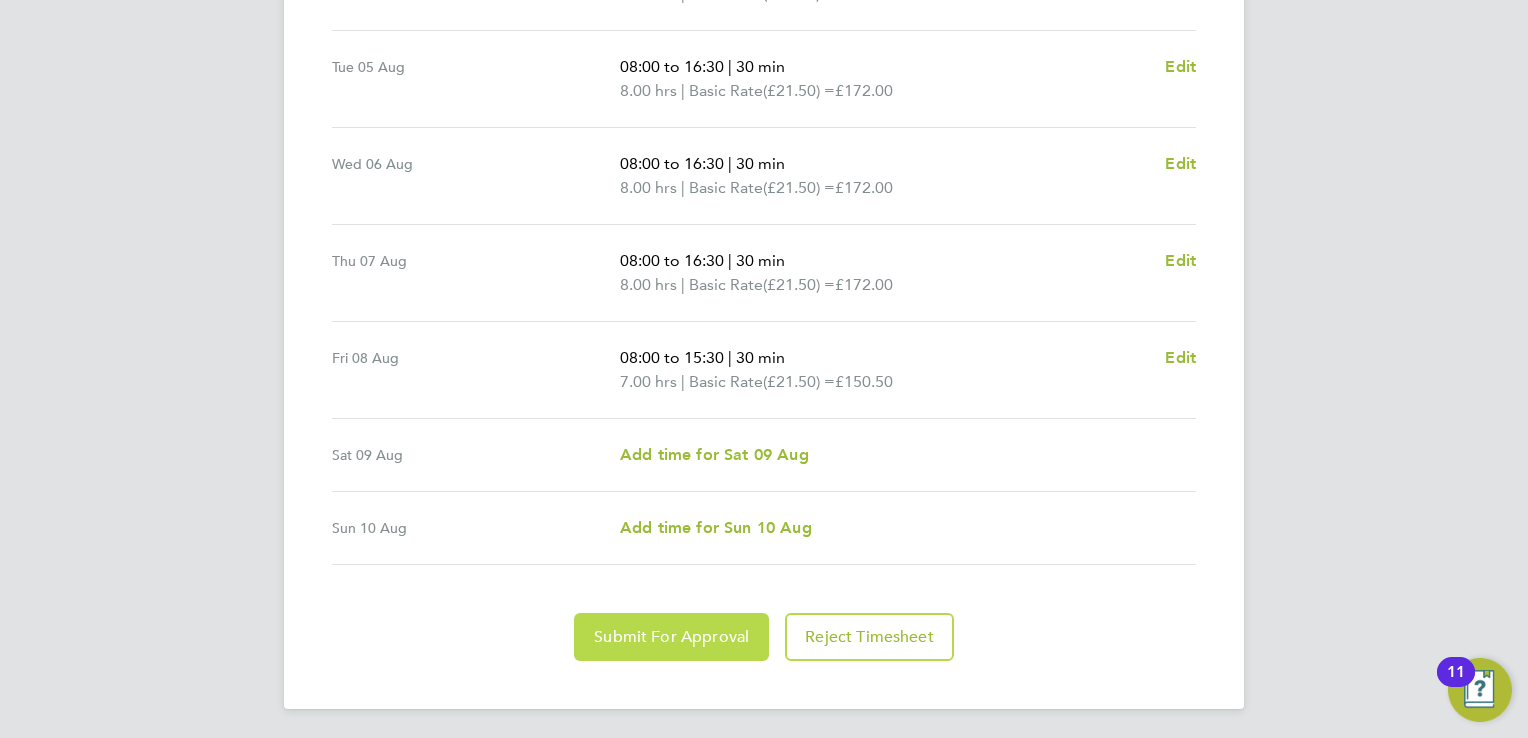 click on "Submit For Approval" 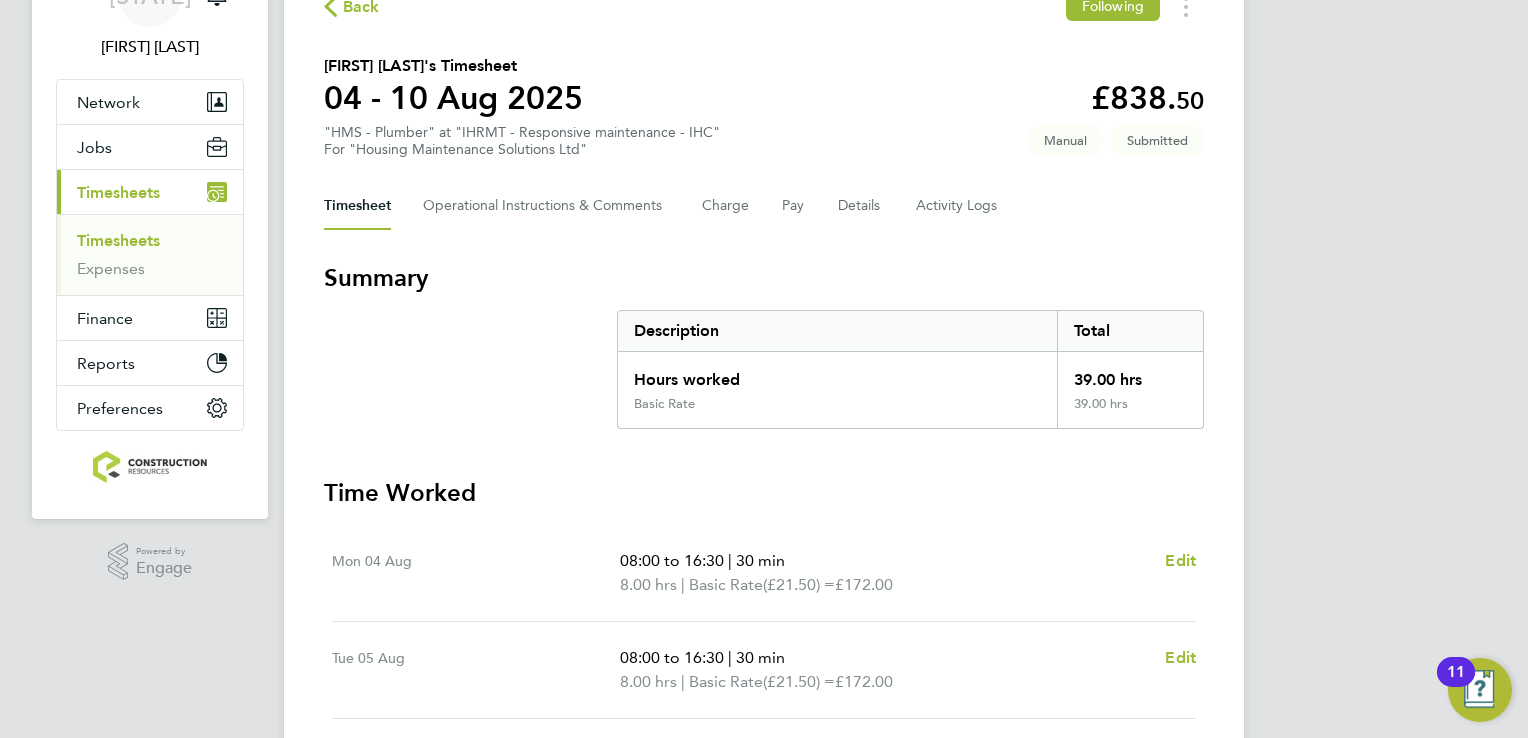 scroll, scrollTop: 0, scrollLeft: 0, axis: both 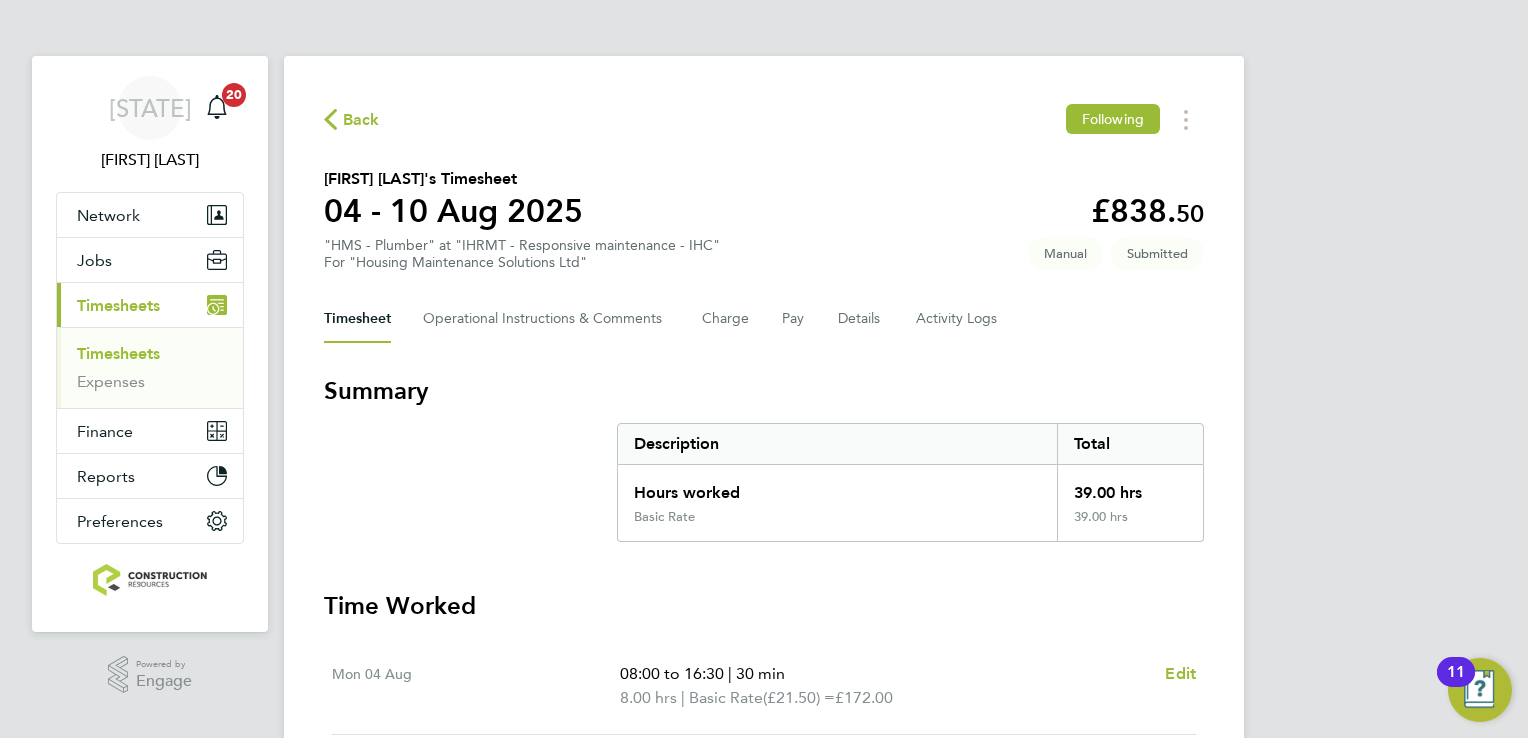 click on "Timesheets" at bounding box center (118, 353) 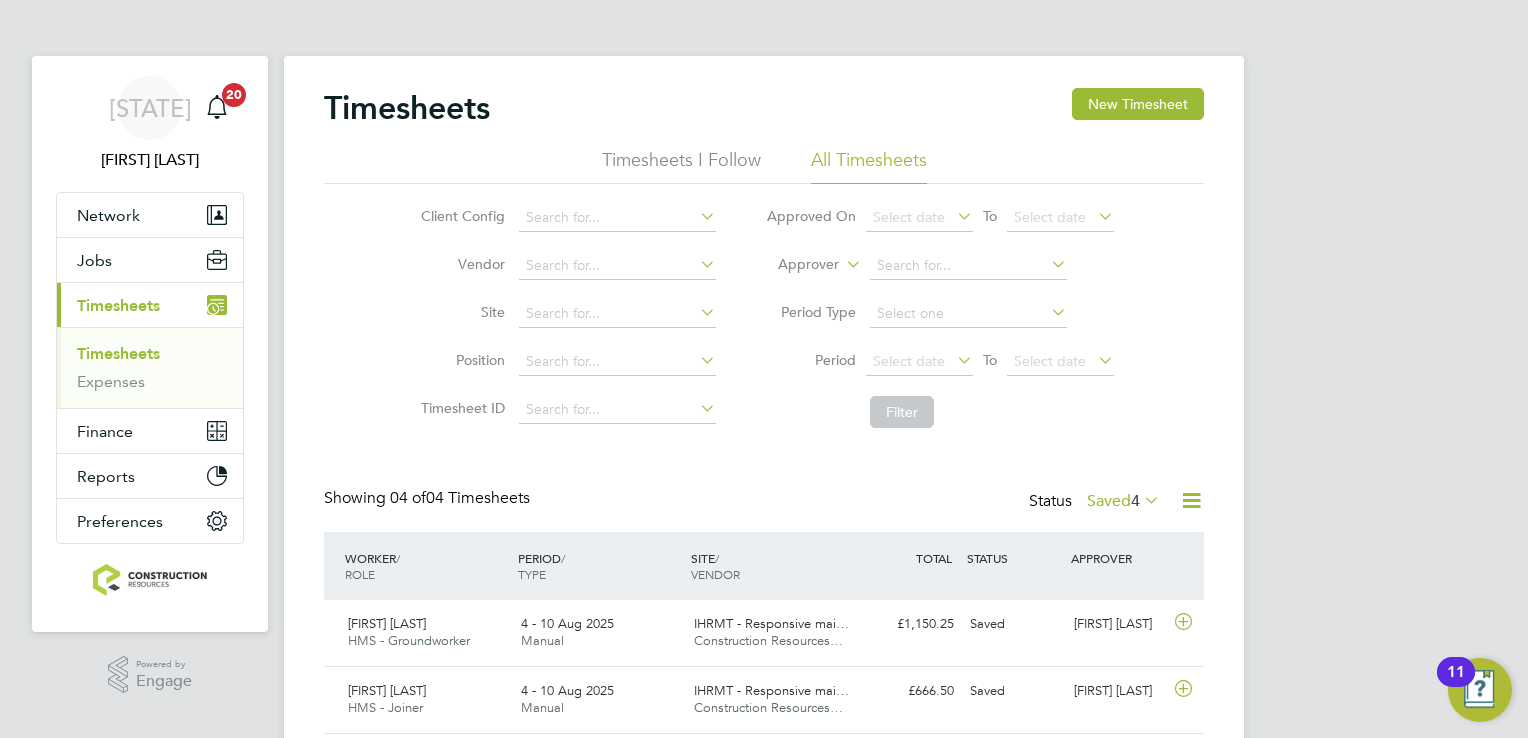 scroll, scrollTop: 9, scrollLeft: 10, axis: both 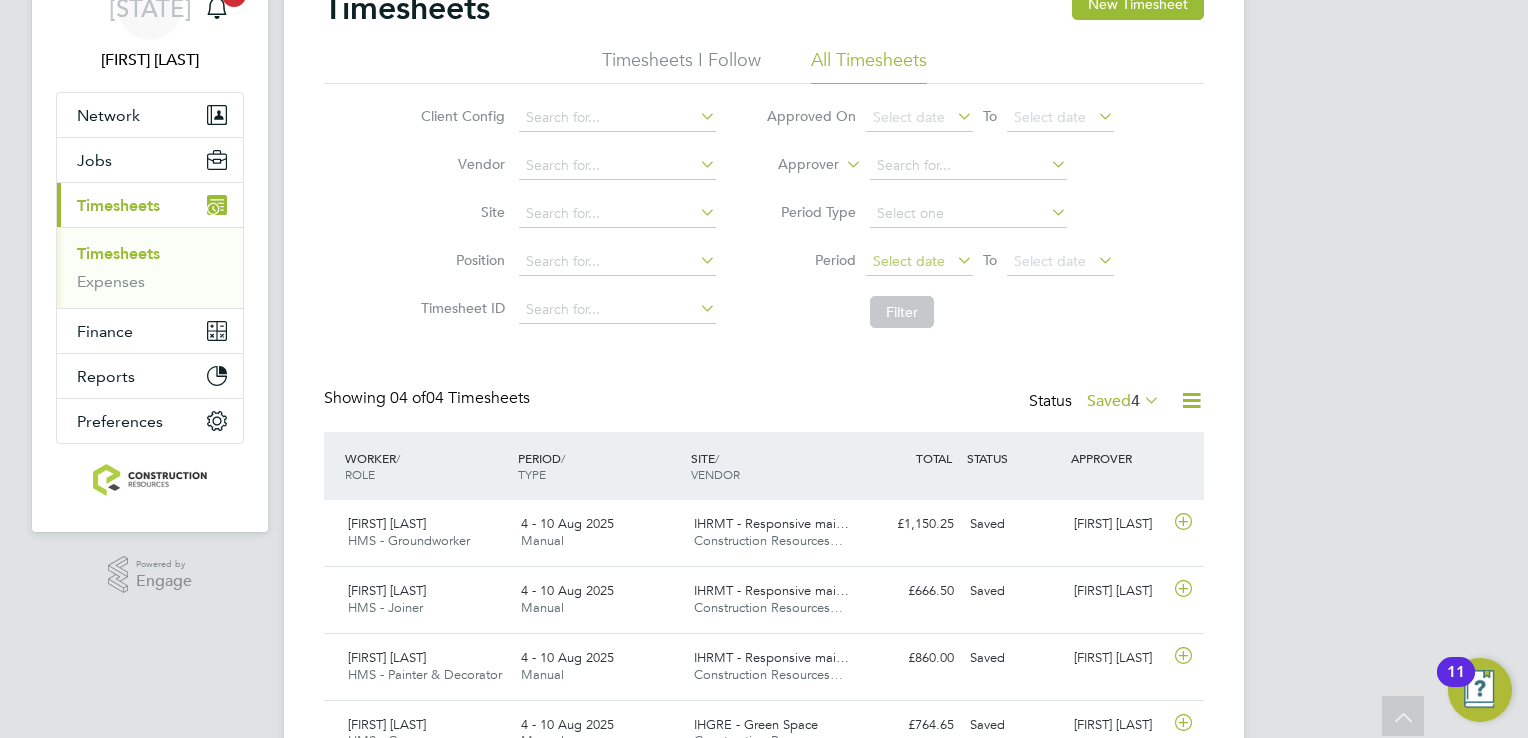 click on "Select date" 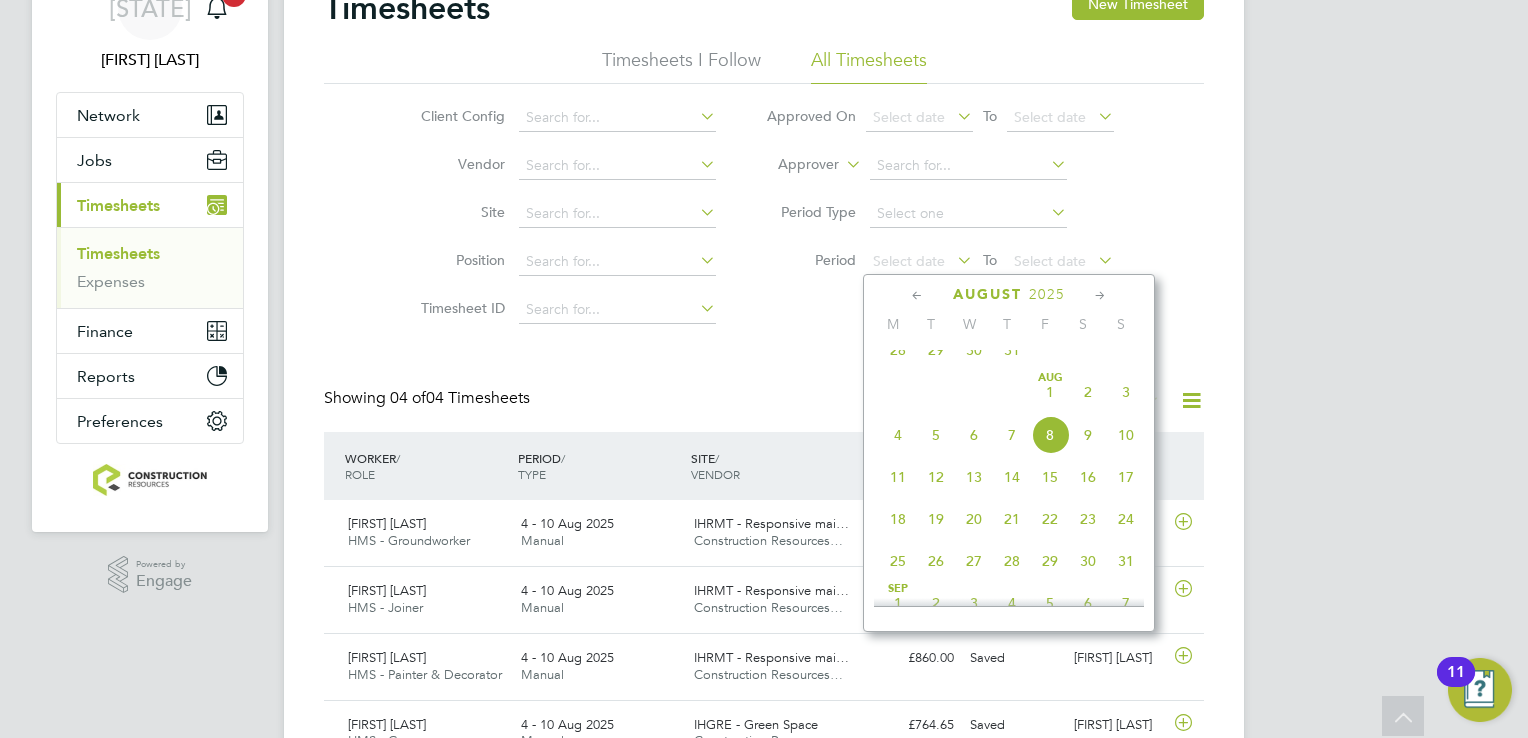 click on "4" 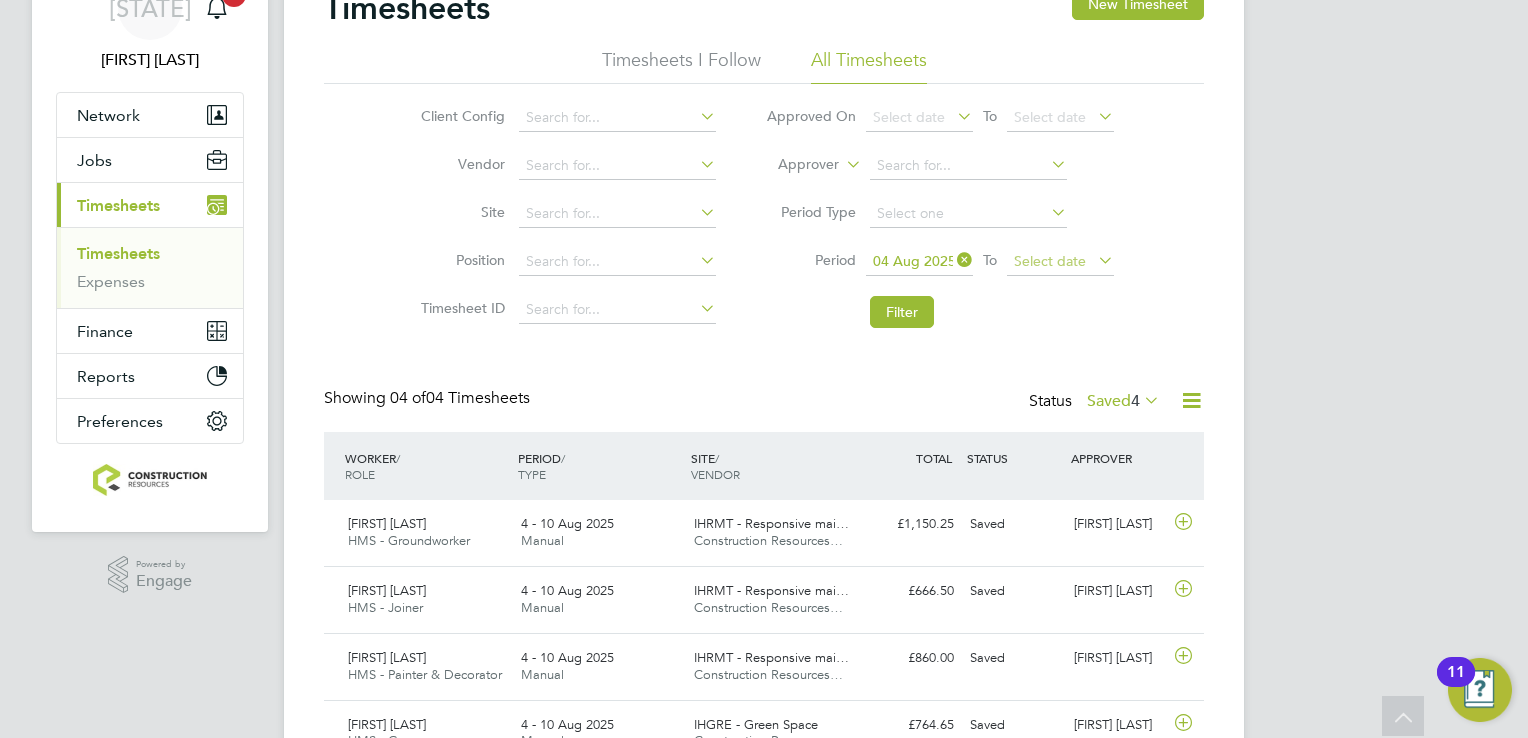 click on "Select date" 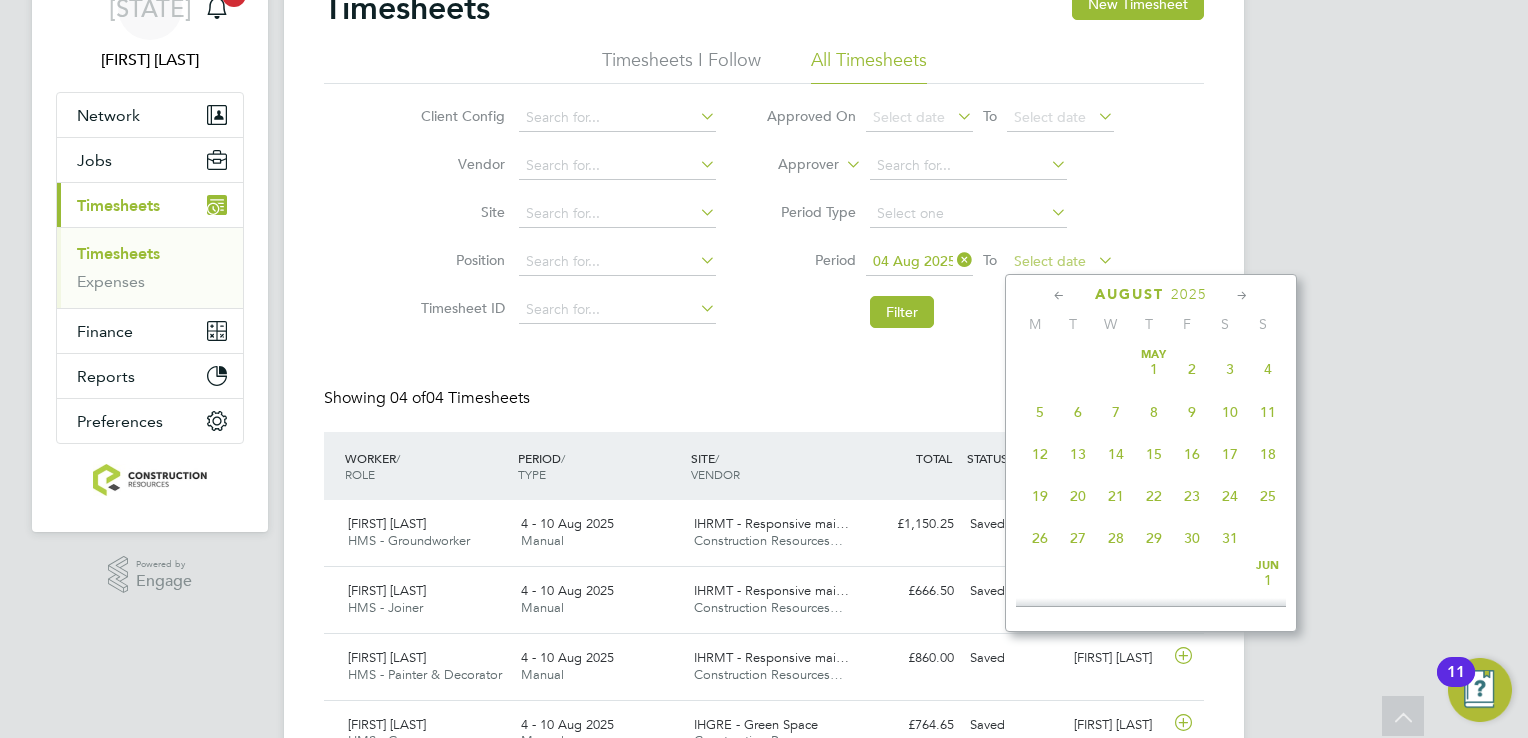 scroll, scrollTop: 652, scrollLeft: 0, axis: vertical 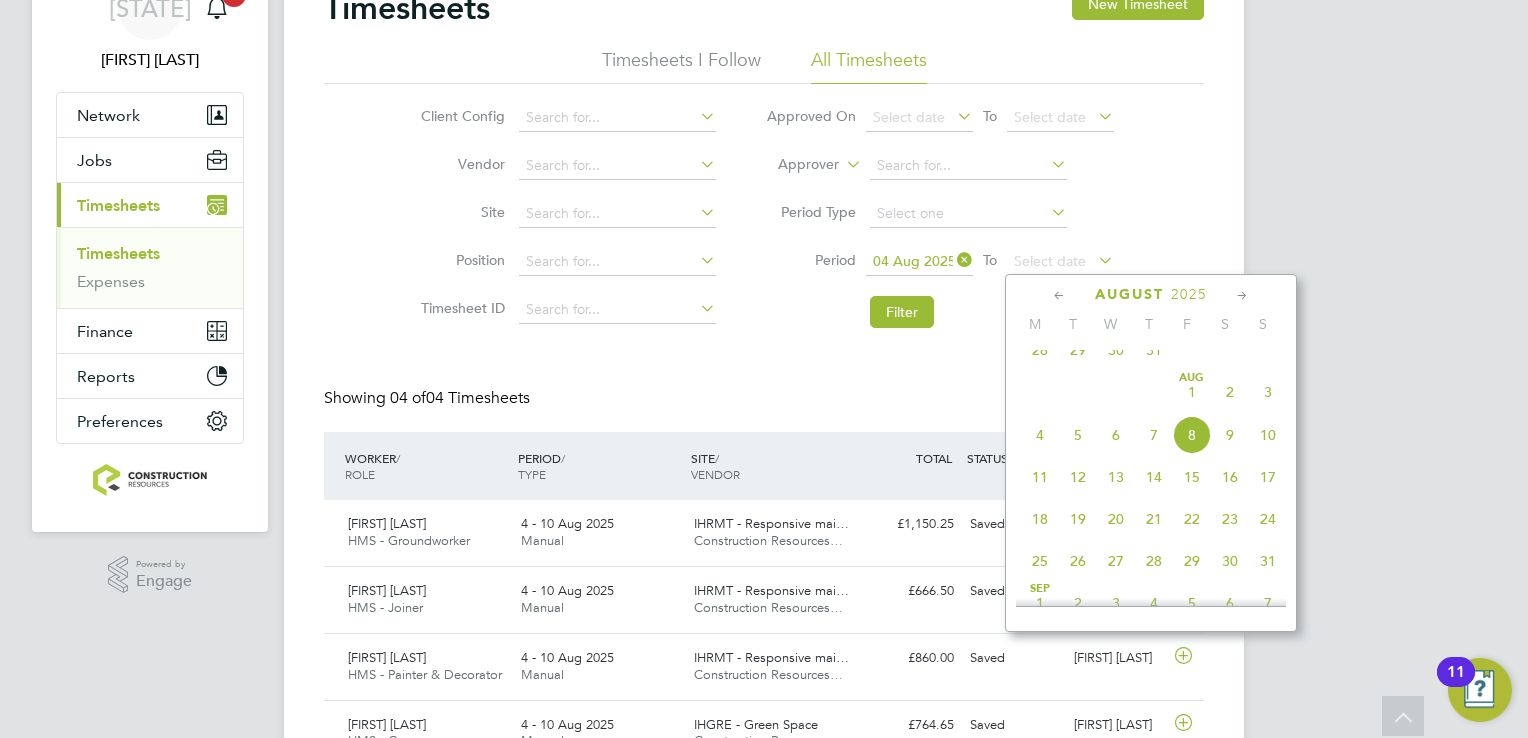 click on "10" 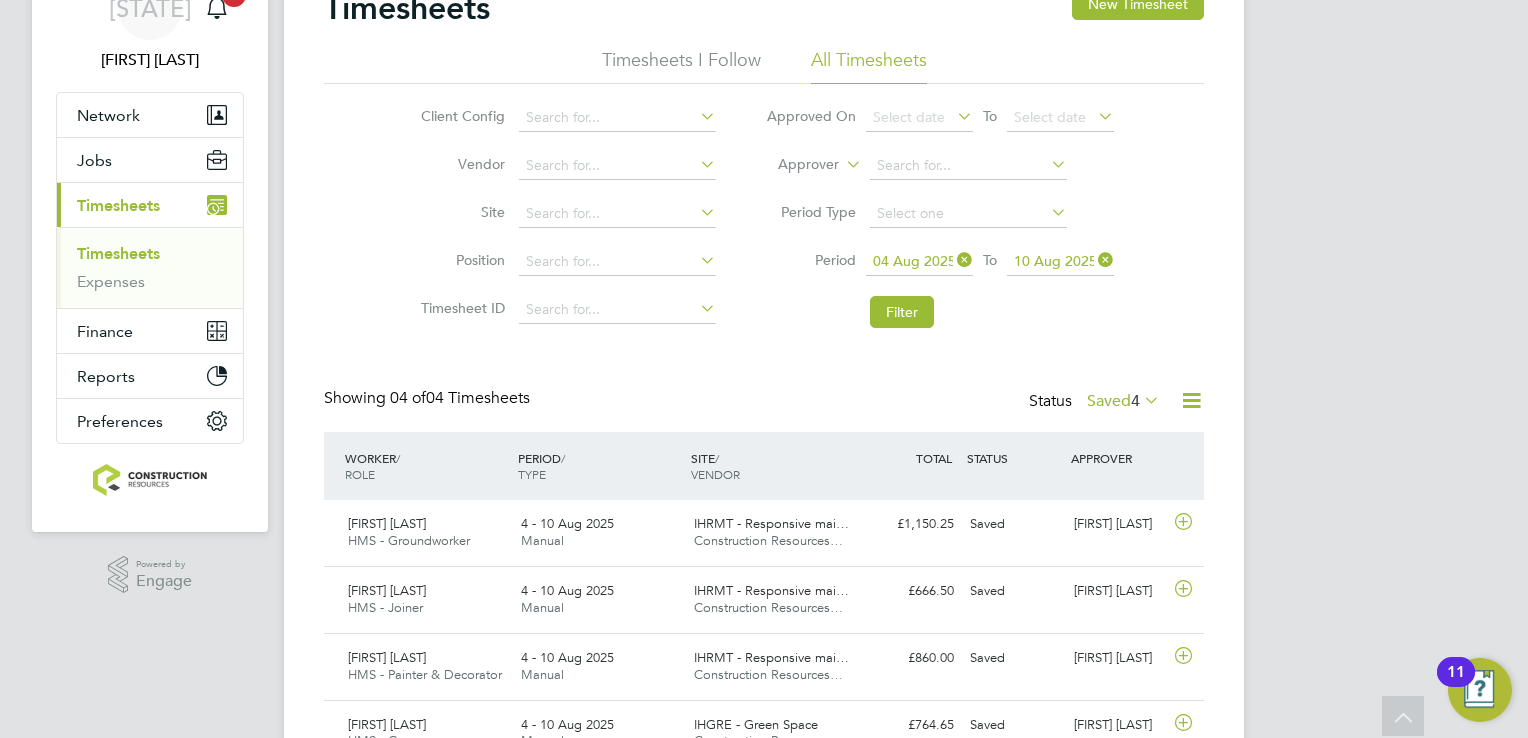 click on "Filter" 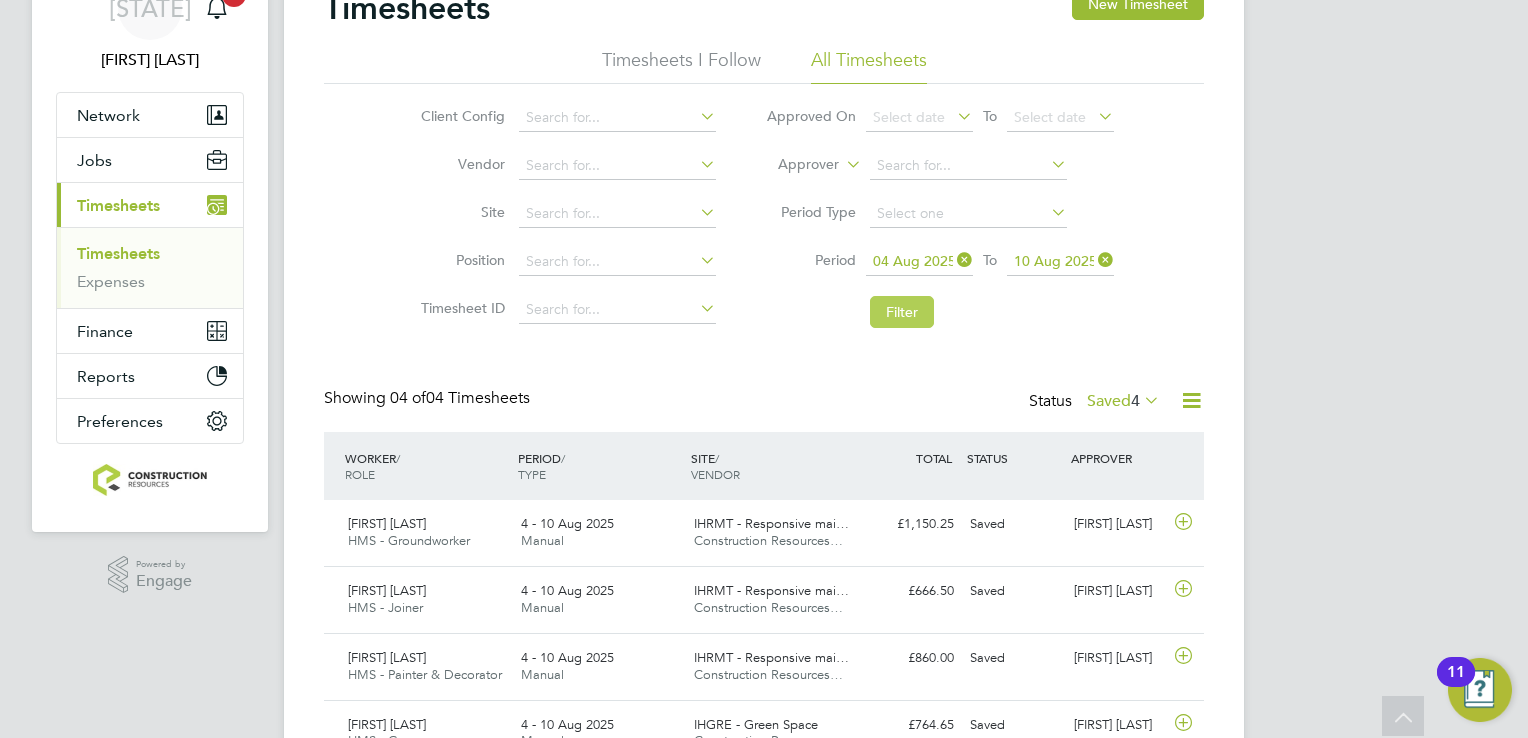 click on "Filter" 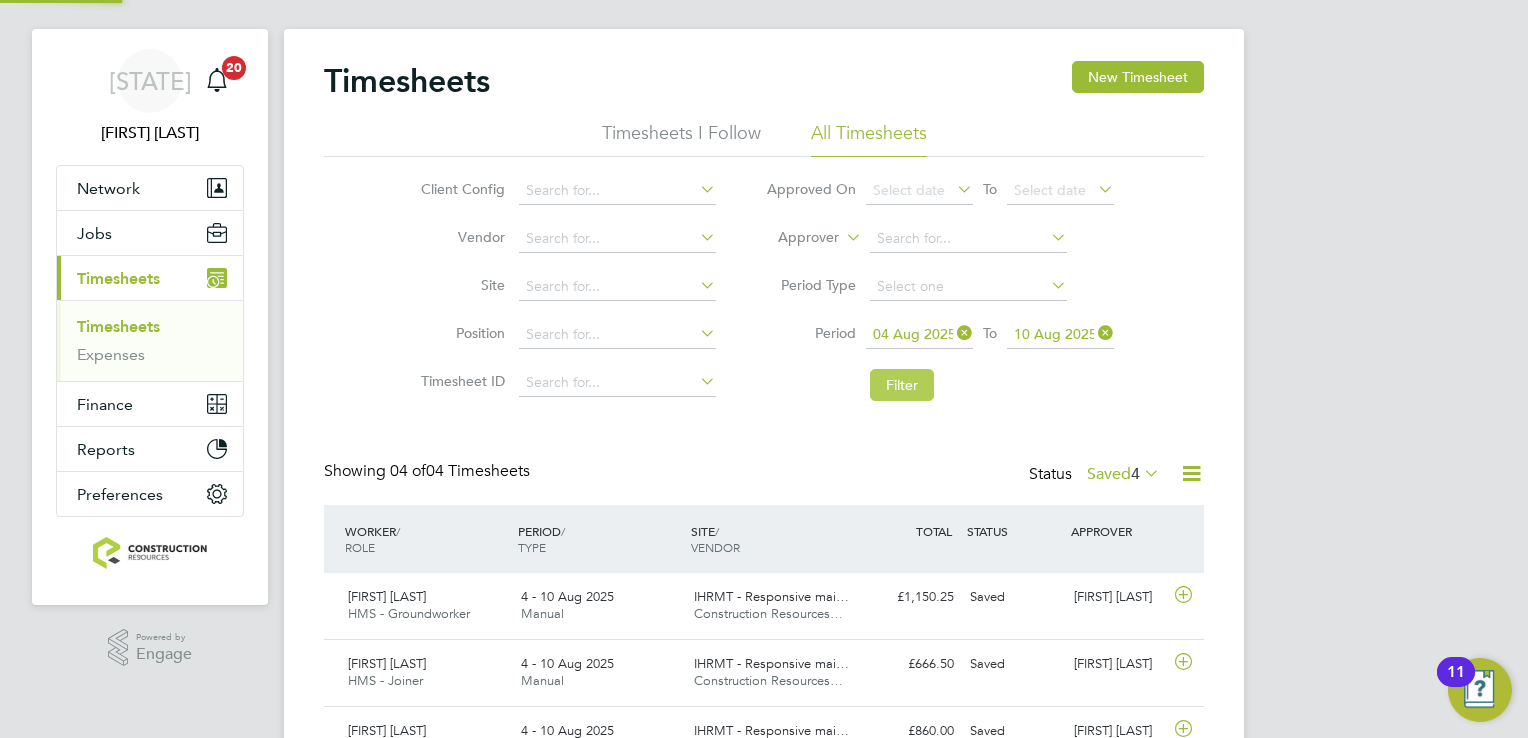scroll, scrollTop: 100, scrollLeft: 0, axis: vertical 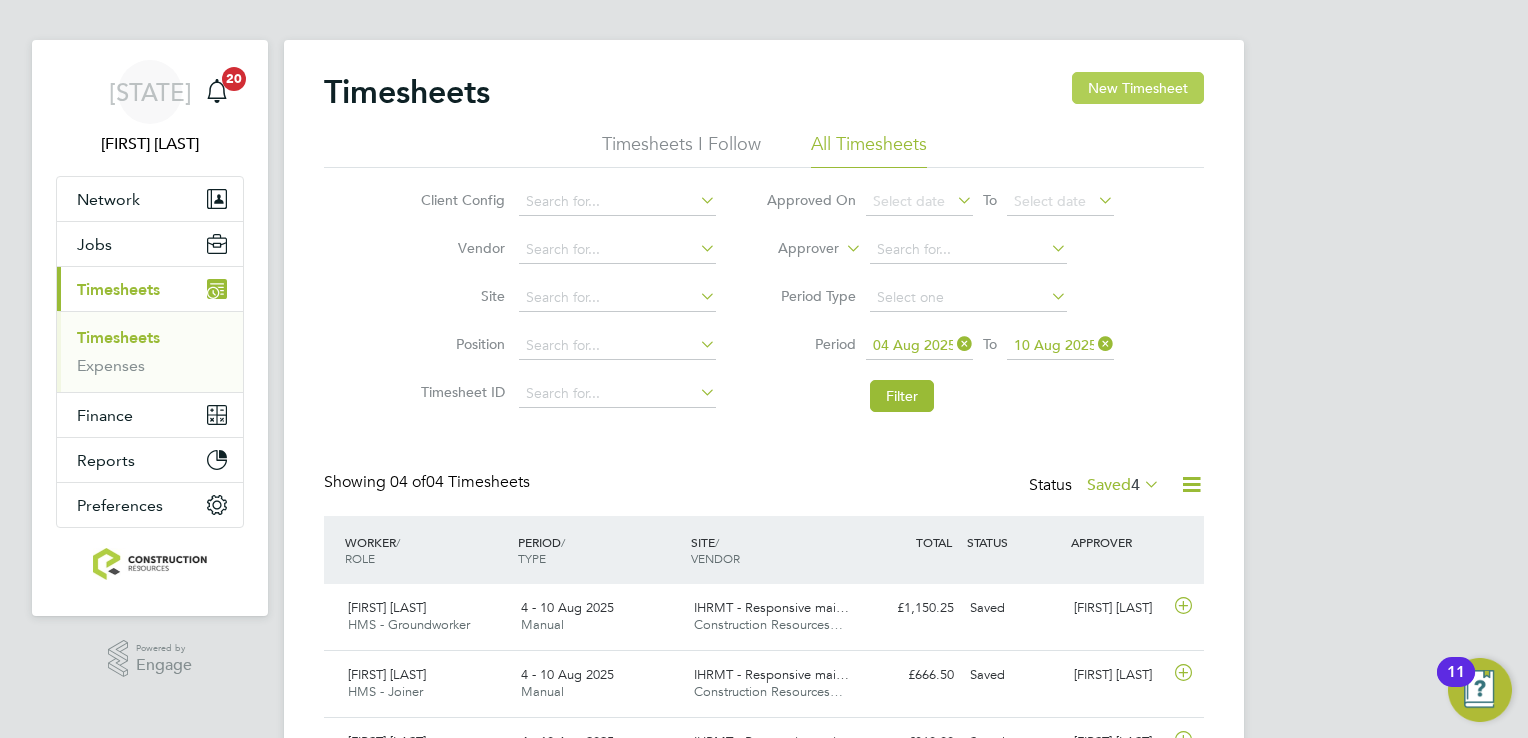 click on "New Timesheet" 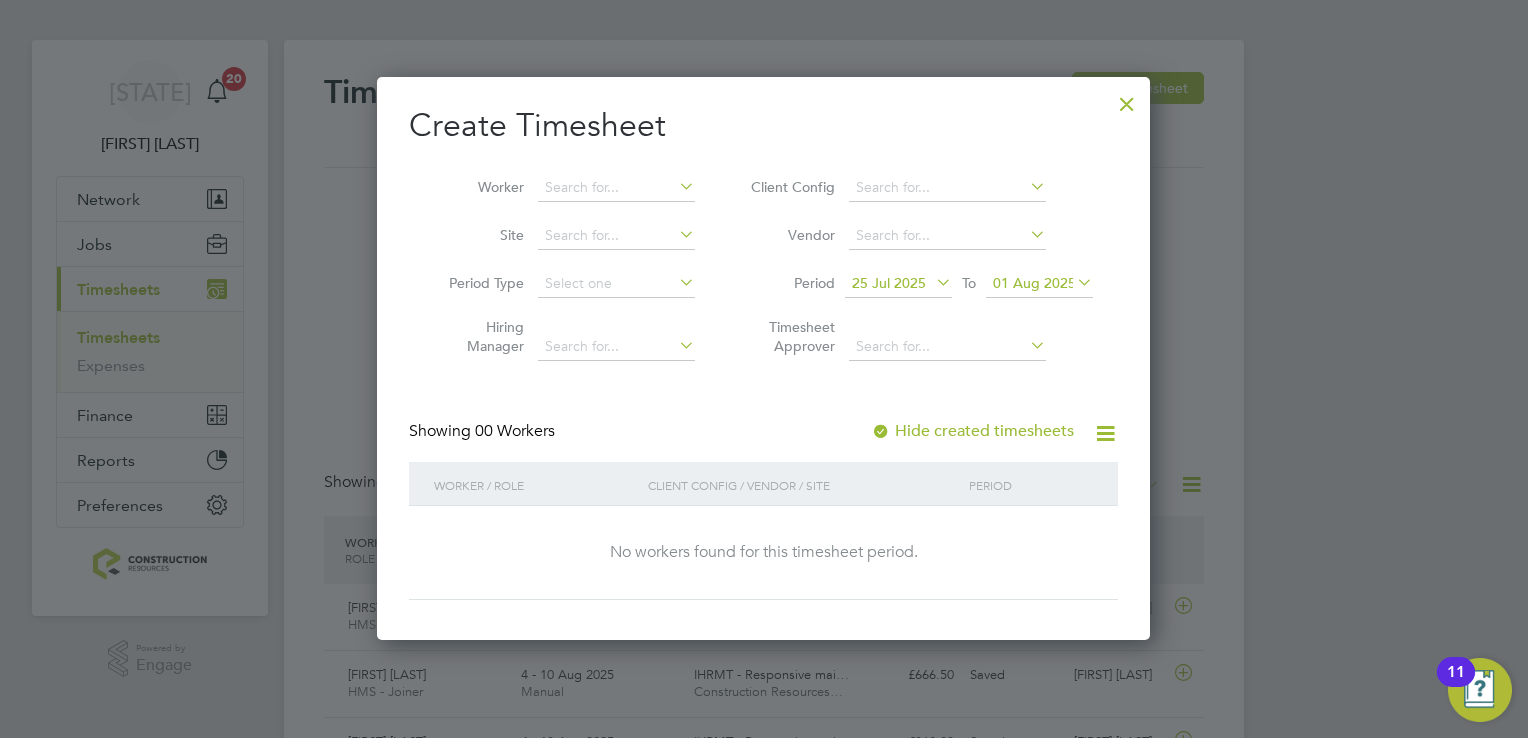 click on "25 Jul 2025" at bounding box center (898, 284) 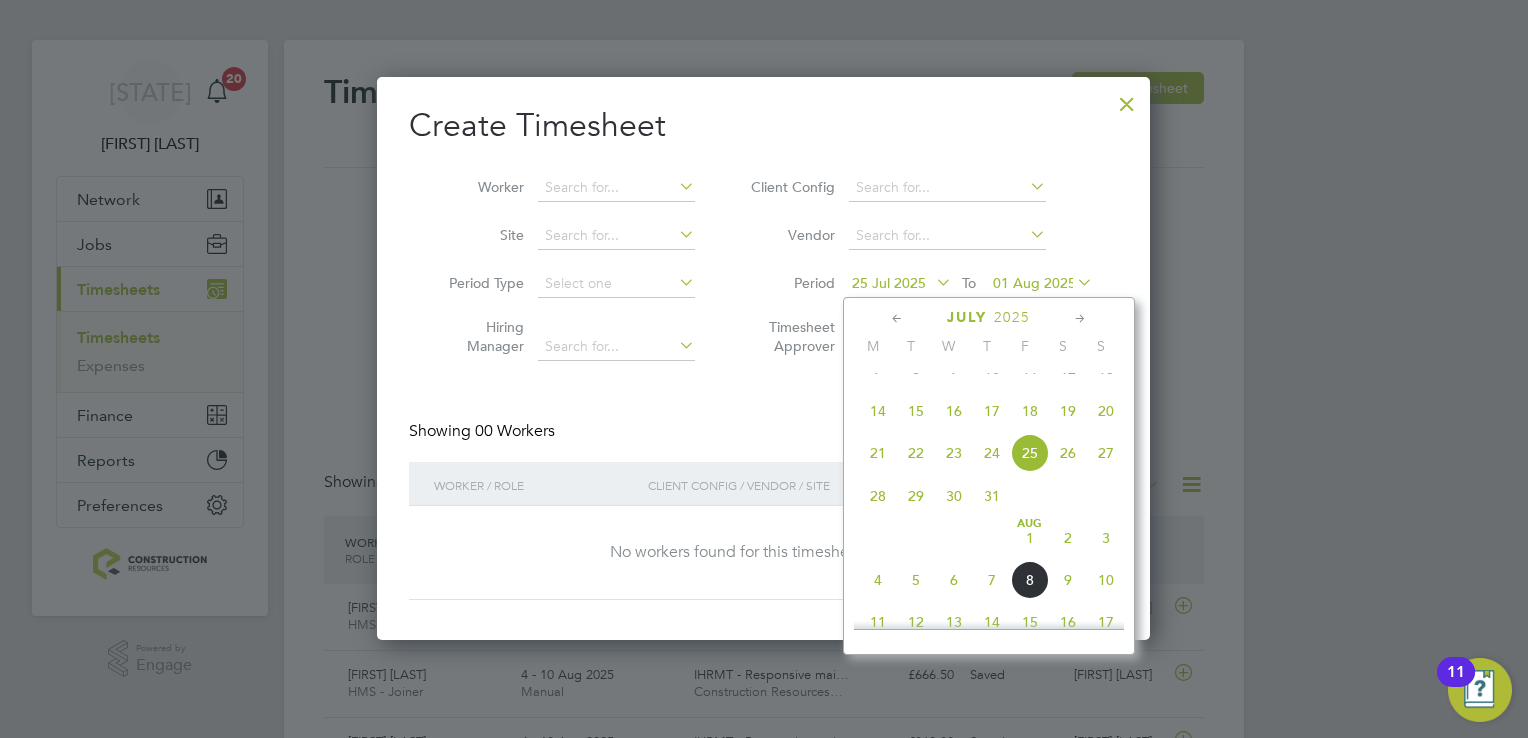 click on "4" 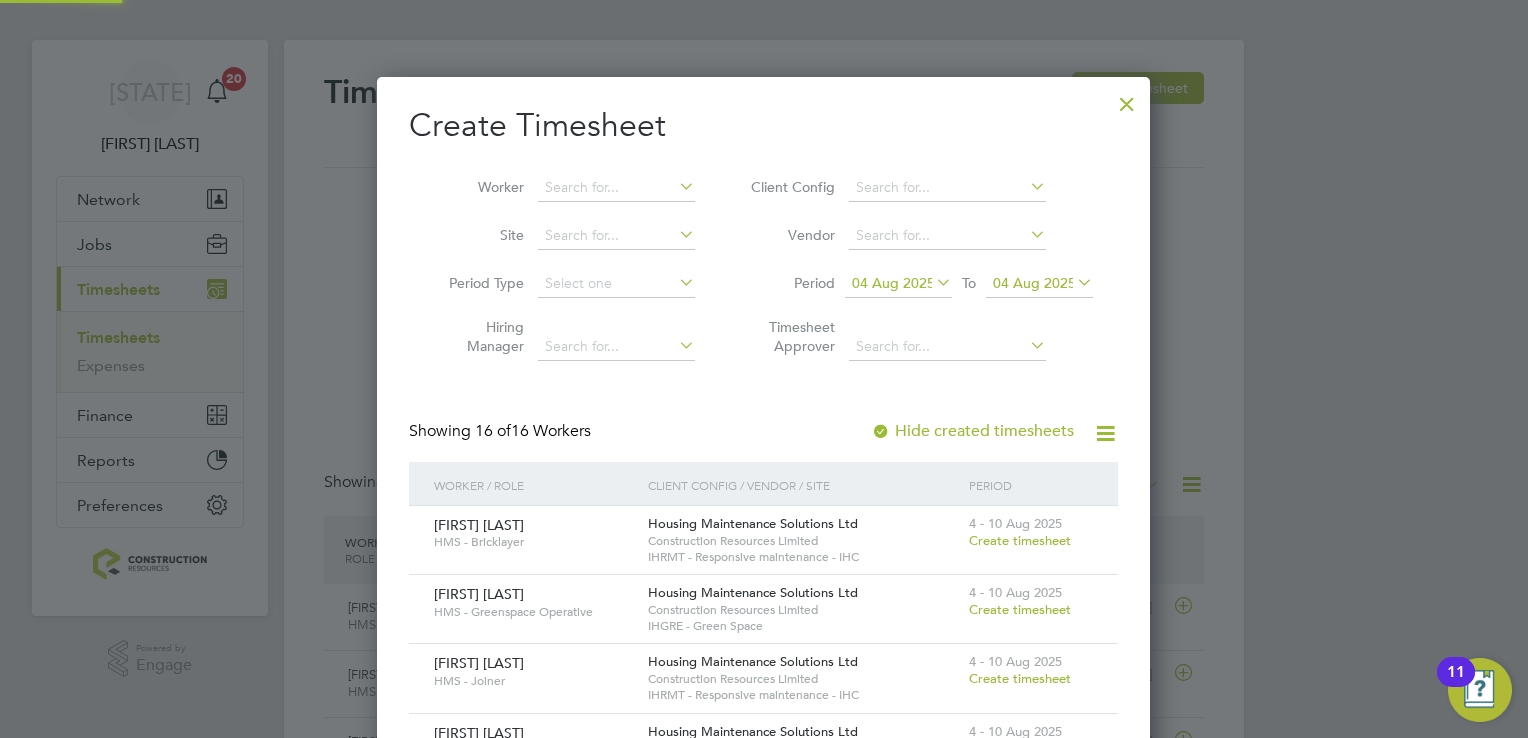 click on "04 Aug 2025" at bounding box center [1034, 283] 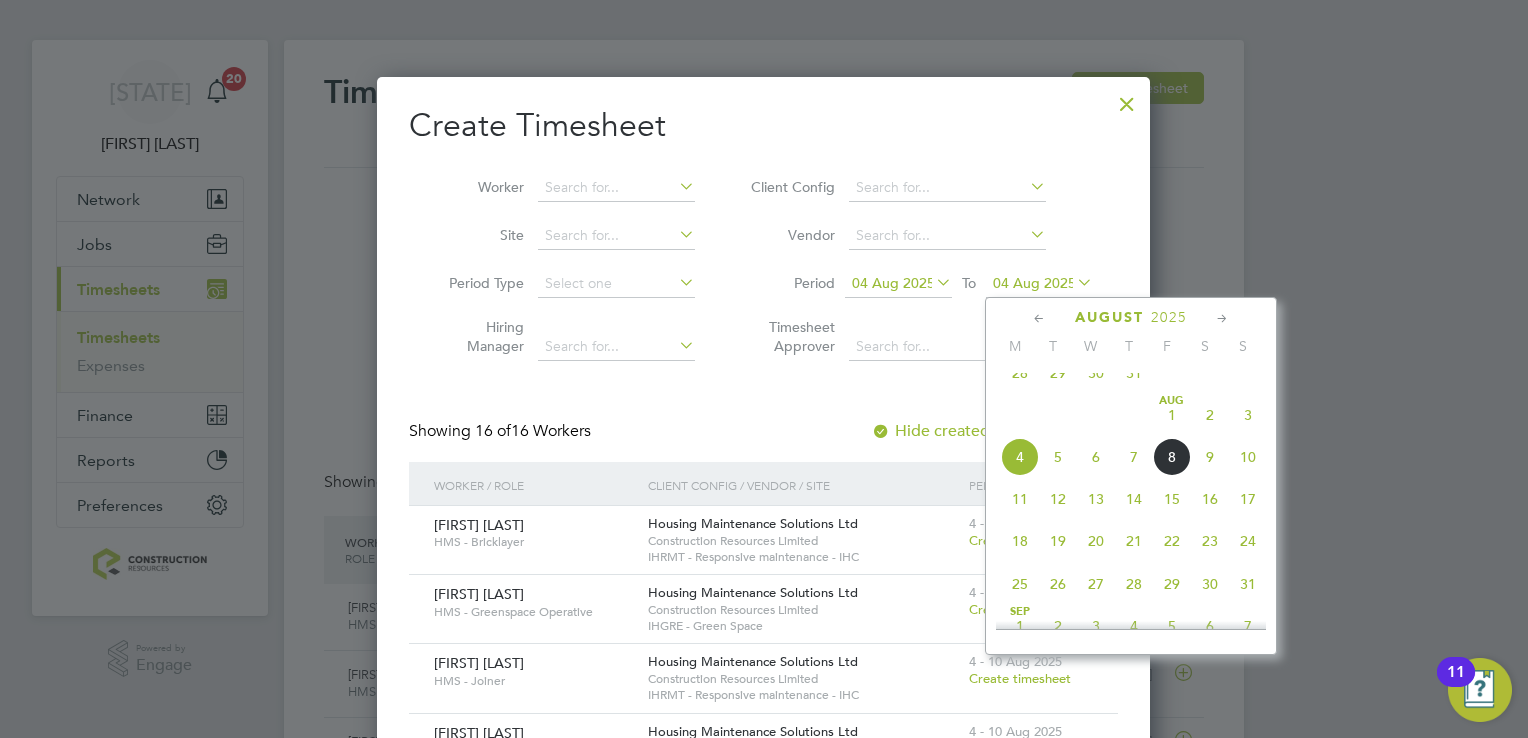click on "10" 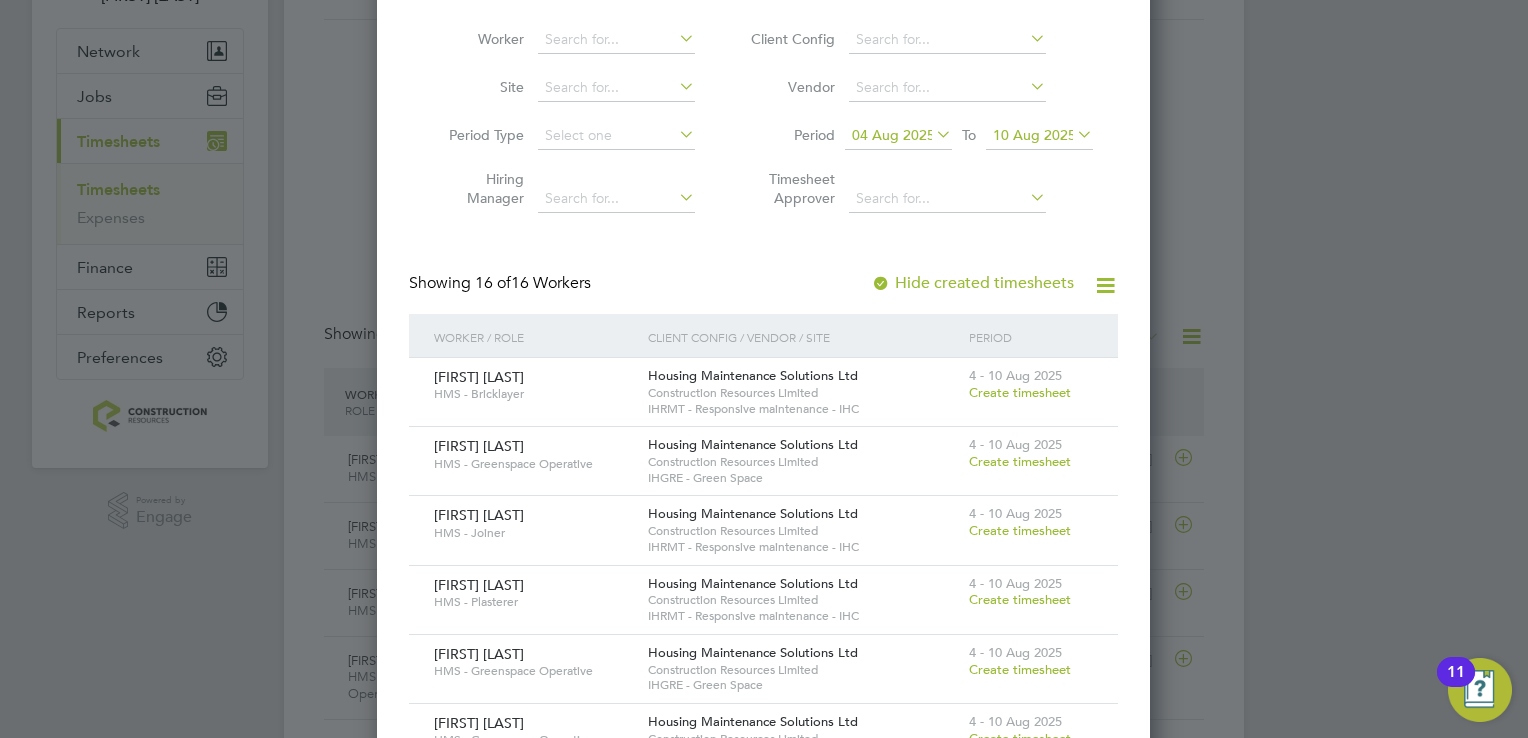 scroll, scrollTop: 200, scrollLeft: 0, axis: vertical 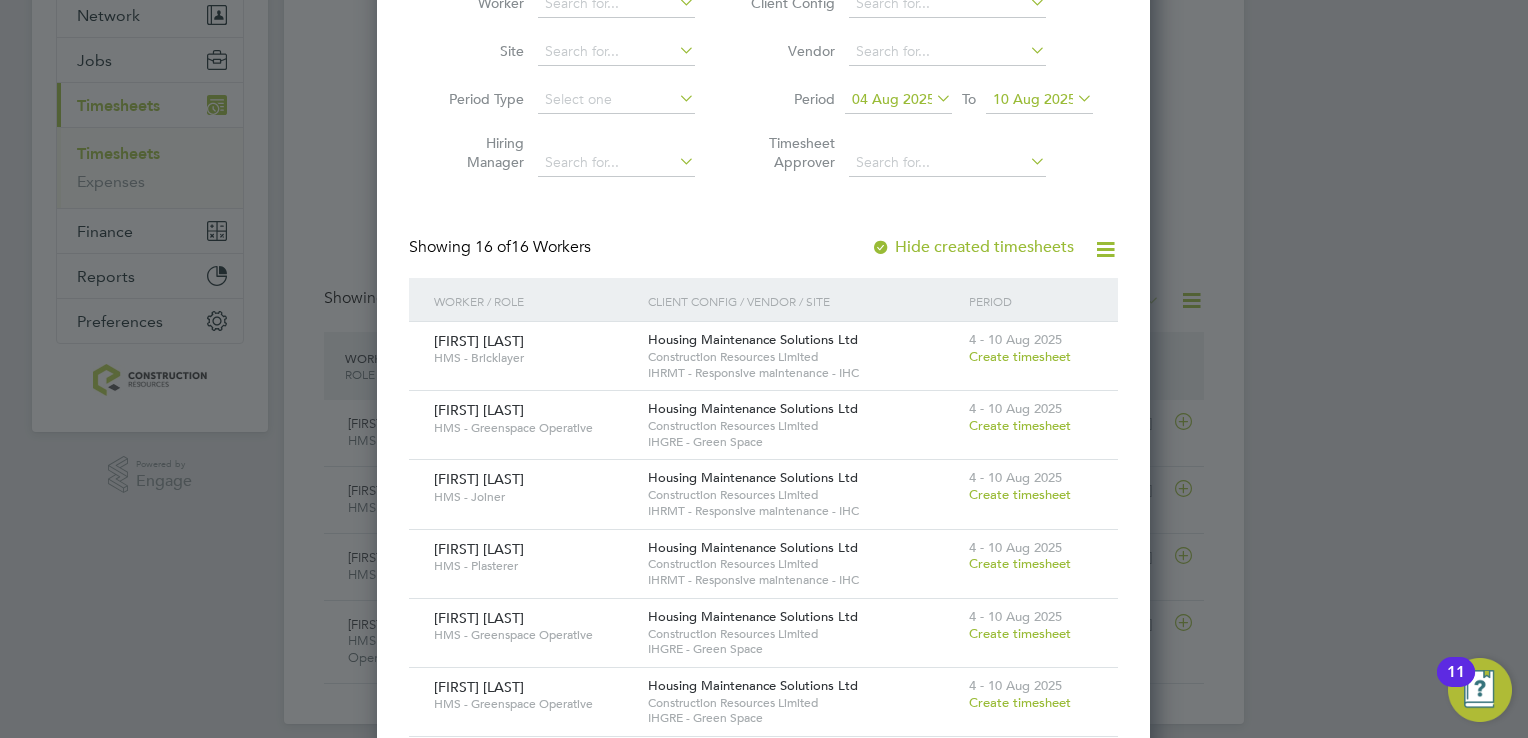 click on "Create timesheet" at bounding box center (1020, 633) 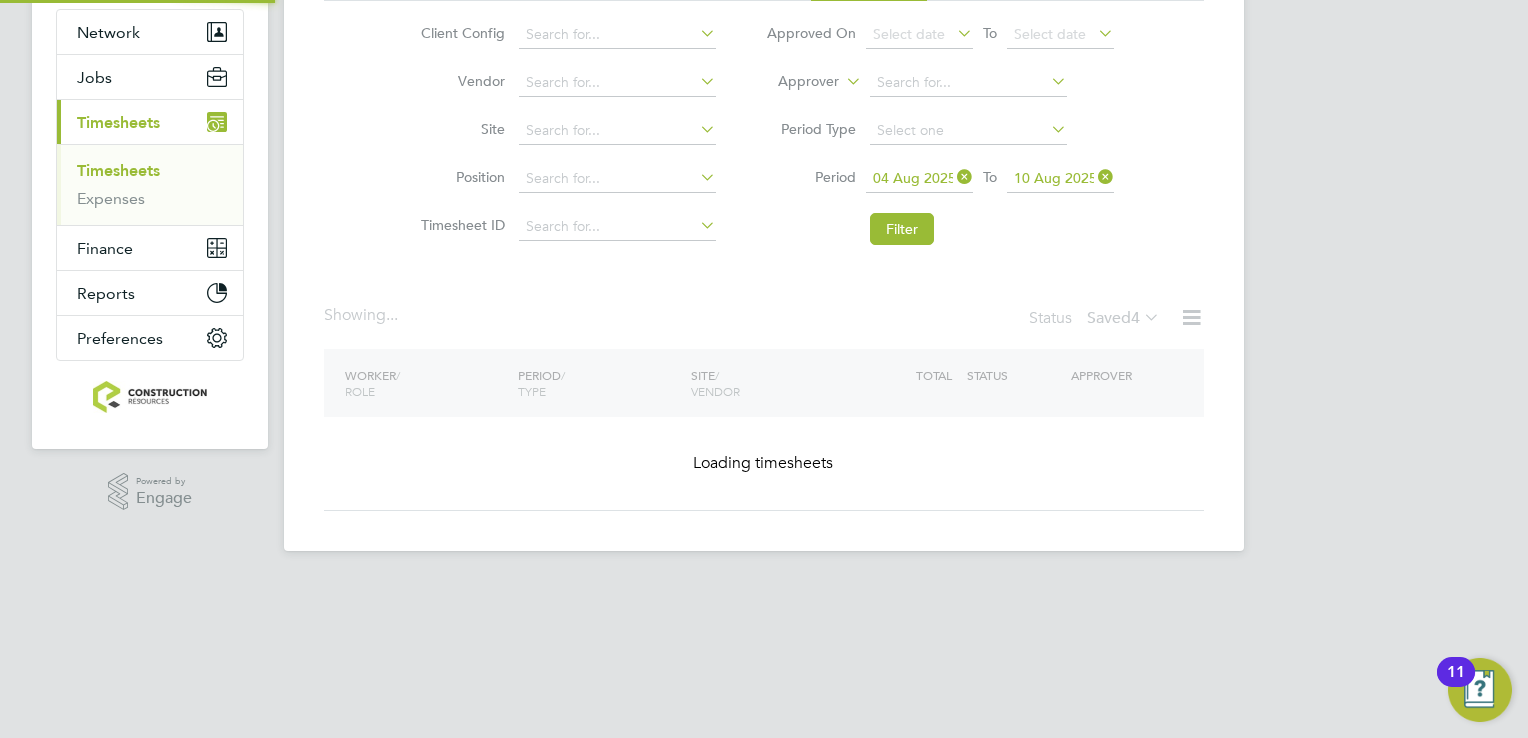 scroll, scrollTop: 145, scrollLeft: 0, axis: vertical 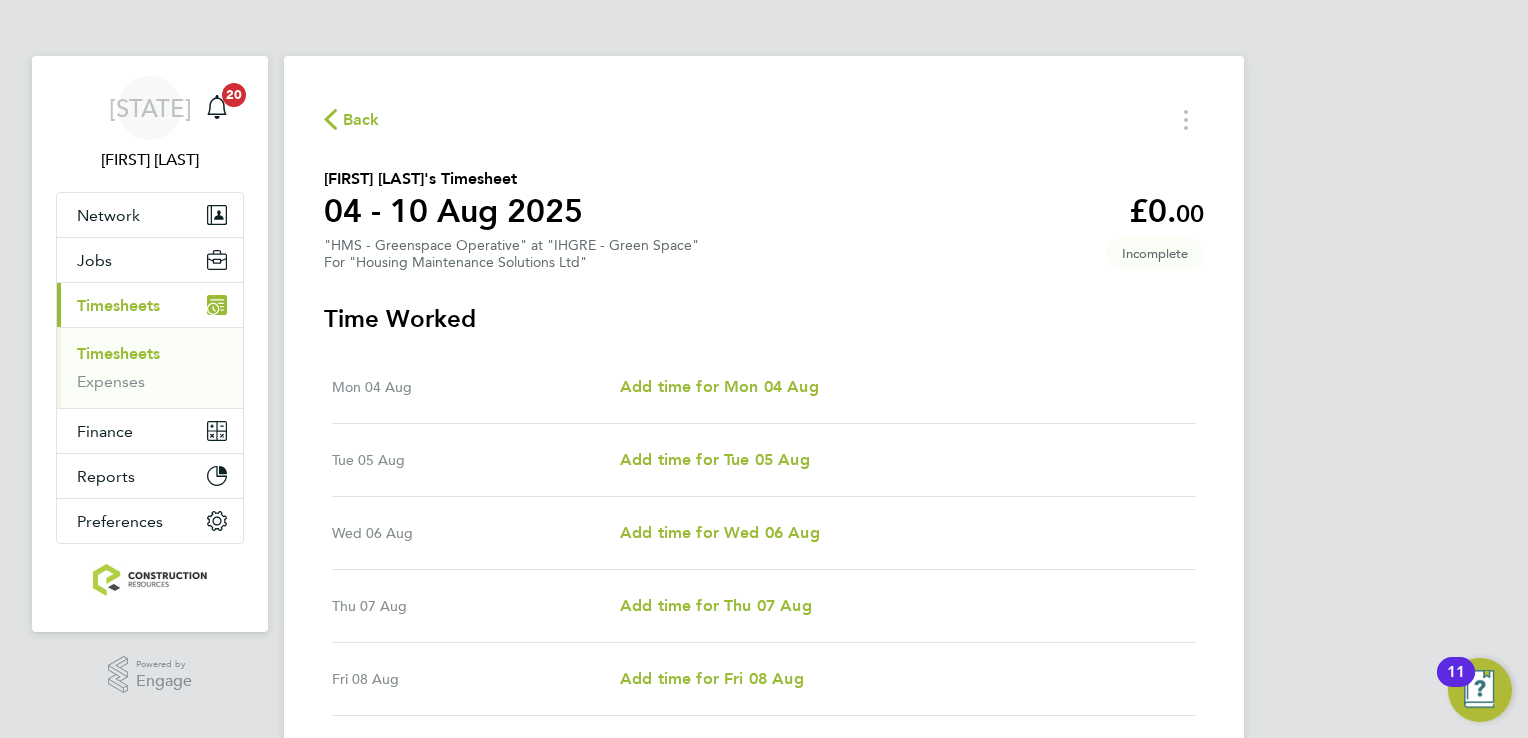 click on "Mon 04 Aug   Add time for Mon 04 Aug   Add time for Mon 04 Aug" at bounding box center [764, 387] 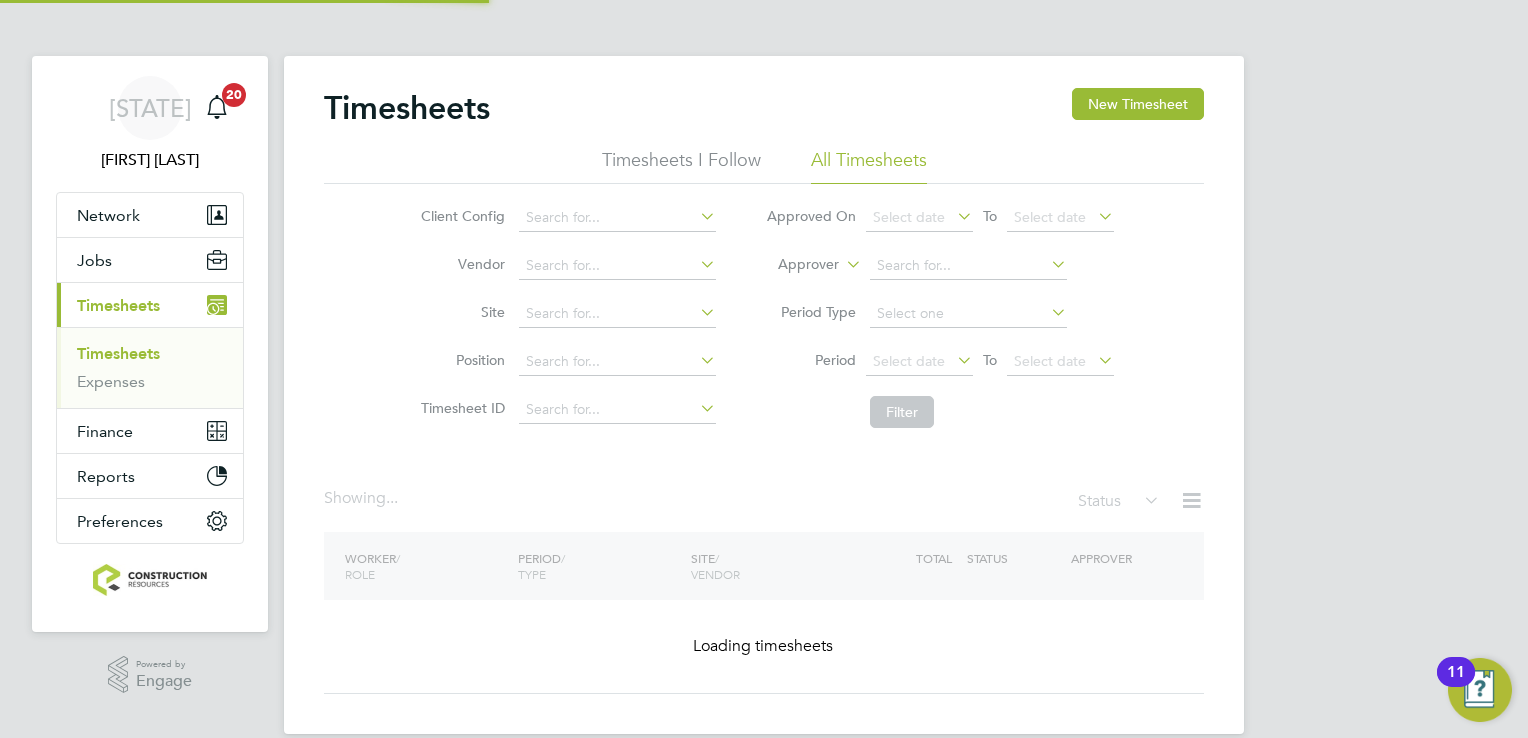 scroll, scrollTop: 27, scrollLeft: 0, axis: vertical 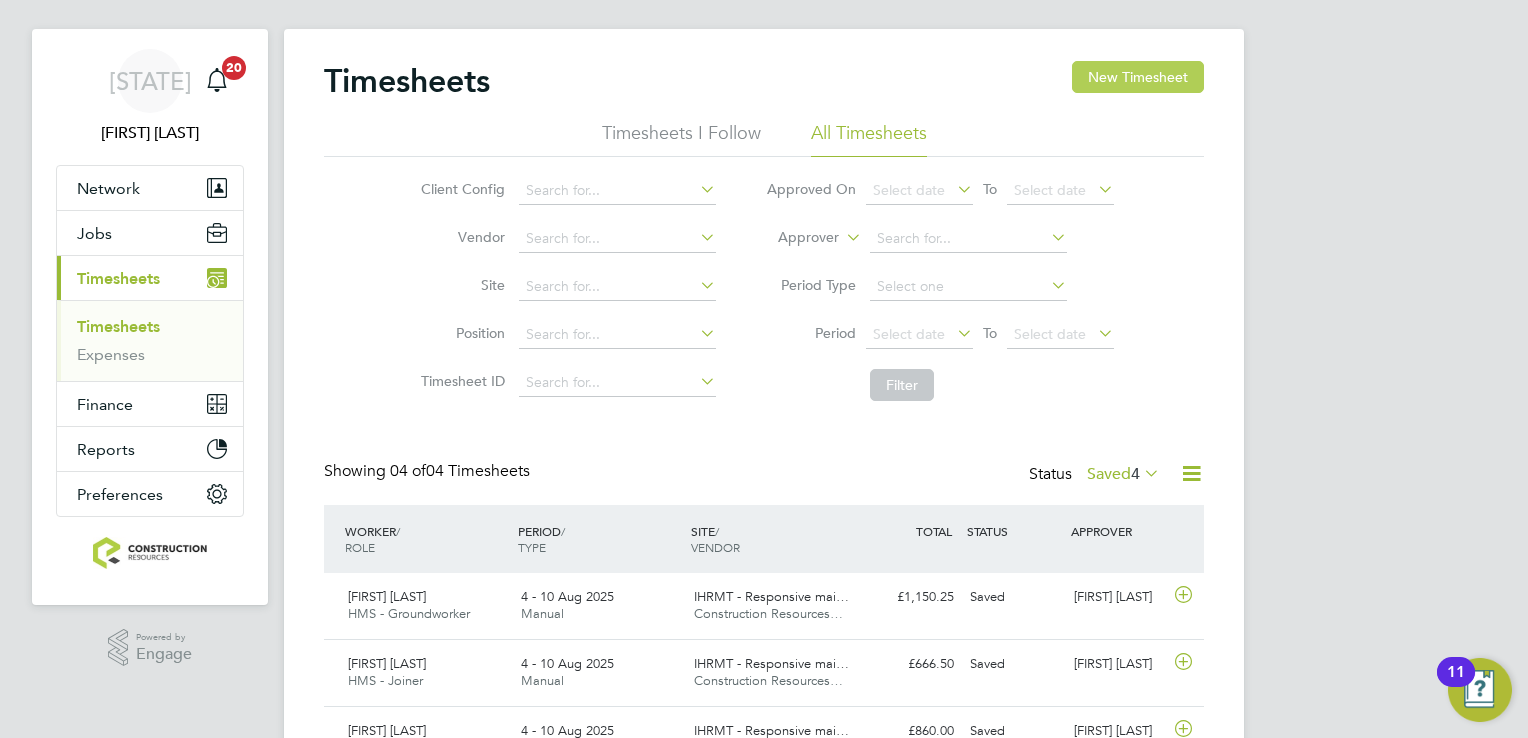 click on "New Timesheet" 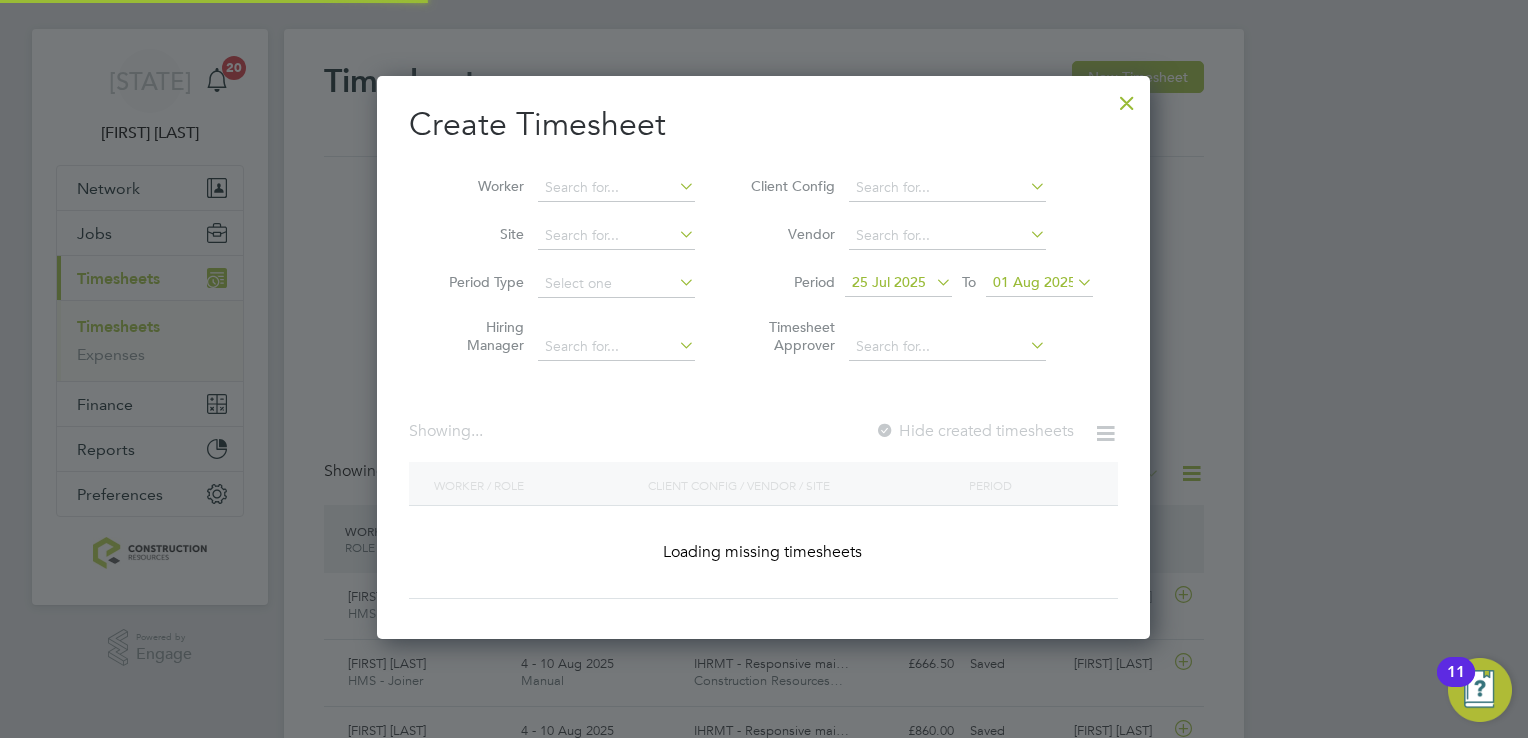 scroll, scrollTop: 10, scrollLeft: 10, axis: both 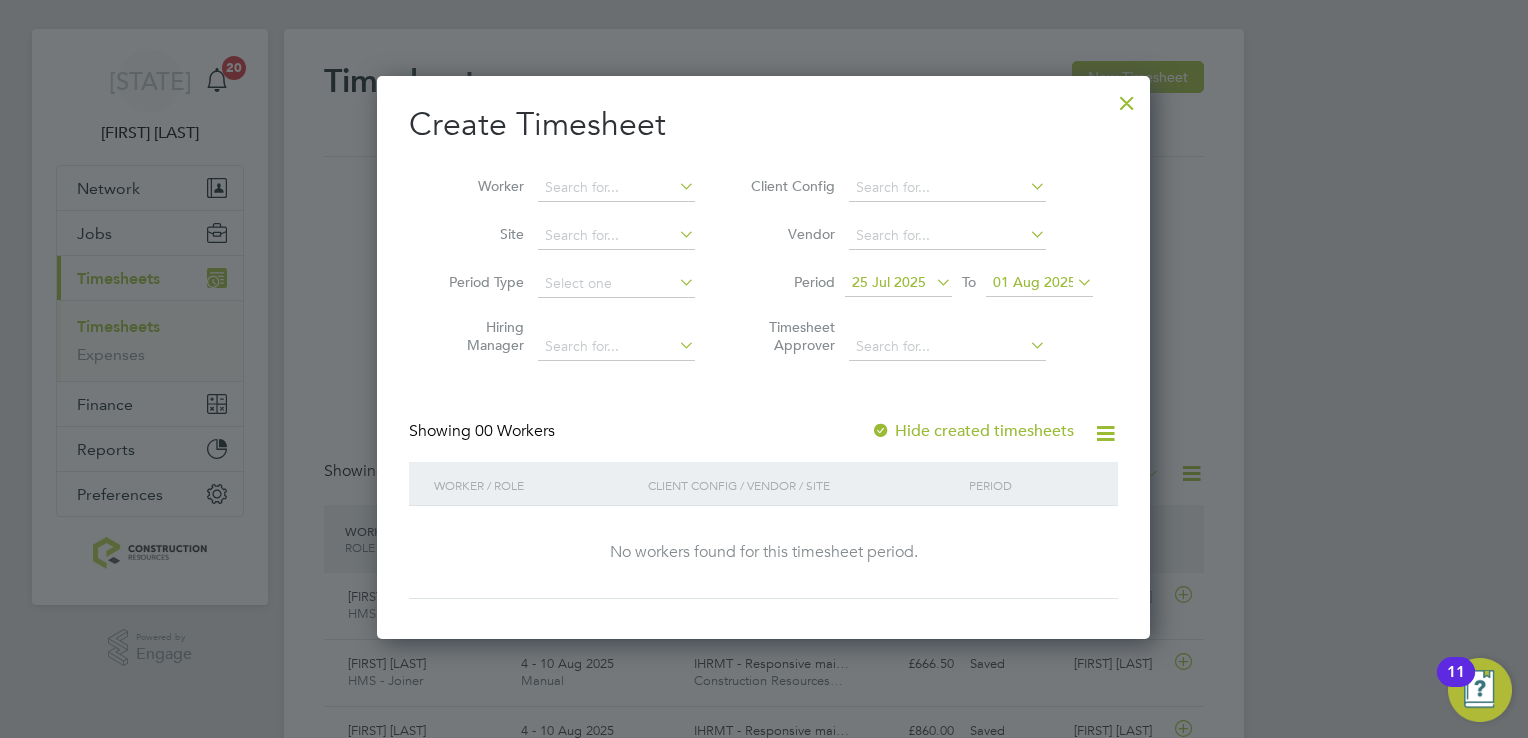 click on "25 Jul 2025" at bounding box center (889, 282) 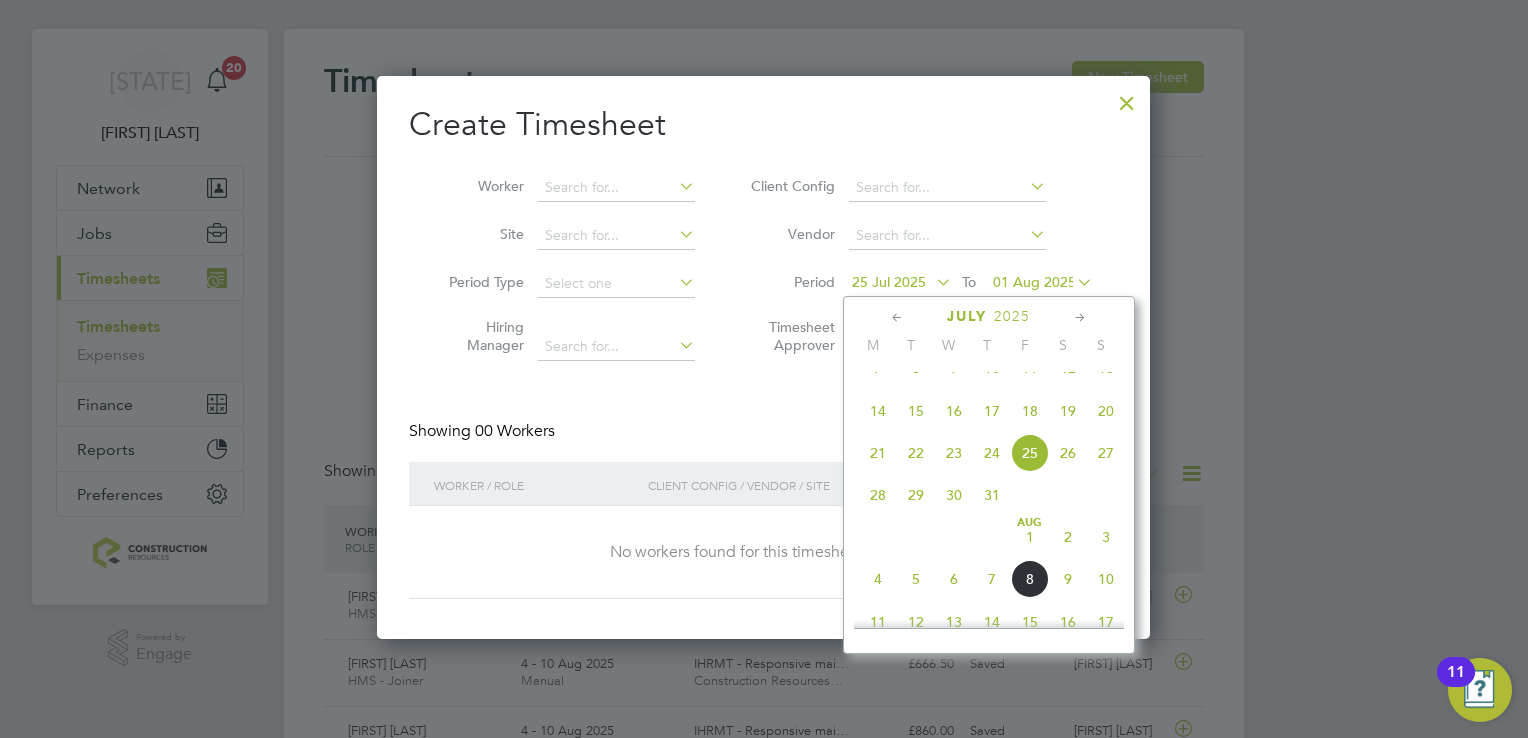 click on "4" 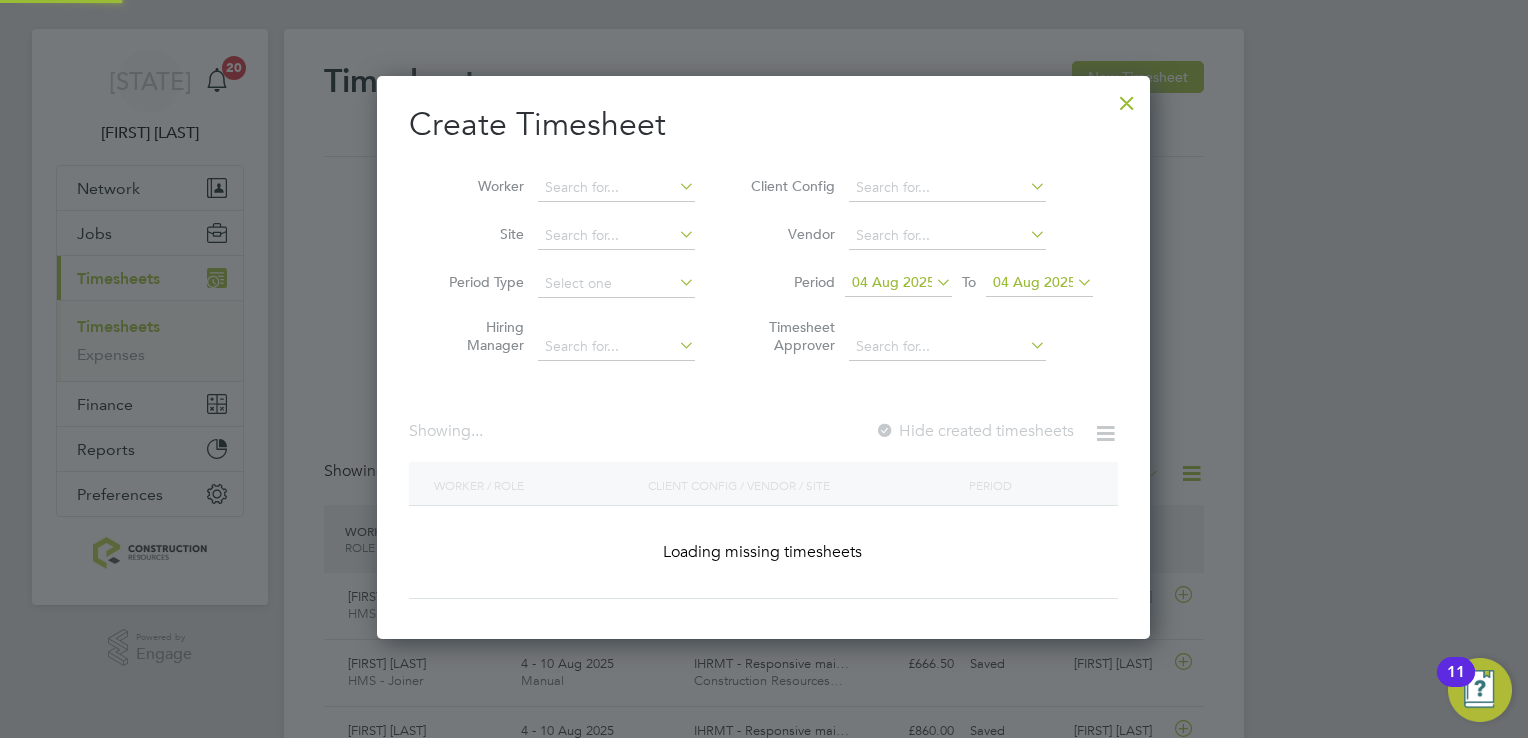 scroll, scrollTop: 10, scrollLeft: 10, axis: both 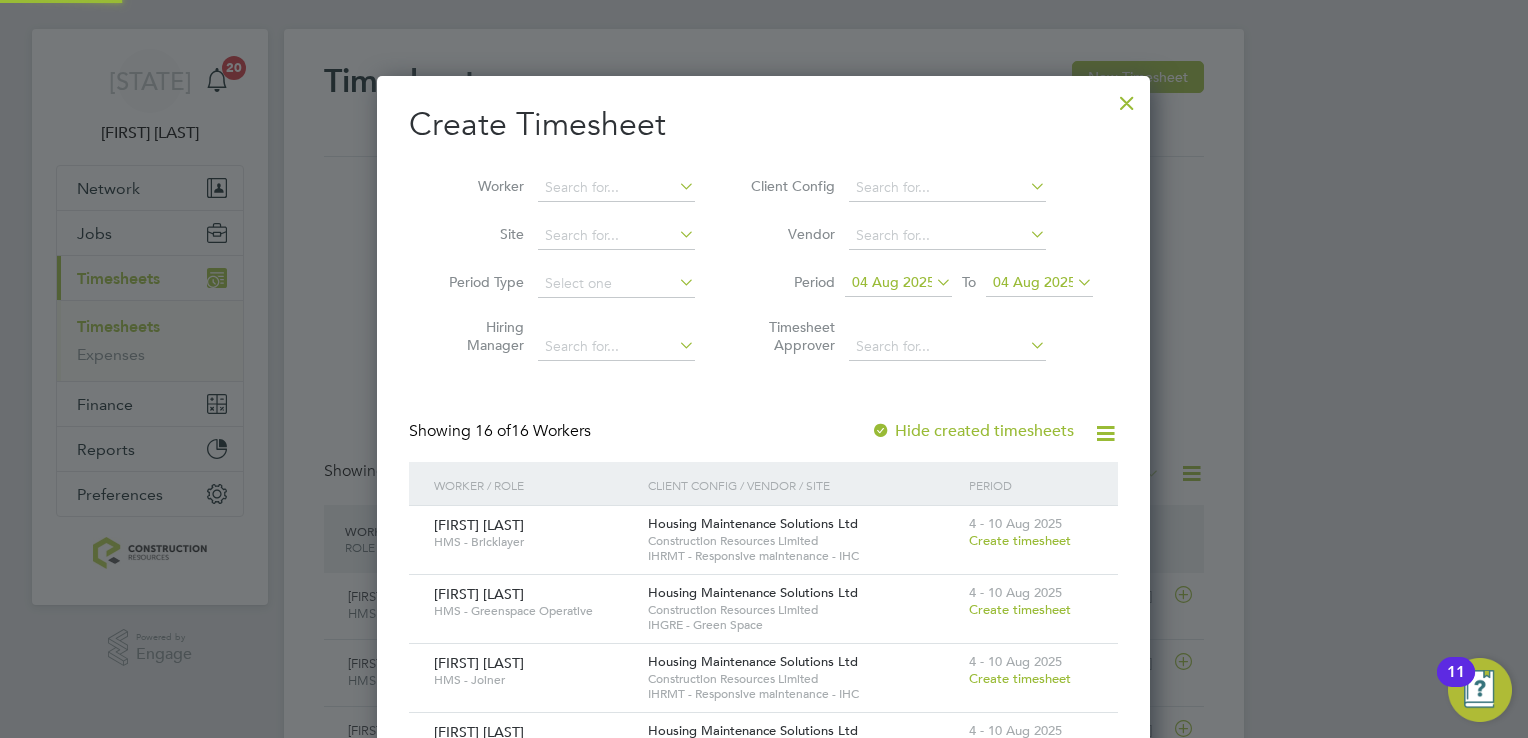 click on "04 Aug 2025" at bounding box center (1034, 282) 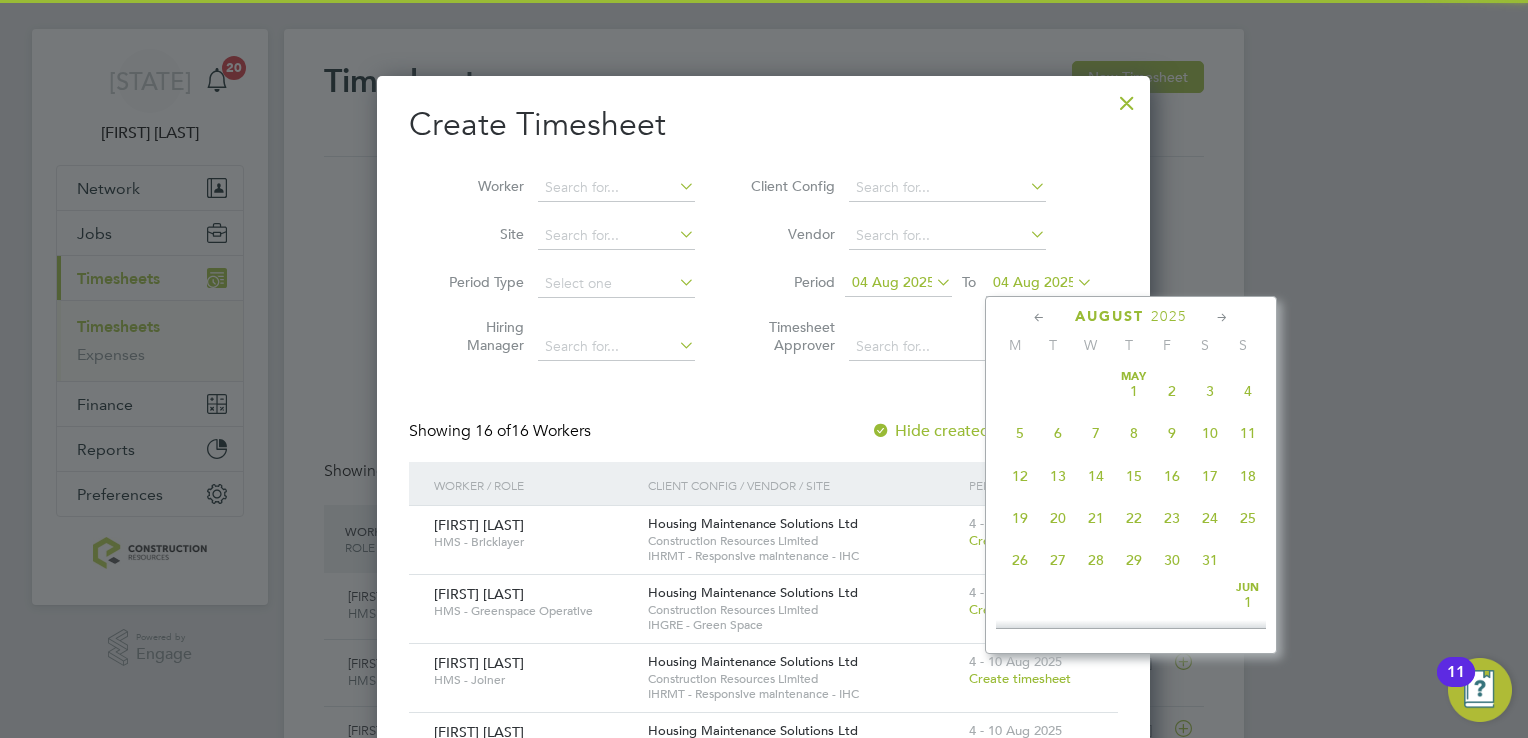 scroll, scrollTop: 652, scrollLeft: 0, axis: vertical 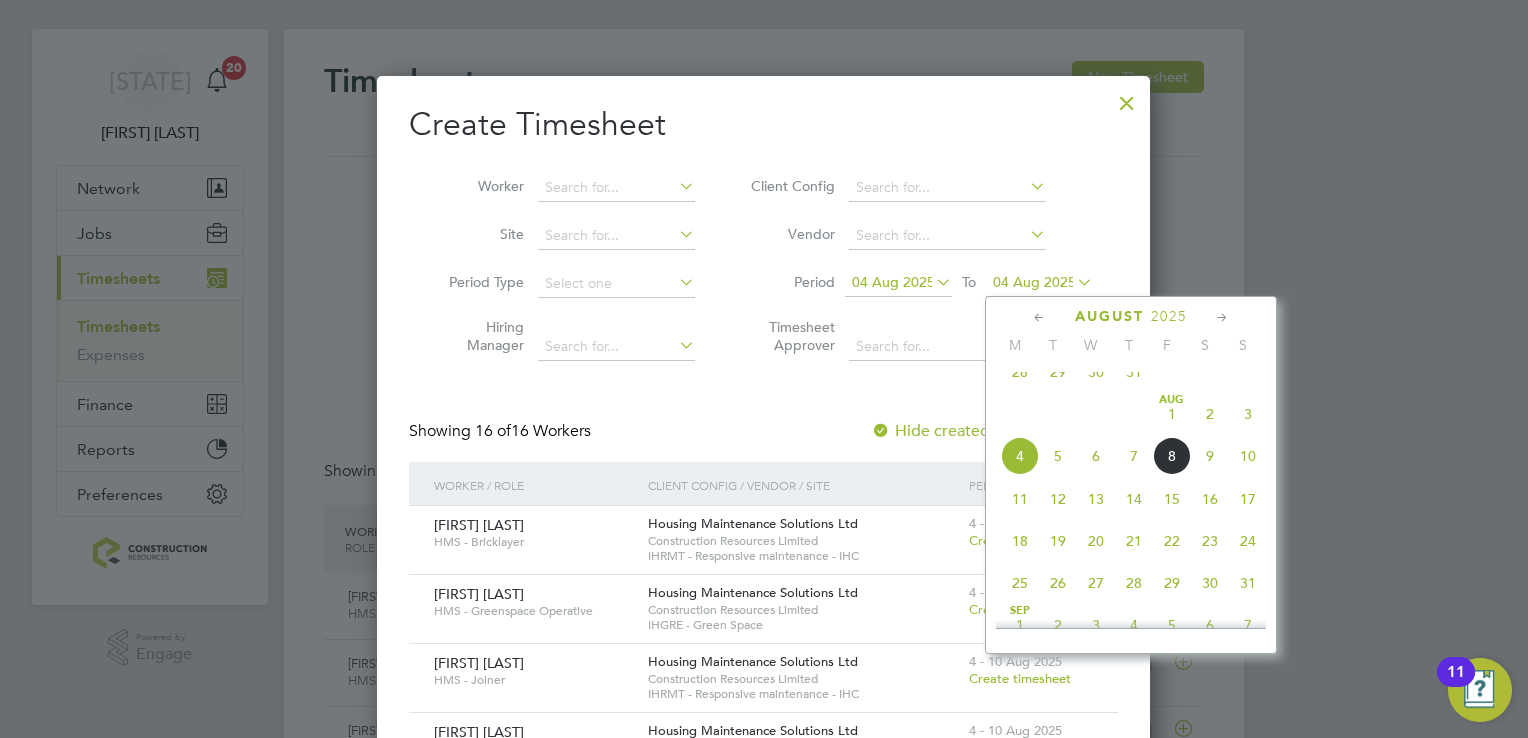 click on "10" 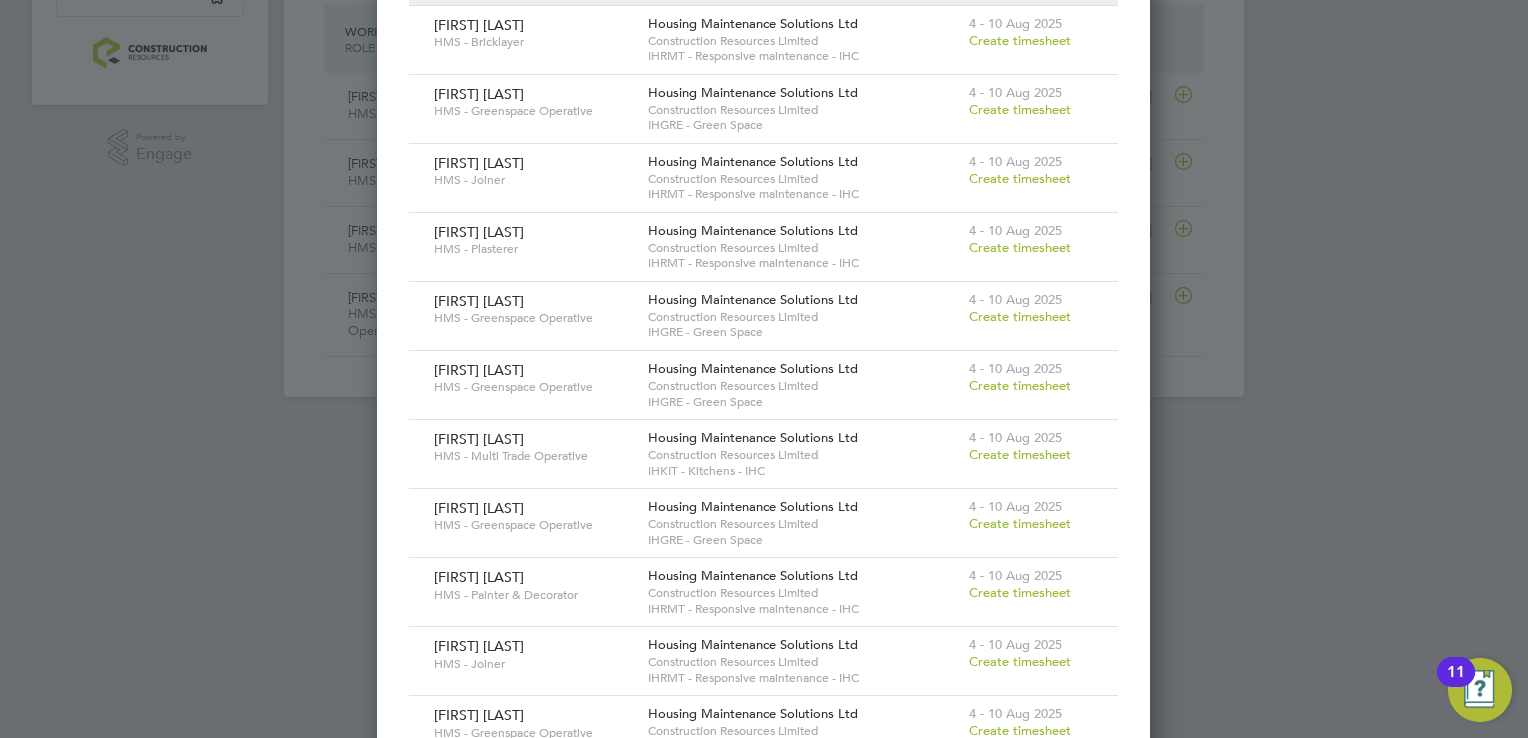 click on "Create timesheet" at bounding box center [1020, 523] 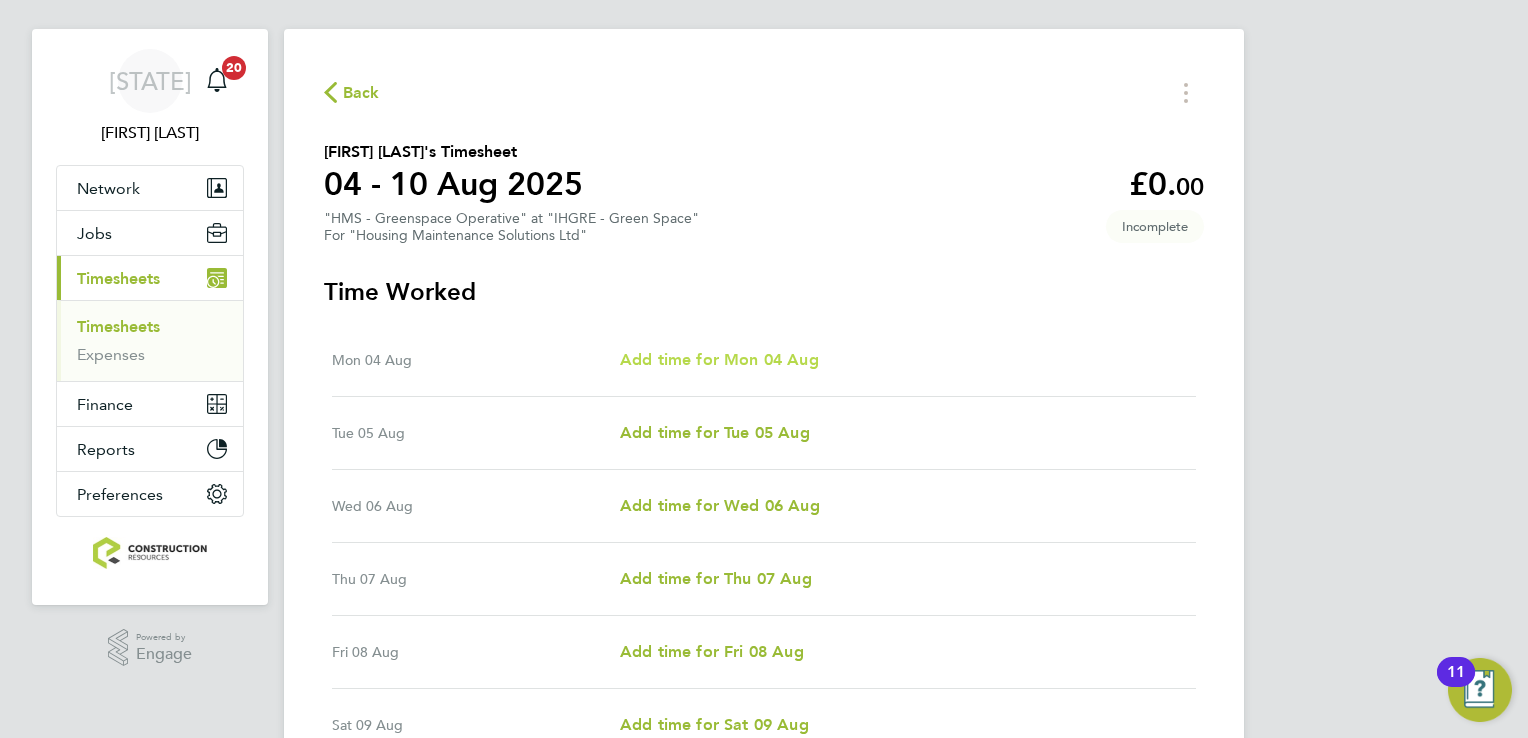 click on "Add time for Mon 04 Aug" at bounding box center [719, 359] 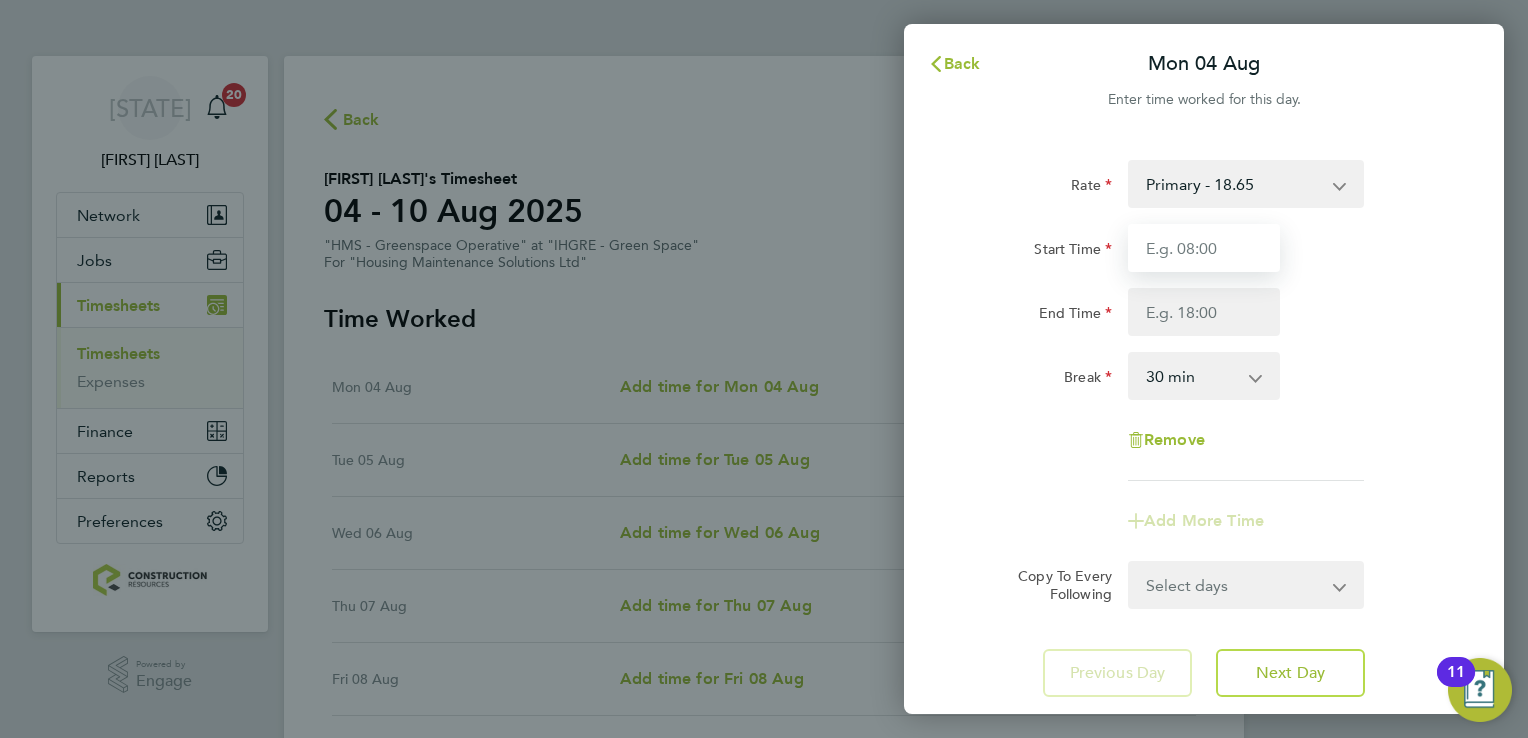click on "Start Time" at bounding box center [1204, 248] 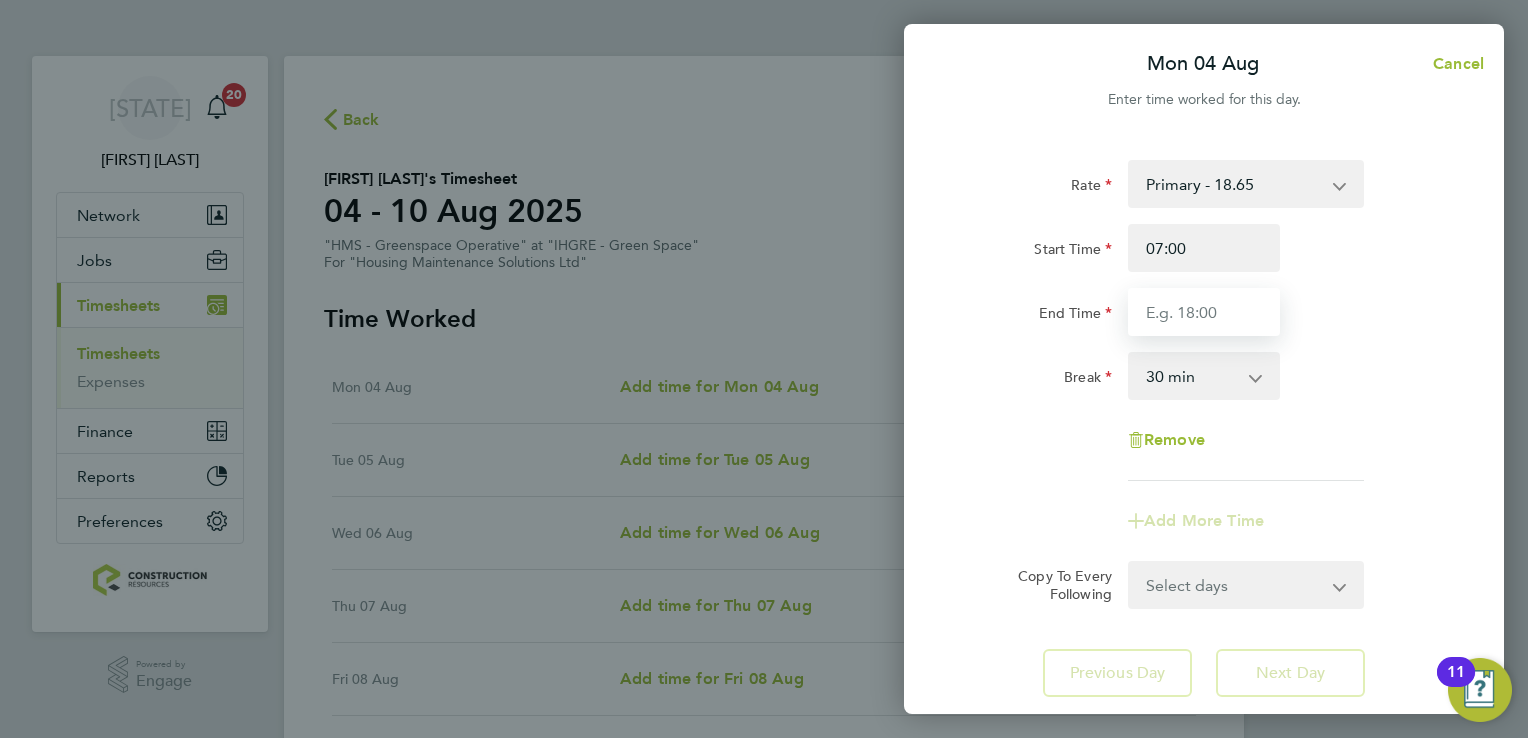 click on "End Time" at bounding box center [1204, 312] 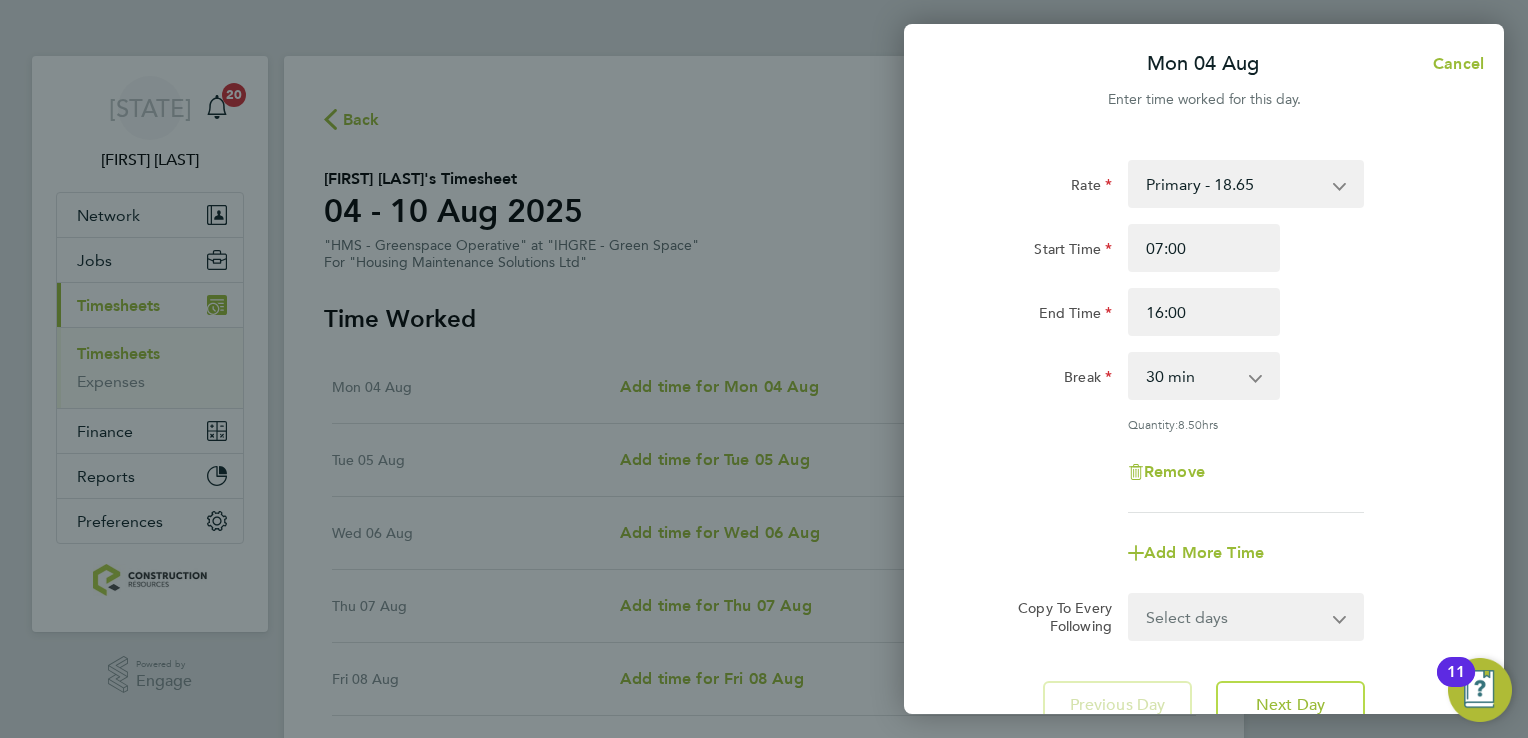 click on "Rate  Primary - 18.65
Start Time 07:00 End Time 16:00 Break  0 min   15 min   30 min   45 min   60 min   75 min   90 min
Quantity:  8.50  hrs
Remove" 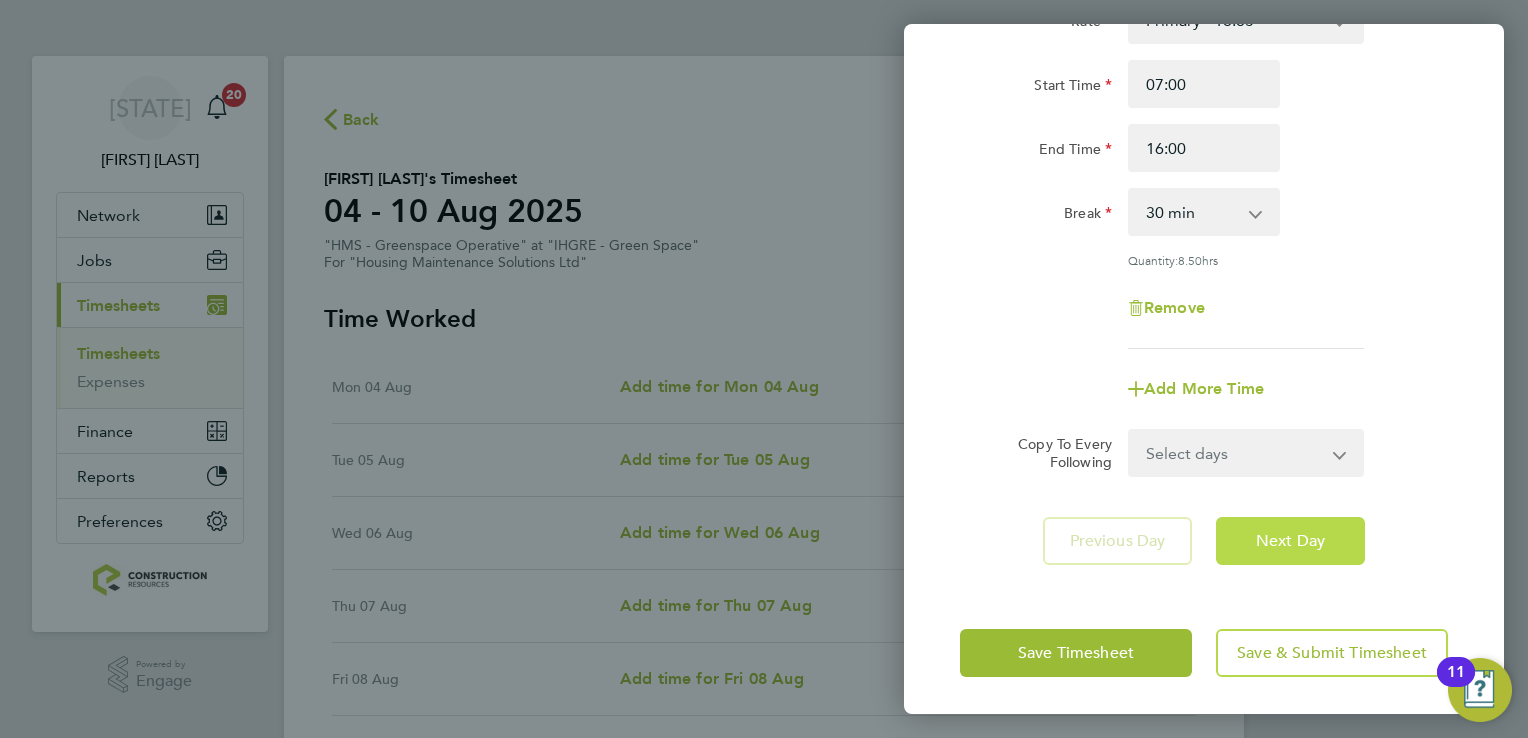 click on "Next Day" 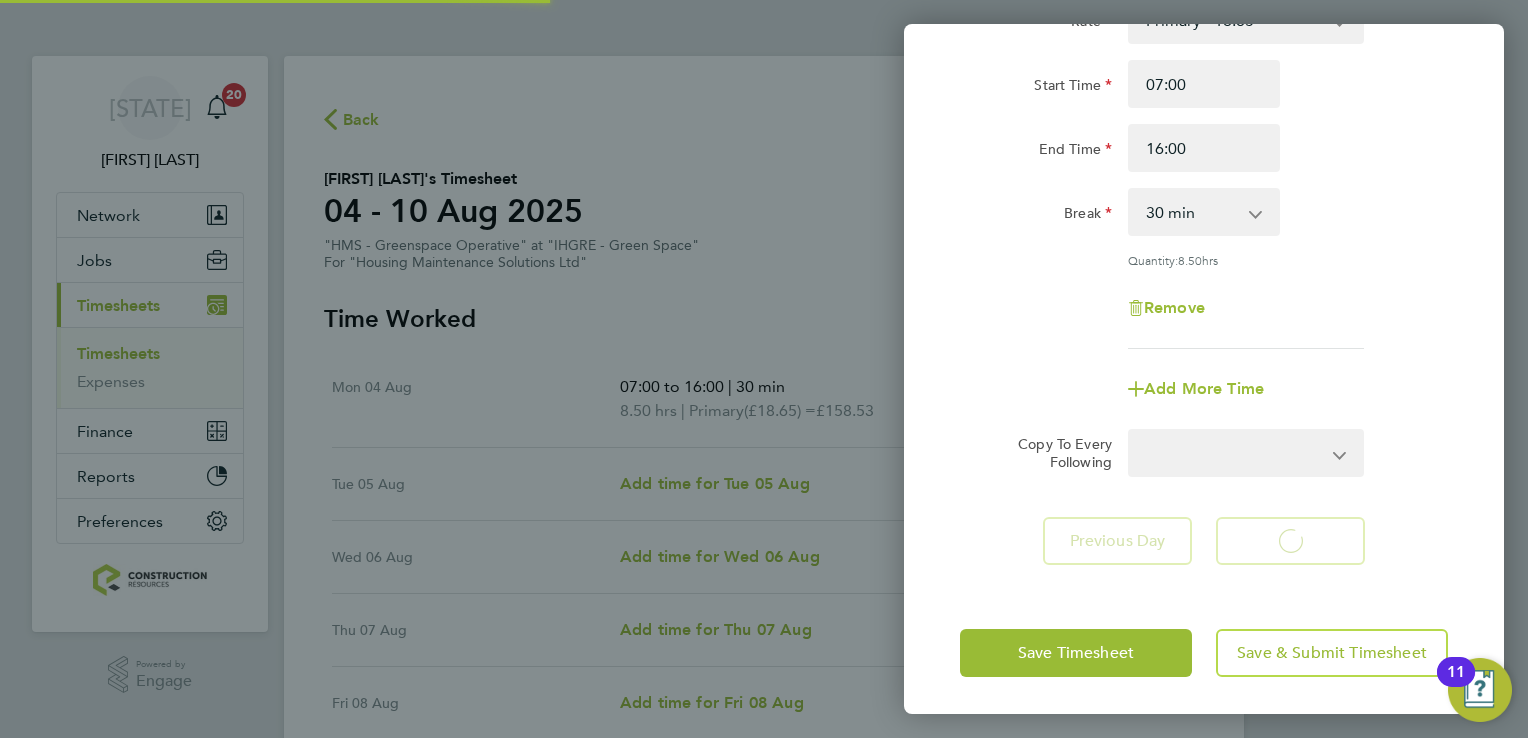 select on "30" 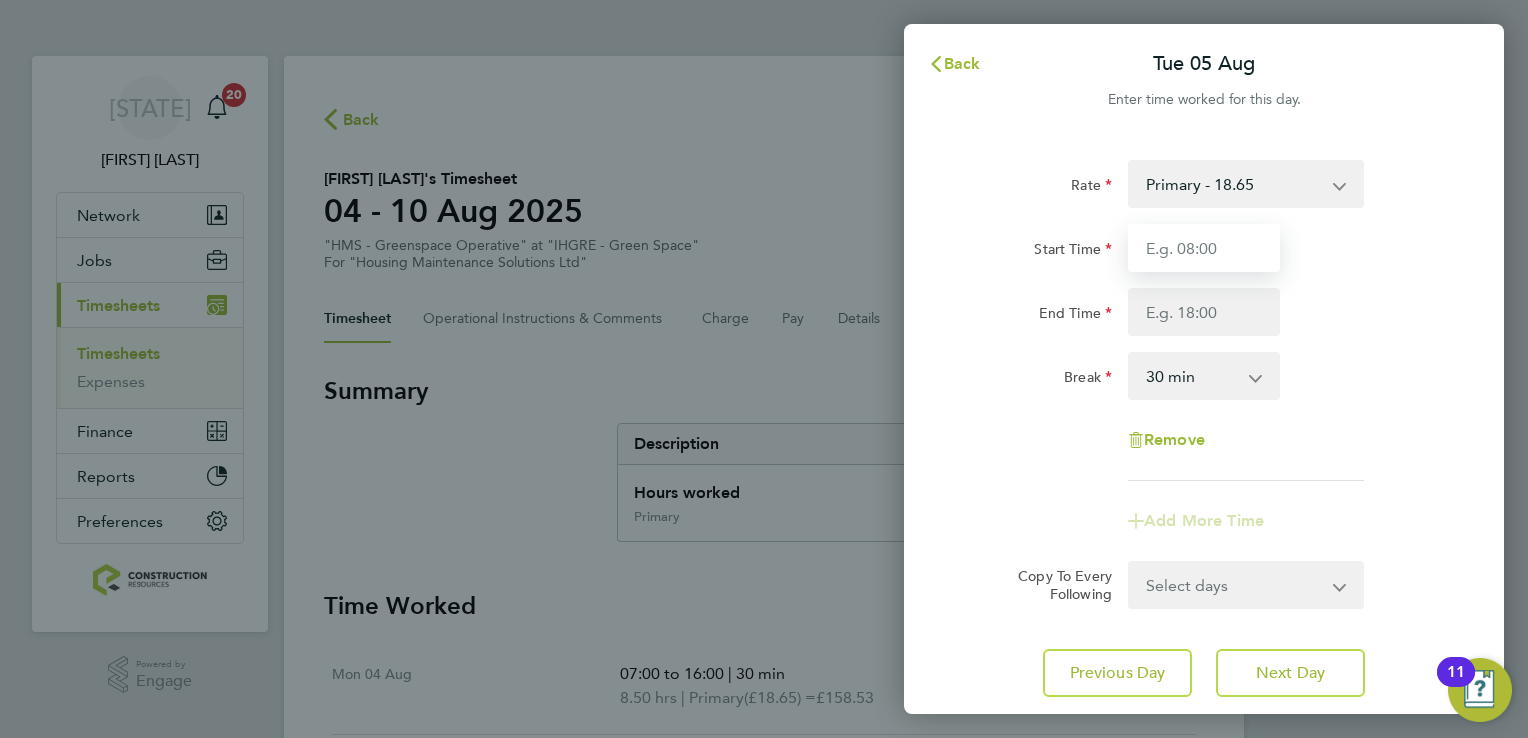 click on "Start Time" at bounding box center (1204, 248) 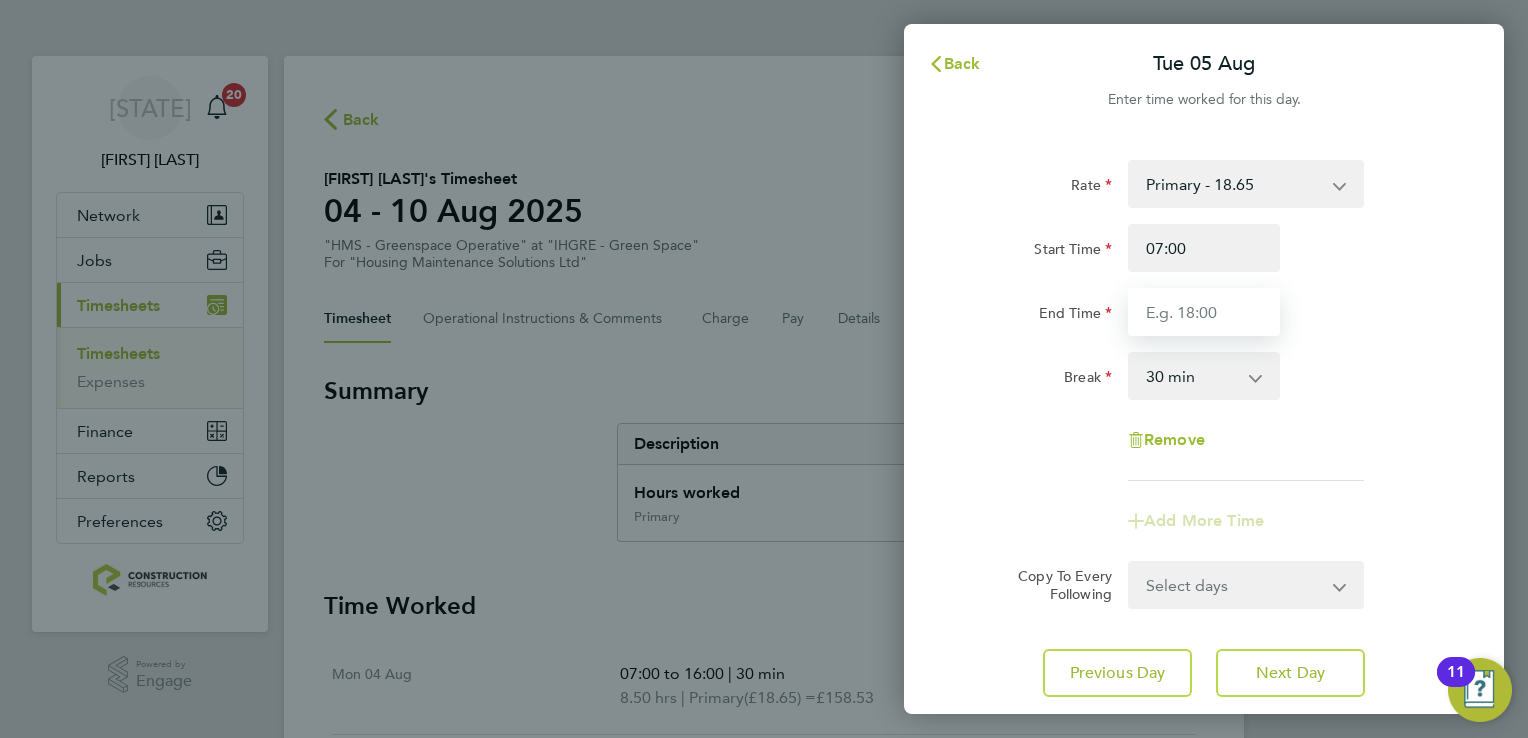type on "16:00" 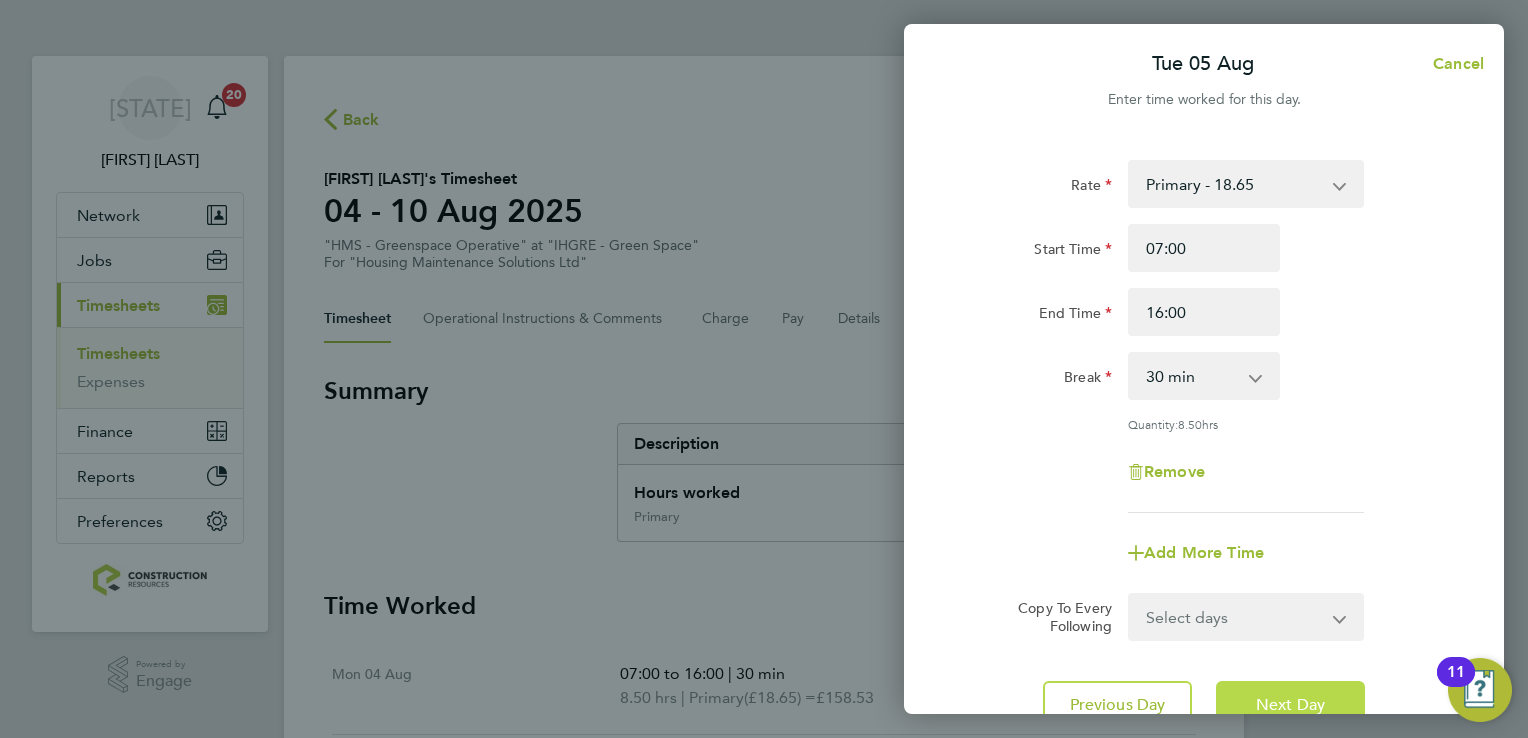 click on "Next Day" 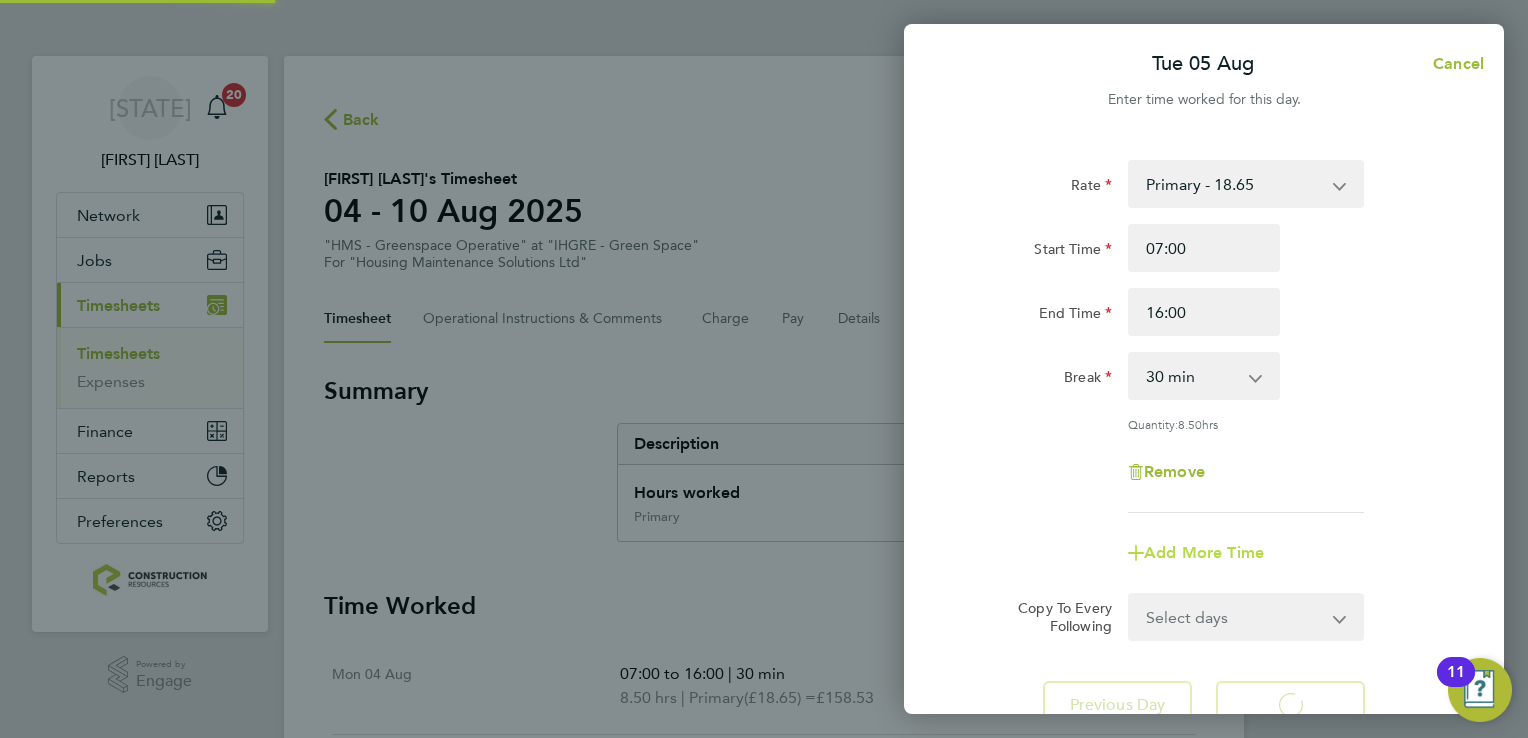 select on "30" 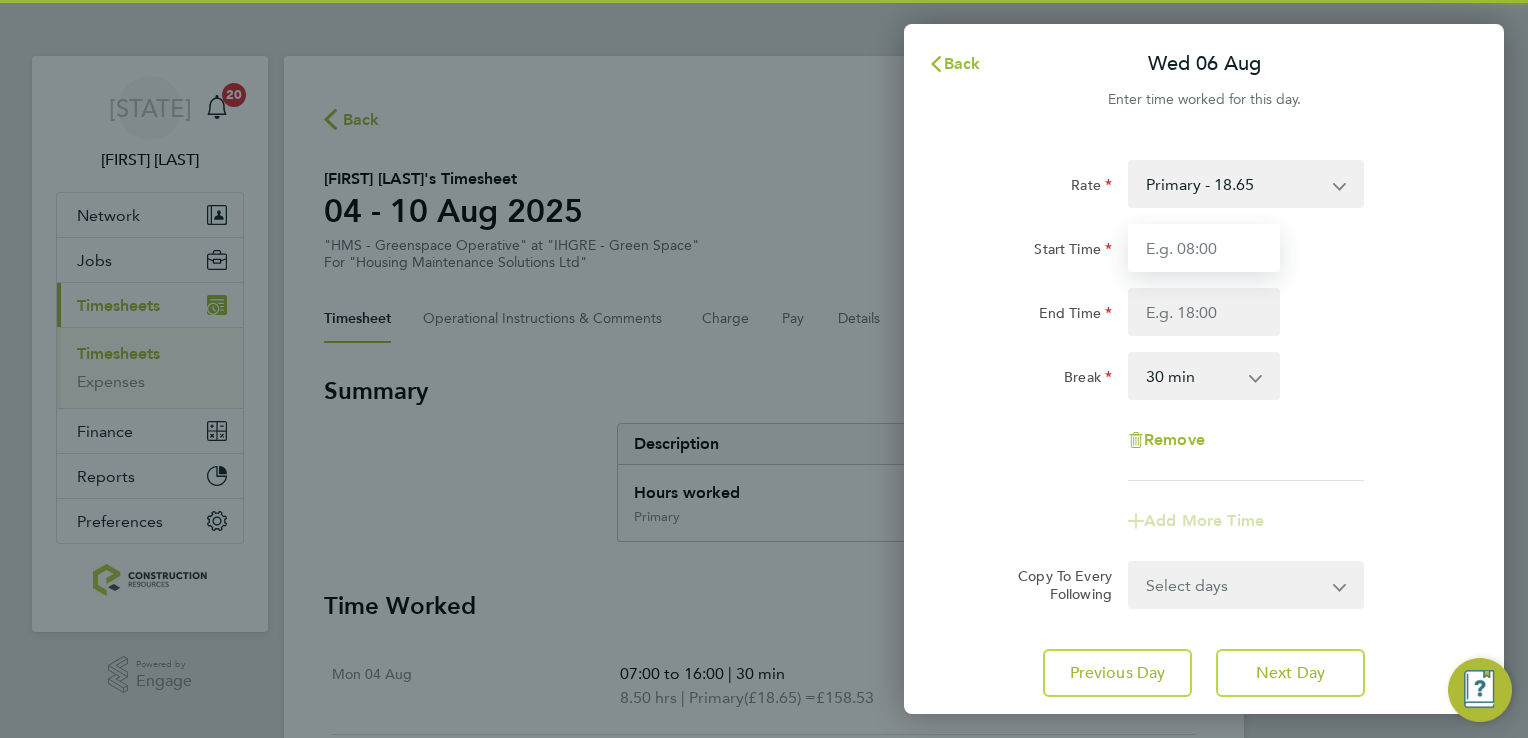 click on "Start Time" at bounding box center (1204, 248) 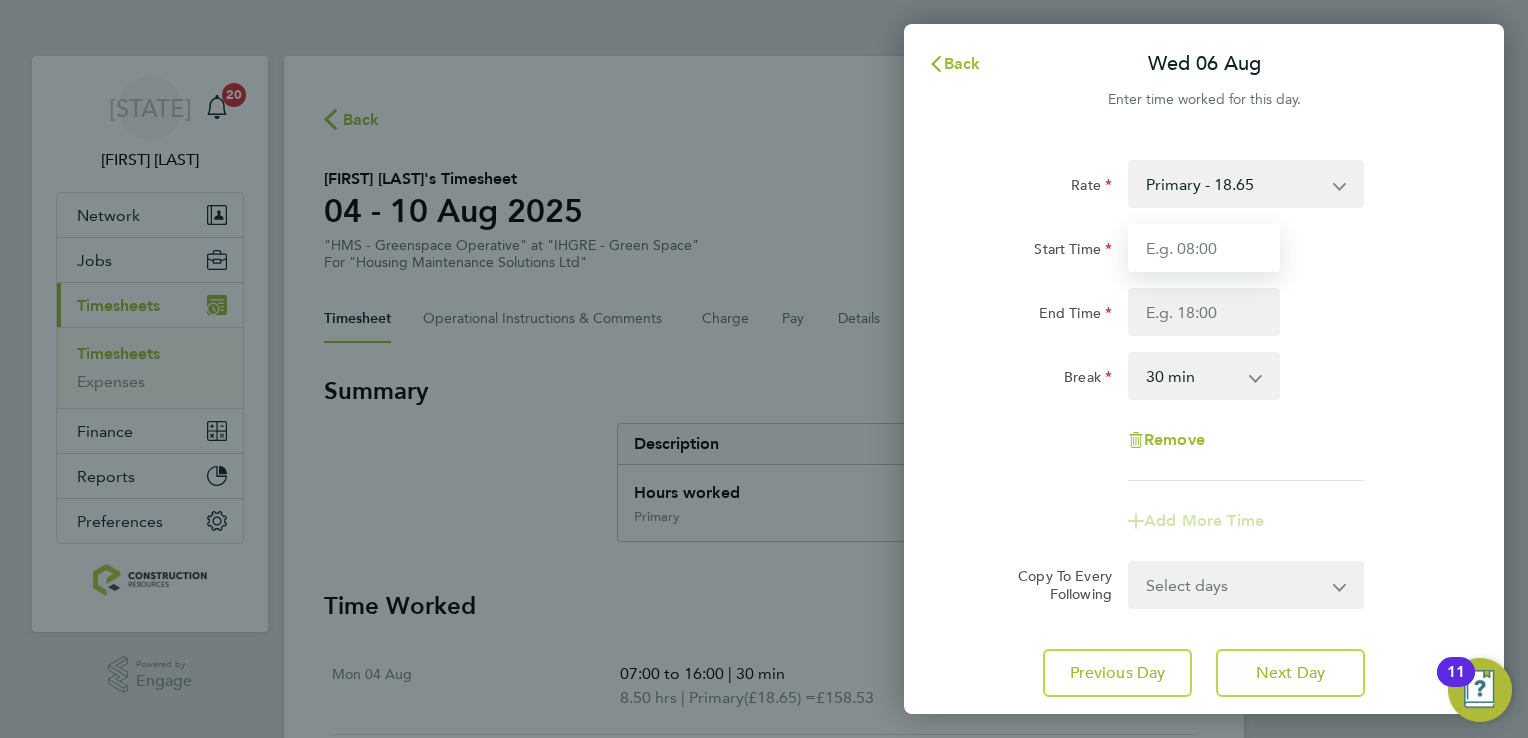 type on "07:00" 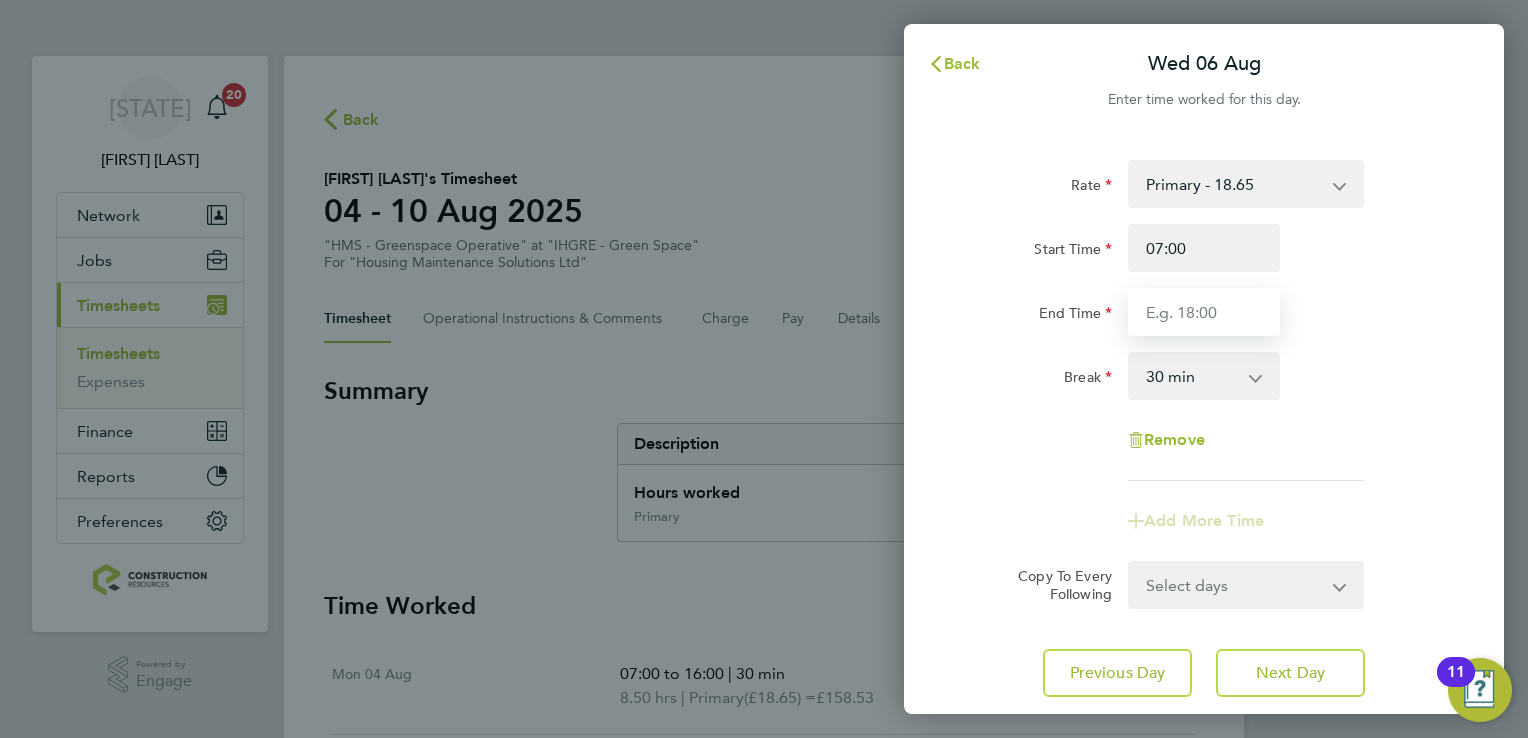 type on "16:00" 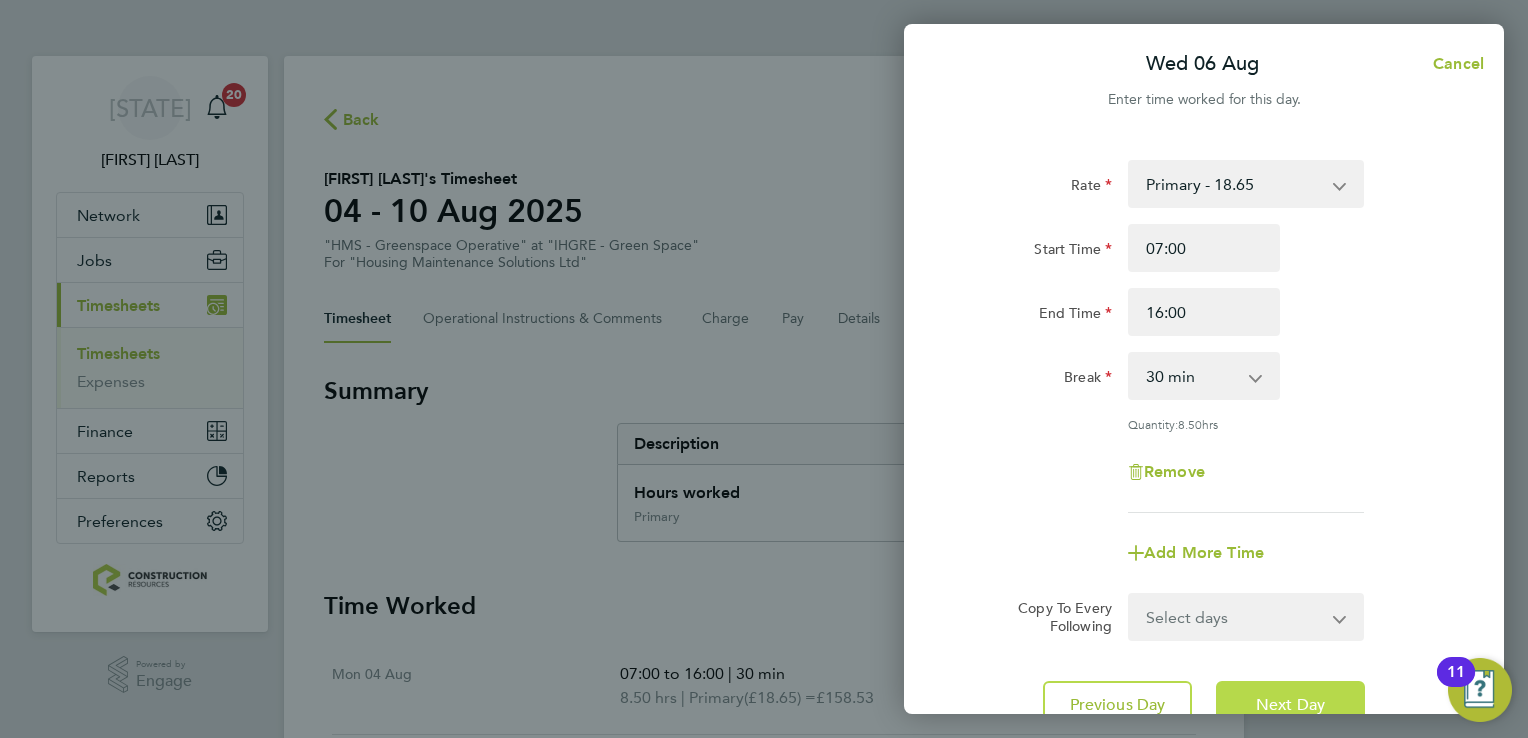 click on "Next Day" 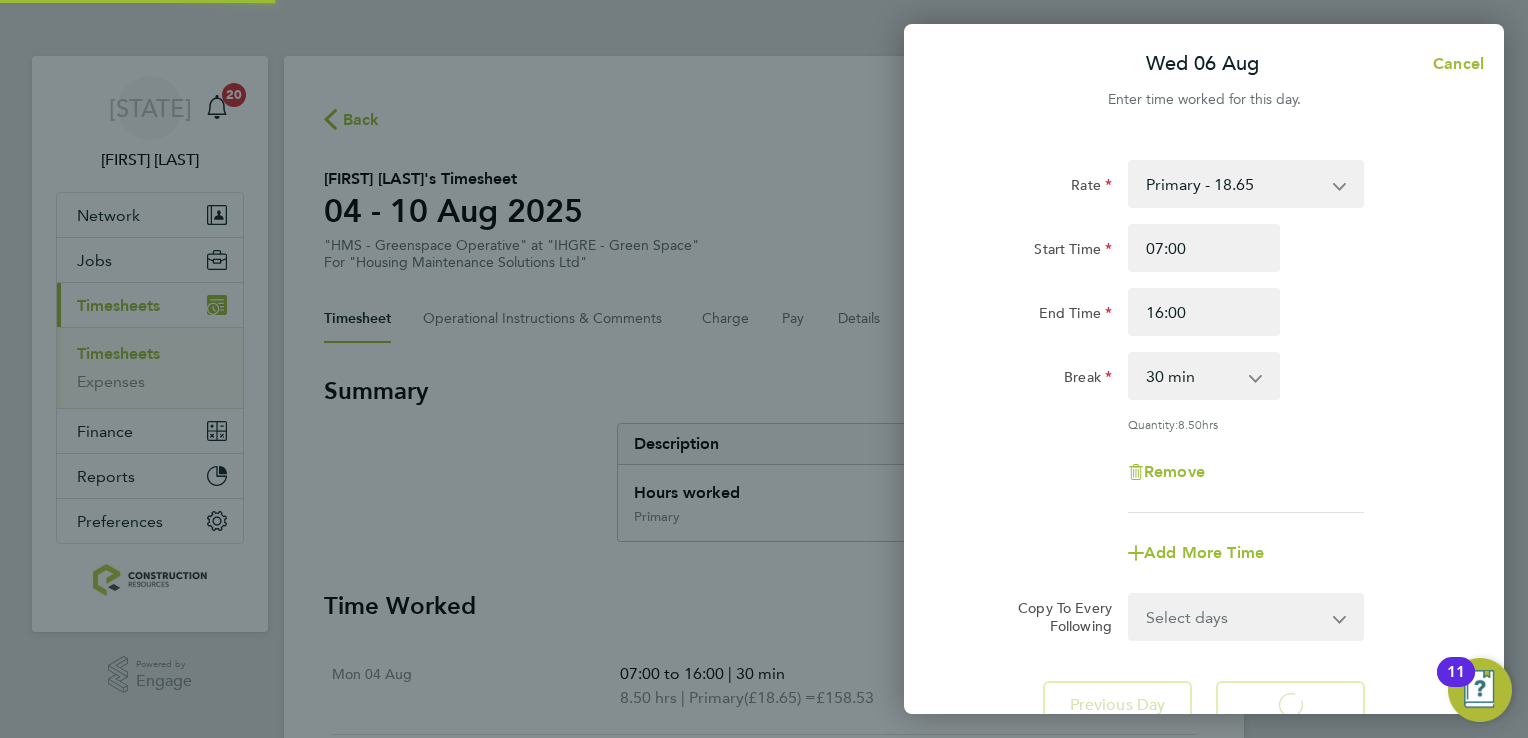 select on "30" 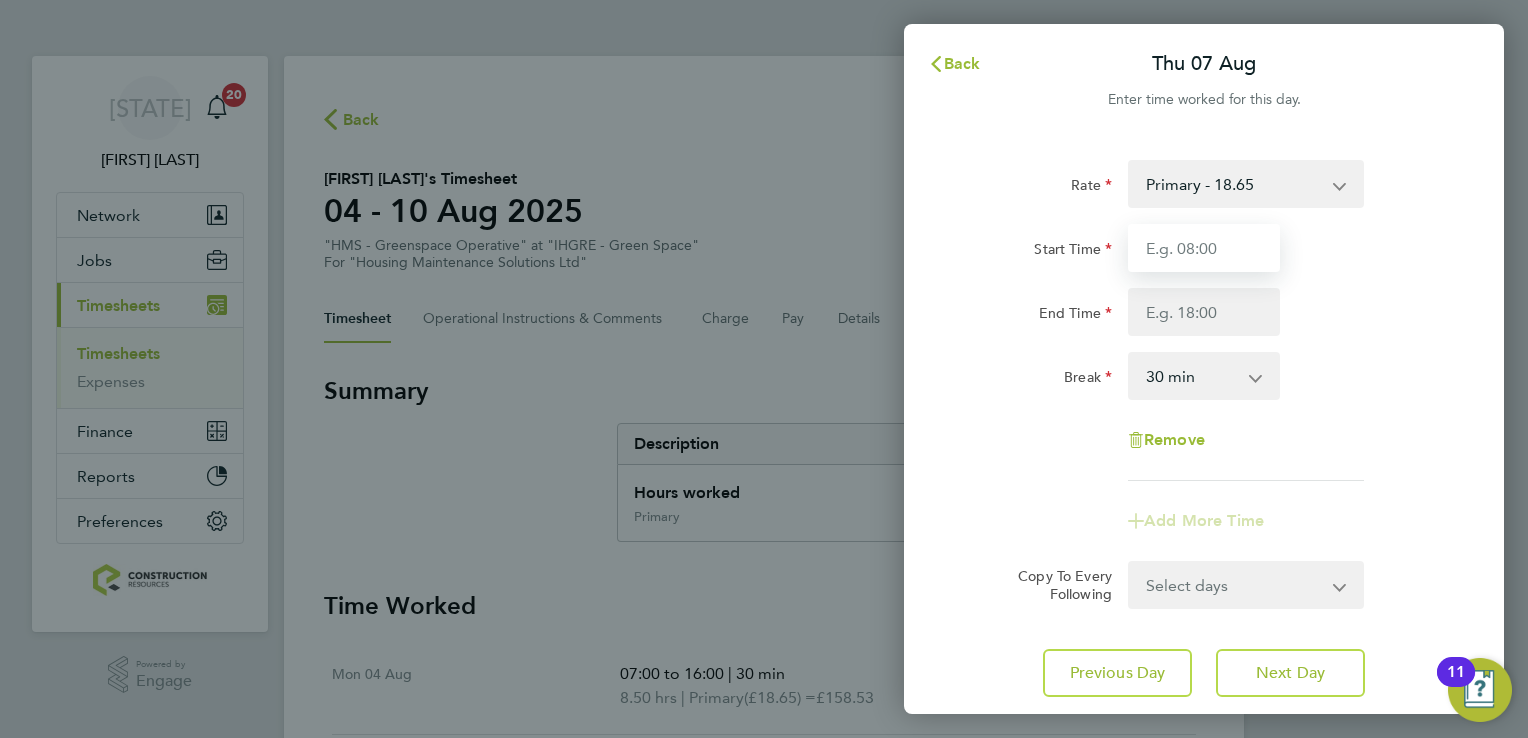 click on "Start Time" at bounding box center [1204, 248] 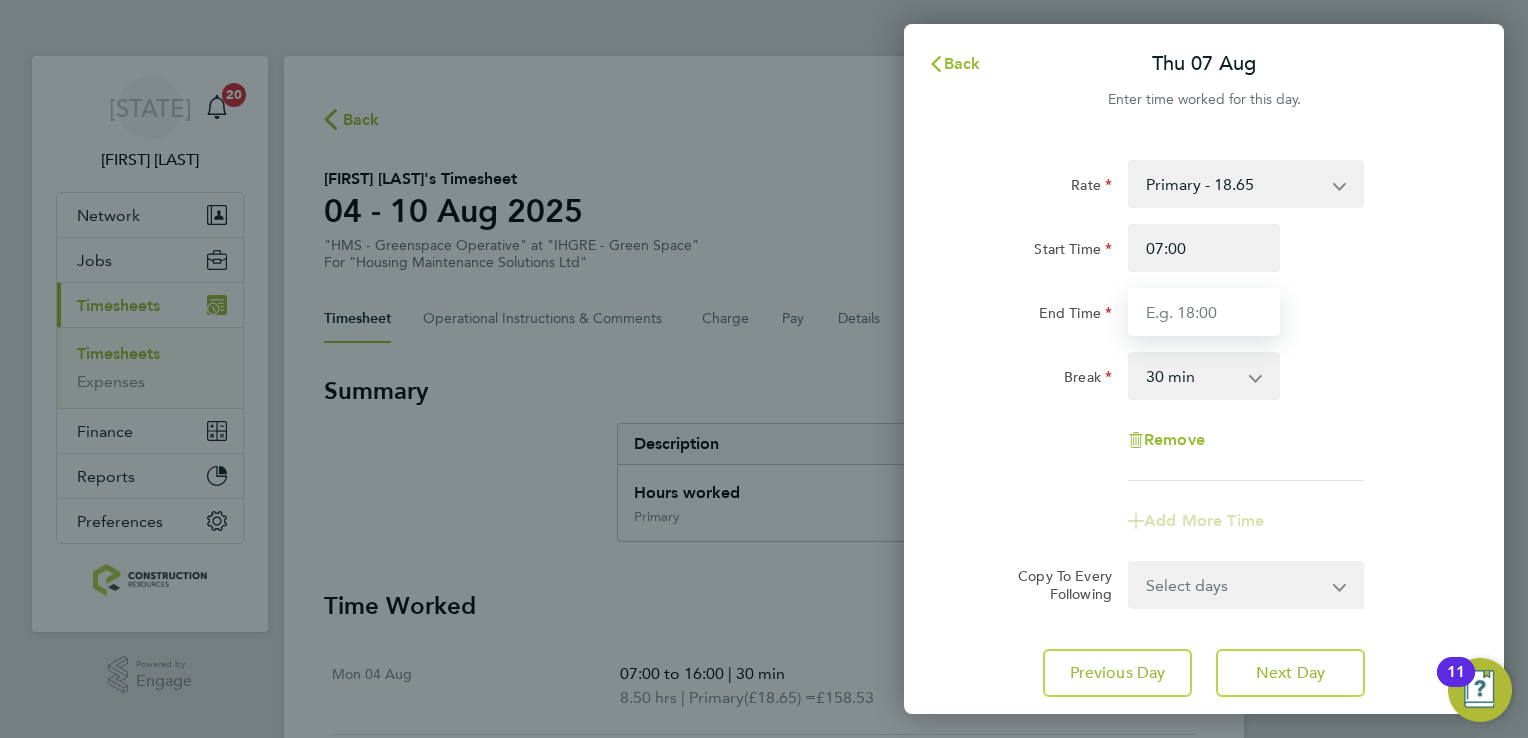 type on "16:00" 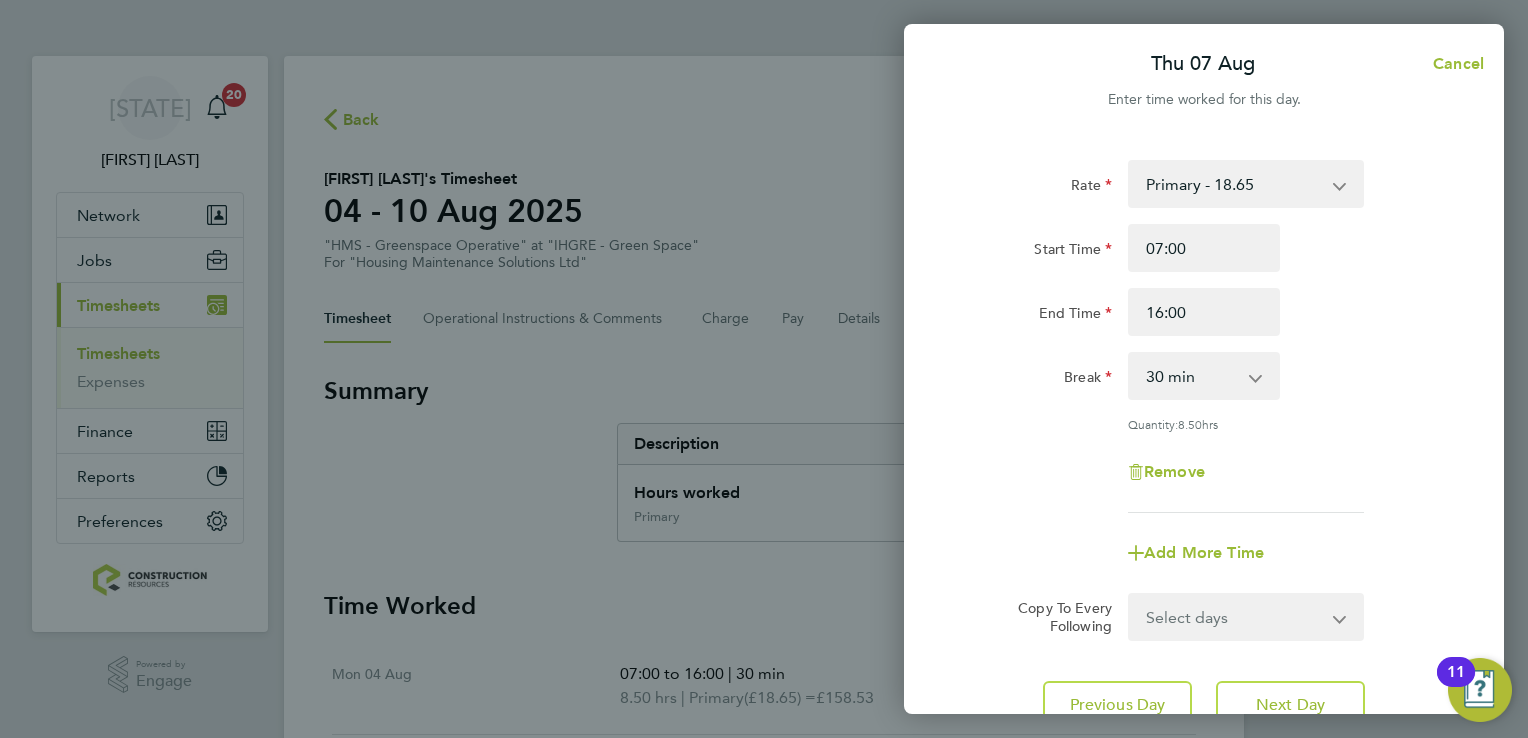 click on "Rate  Primary - 18.65
Start Time 07:00 End Time 16:00 Break  0 min   15 min   30 min   45 min   60 min   75 min   90 min
Quantity:  8.50  hrs
Remove" 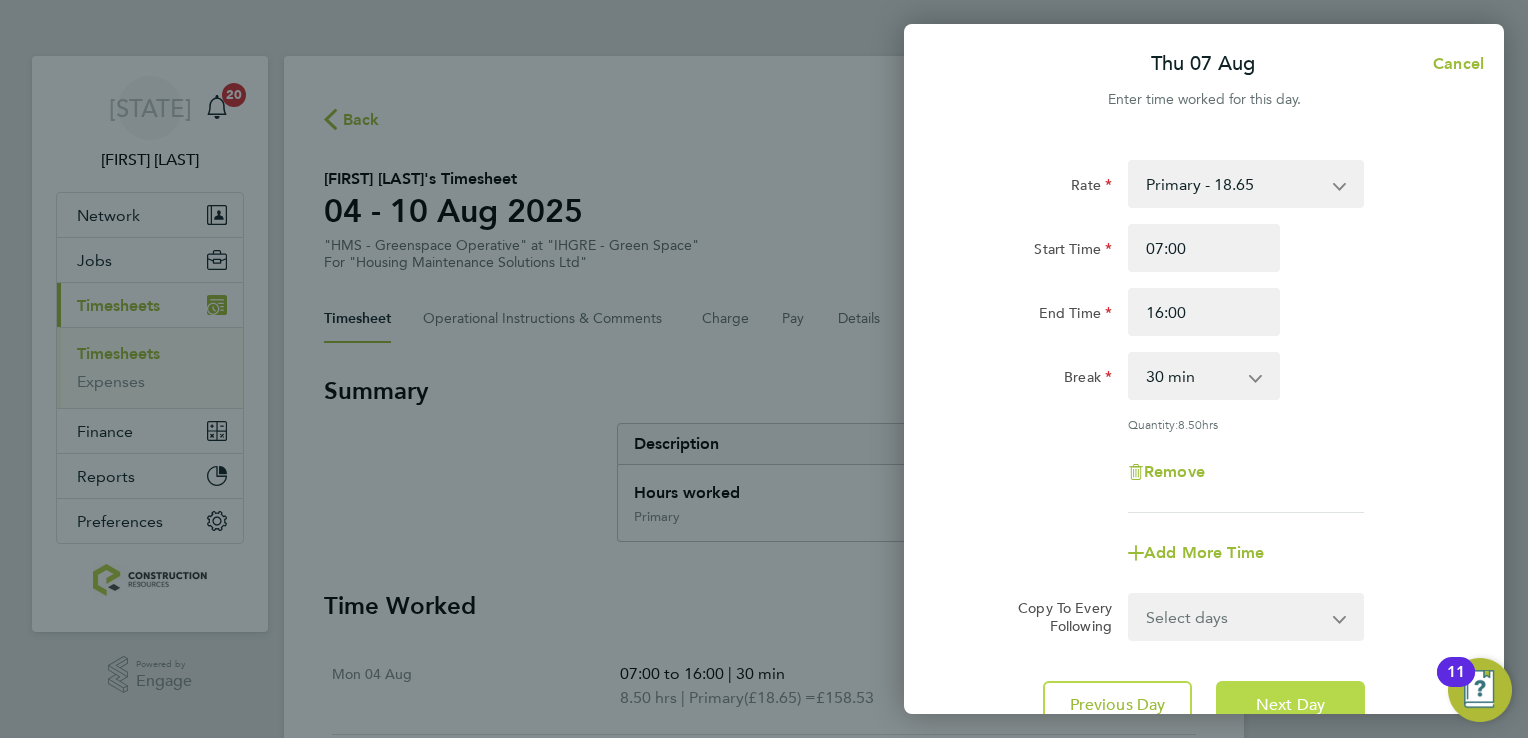 click on "Next Day" 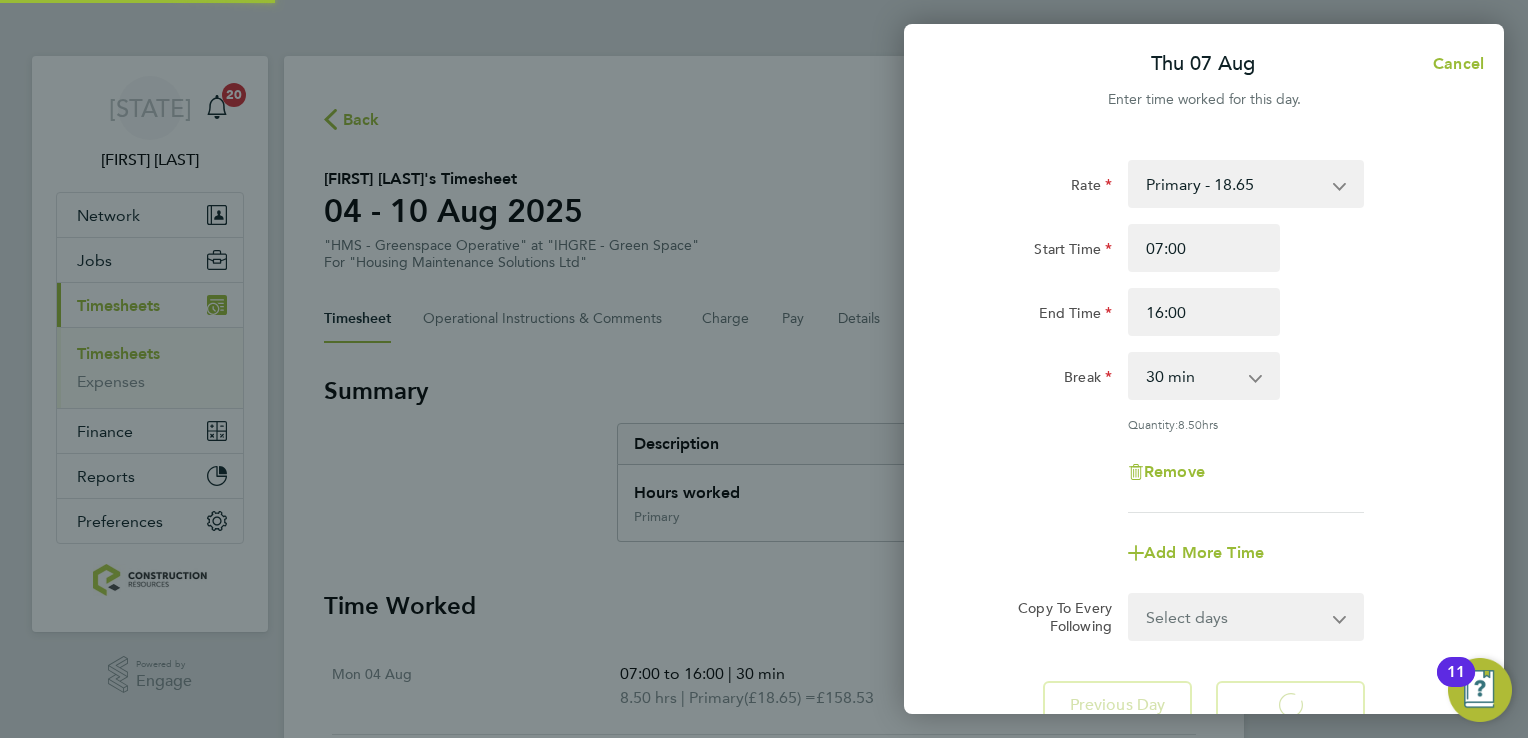 select on "30" 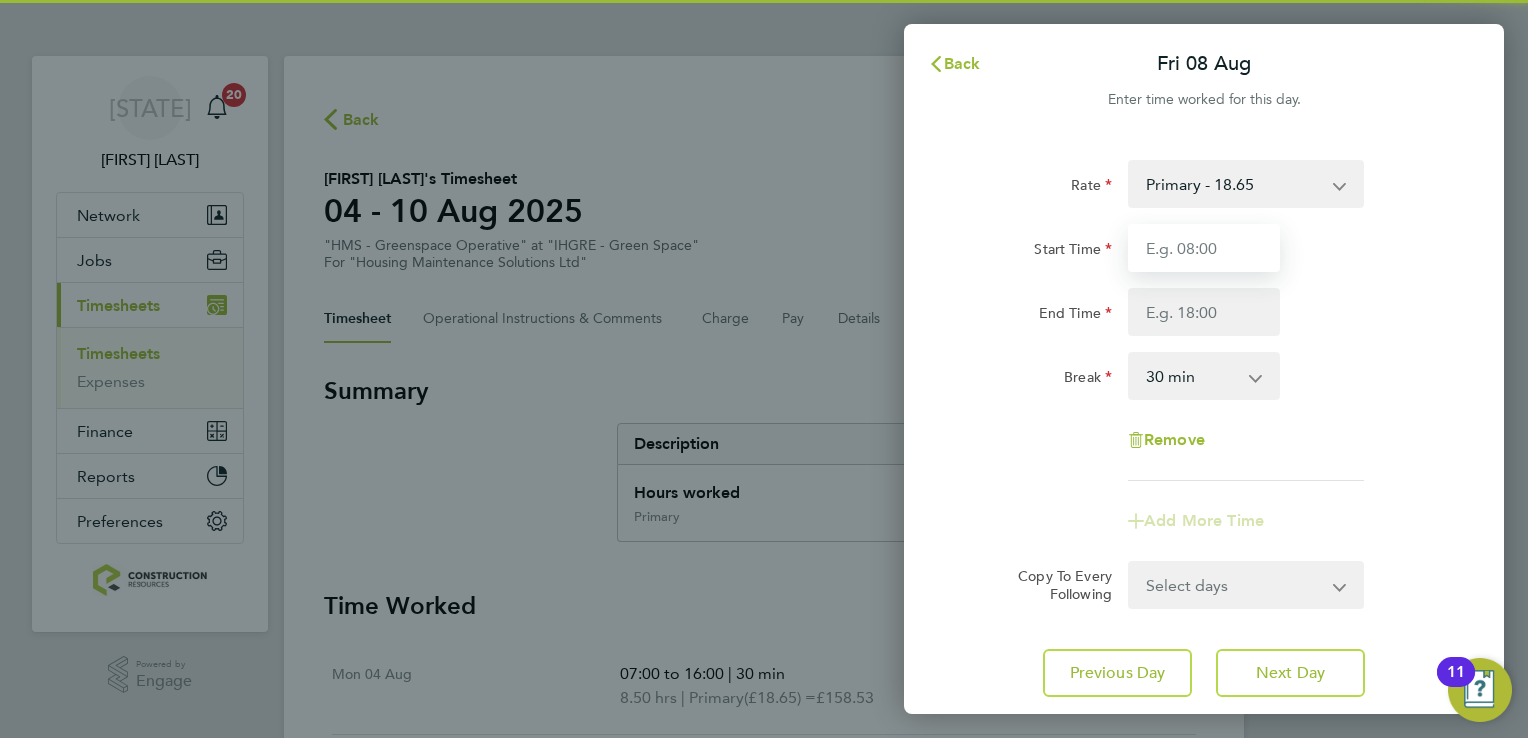 click on "Start Time" at bounding box center (1204, 248) 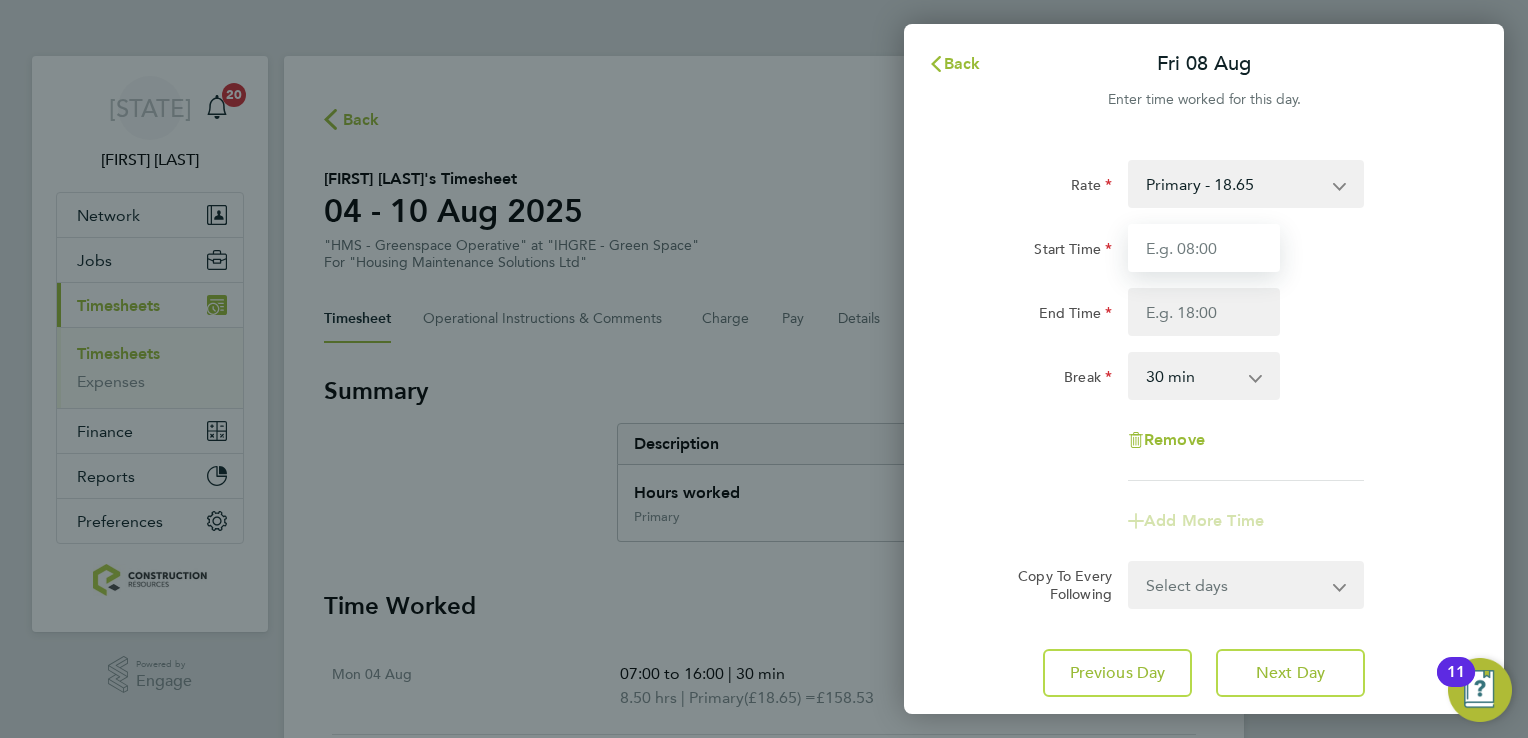 type on "07:00" 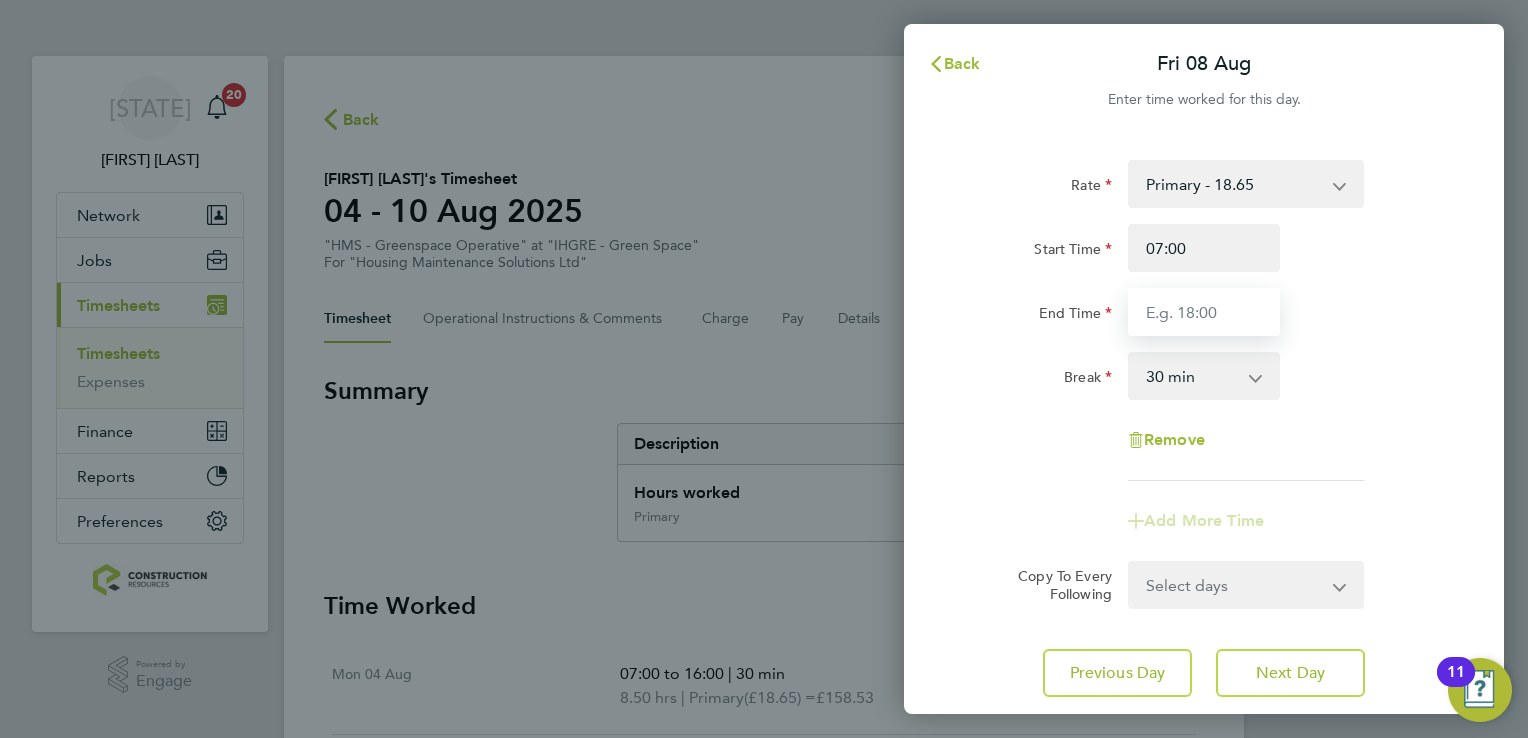 click on "End Time" at bounding box center (1204, 312) 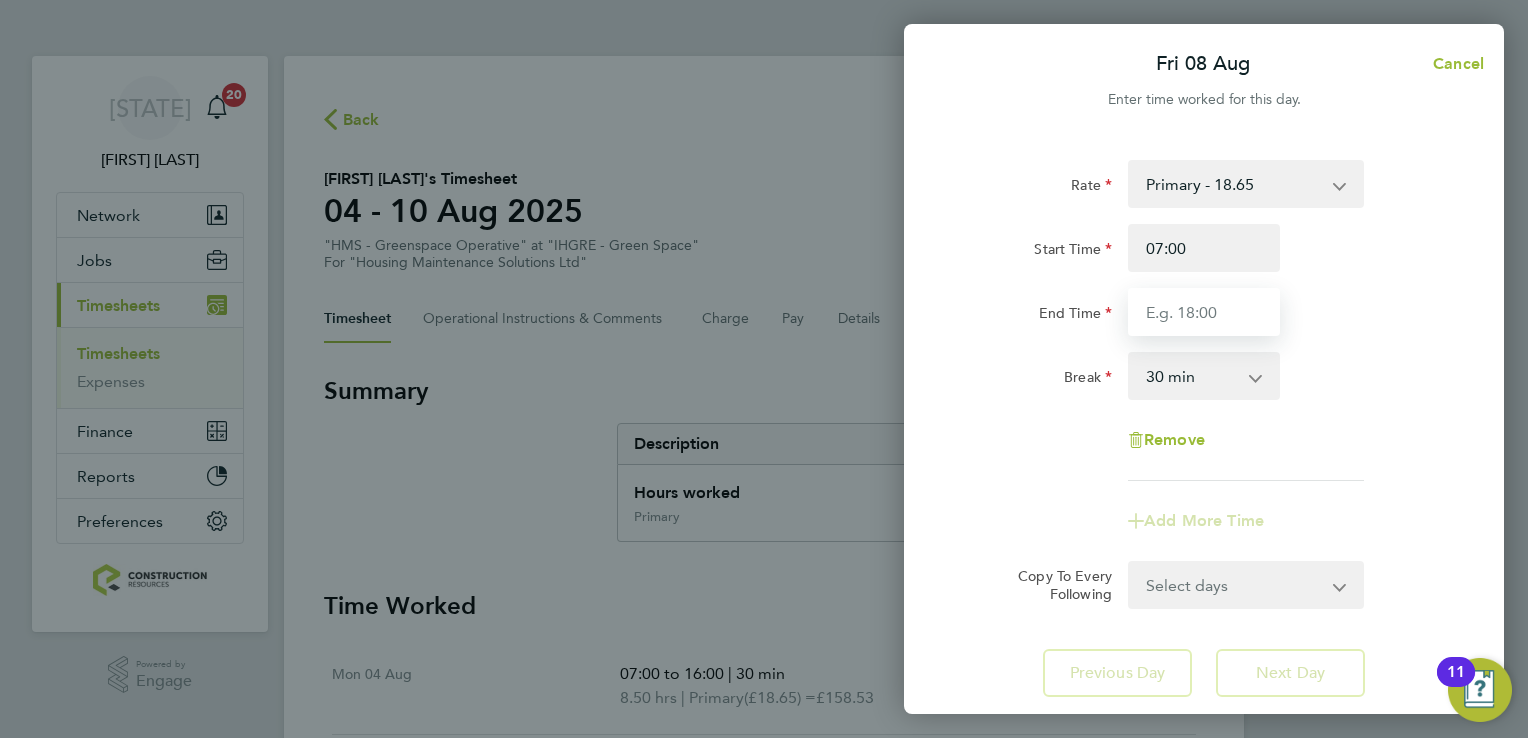 type on "14:30" 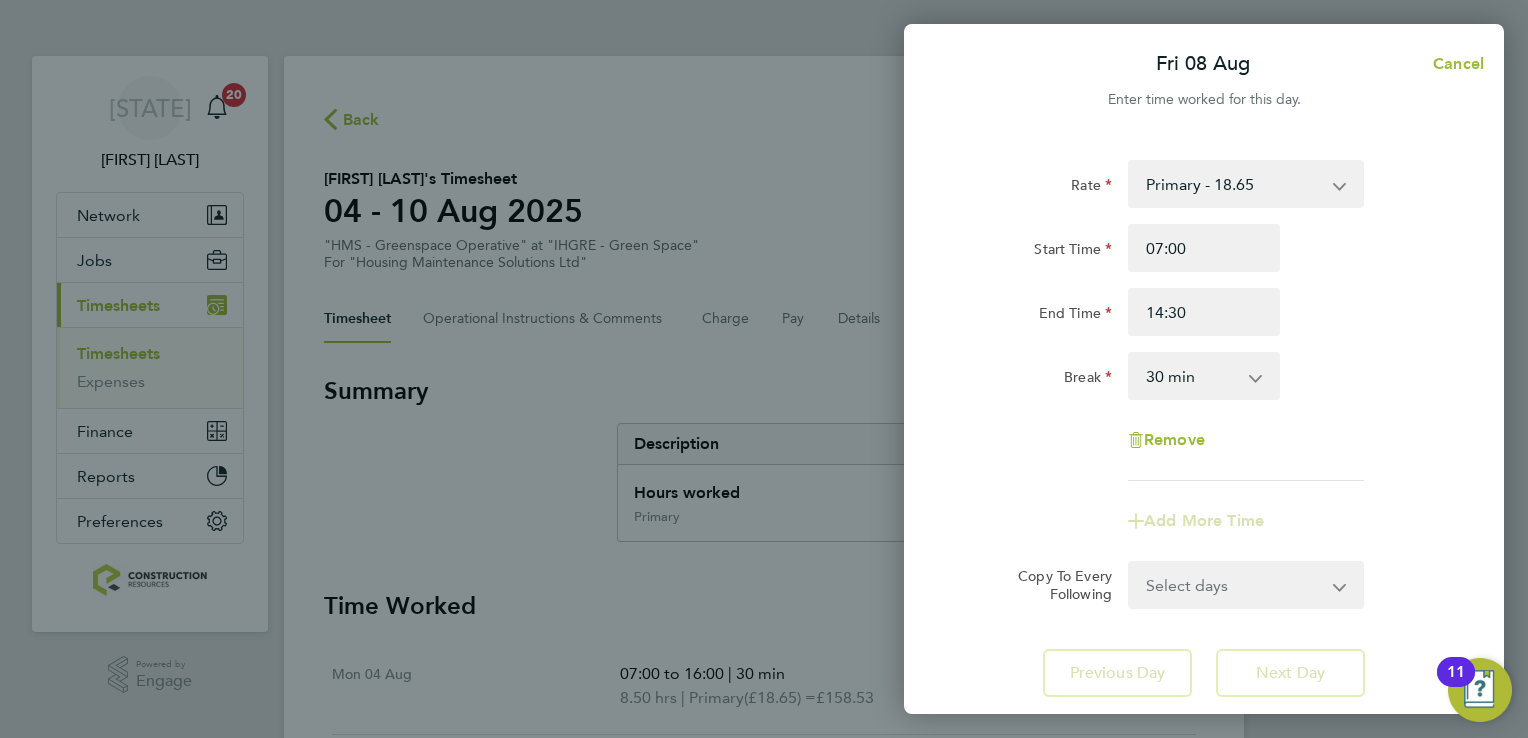 click on "Rate  Primary - 18.65
Start Time 07:00 End Time 14:30 Break  0 min   15 min   30 min   45 min   60 min   75 min   90 min
Remove
Add More Time" 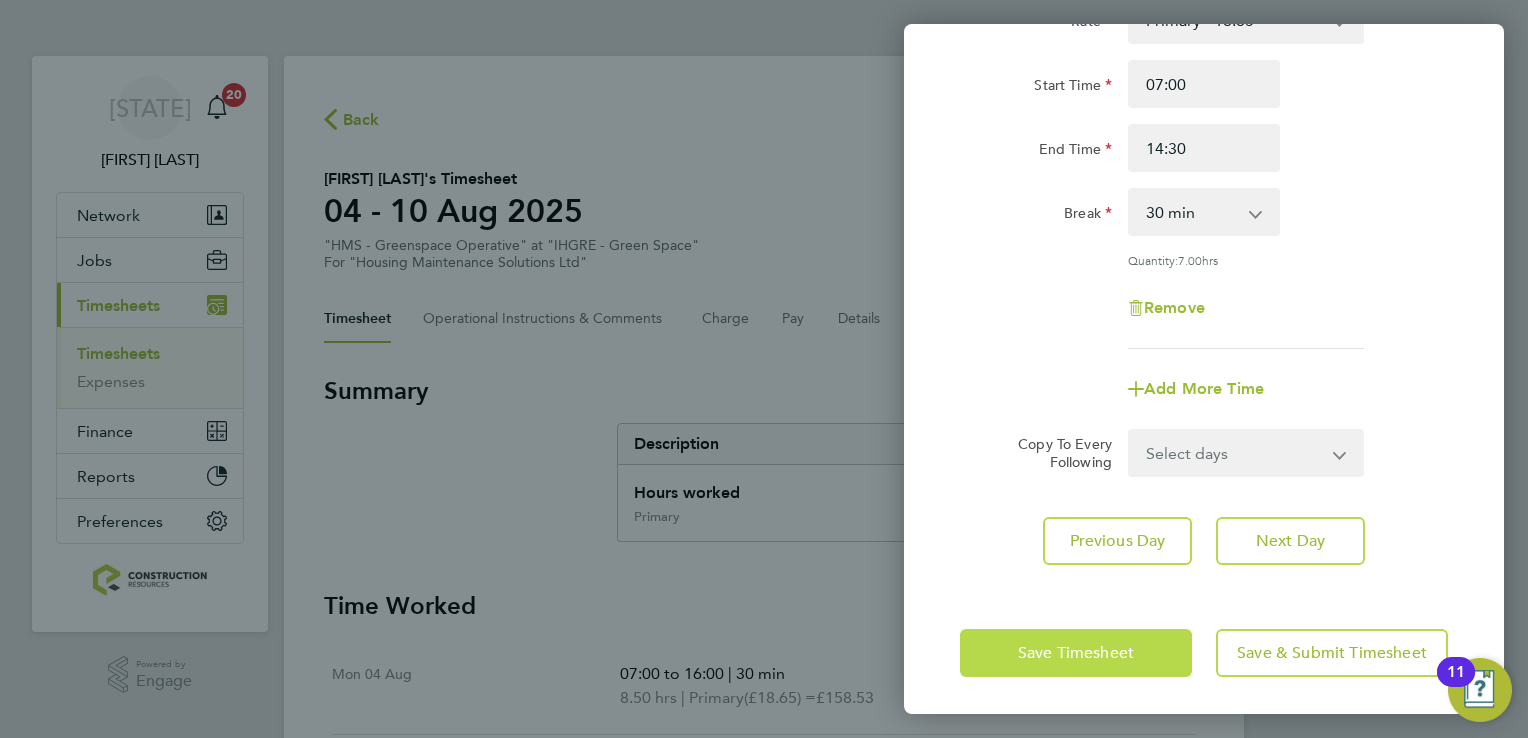 click on "Save Timesheet" 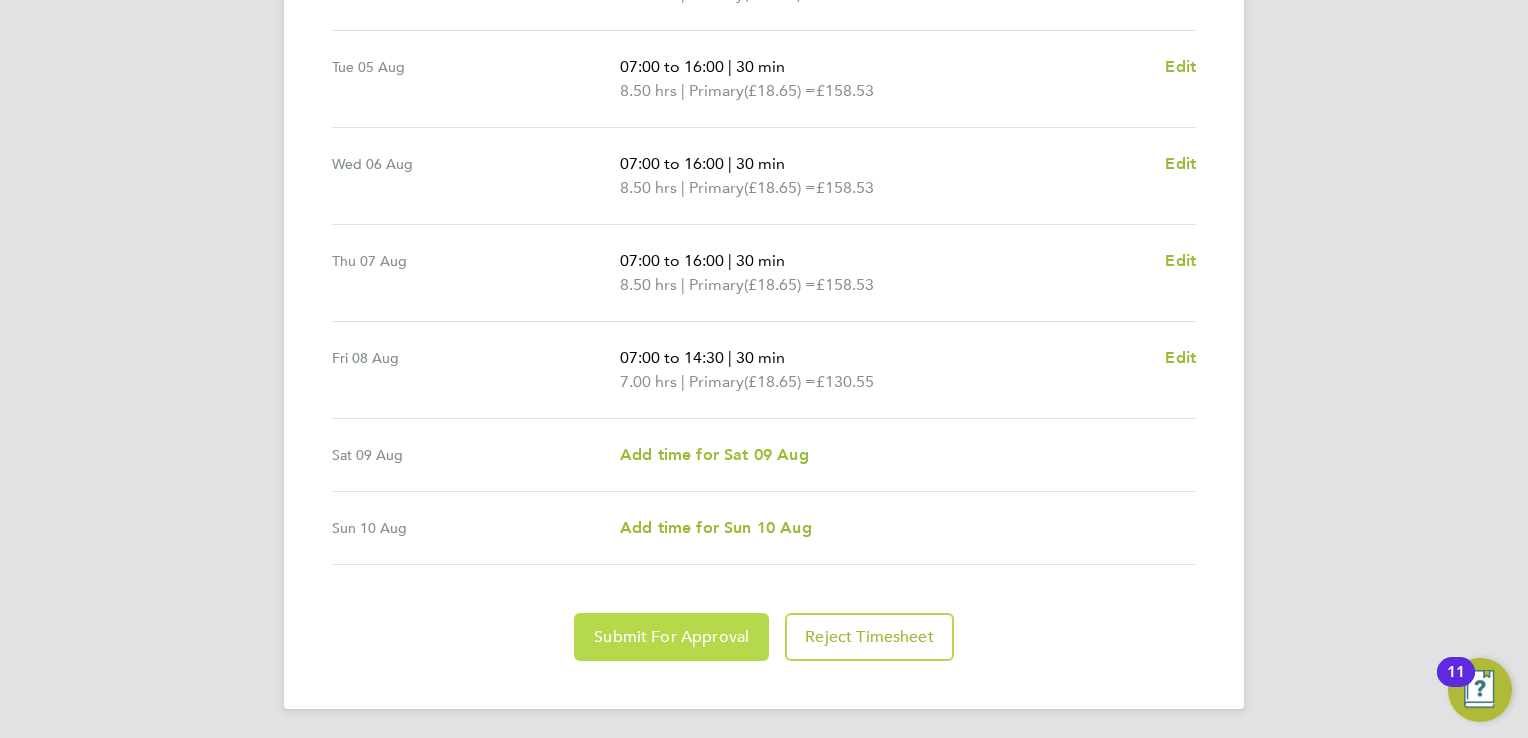 click on "Submit For Approval" 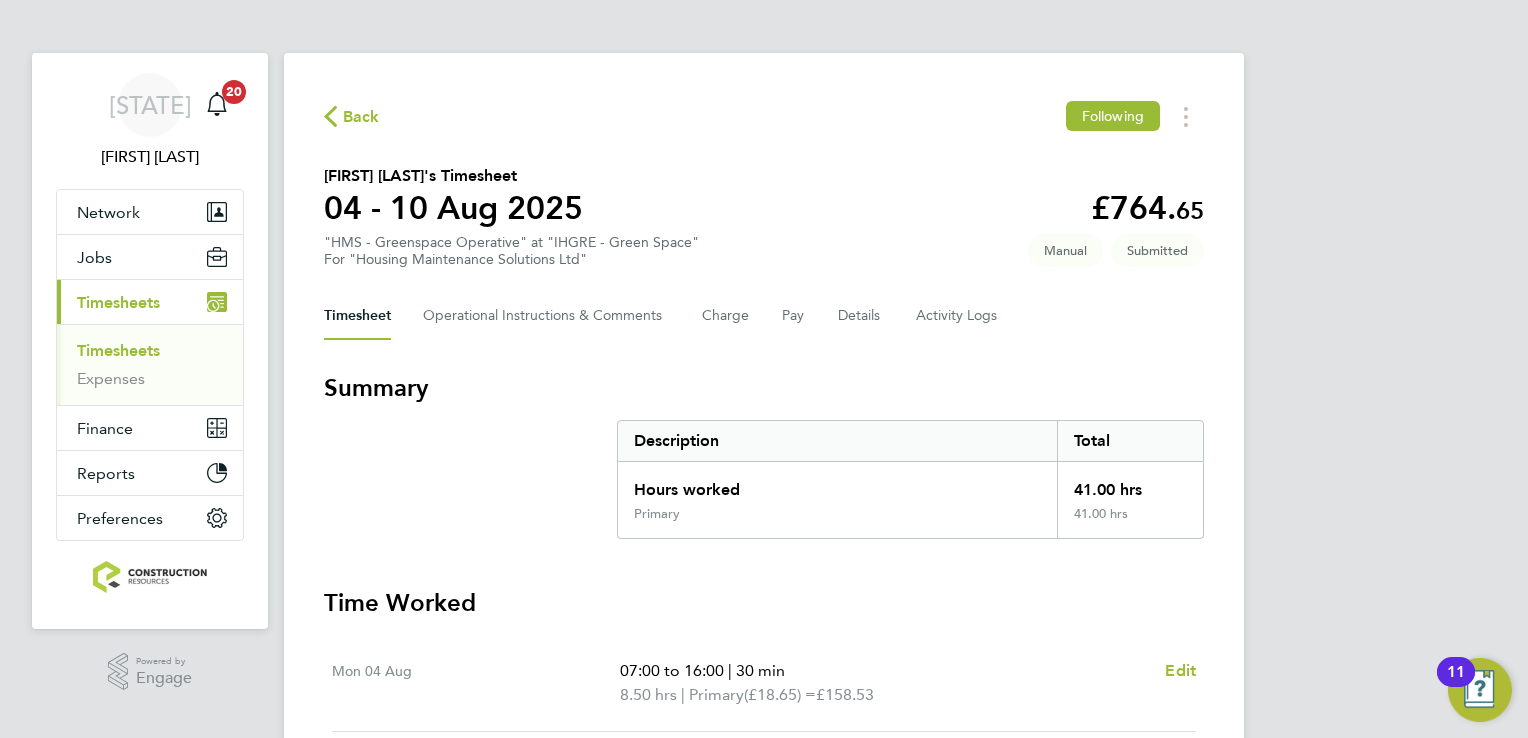 select on "30" 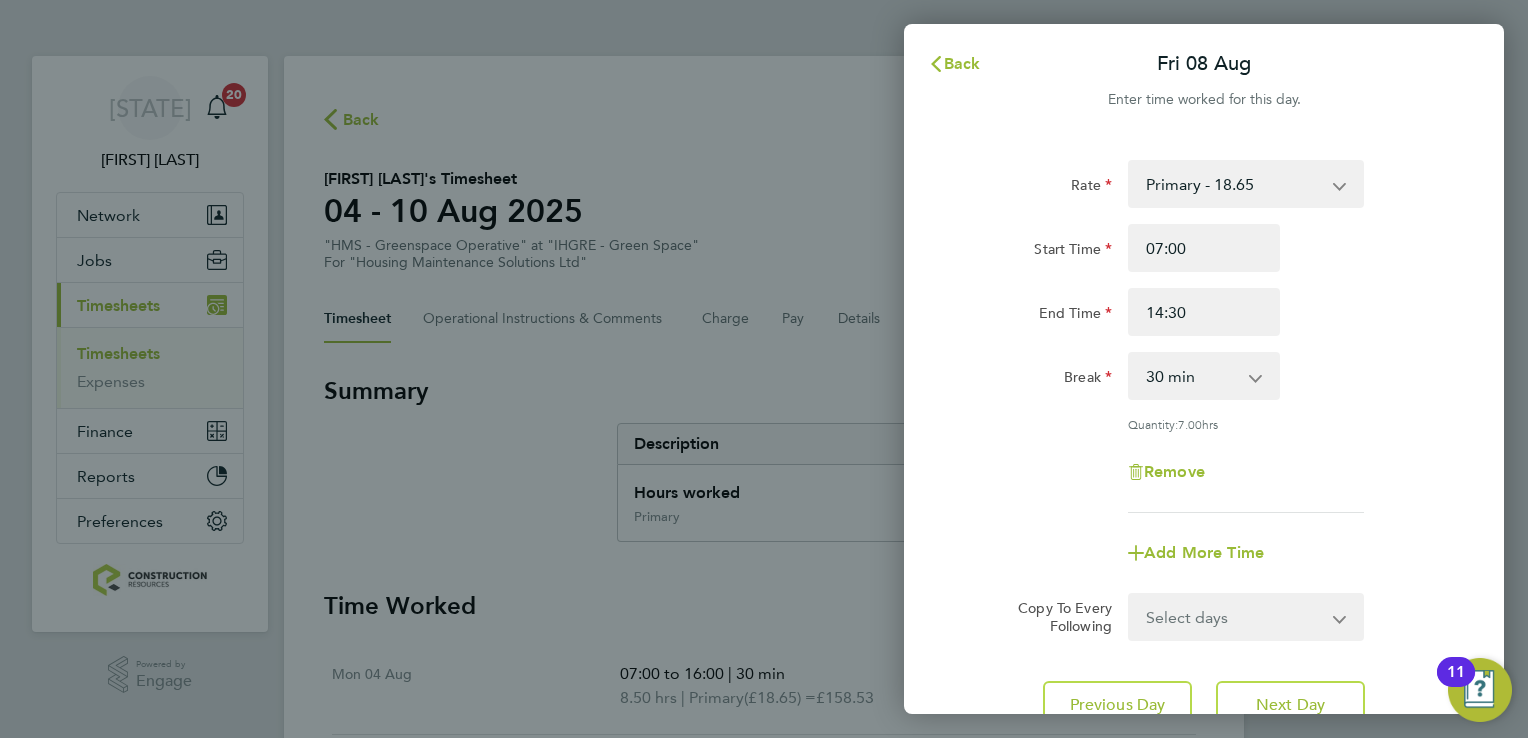 scroll, scrollTop: 0, scrollLeft: 0, axis: both 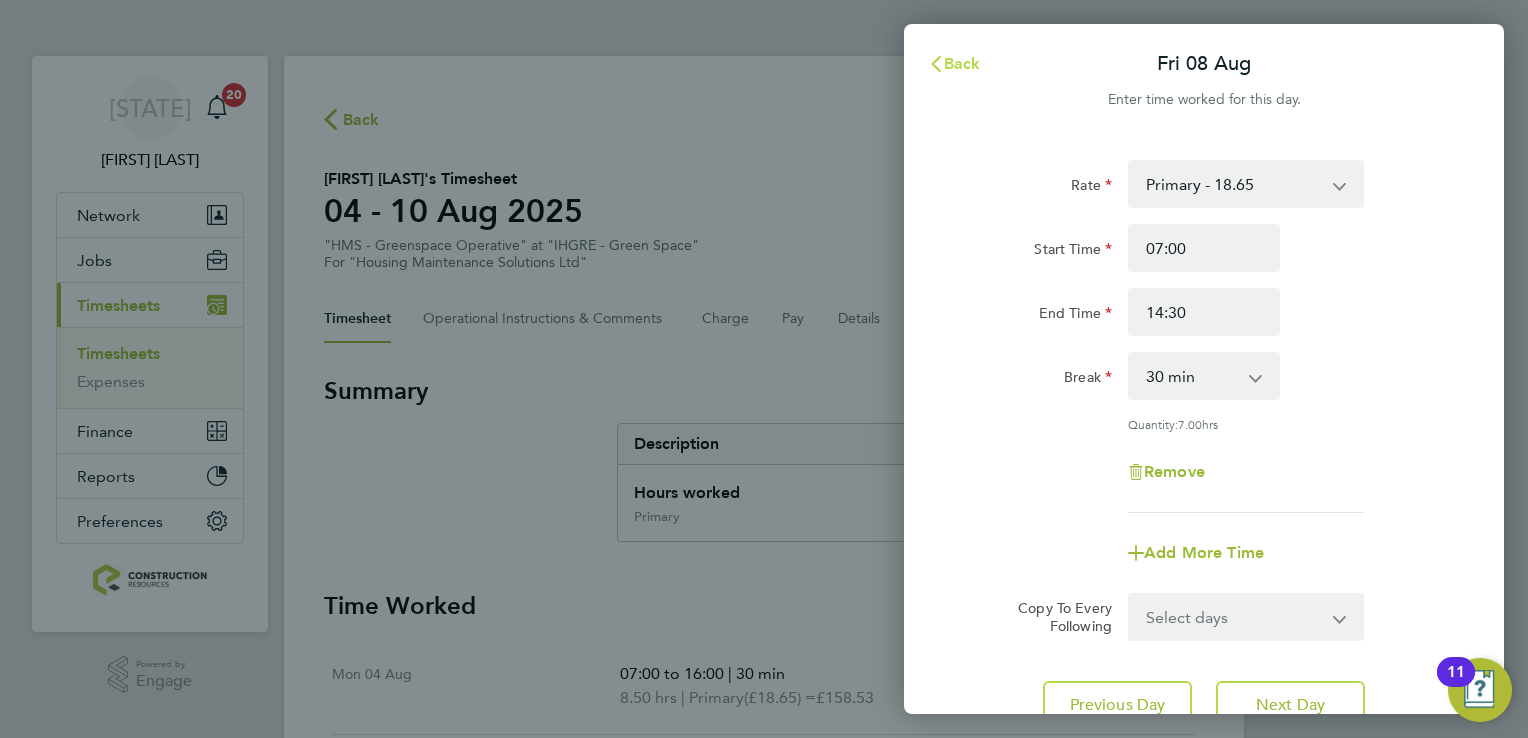 click on "Back" 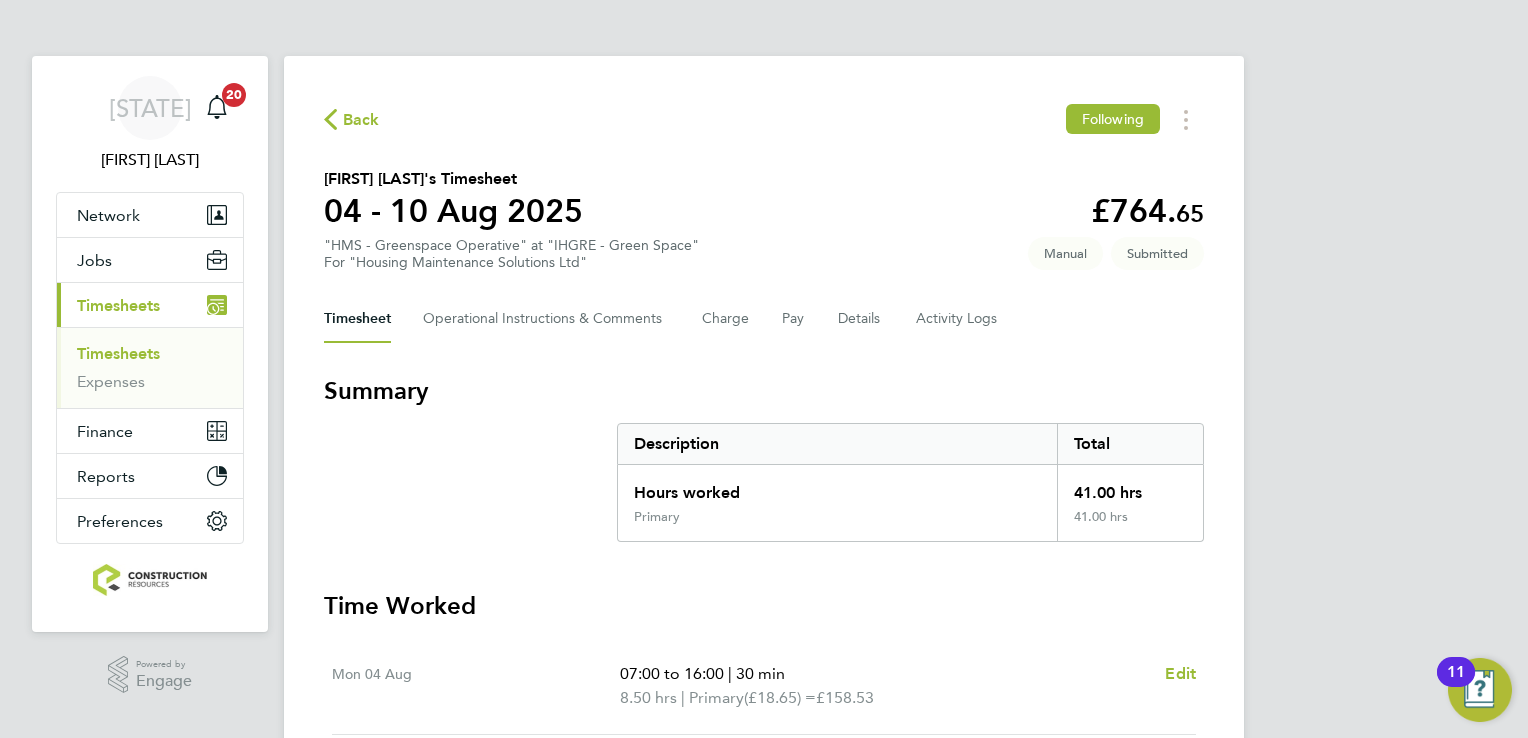 click on "Timesheets" at bounding box center [118, 353] 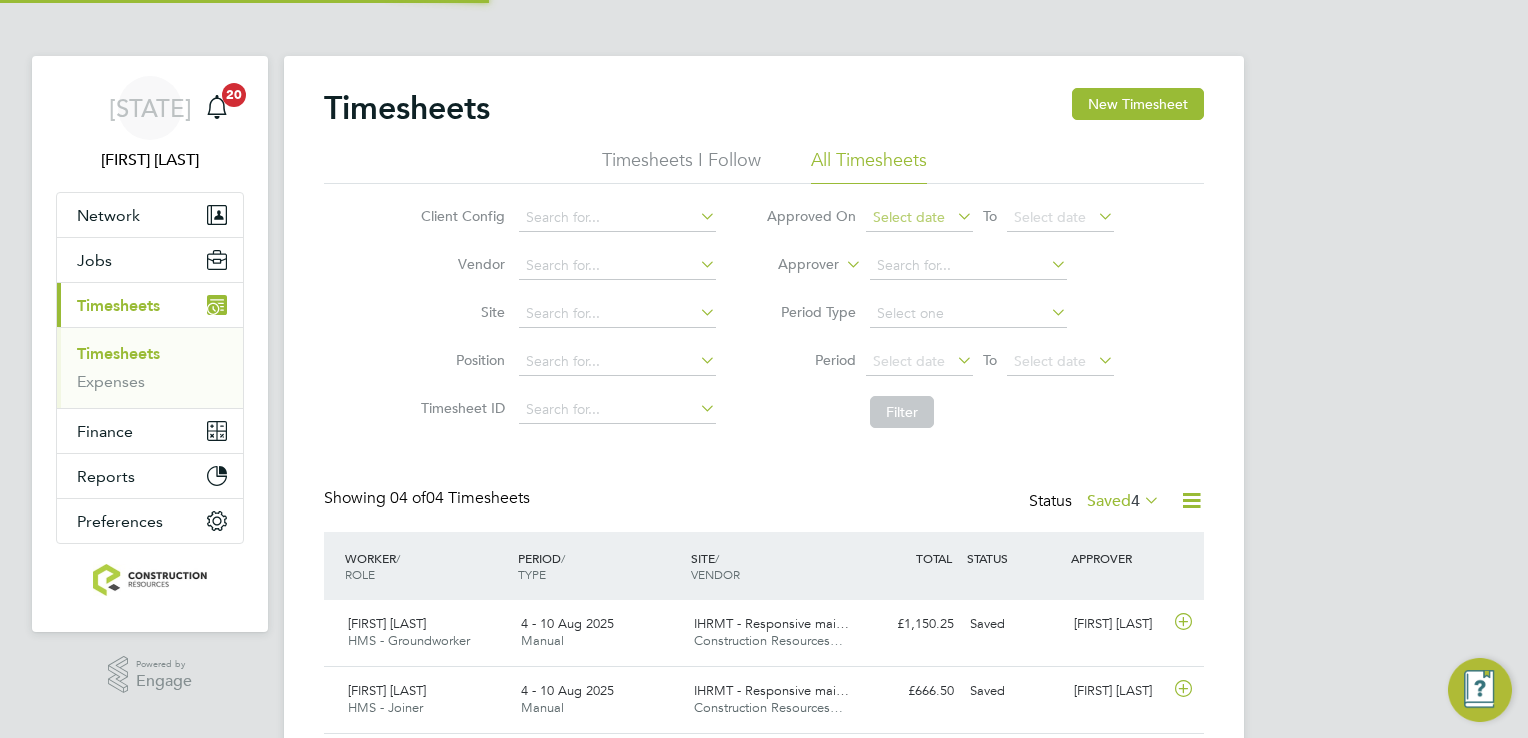 scroll, scrollTop: 9, scrollLeft: 10, axis: both 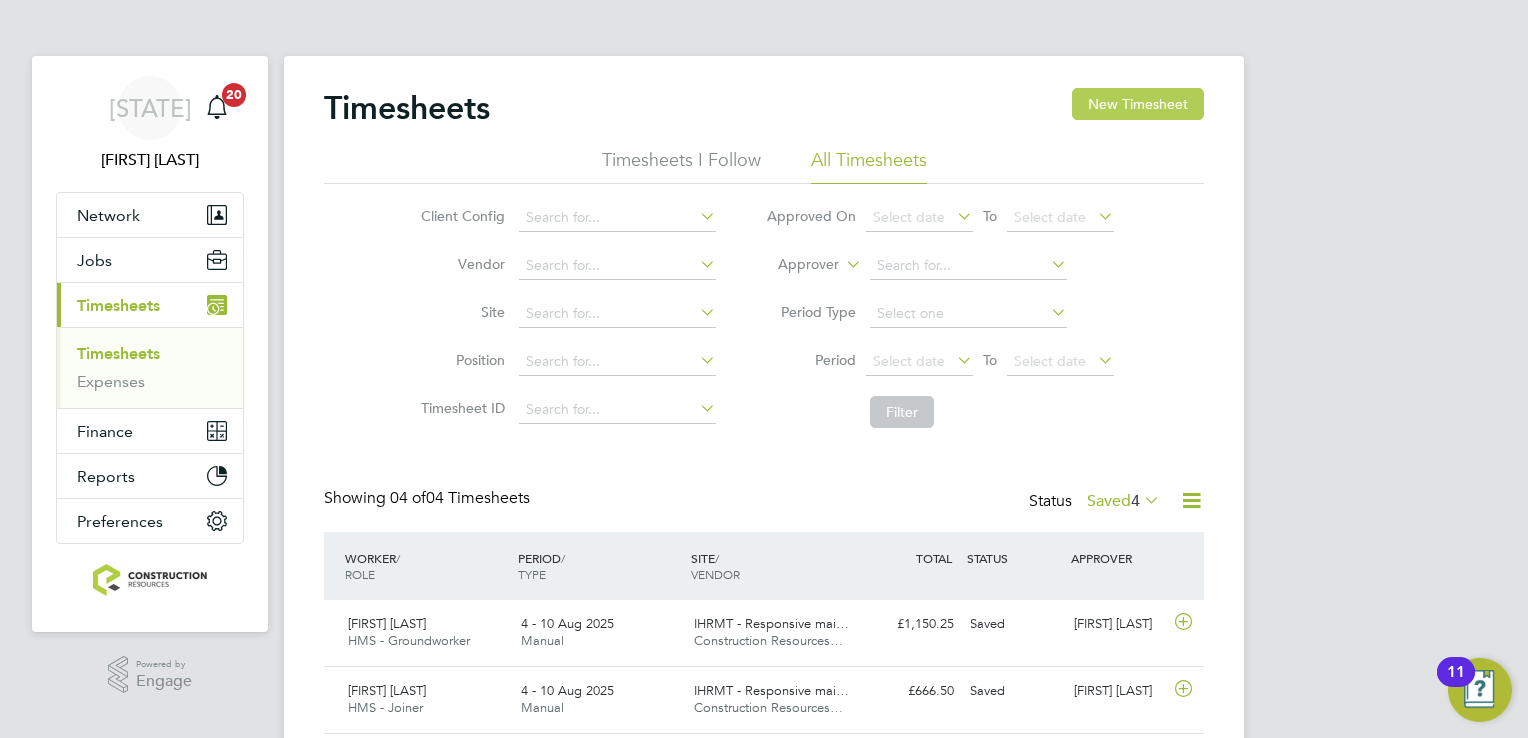 click on "New Timesheet" 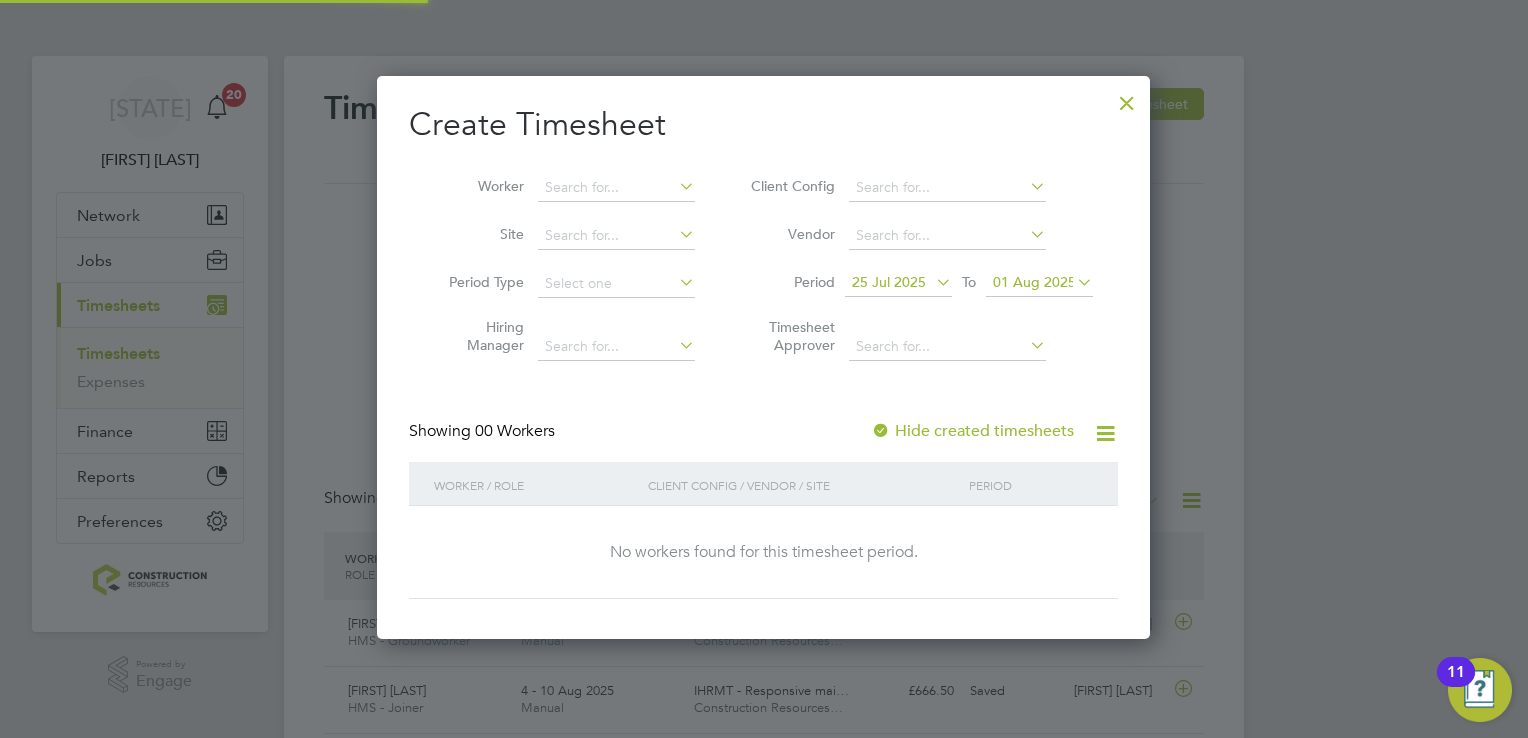 scroll, scrollTop: 10, scrollLeft: 10, axis: both 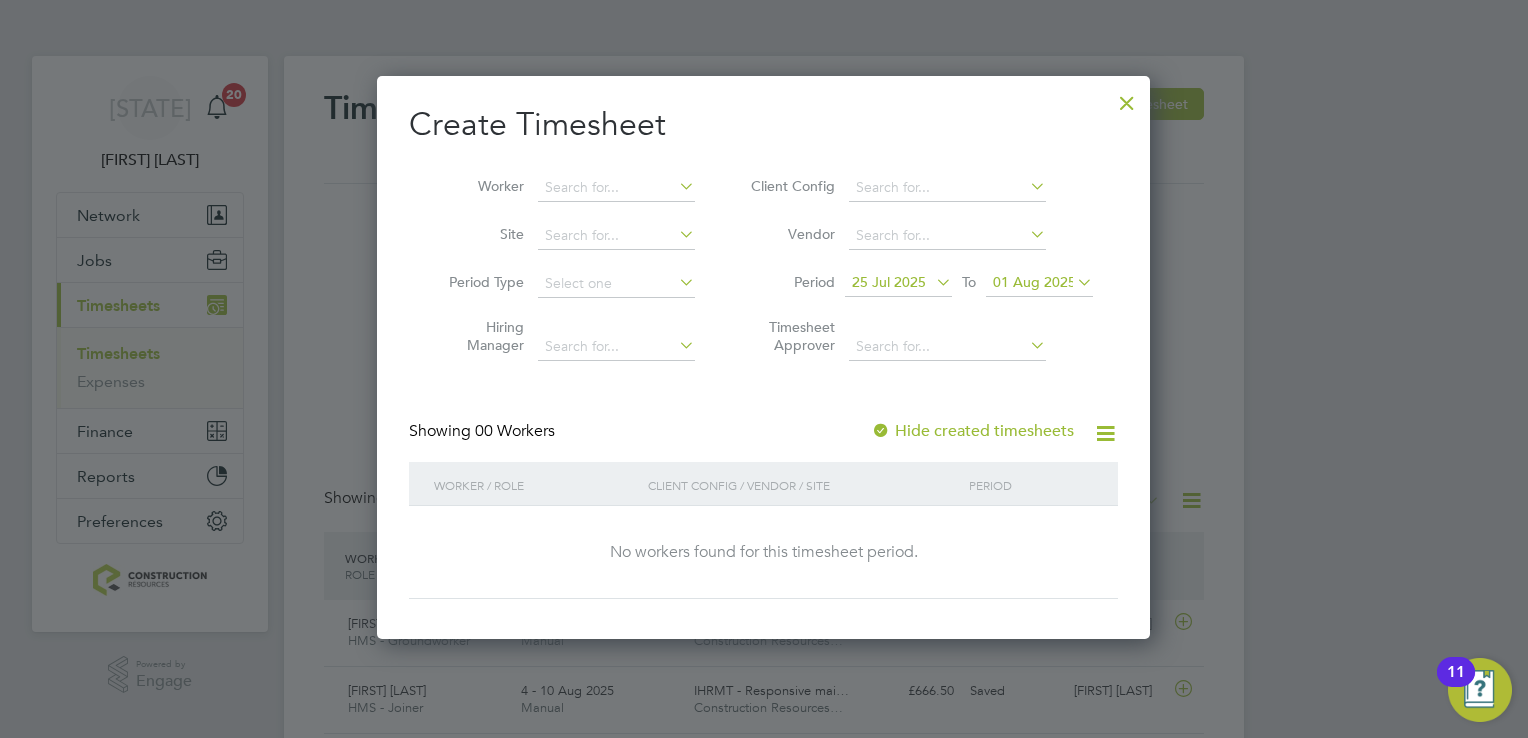 click on "25 Jul 2025" at bounding box center [889, 282] 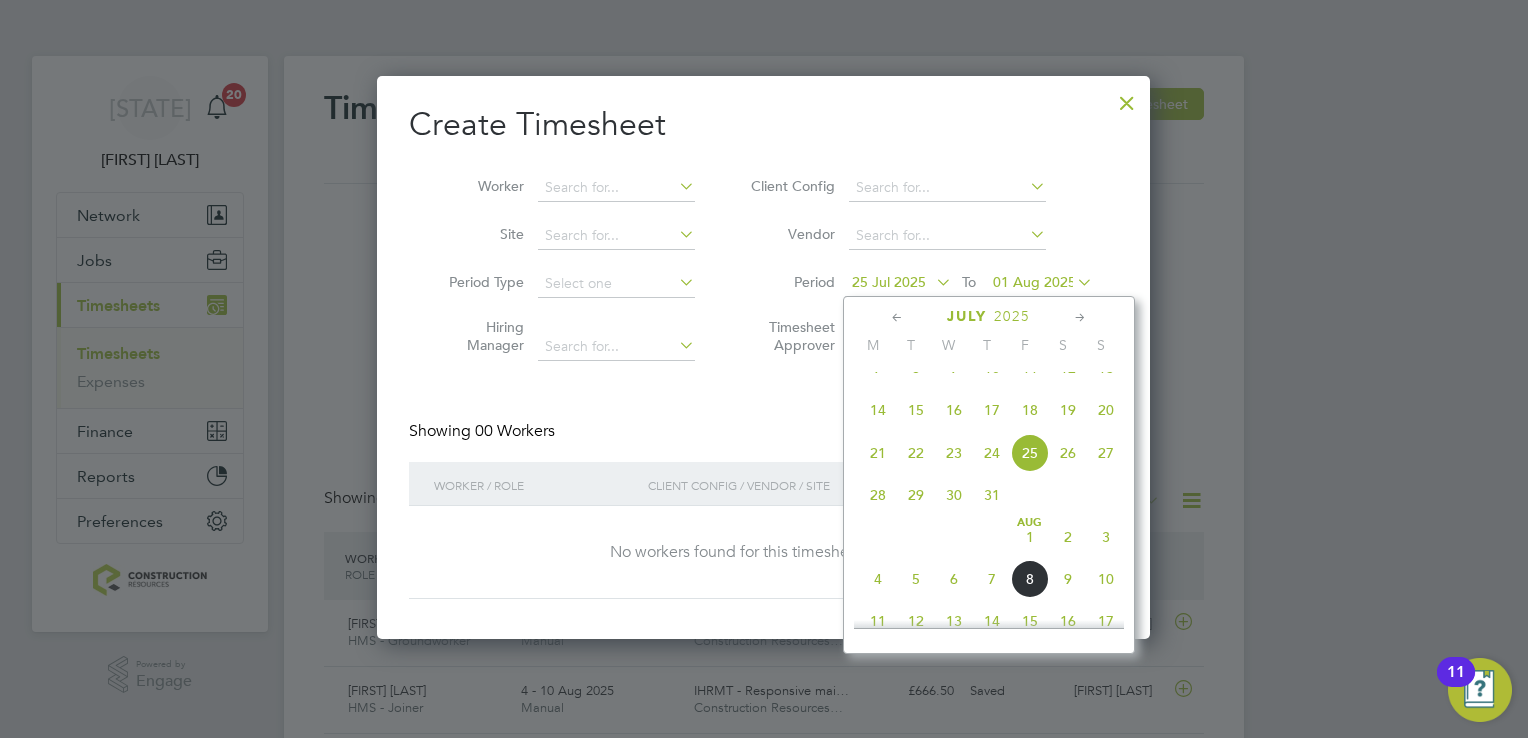 click on "4" 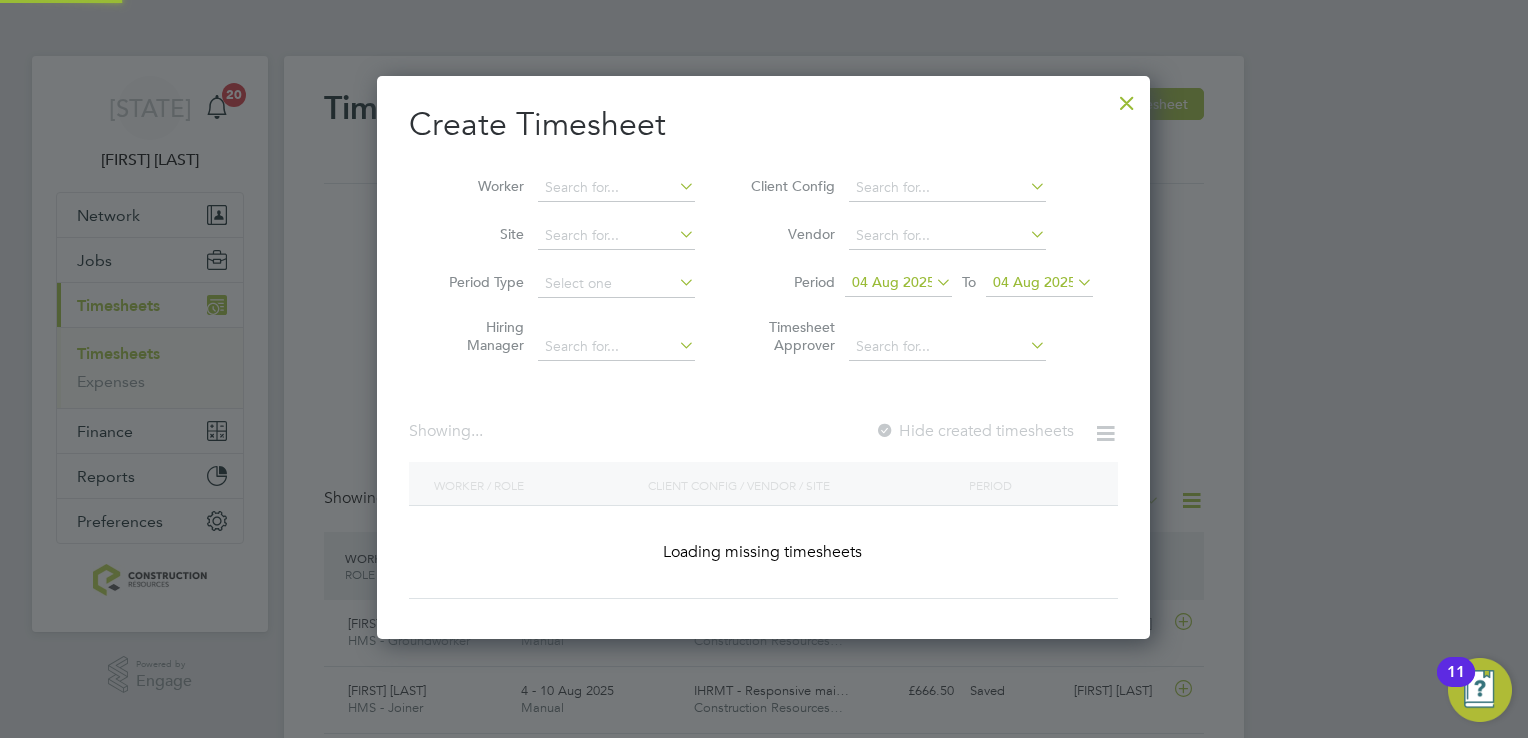 scroll, scrollTop: 9, scrollLeft: 10, axis: both 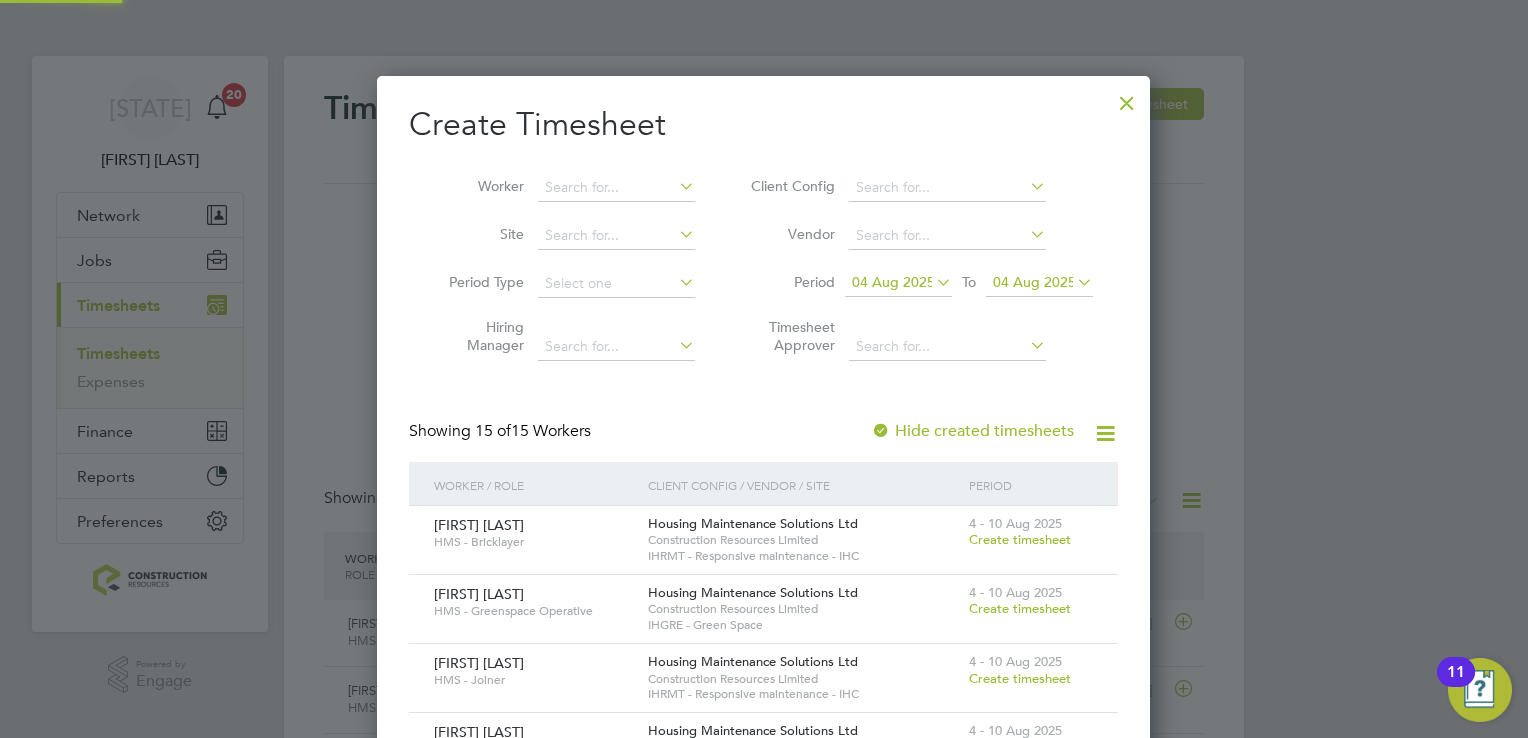 click on "04 Aug 2025" at bounding box center (1034, 282) 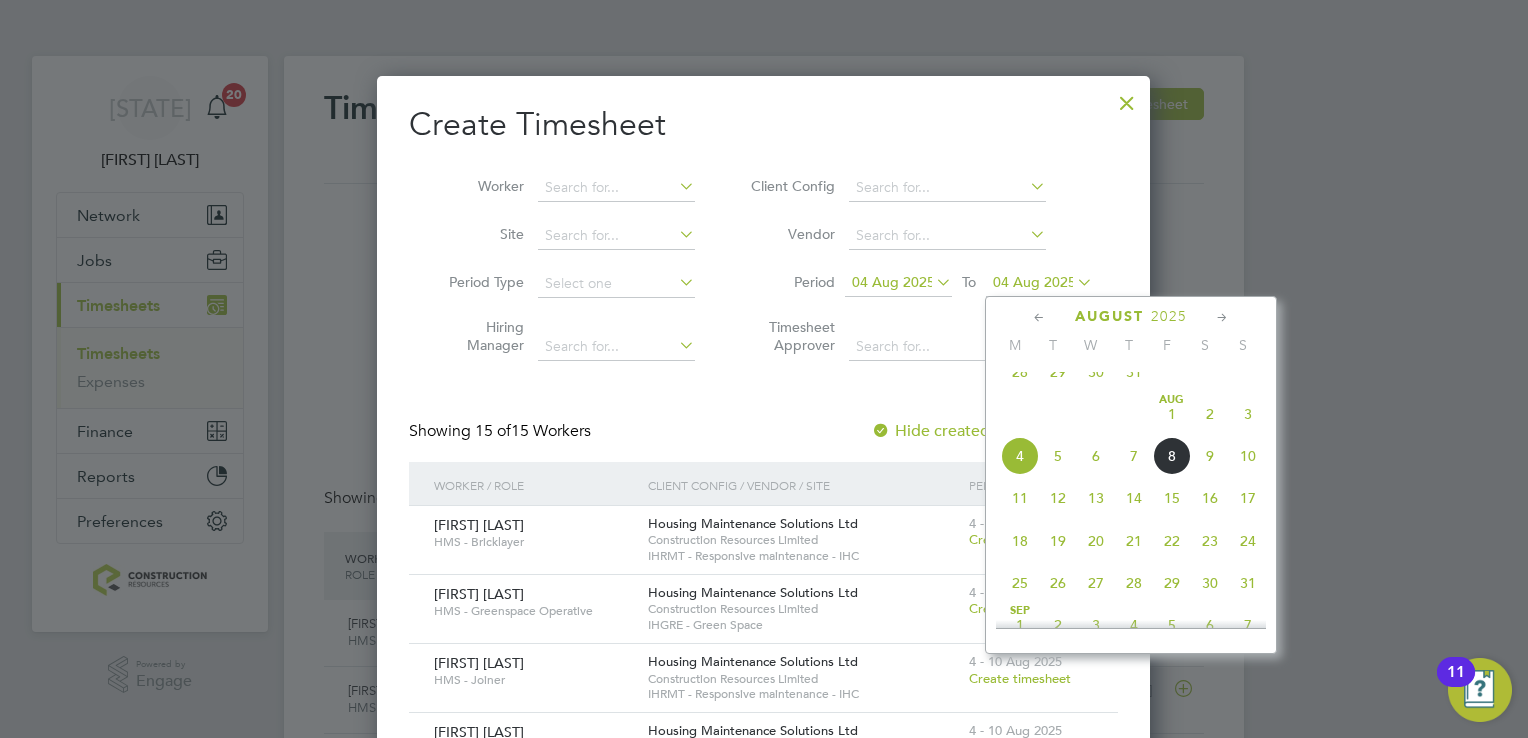 click on "10" 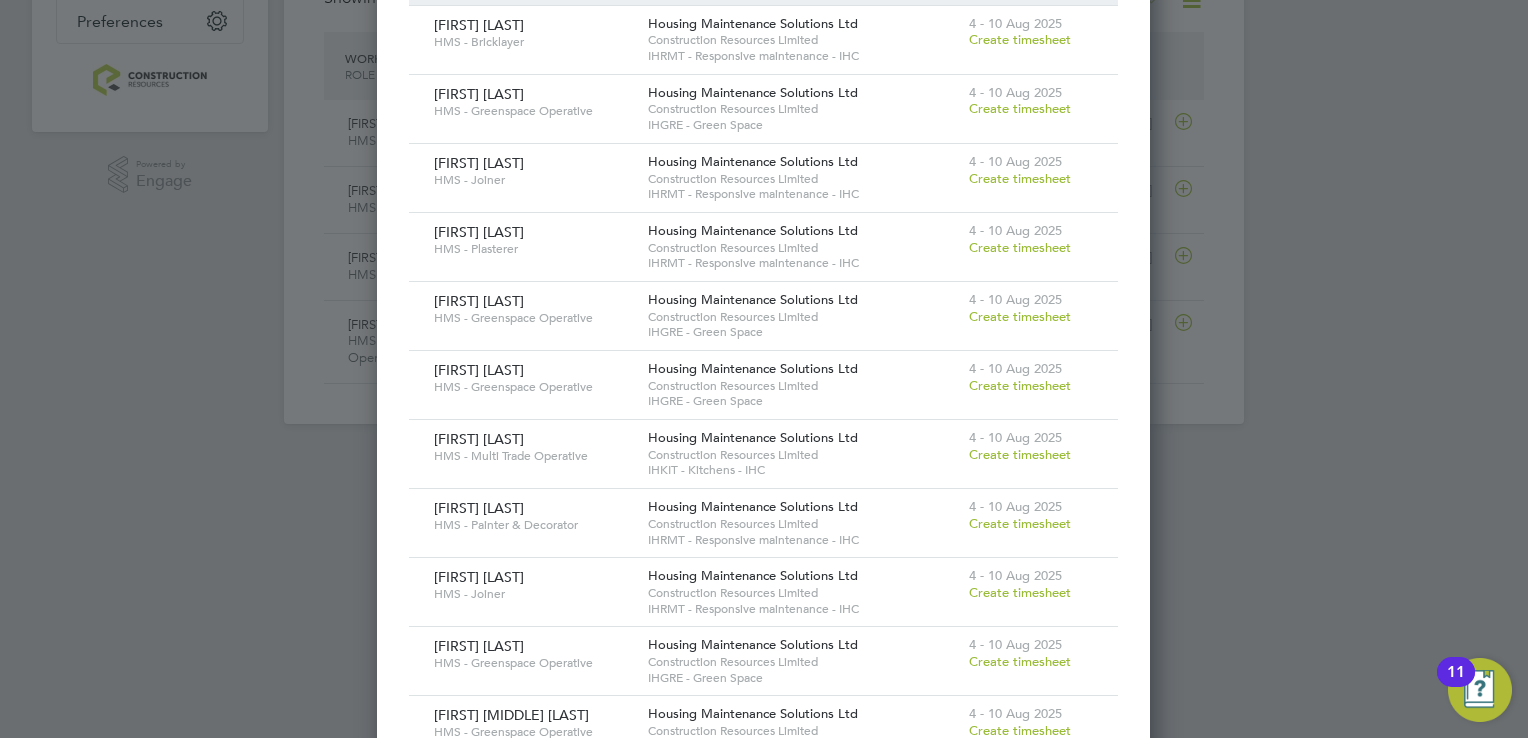 click on "Create timesheet" at bounding box center (1020, 385) 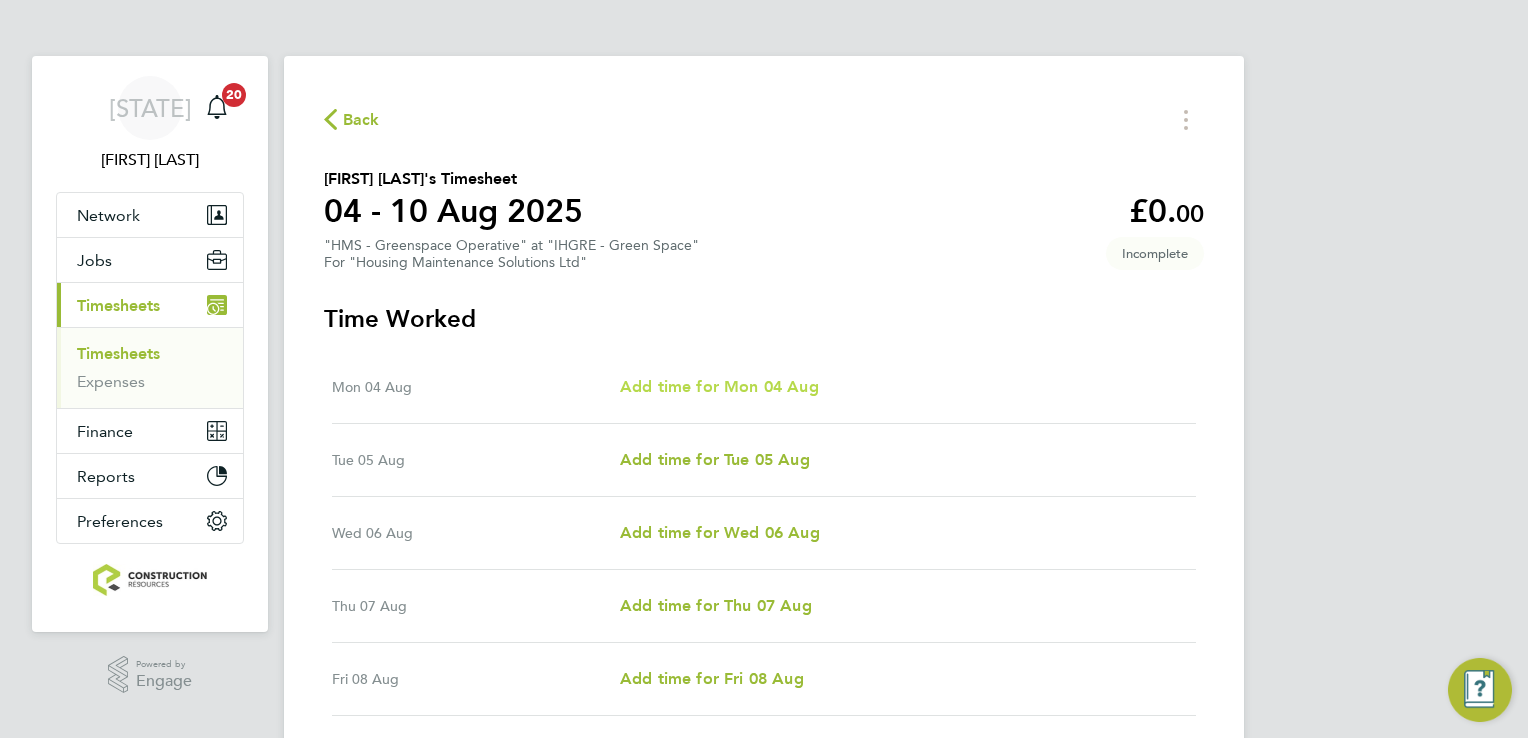 click on "Add time for Mon 04 Aug" at bounding box center (719, 386) 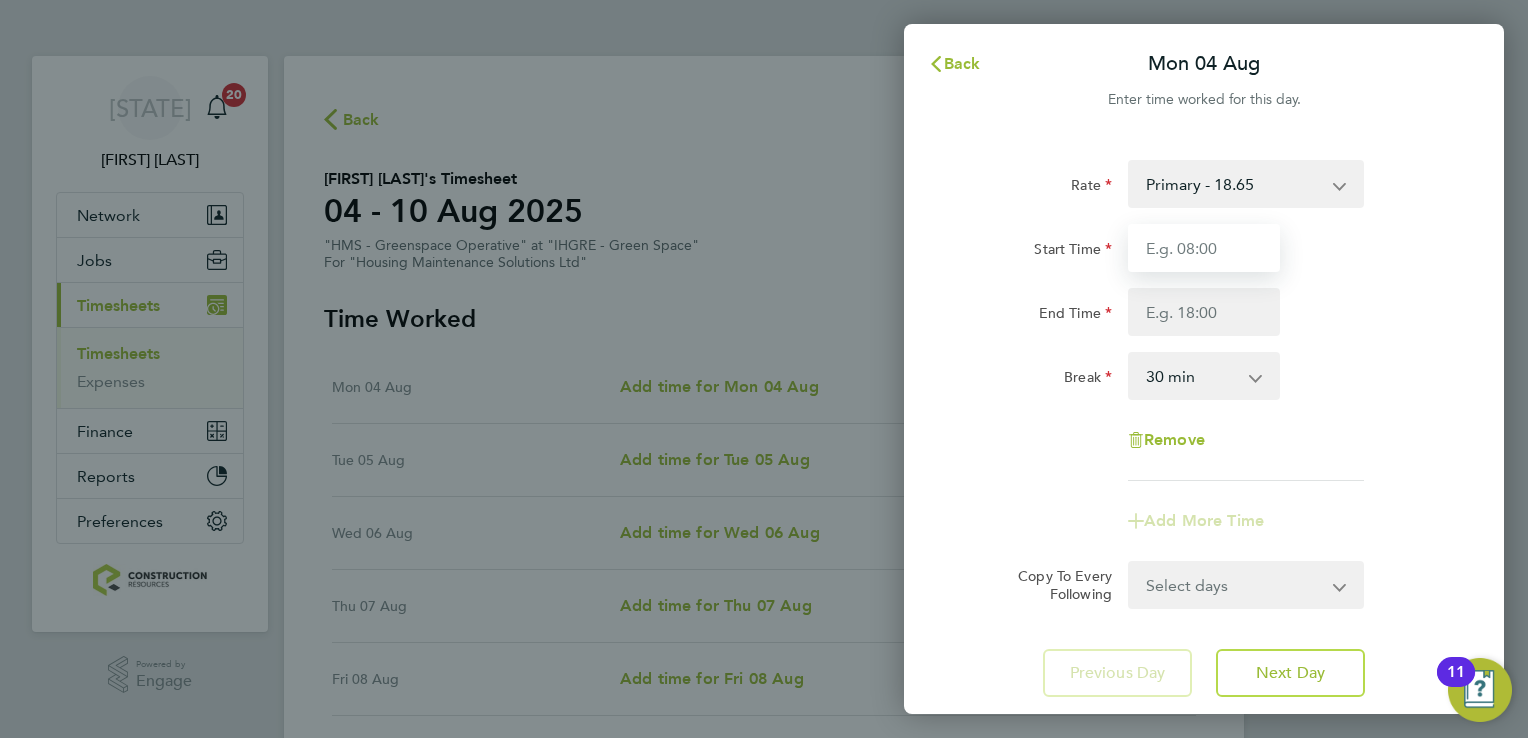click on "Start Time" at bounding box center [1204, 248] 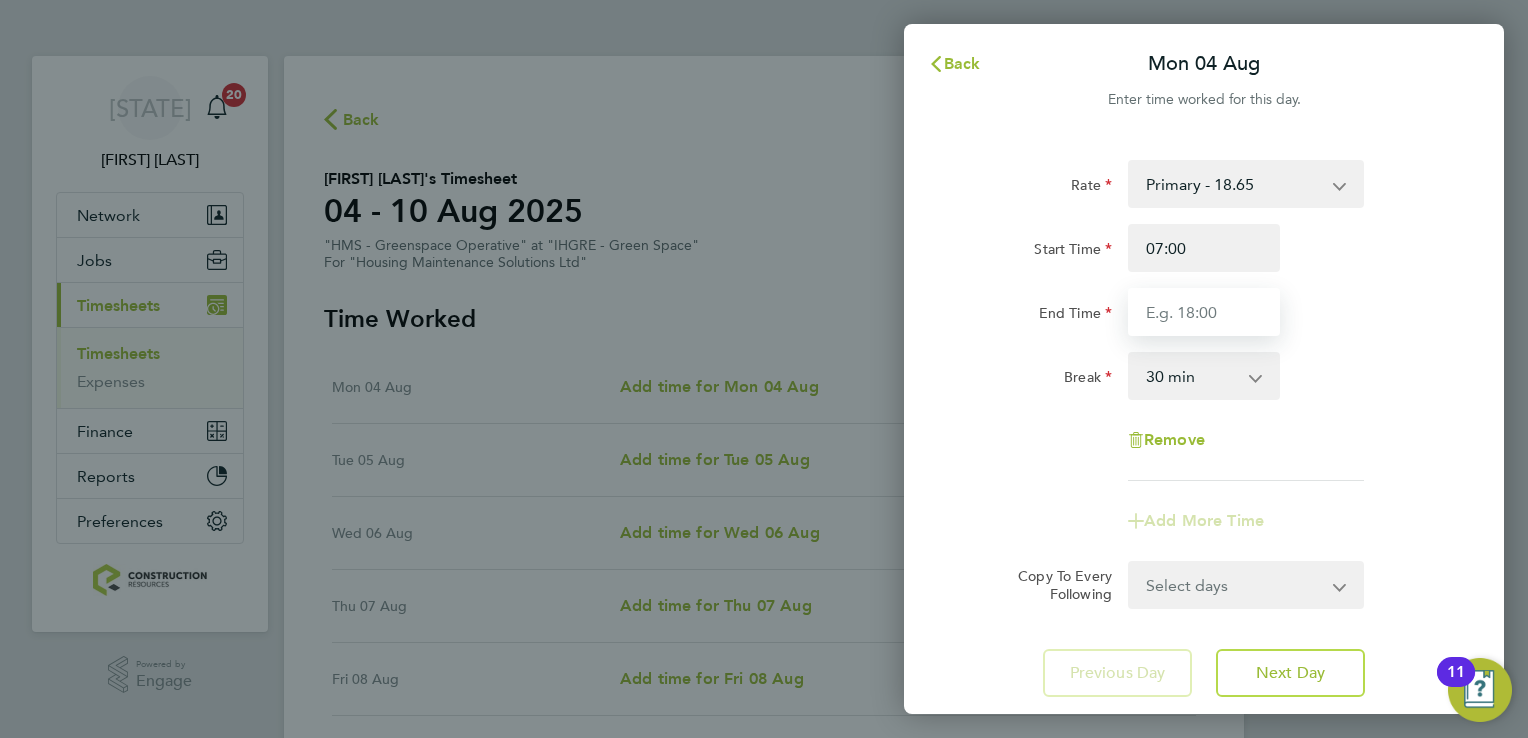click on "End Time" at bounding box center [1204, 312] 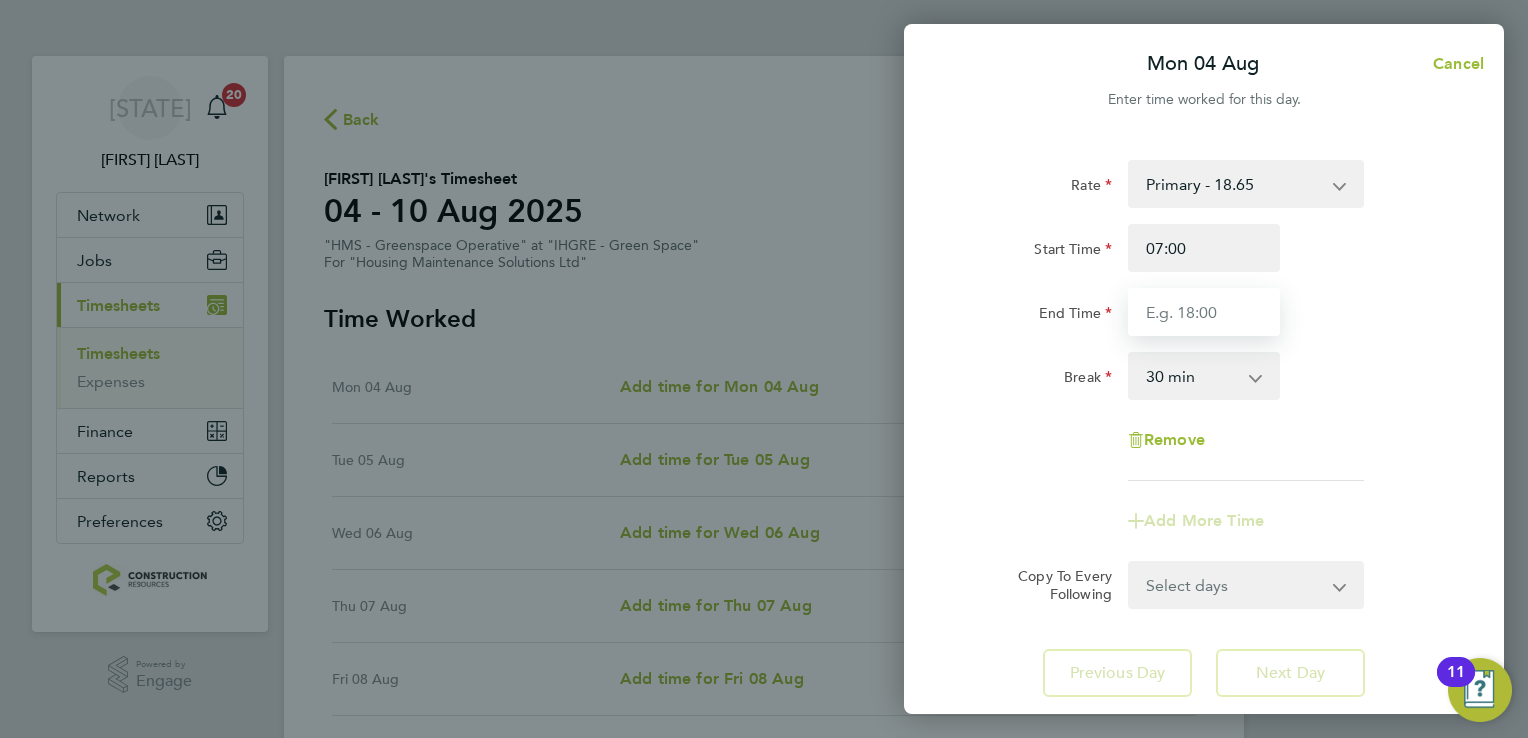 type on "16:00" 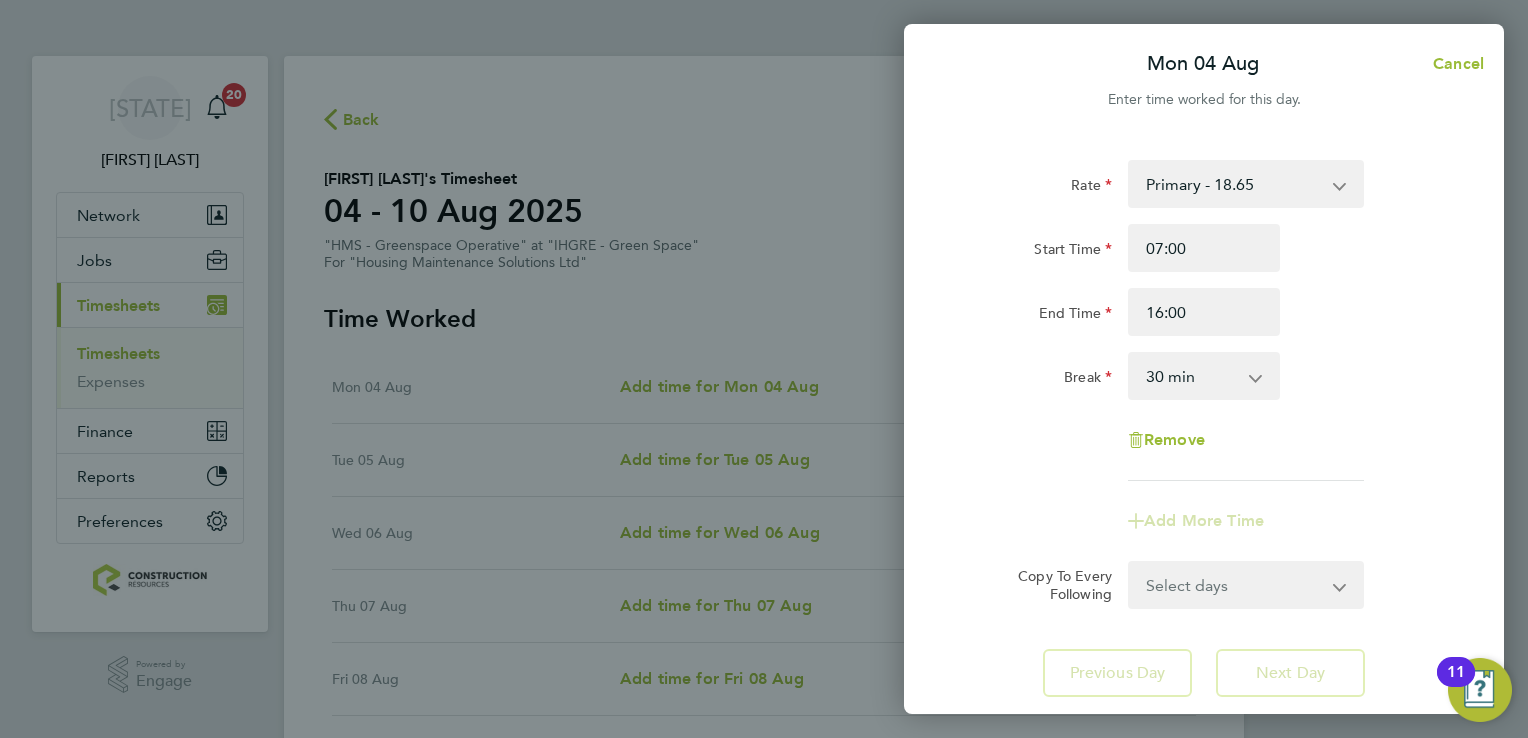 click on "Break  0 min   15 min   30 min   45 min   60 min   75 min   90 min" 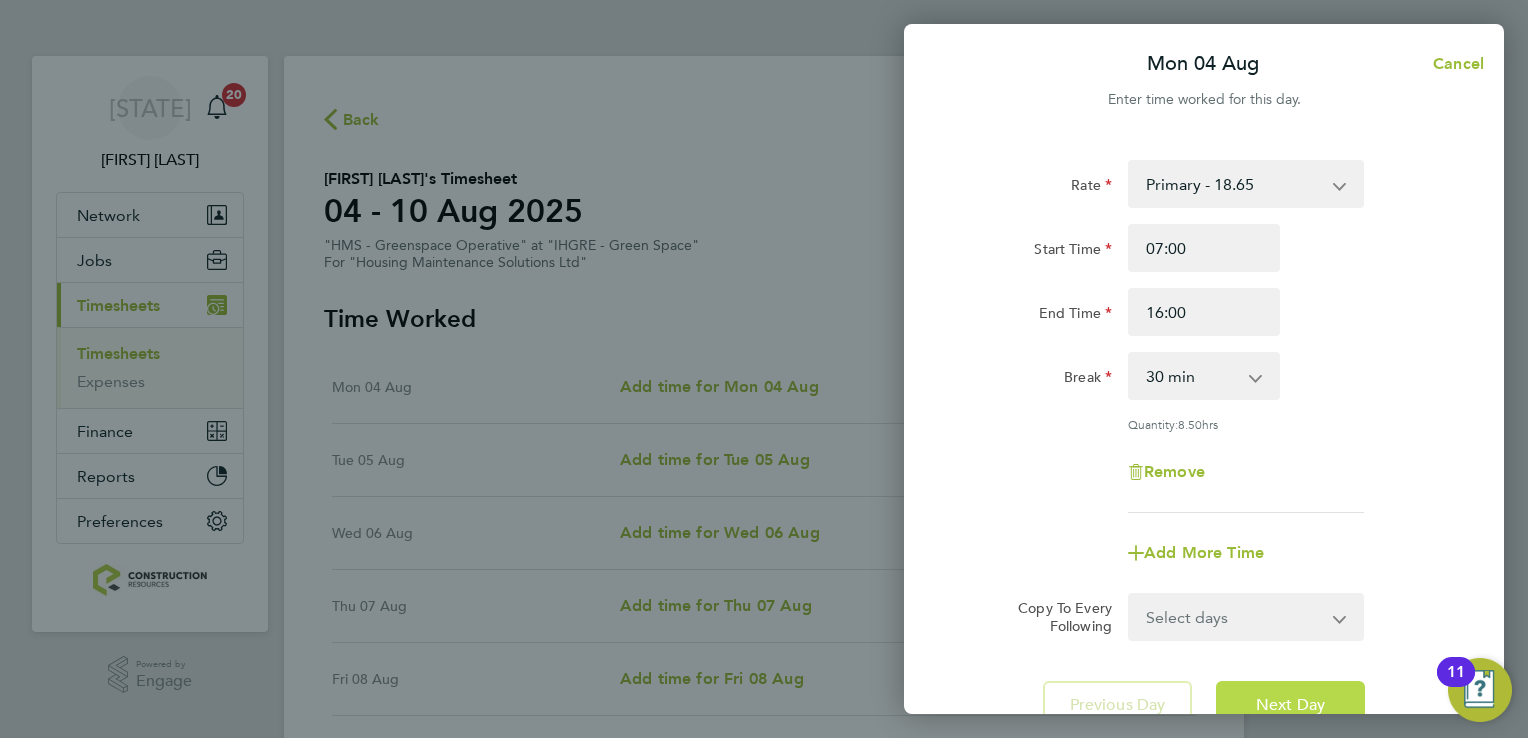 click on "Next Day" 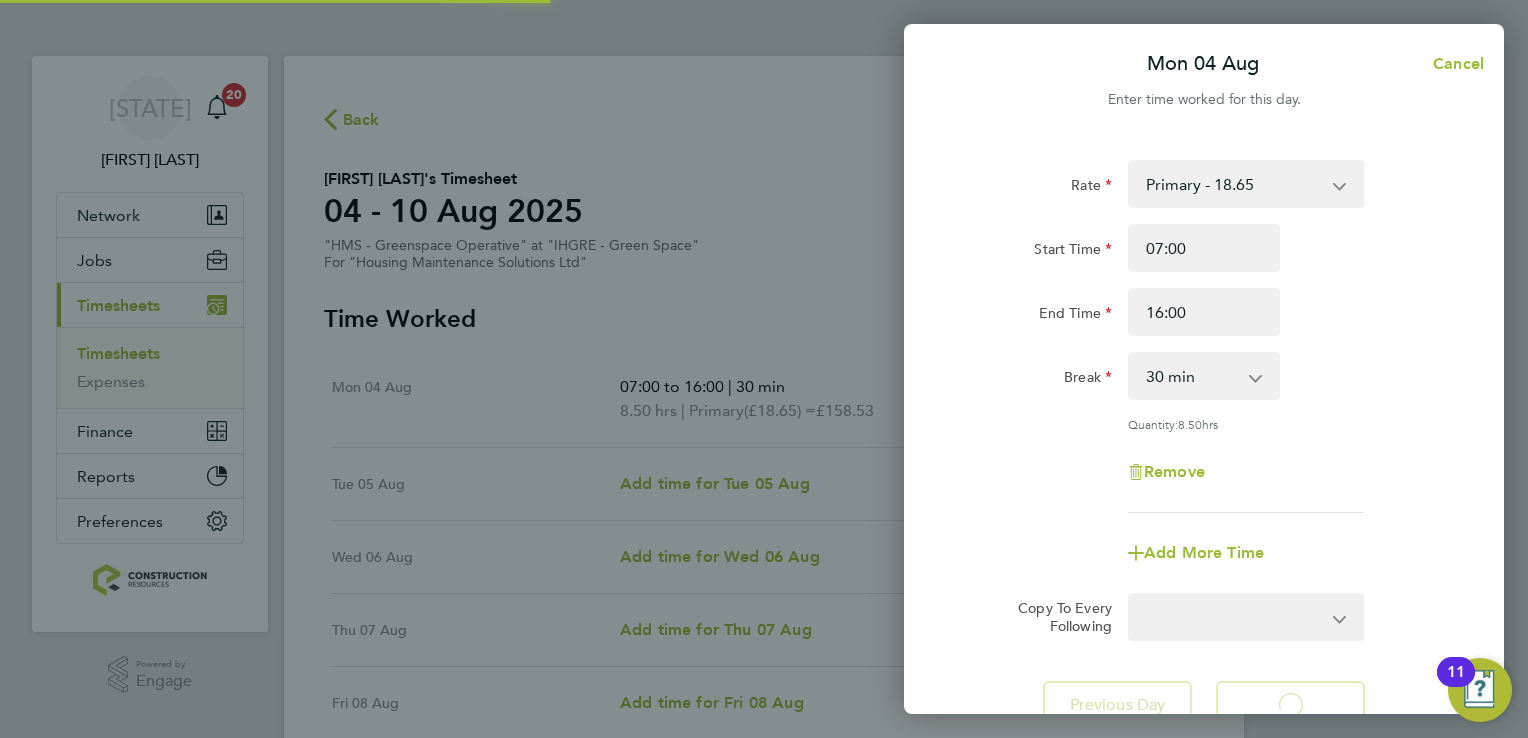 select on "30" 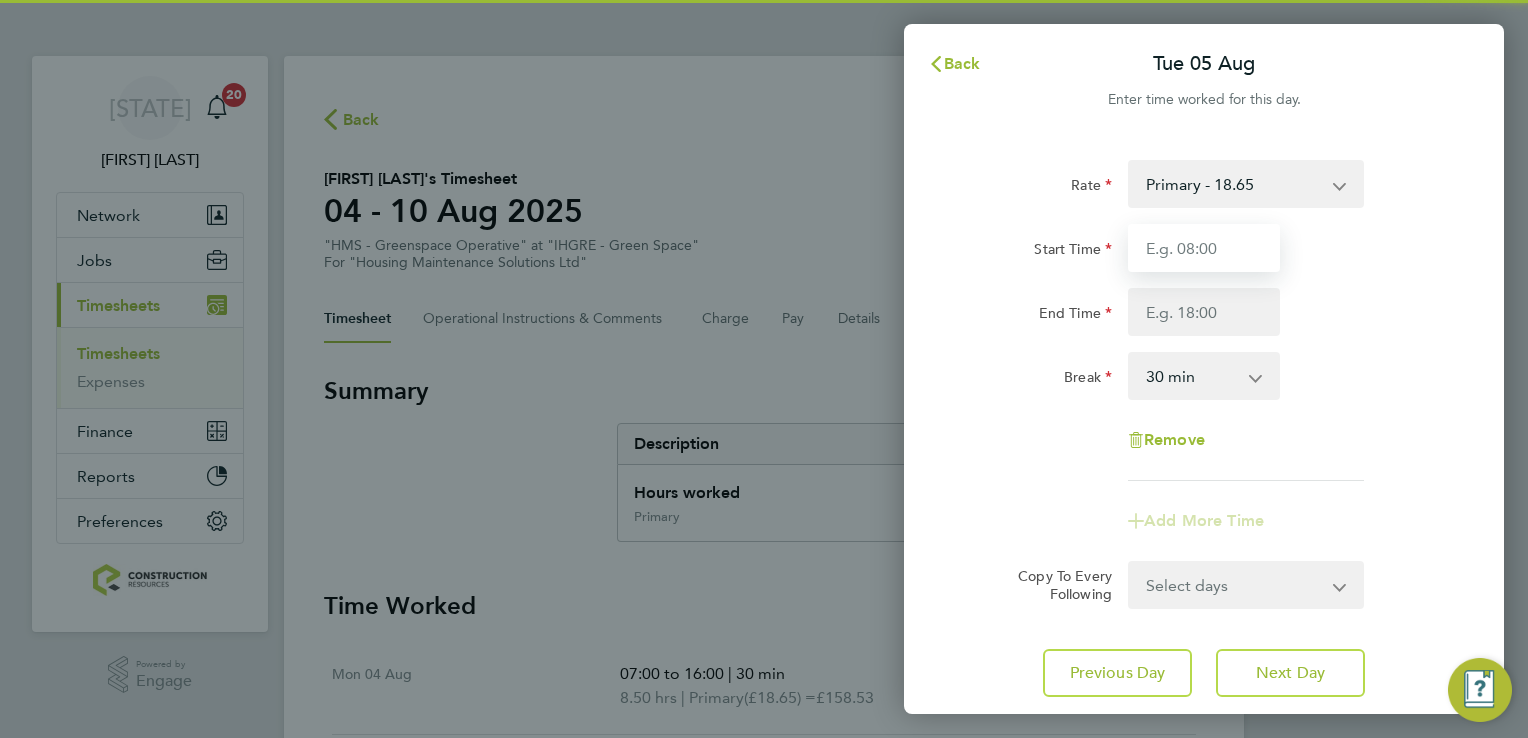 click on "Start Time" at bounding box center [1204, 248] 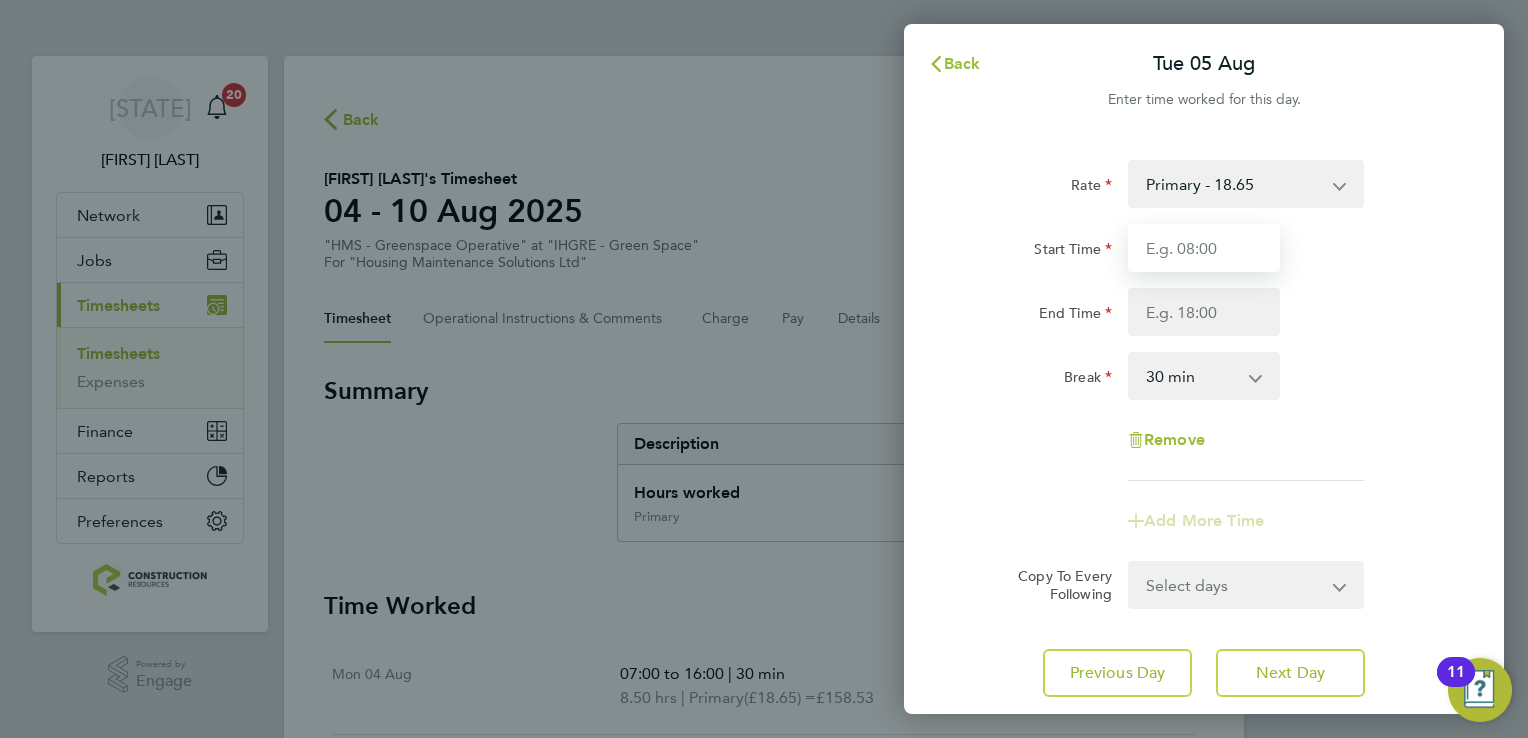 type on "07:00" 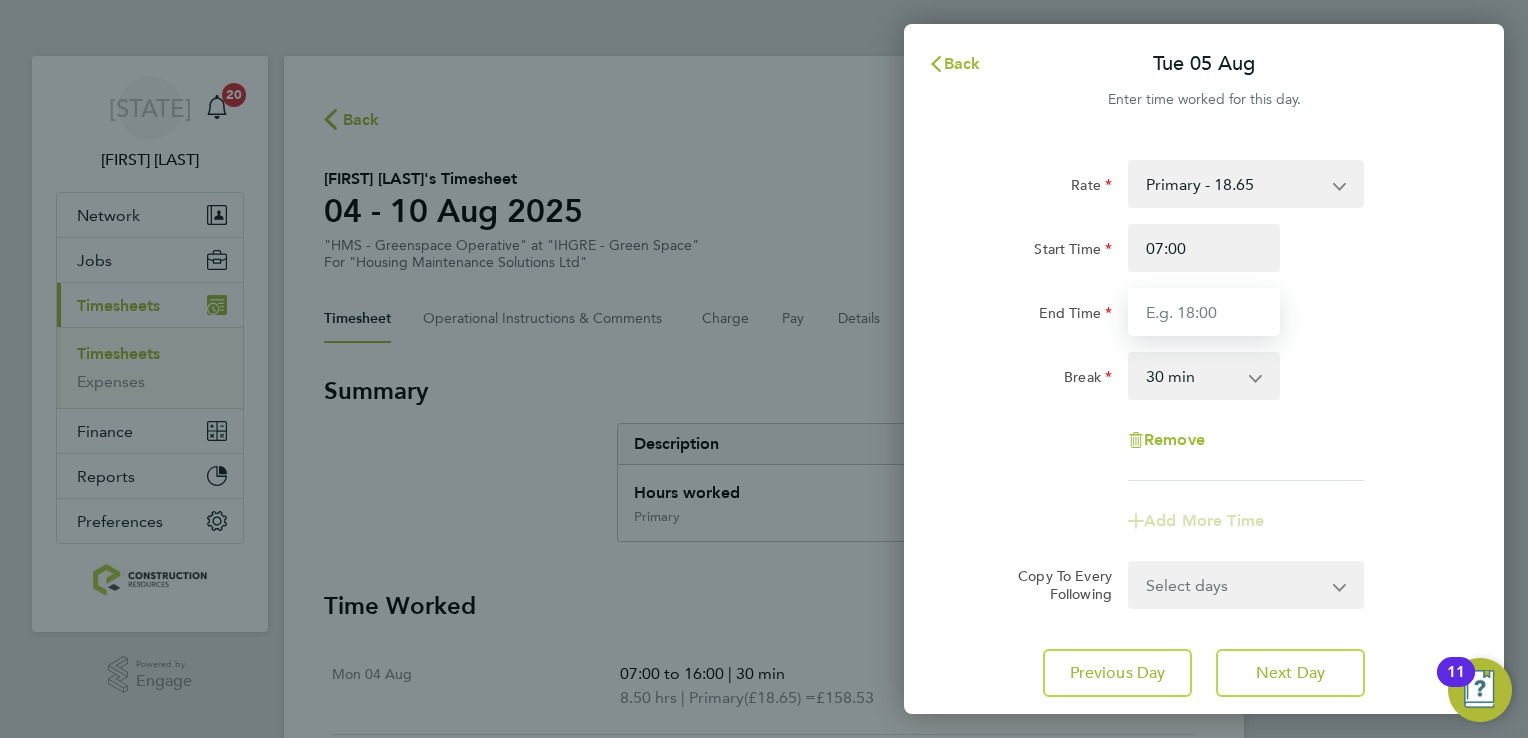 type on "16:00" 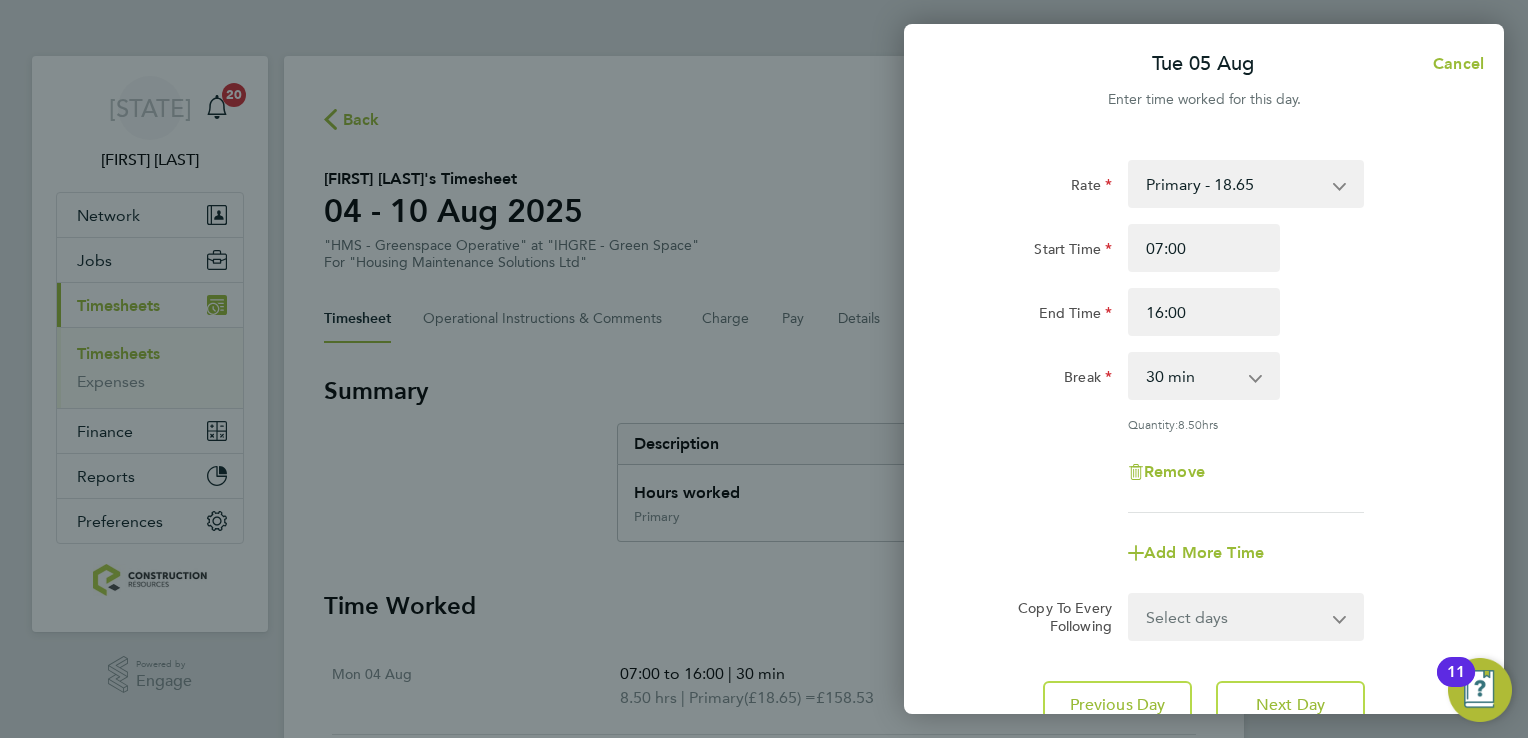 click on "Rate  Primary - 18.65
Start Time 07:00 End Time 16:00 Break  0 min   15 min   30 min   45 min   60 min   75 min   90 min
Quantity:  8.50  hrs
Remove
Add More Time" 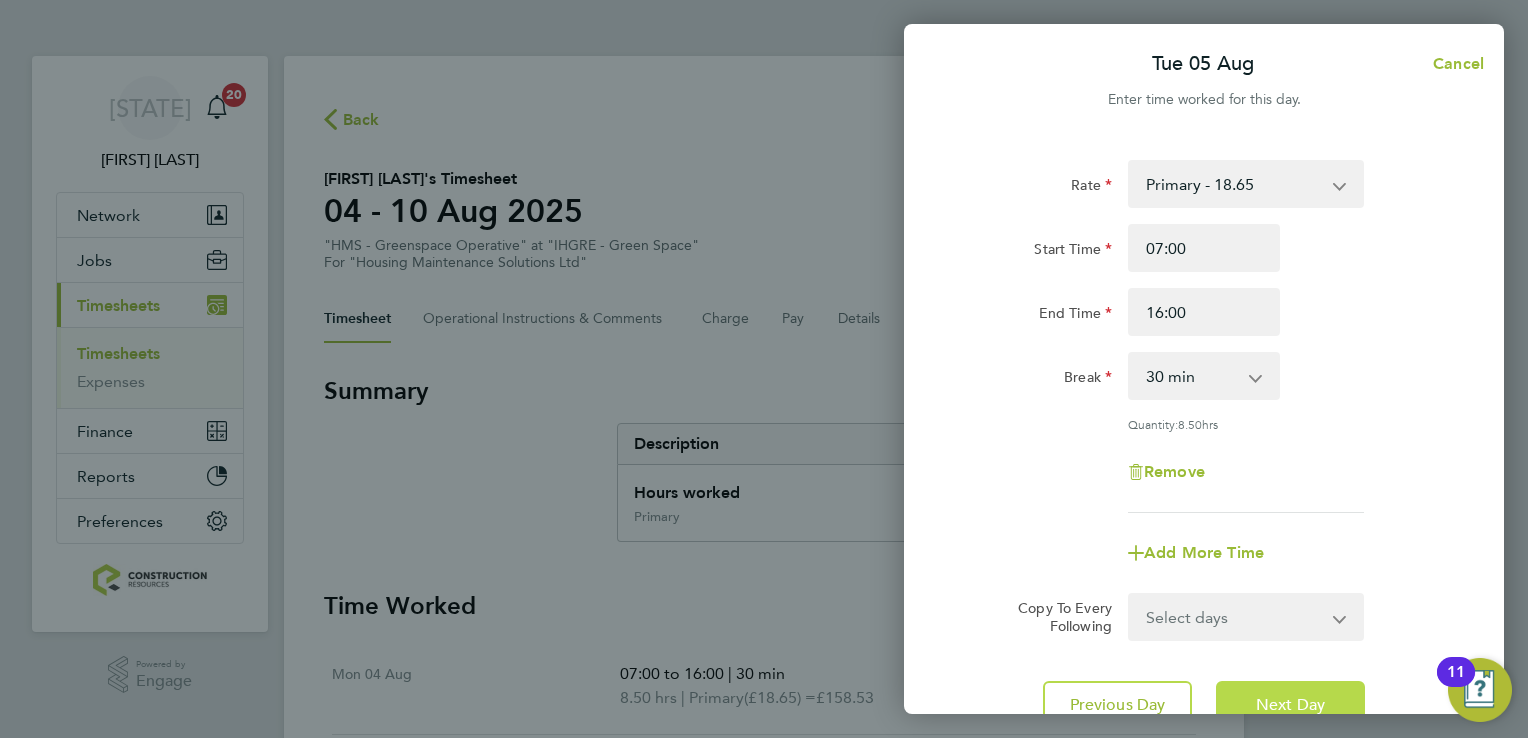 click on "Next Day" 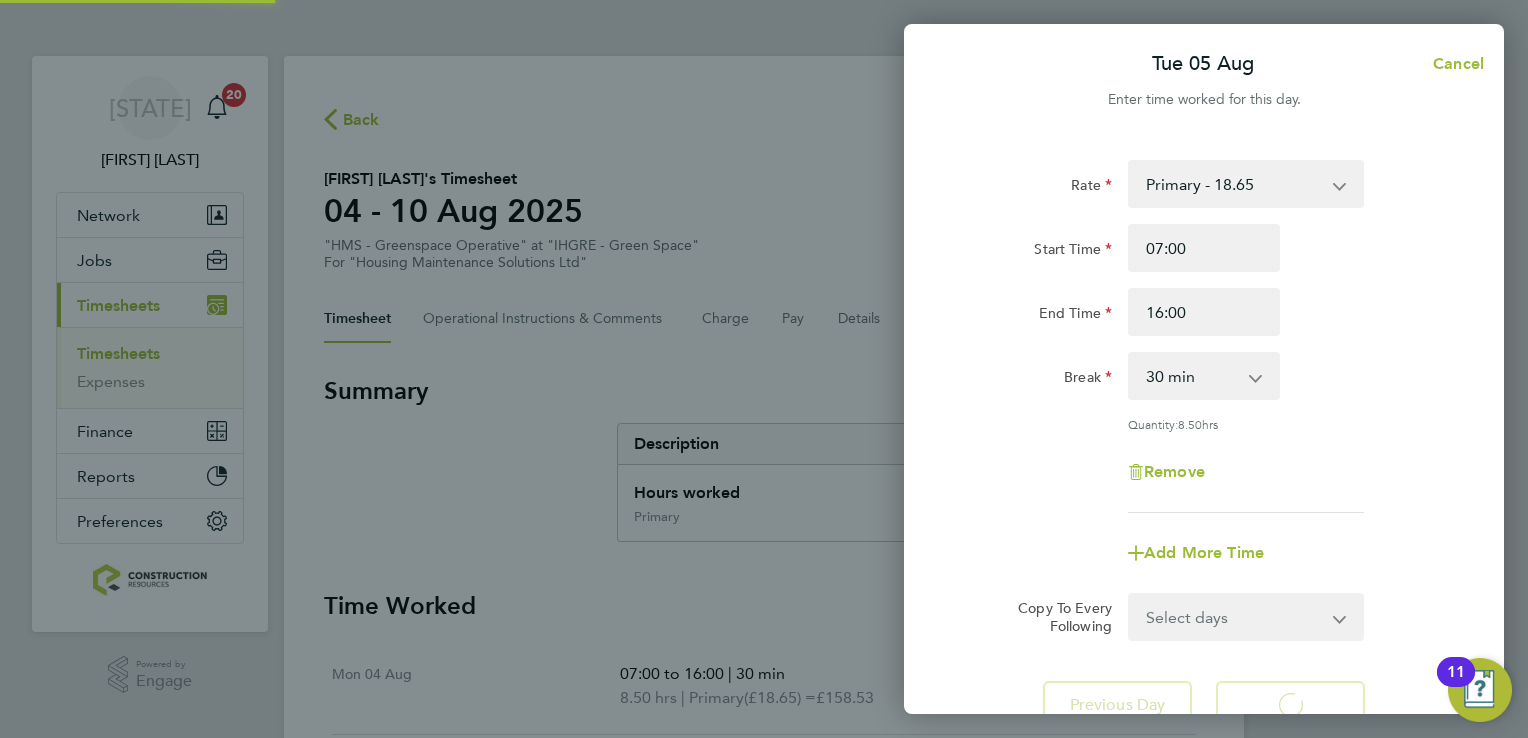 select on "30" 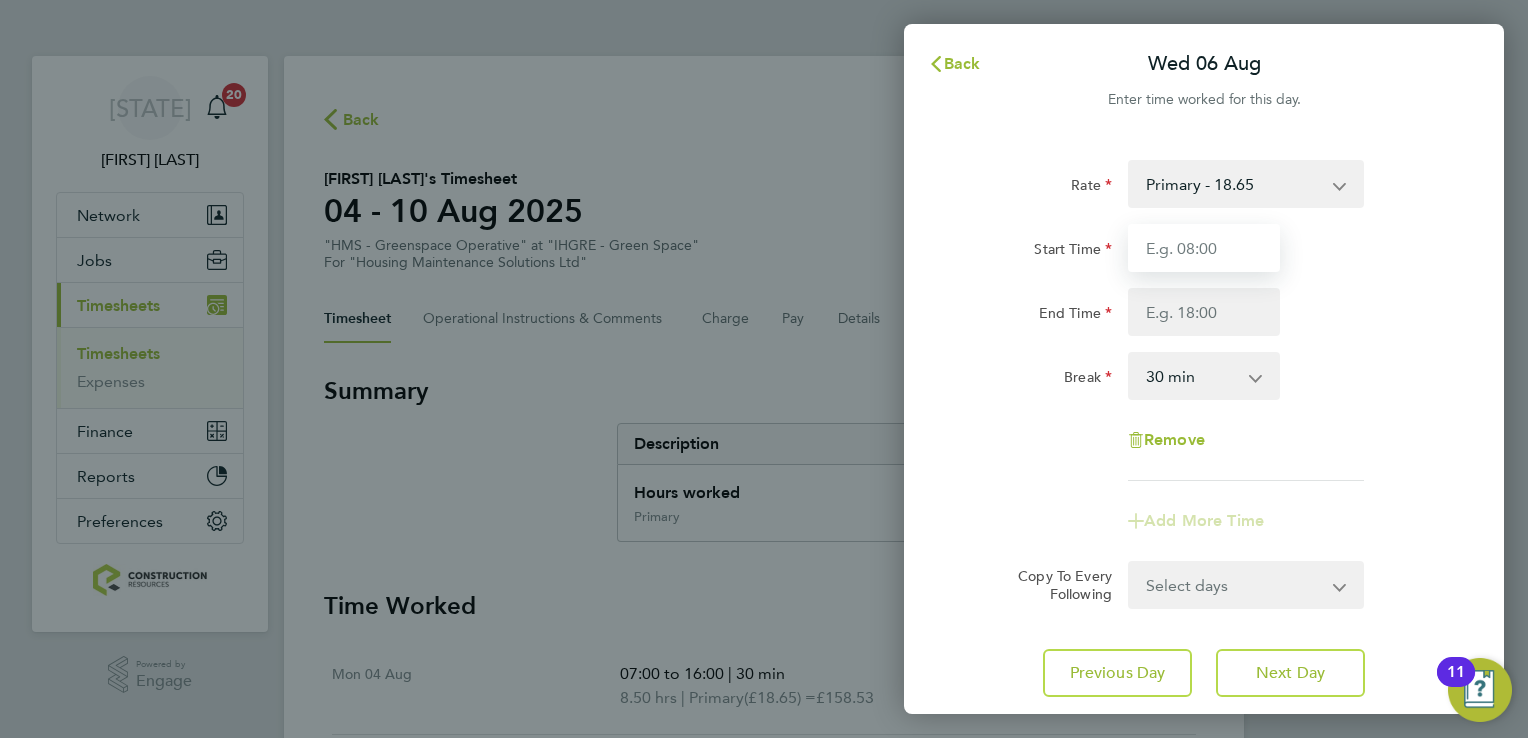 click on "Start Time" at bounding box center [1204, 248] 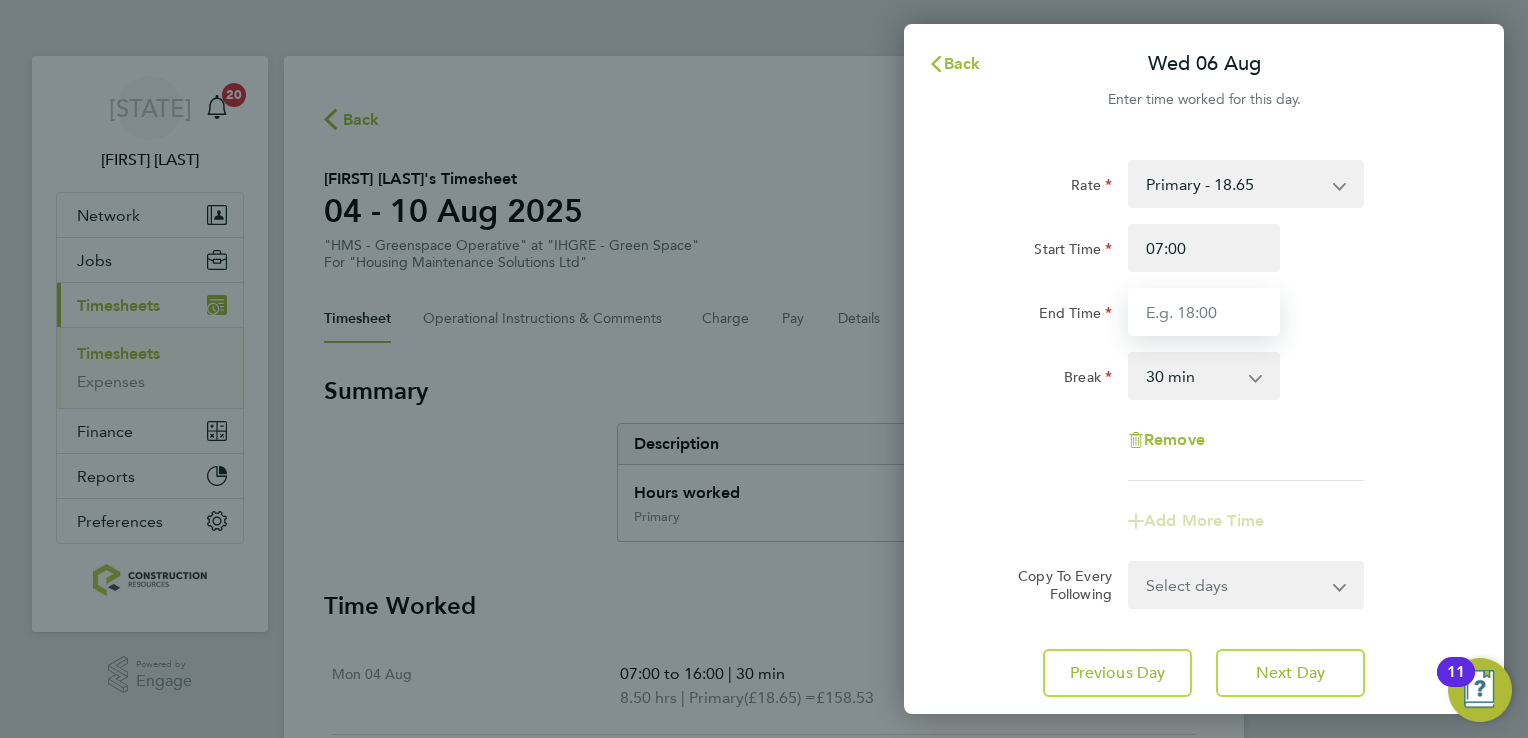 type on "16:00" 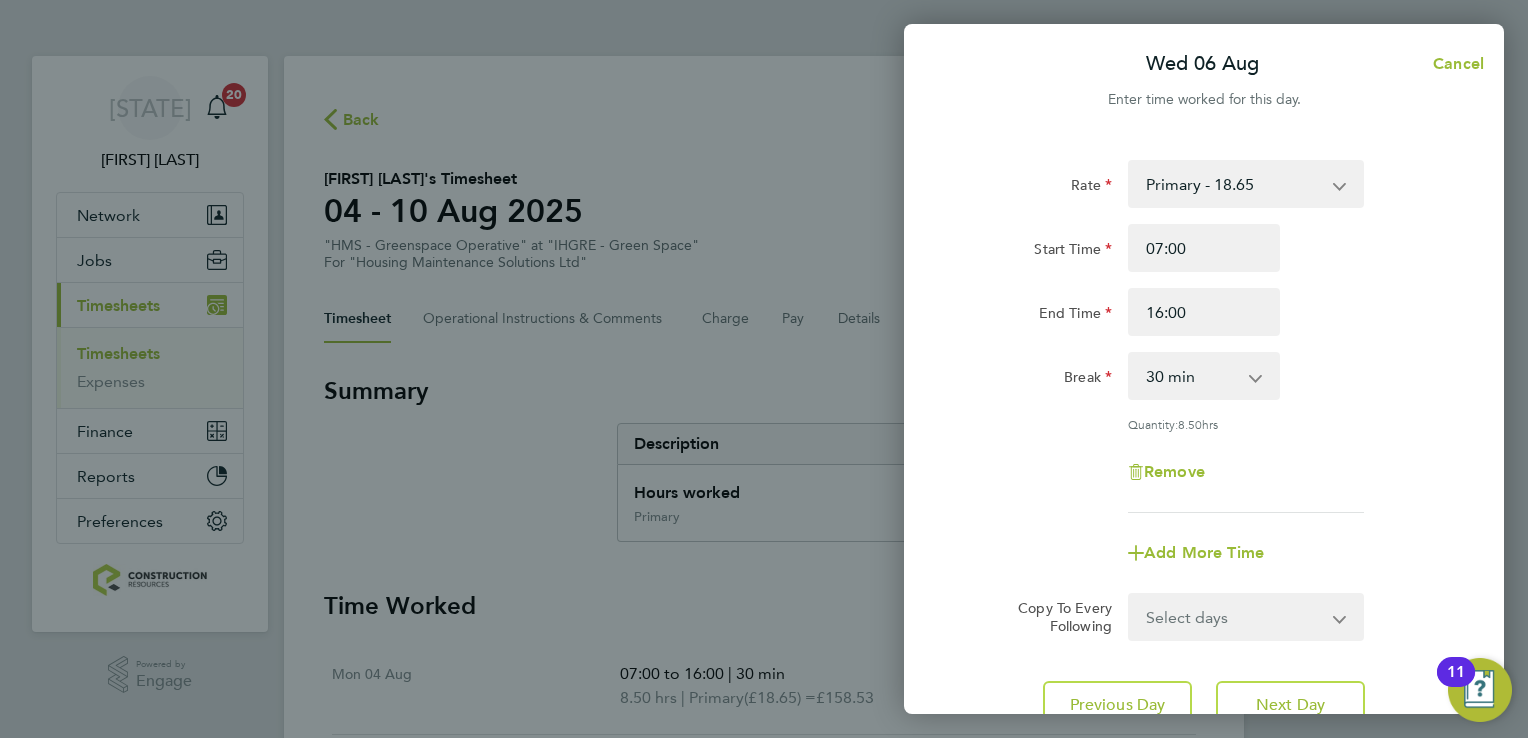 click on "Quantity:  8.50  hrs" 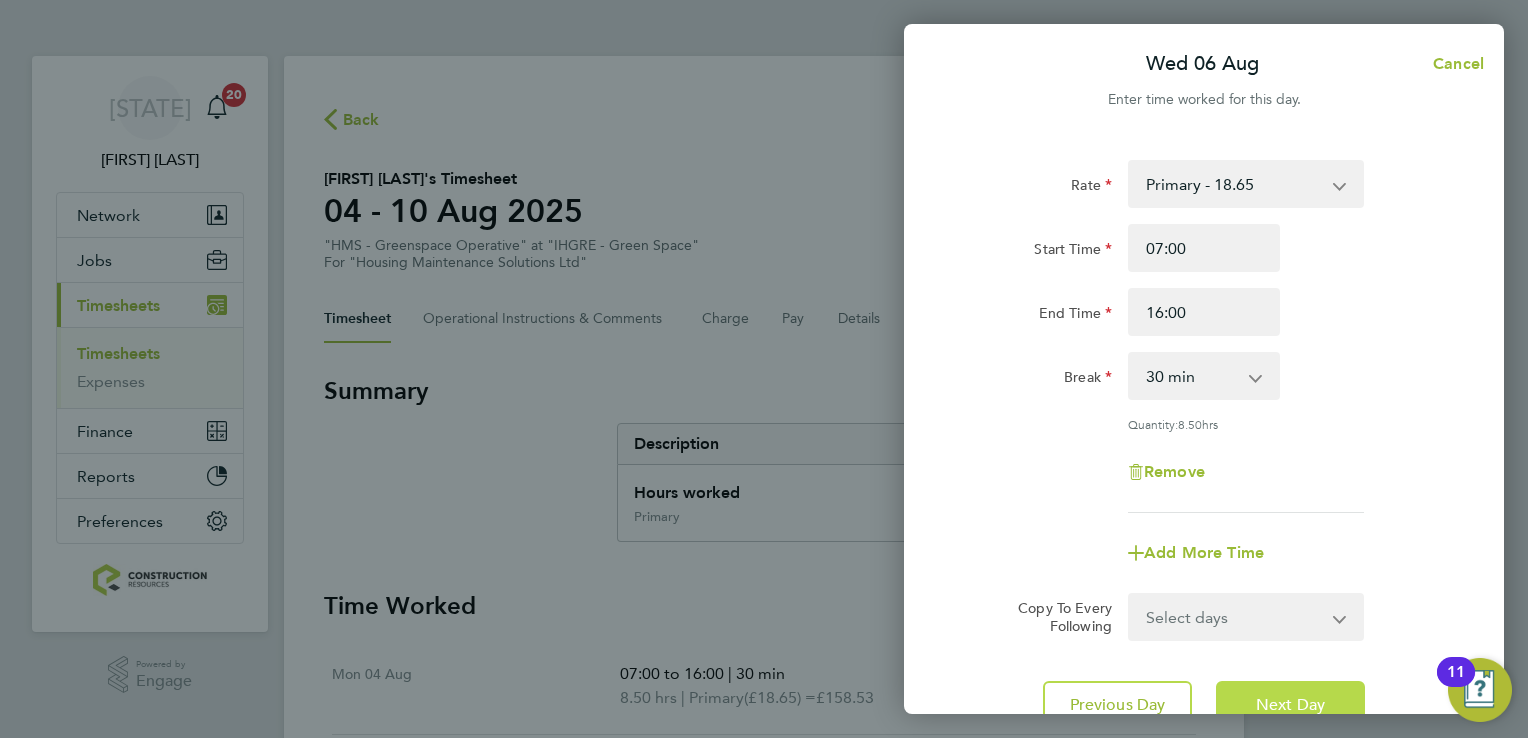click on "Next Day" 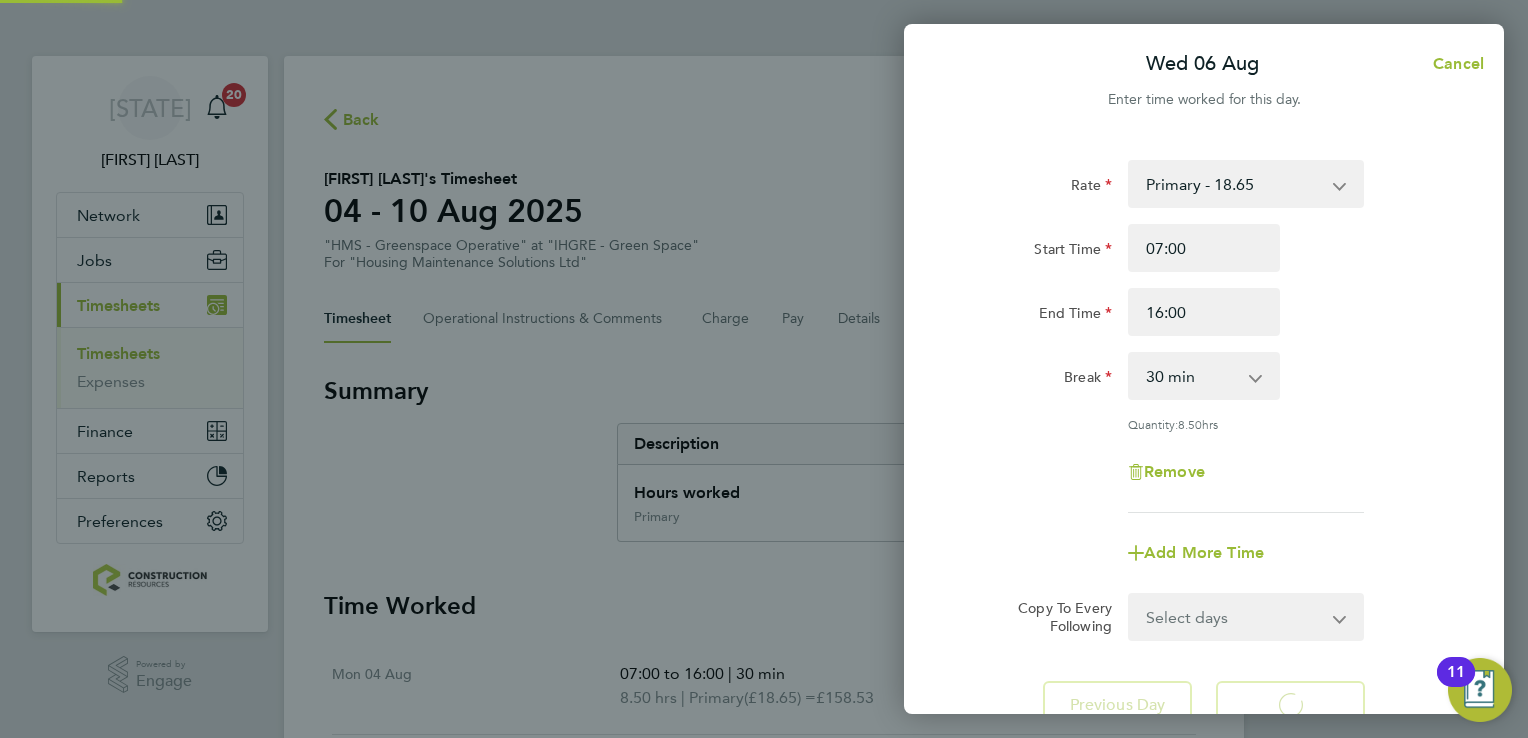 select on "30" 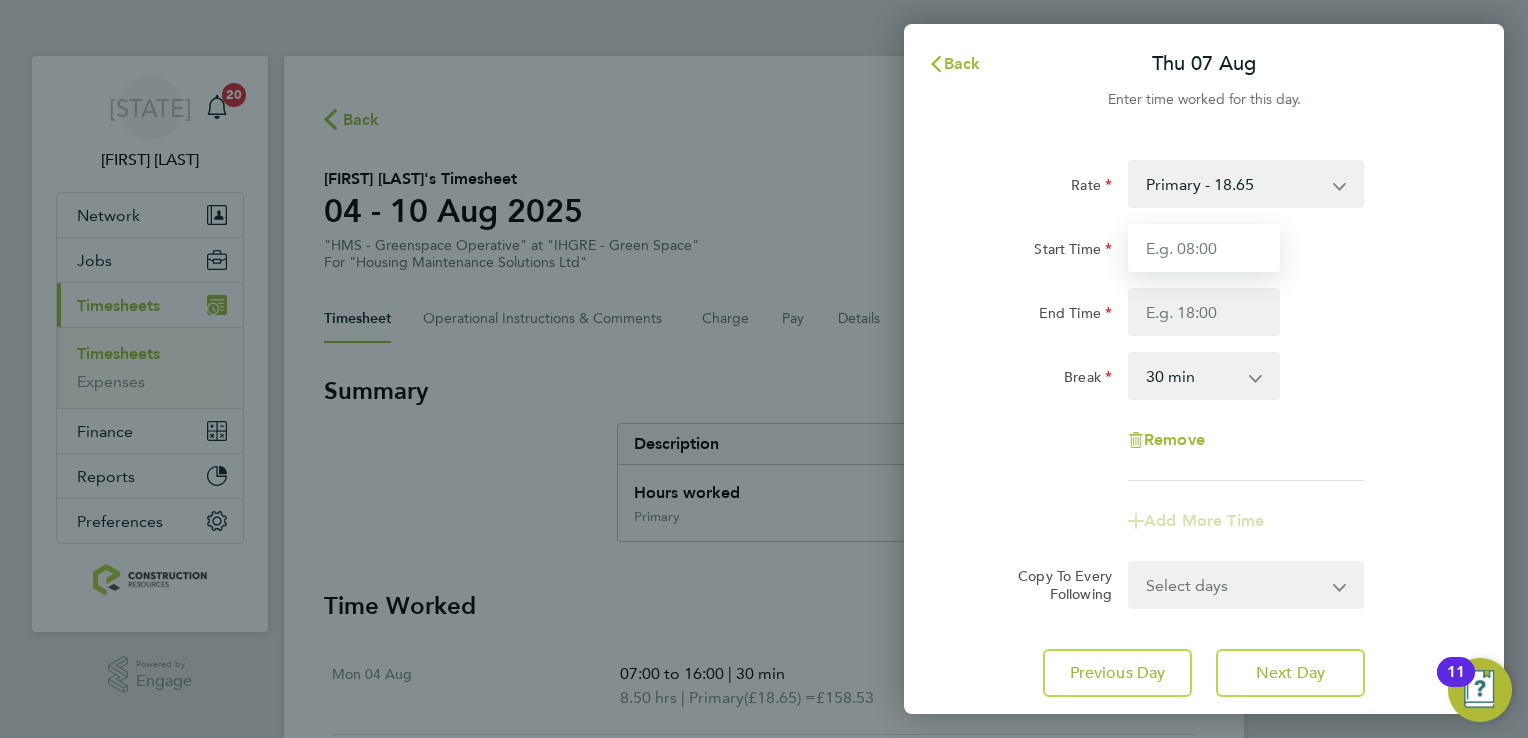 click on "Start Time" at bounding box center [1204, 248] 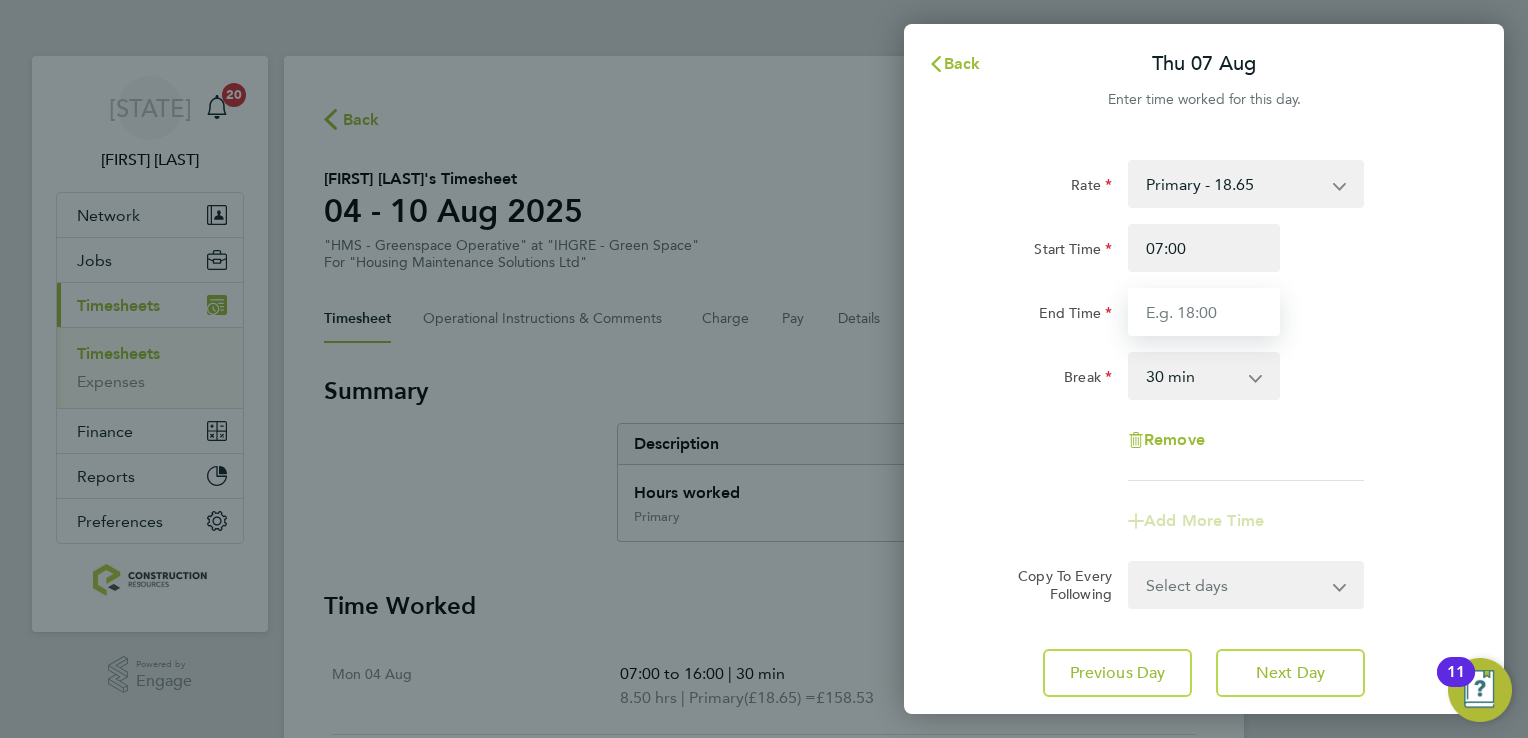 type on "16:00" 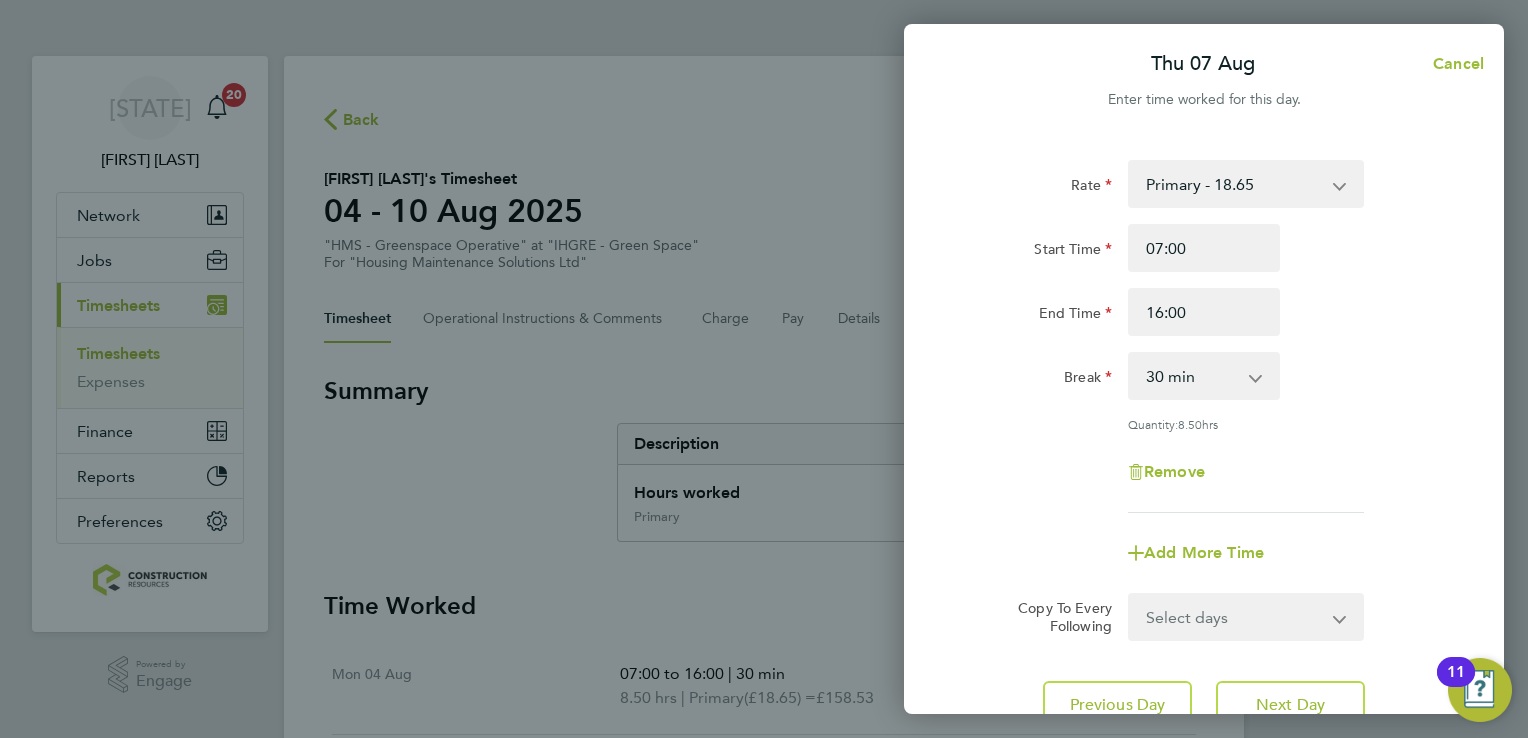 click on "Break  0 min   15 min   30 min   45 min   60 min   75 min   90 min" 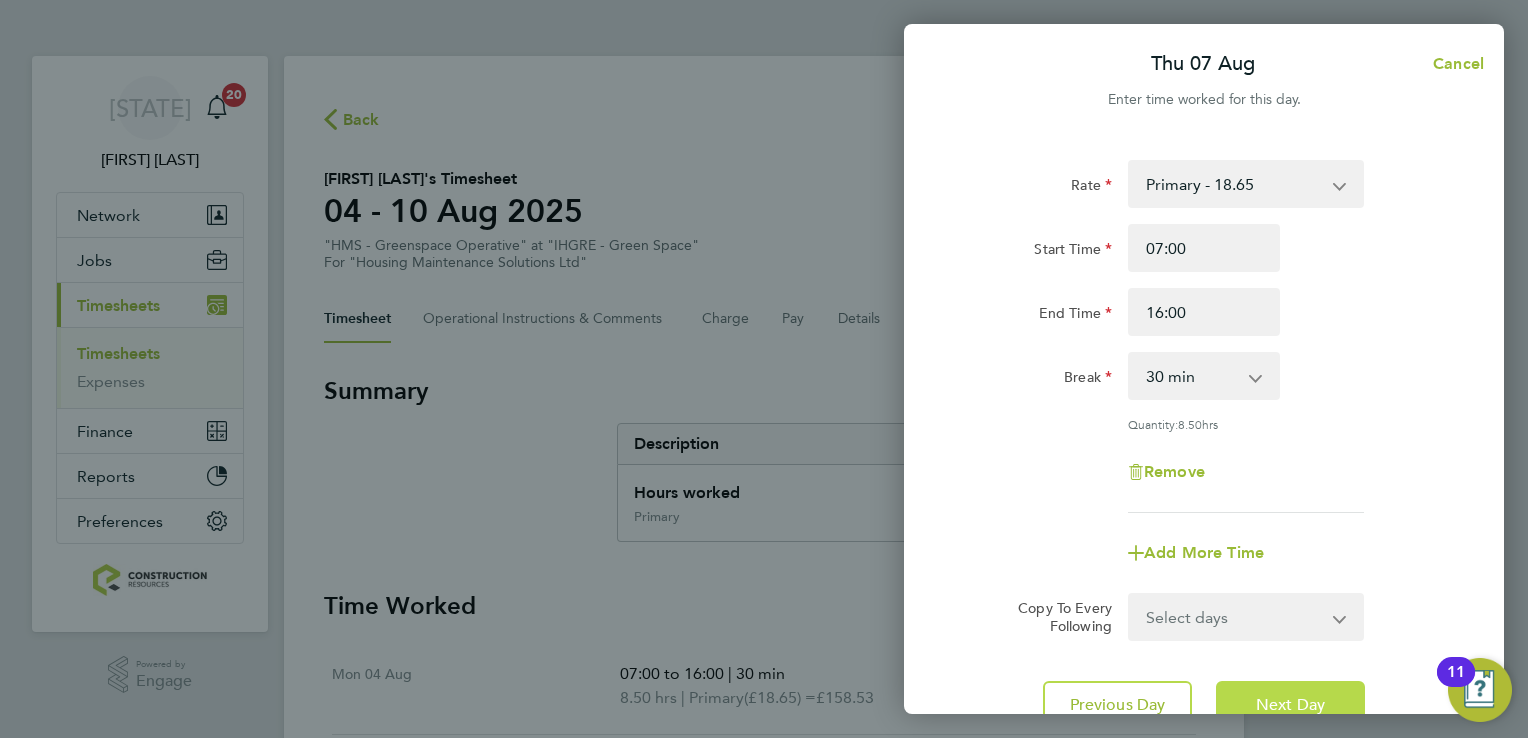 click on "Next Day" 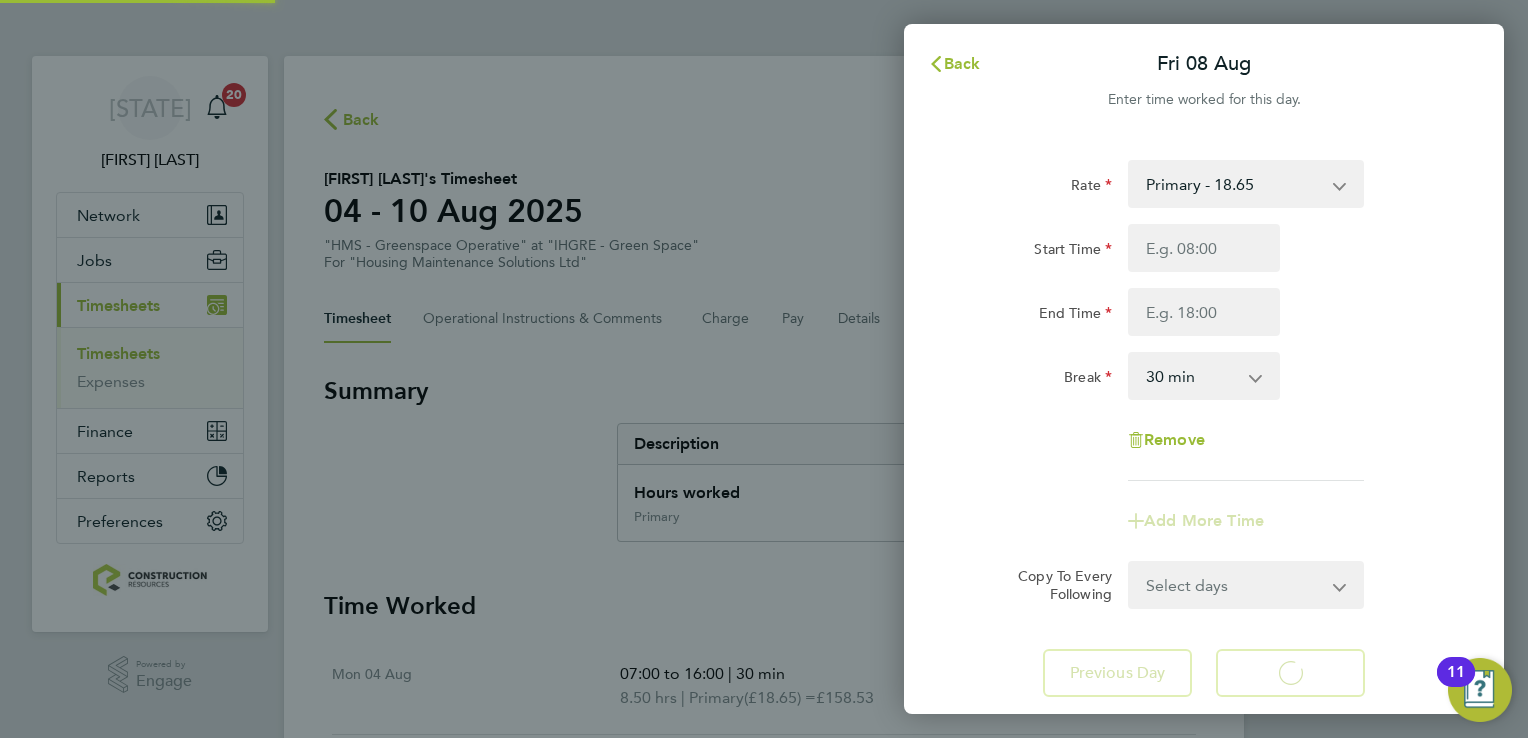 select on "30" 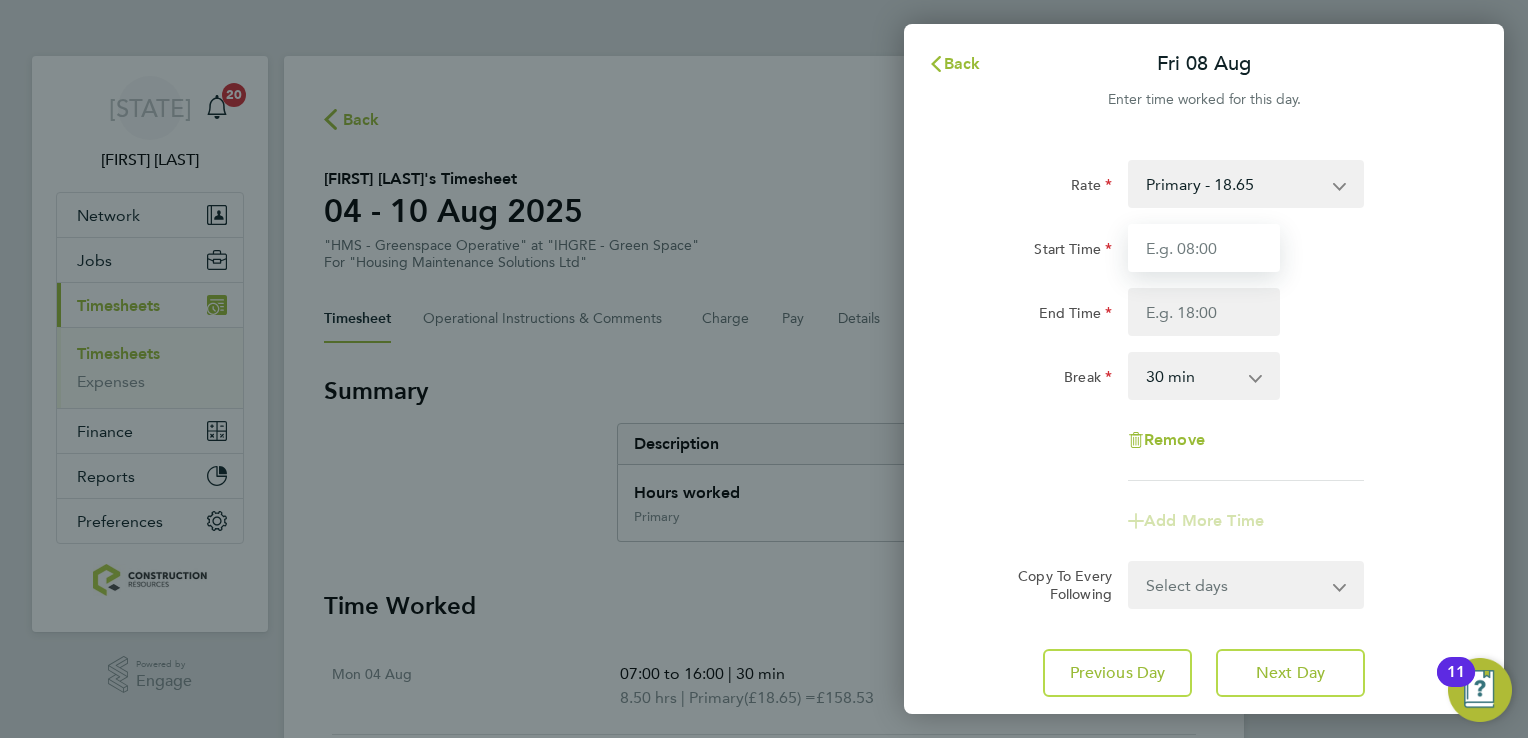 click on "Start Time" at bounding box center (1204, 248) 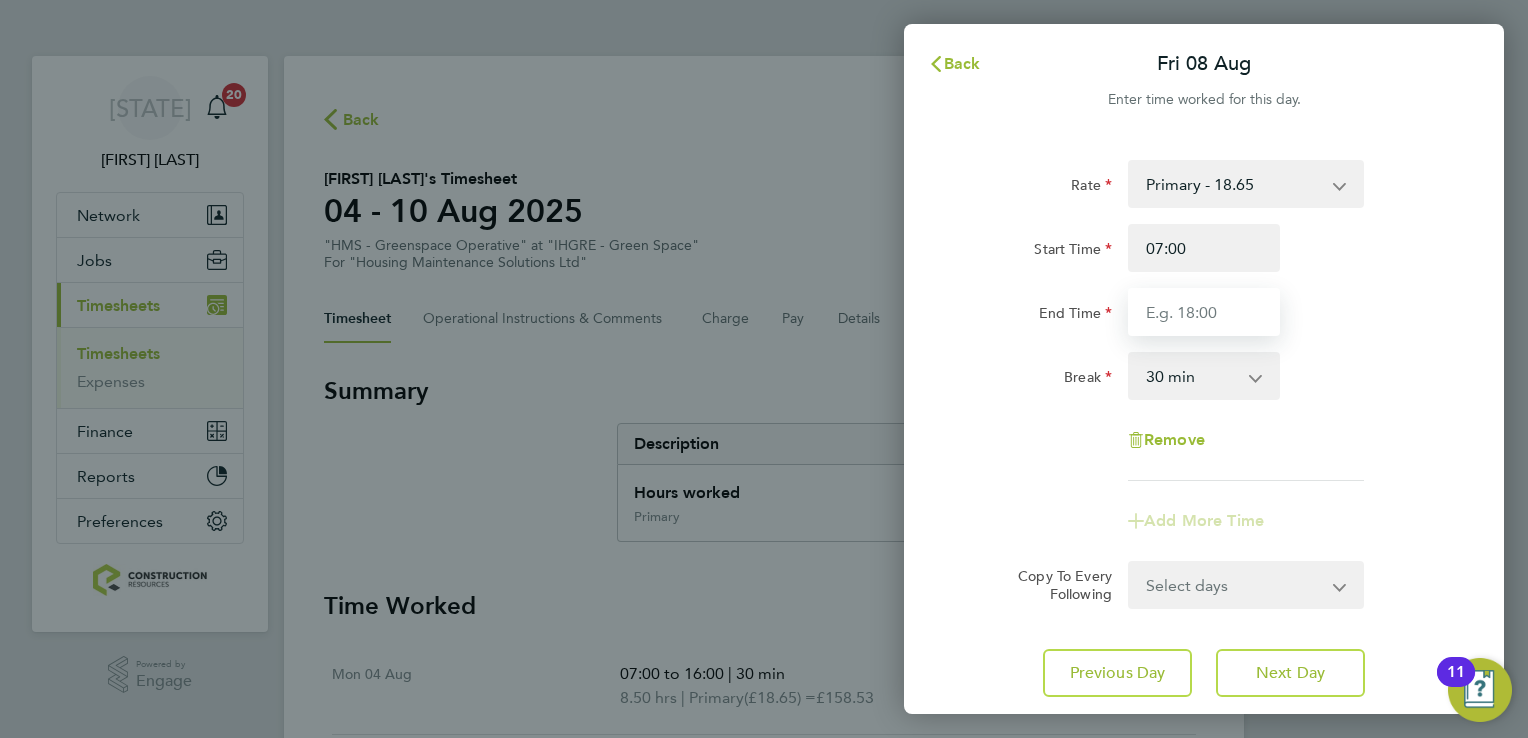 click on "End Time" at bounding box center (1204, 312) 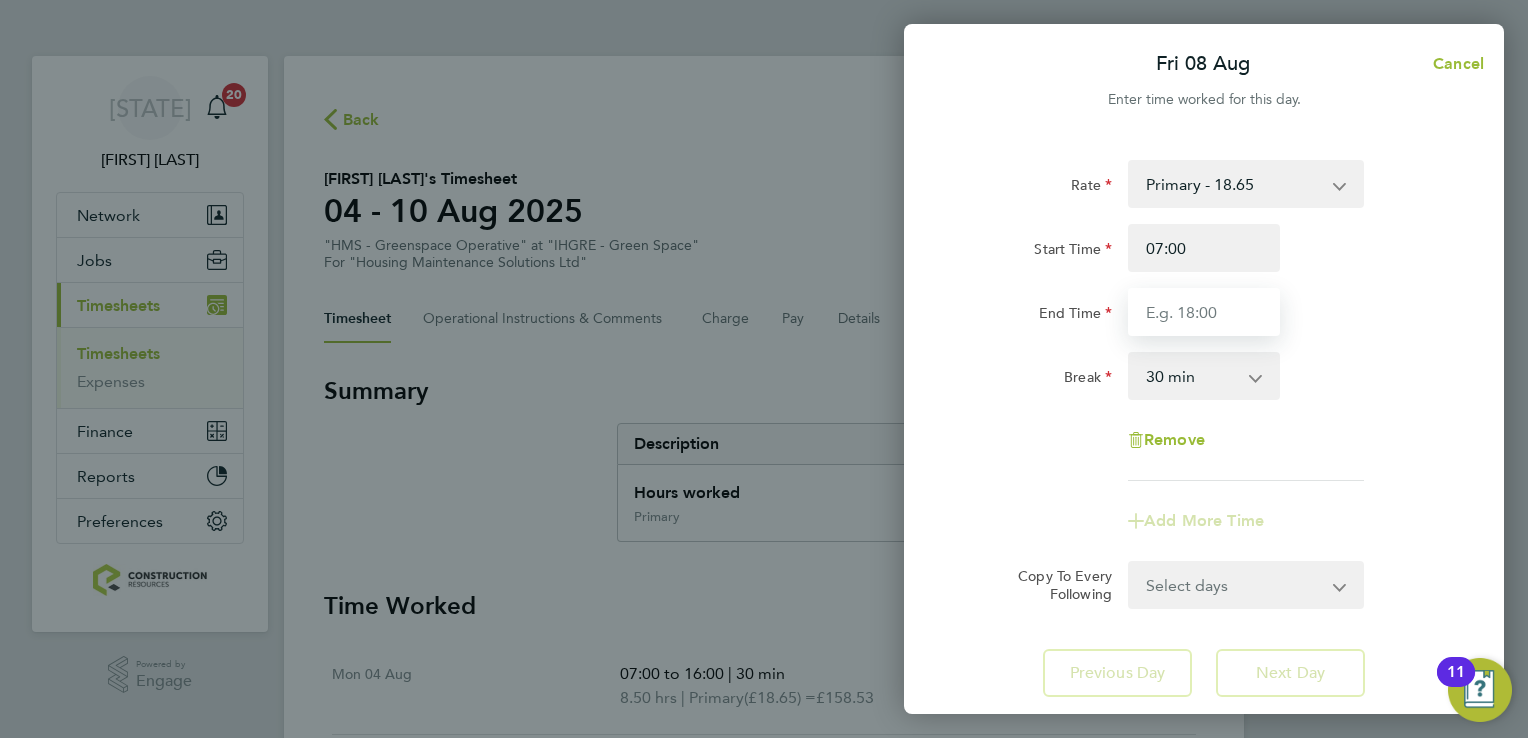 type on "14:30" 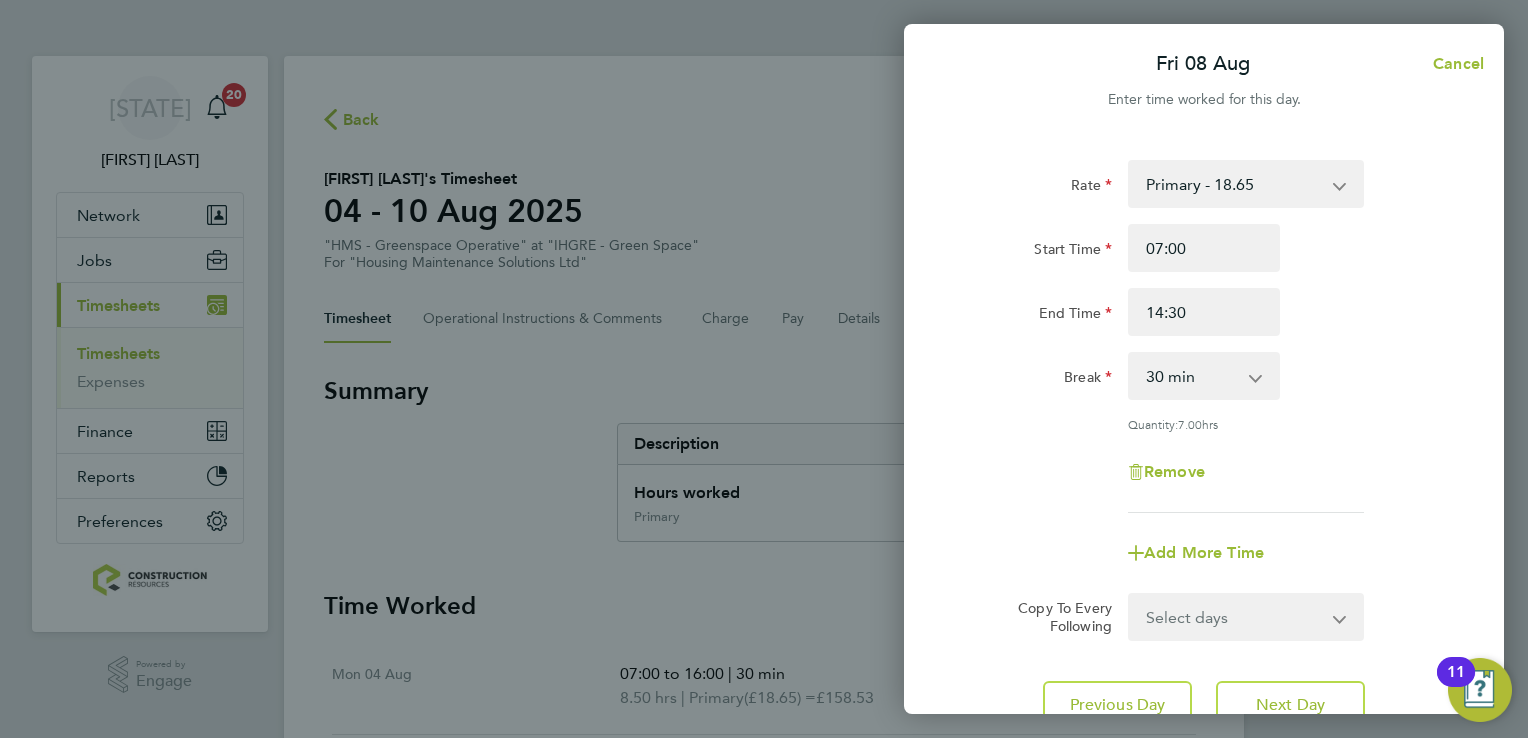 click on "Break  0 min   15 min   30 min   45 min   60 min   75 min   90 min" 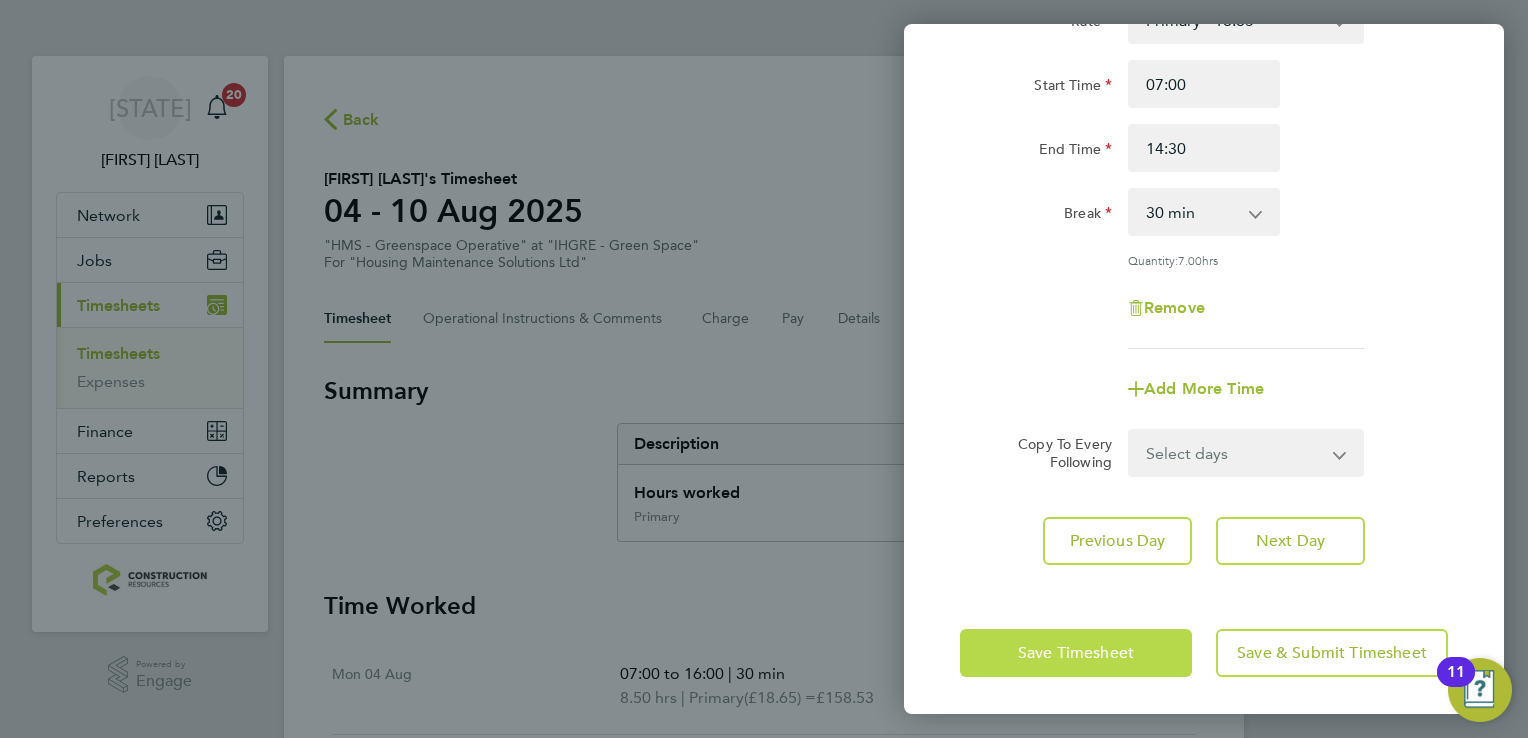 click on "Save Timesheet" 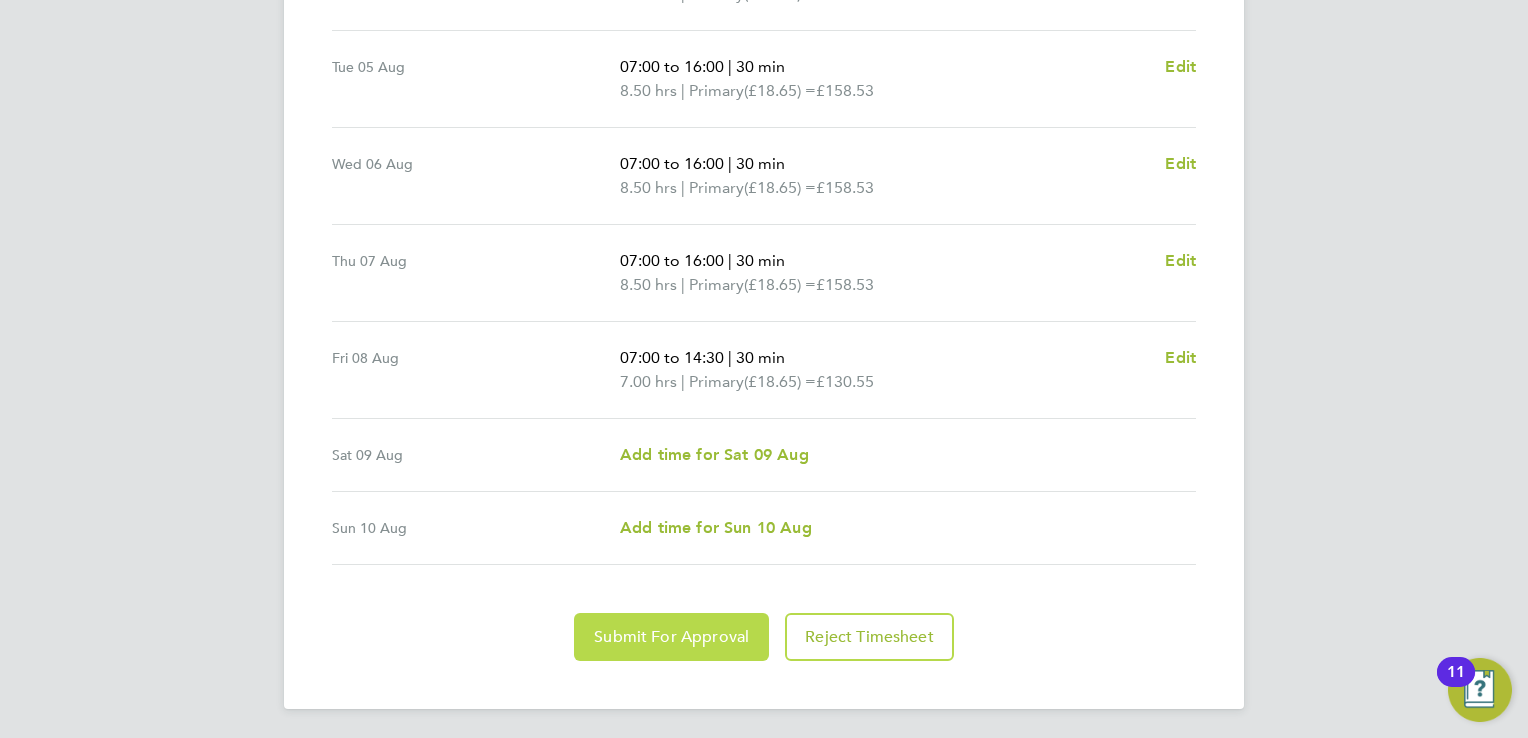 click on "Submit For Approval" 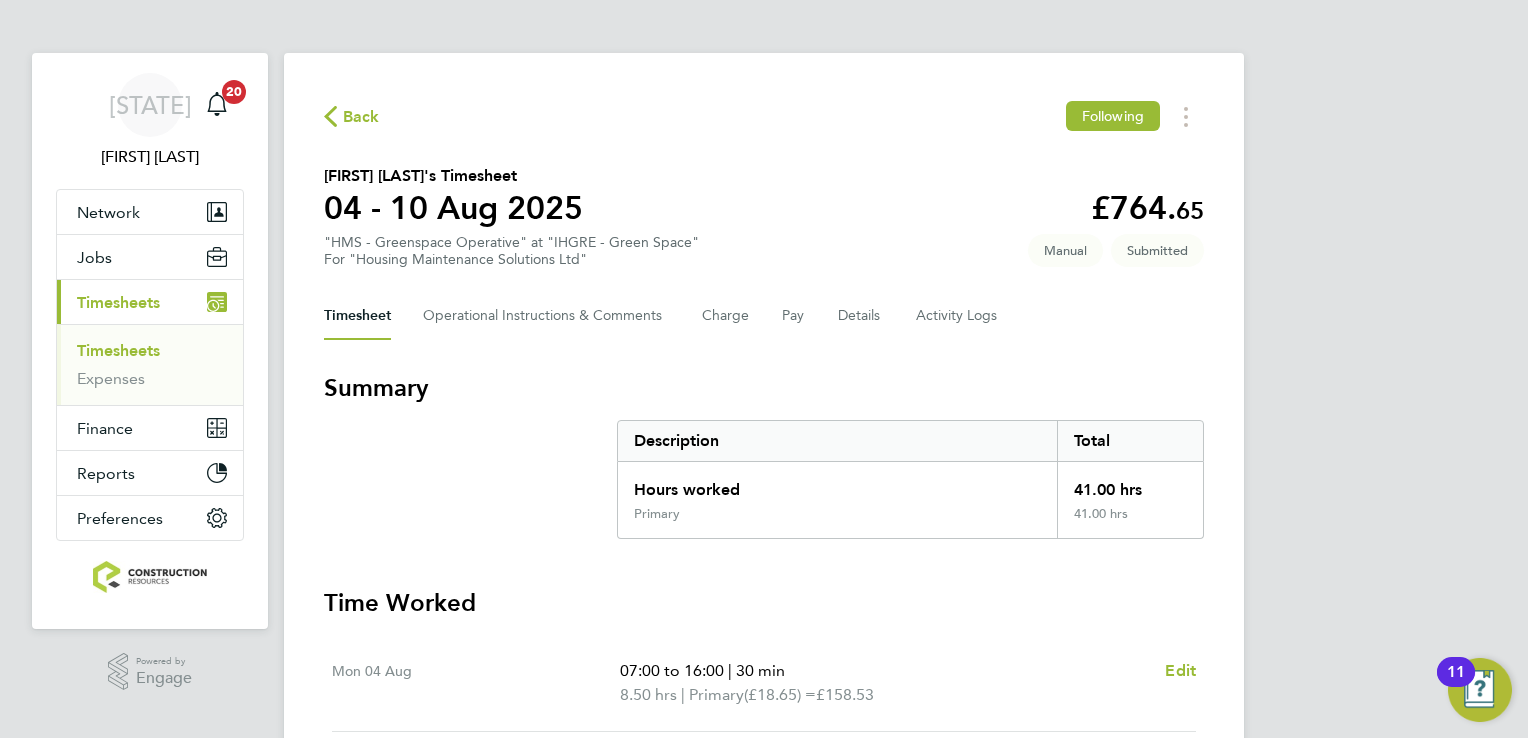 drag, startPoint x: 136, startPoint y: 354, endPoint x: 146, endPoint y: 366, distance: 15.6205 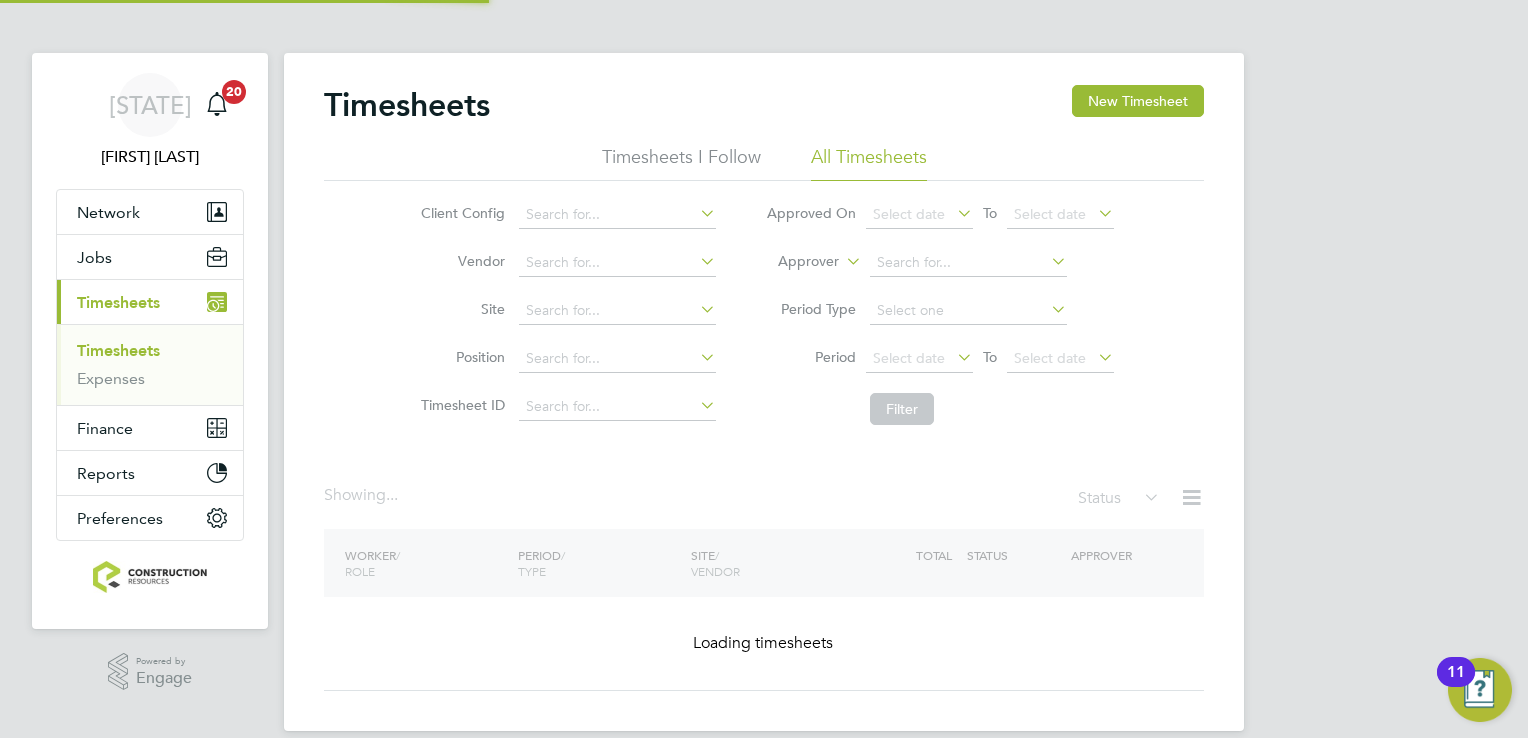 scroll, scrollTop: 0, scrollLeft: 0, axis: both 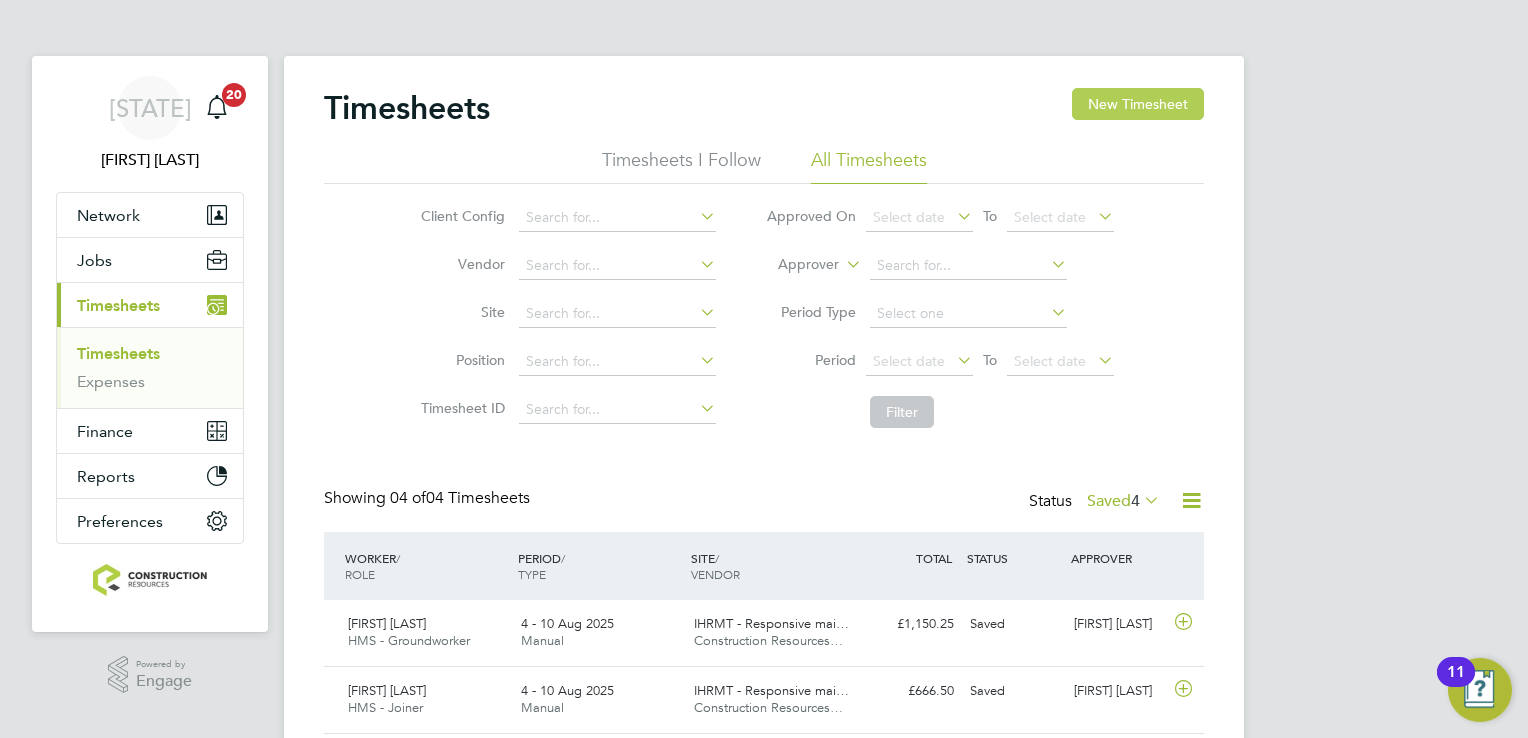 click on "New Timesheet" 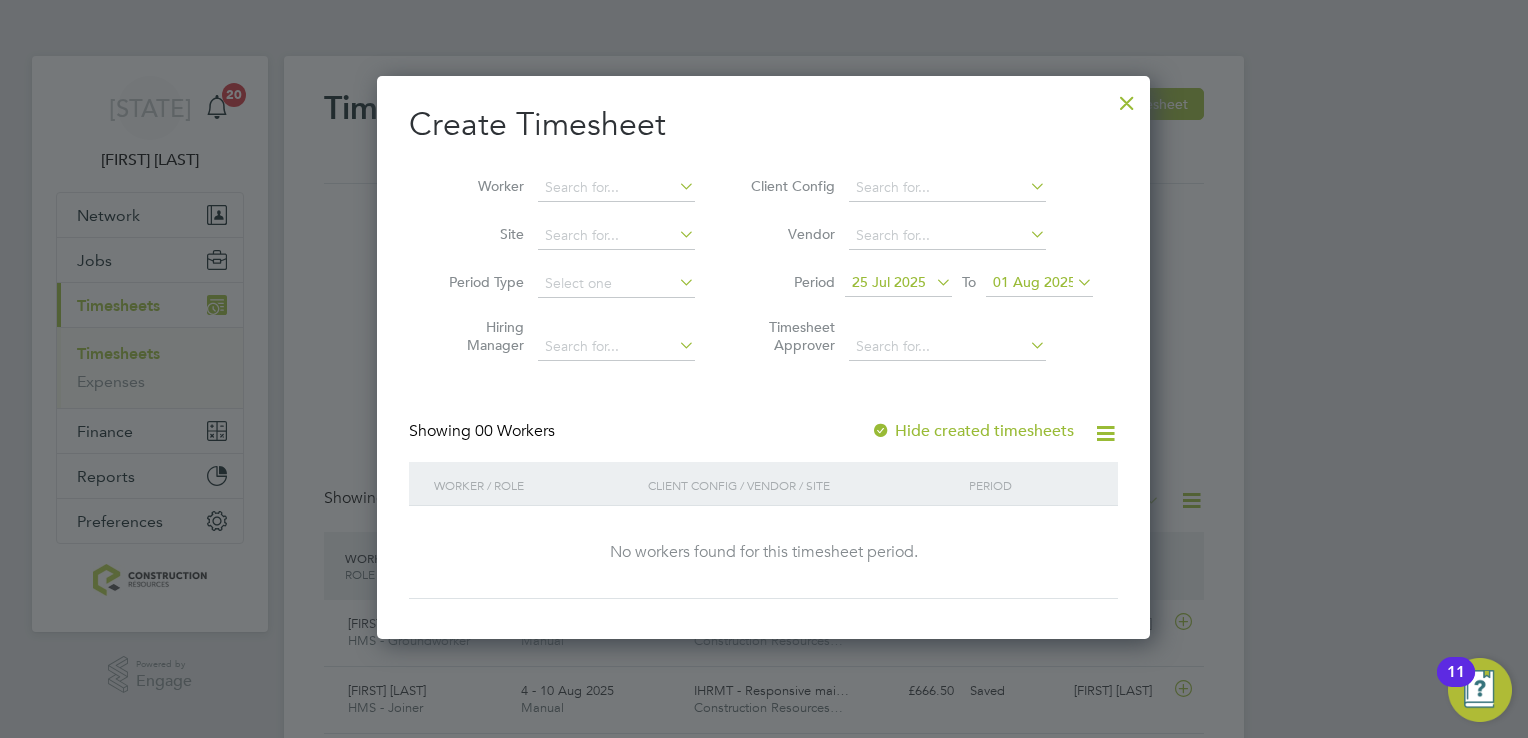 click on "25 Jul 2025" at bounding box center (898, 283) 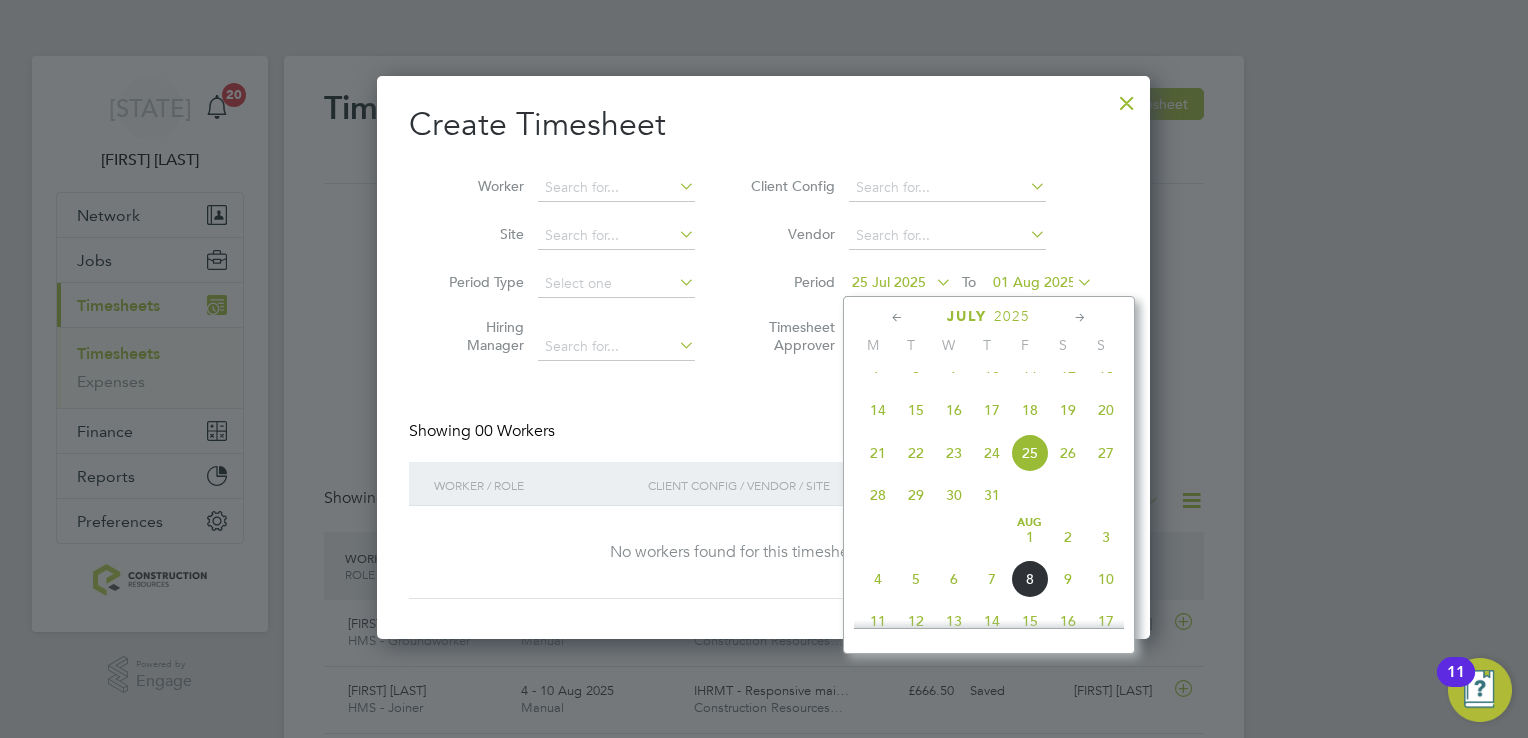 click on "4" 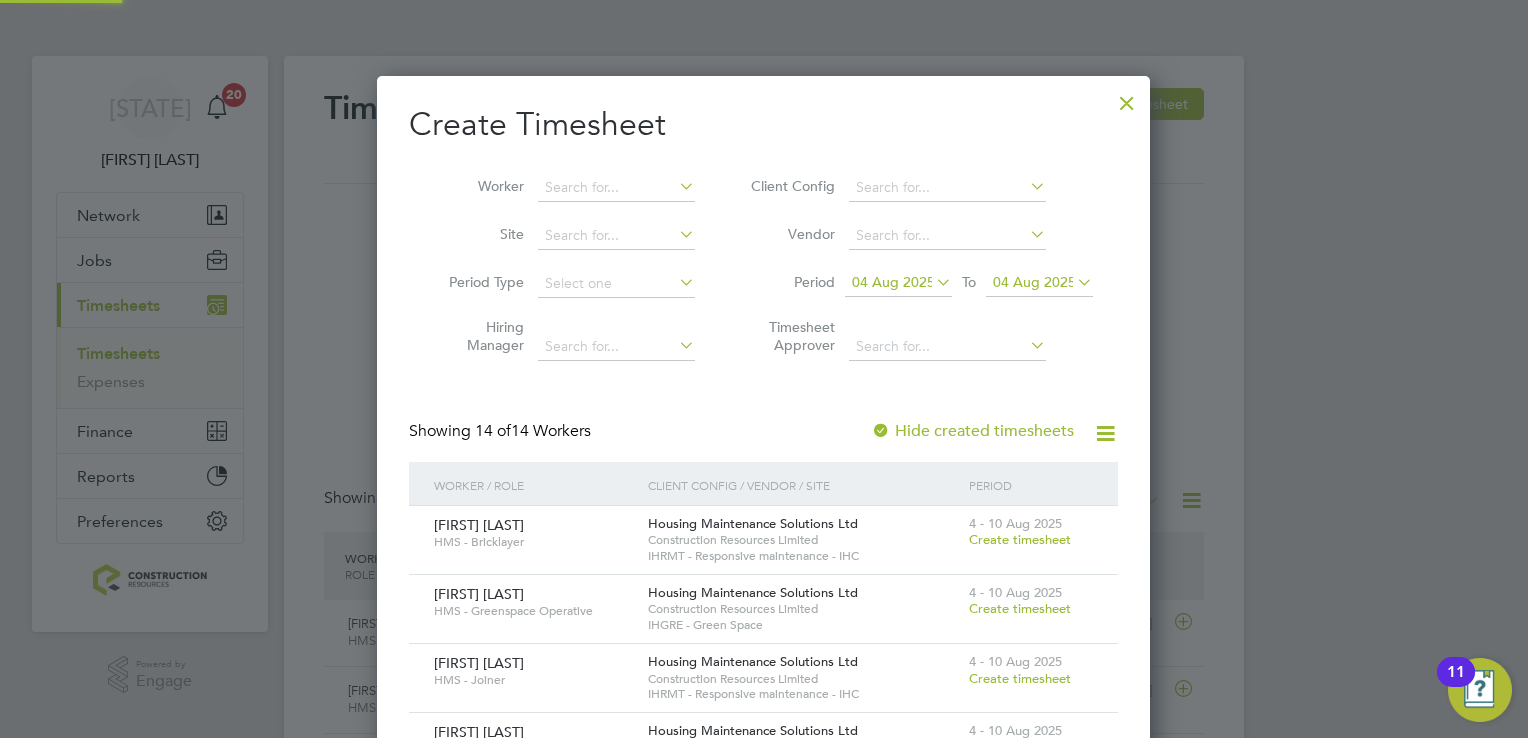 scroll, scrollTop: 9, scrollLeft: 10, axis: both 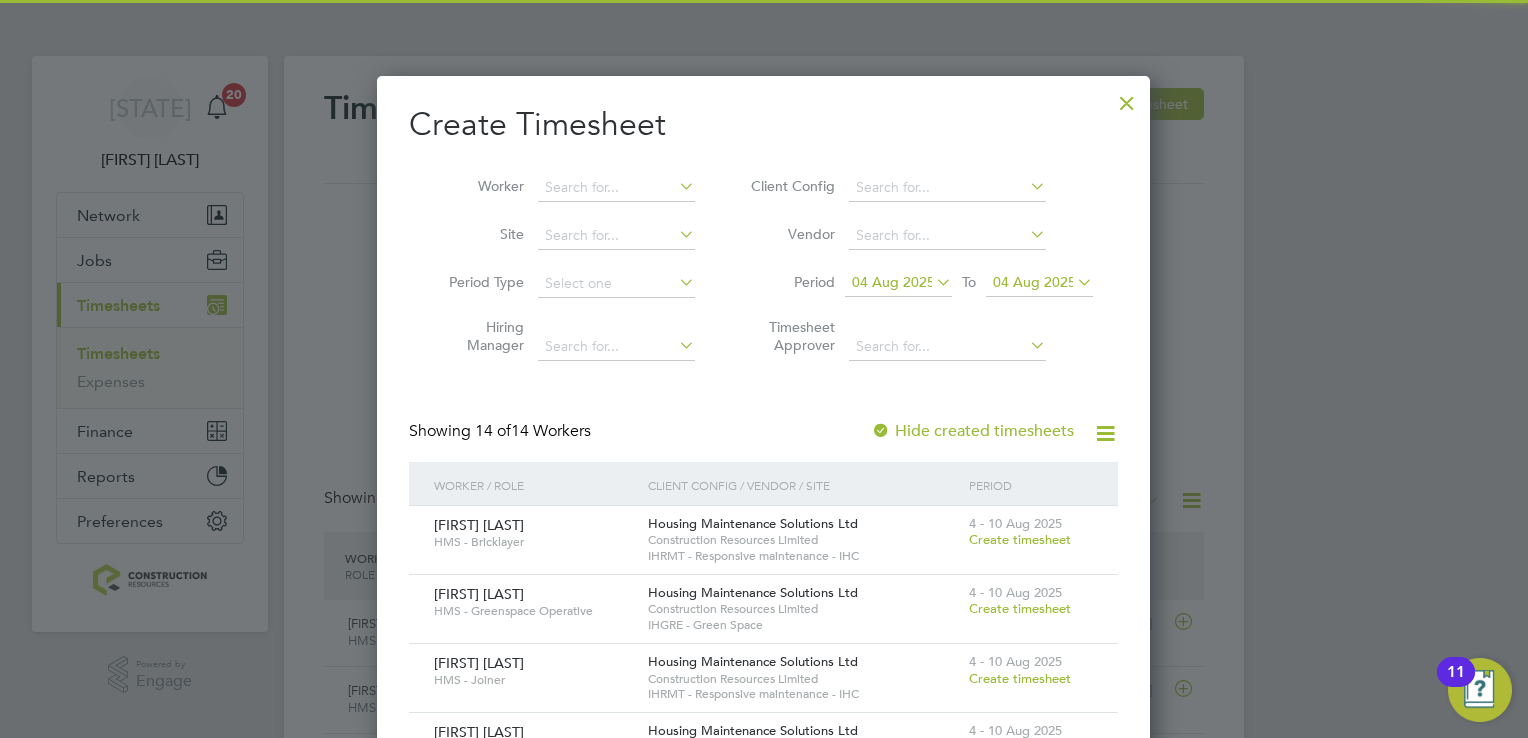 click on "04 Aug 2025" at bounding box center (1039, 283) 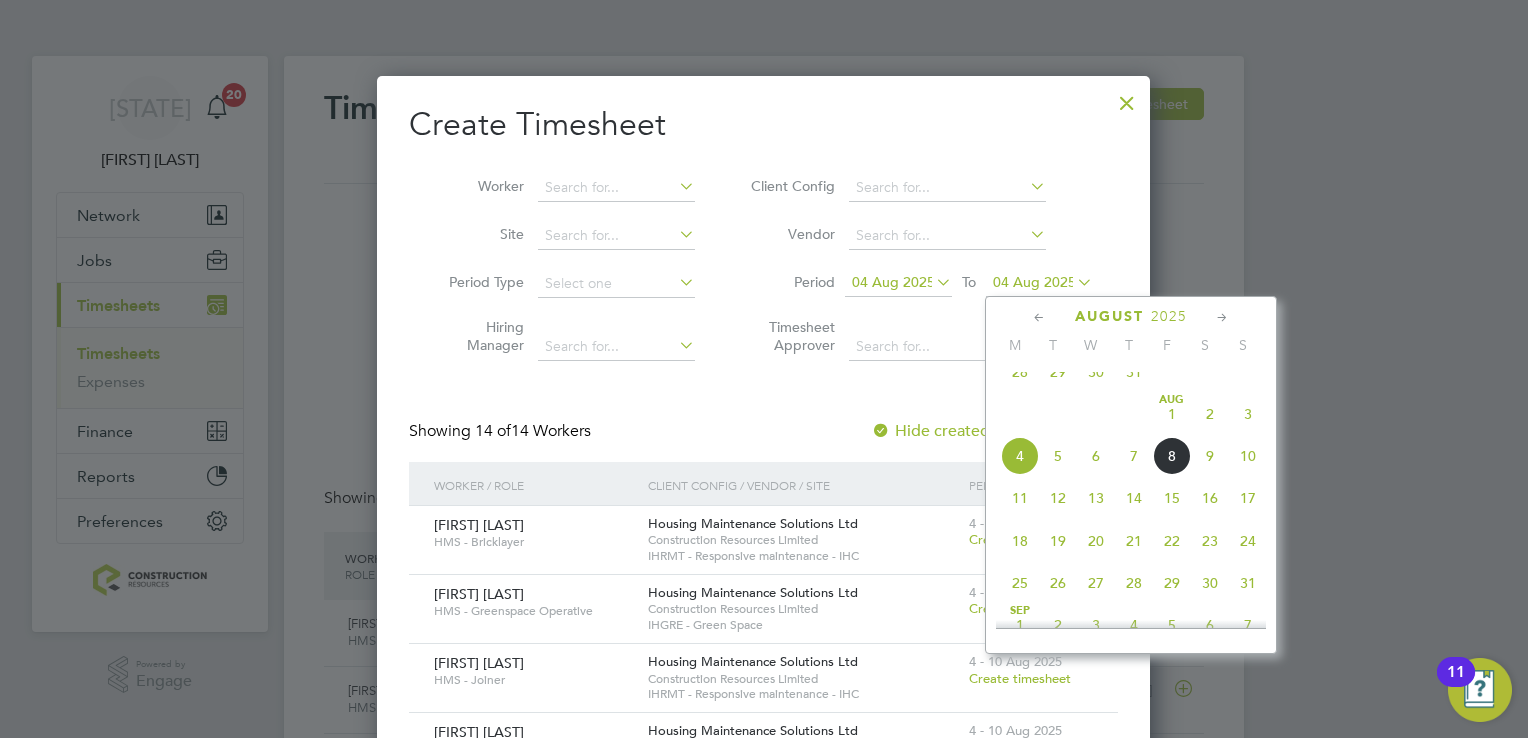 click on "10" 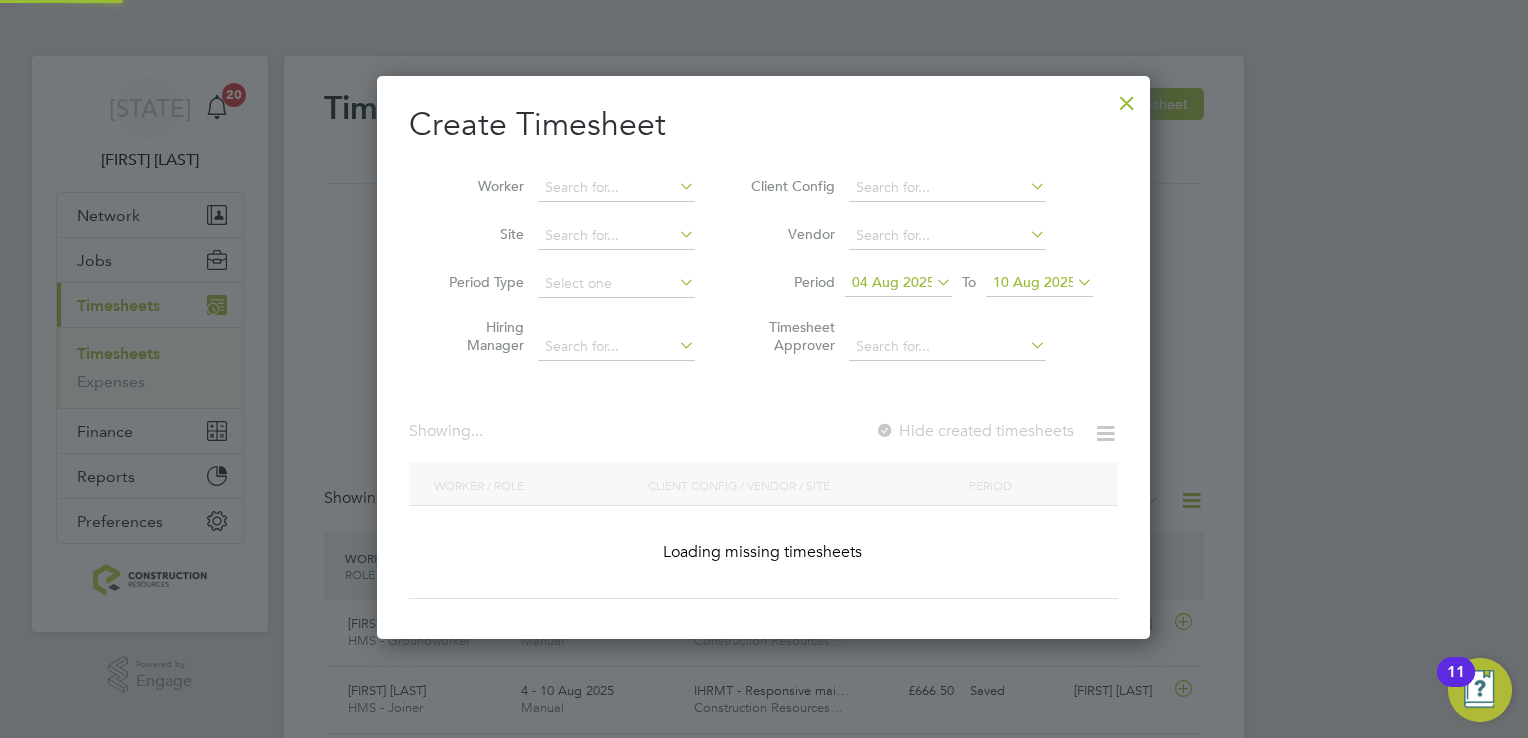 scroll, scrollTop: 10, scrollLeft: 10, axis: both 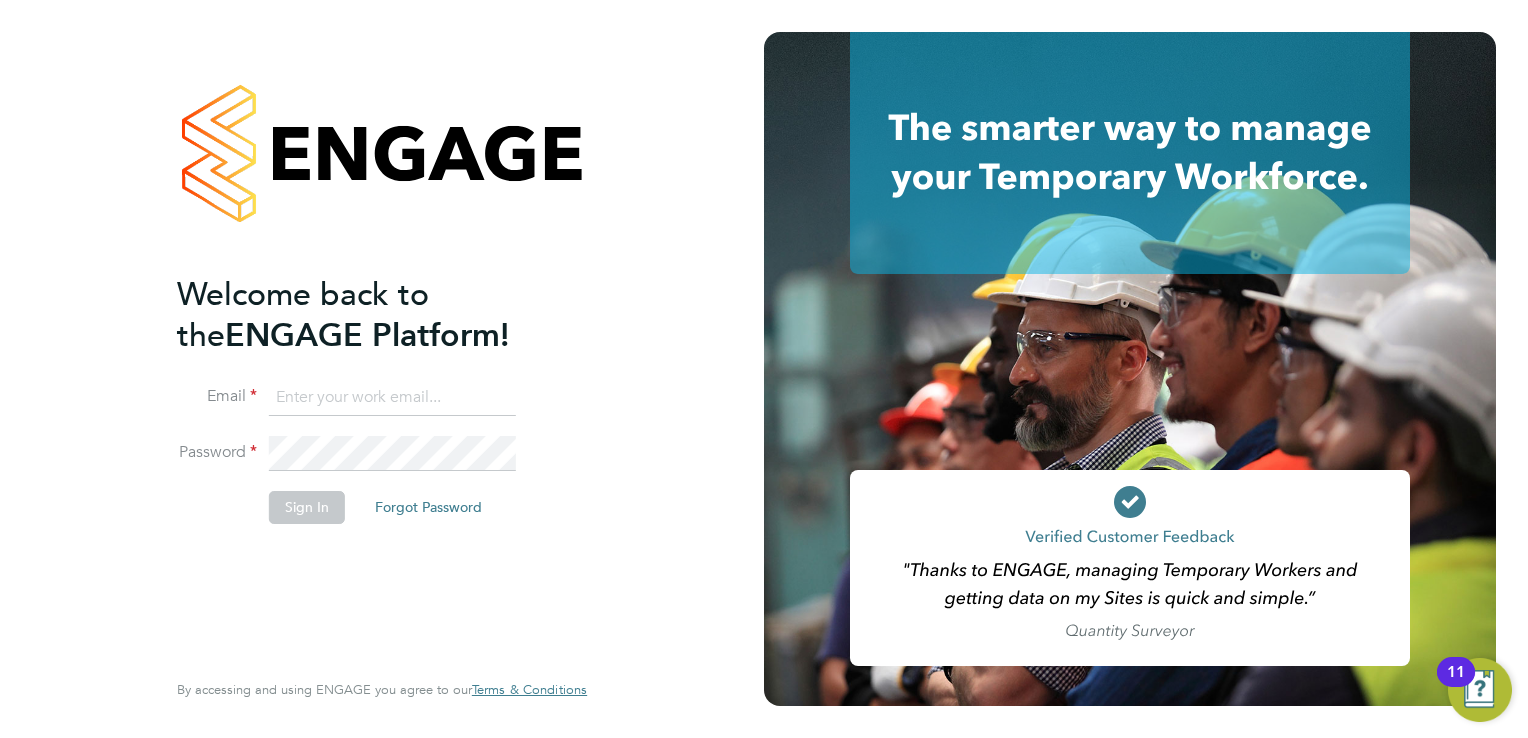 type on "trades@construction-resources.co.uk" 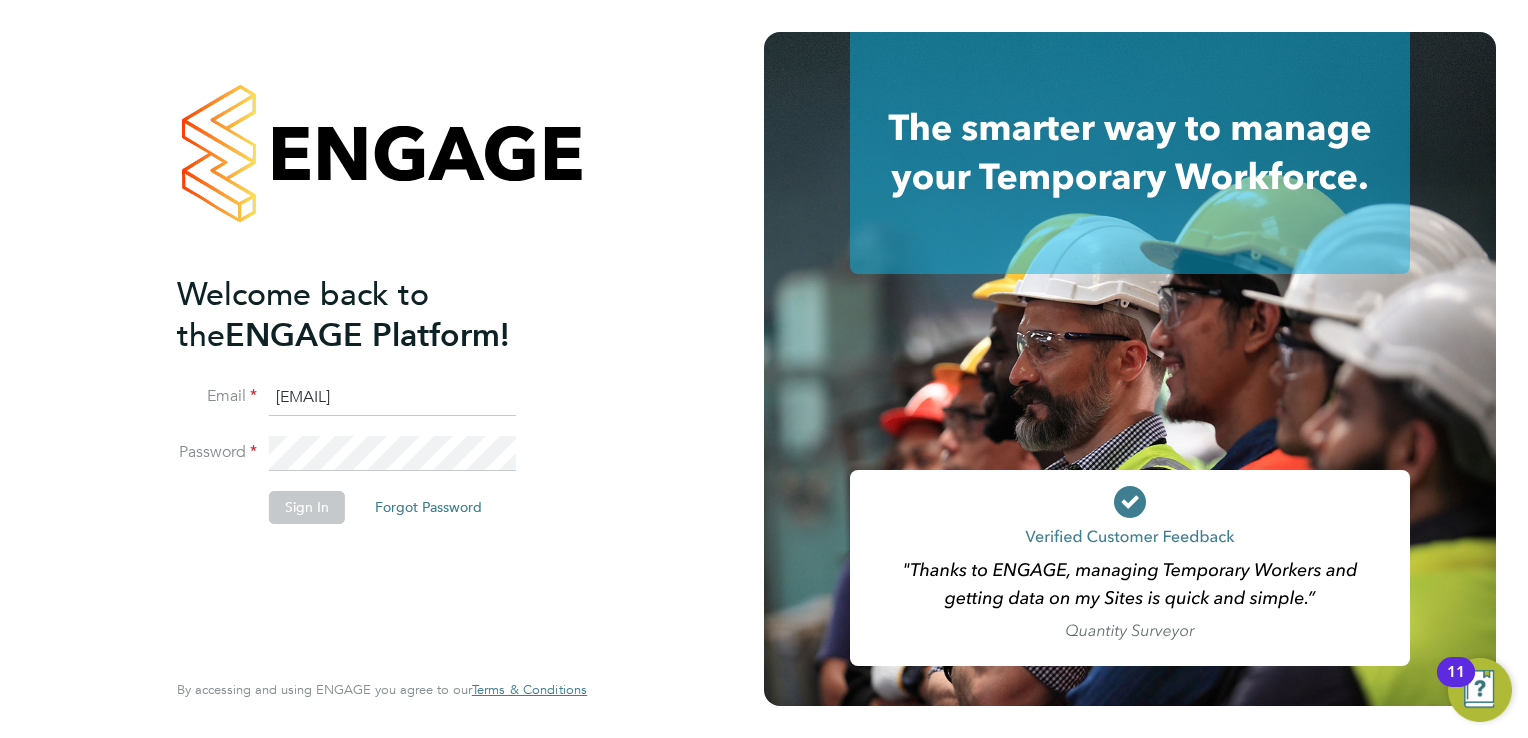 click on "Welcome back to the  ENGAGE Platform! Email trades@construction-resources.co.uk Password Sign In   Forgot Password   Enter your Code Key Your account has Two Factor Authentication enabled, adding an extra layer of security. Please enter your 6 Digit Code Key to access your account. You created this code using an Authenticator app. Code Key   Verify Account   Cancel Forgot your password? Enter the email you used to register with ENGAGE, and we'll send you instructions on how to reset your password. If you don't receive an email within a few minutes, please check your spam folder or try again. Email Send Reset Link   Cancel Thank you! If you have an account with us, we'll send you an email shortly containing password reset instructions. Back to Sign In" 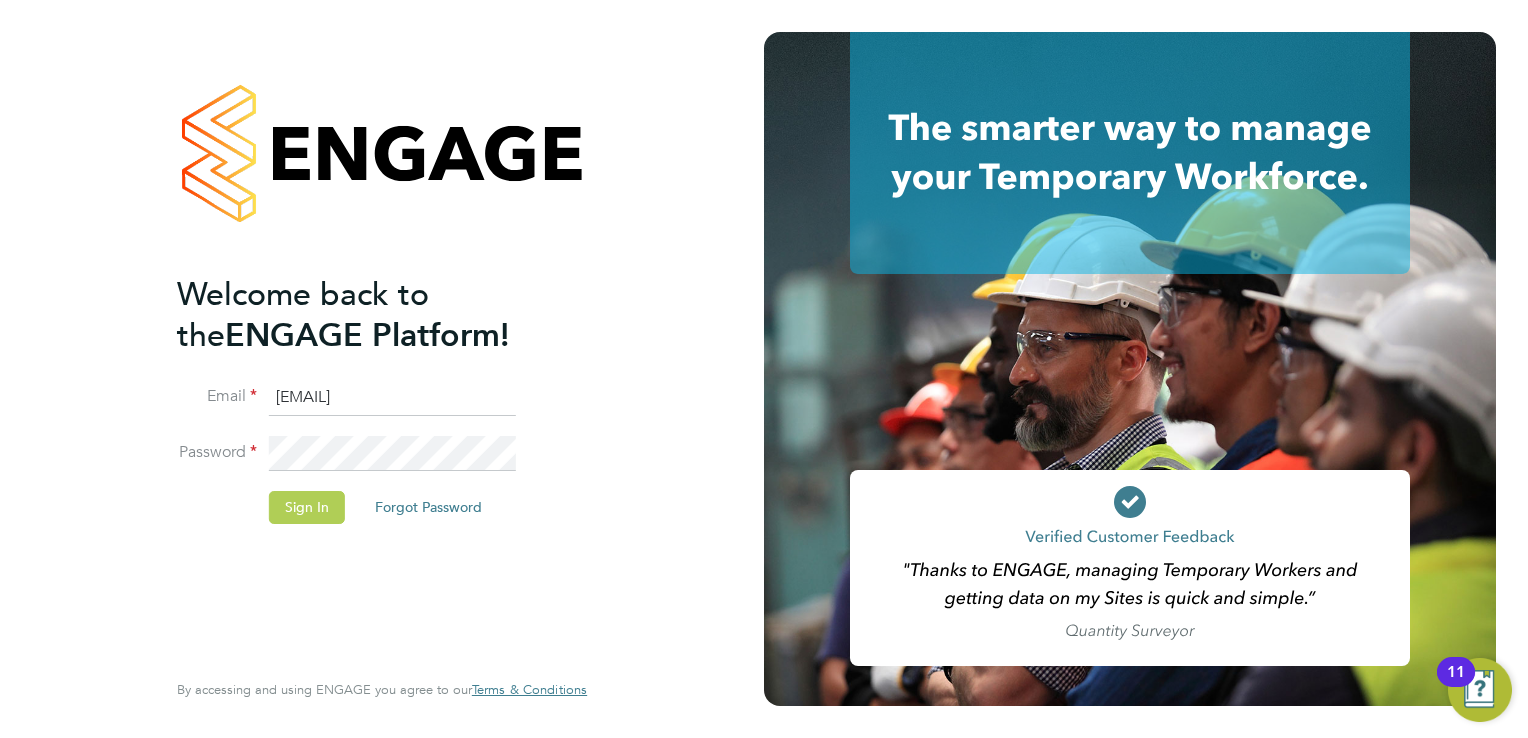 click on "Sign In" 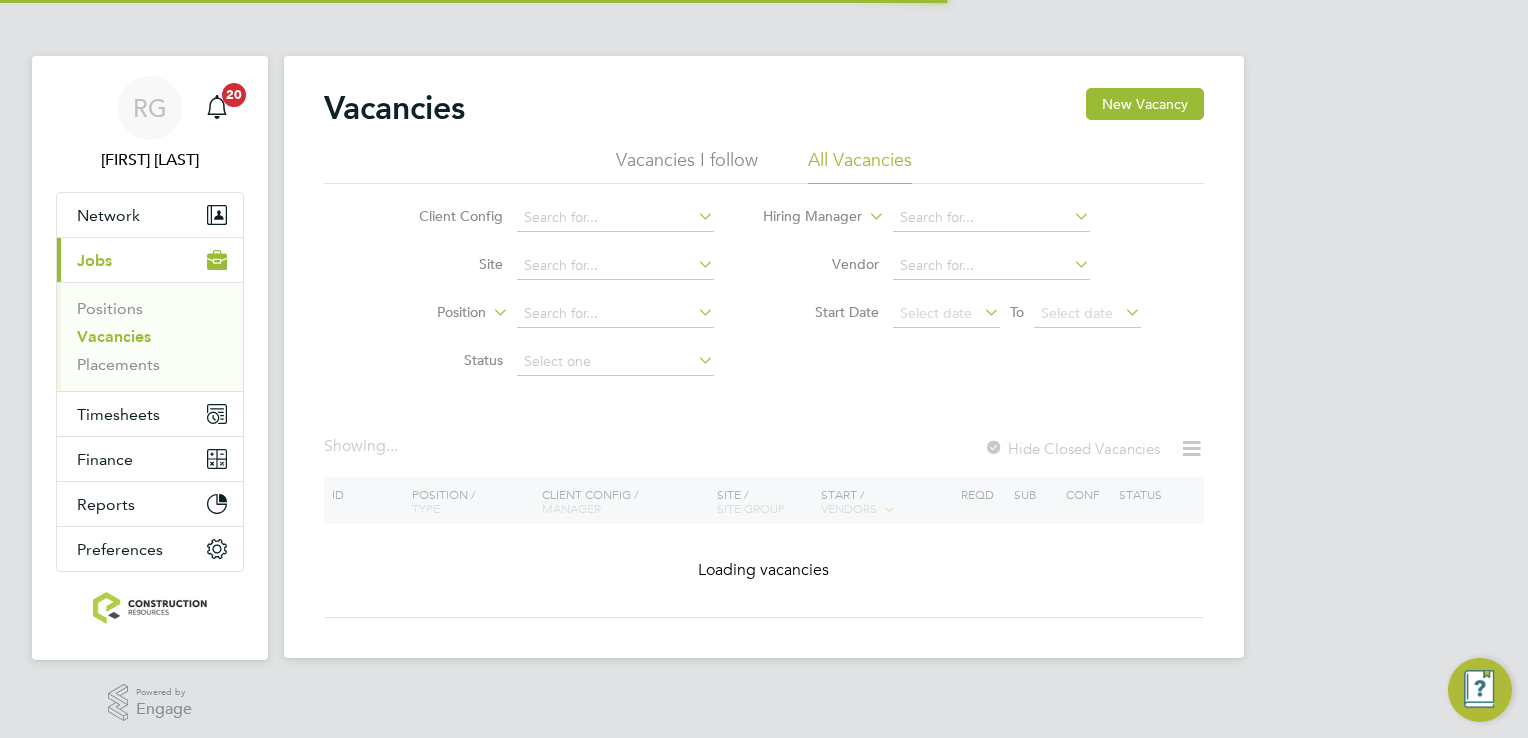 scroll, scrollTop: 0, scrollLeft: 0, axis: both 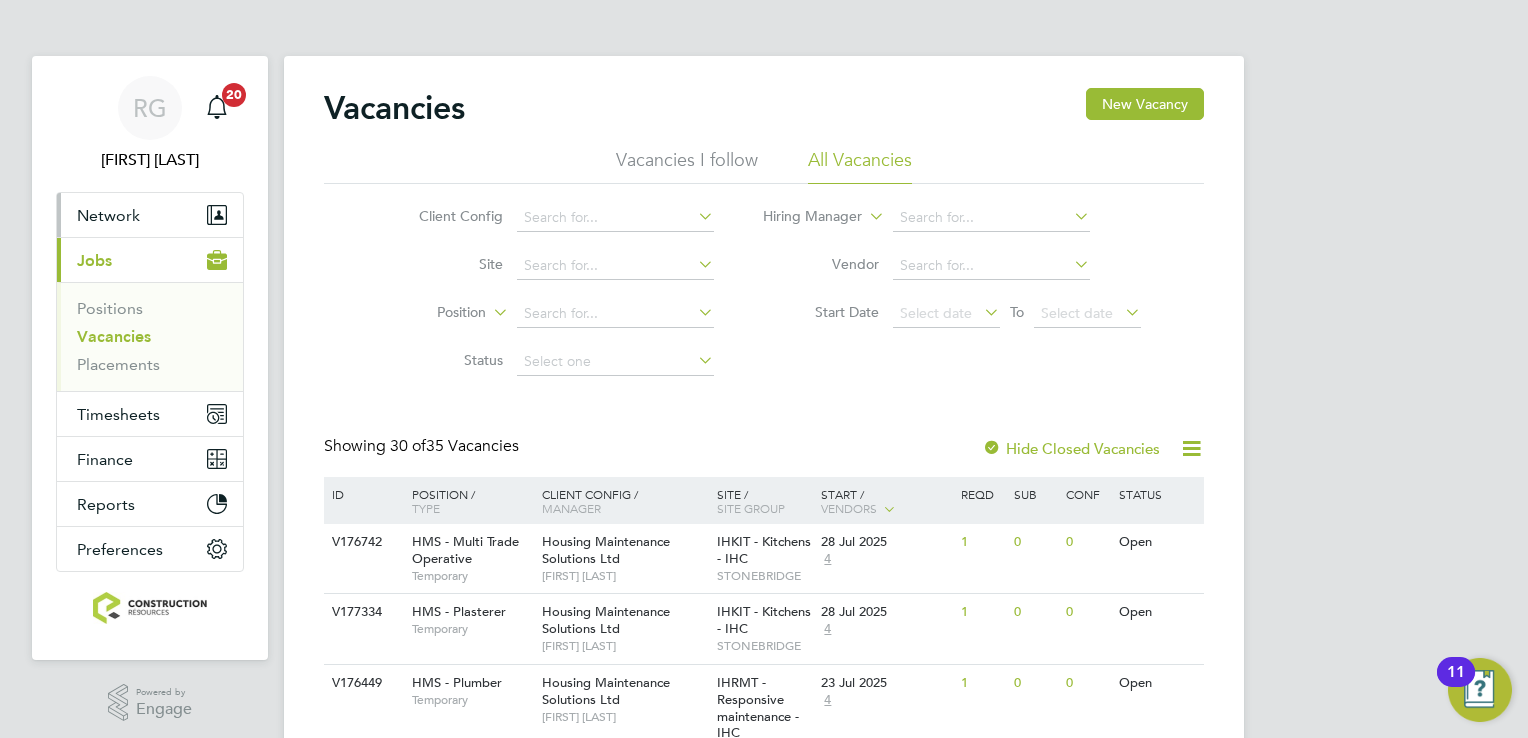 click on "Network" at bounding box center (150, 215) 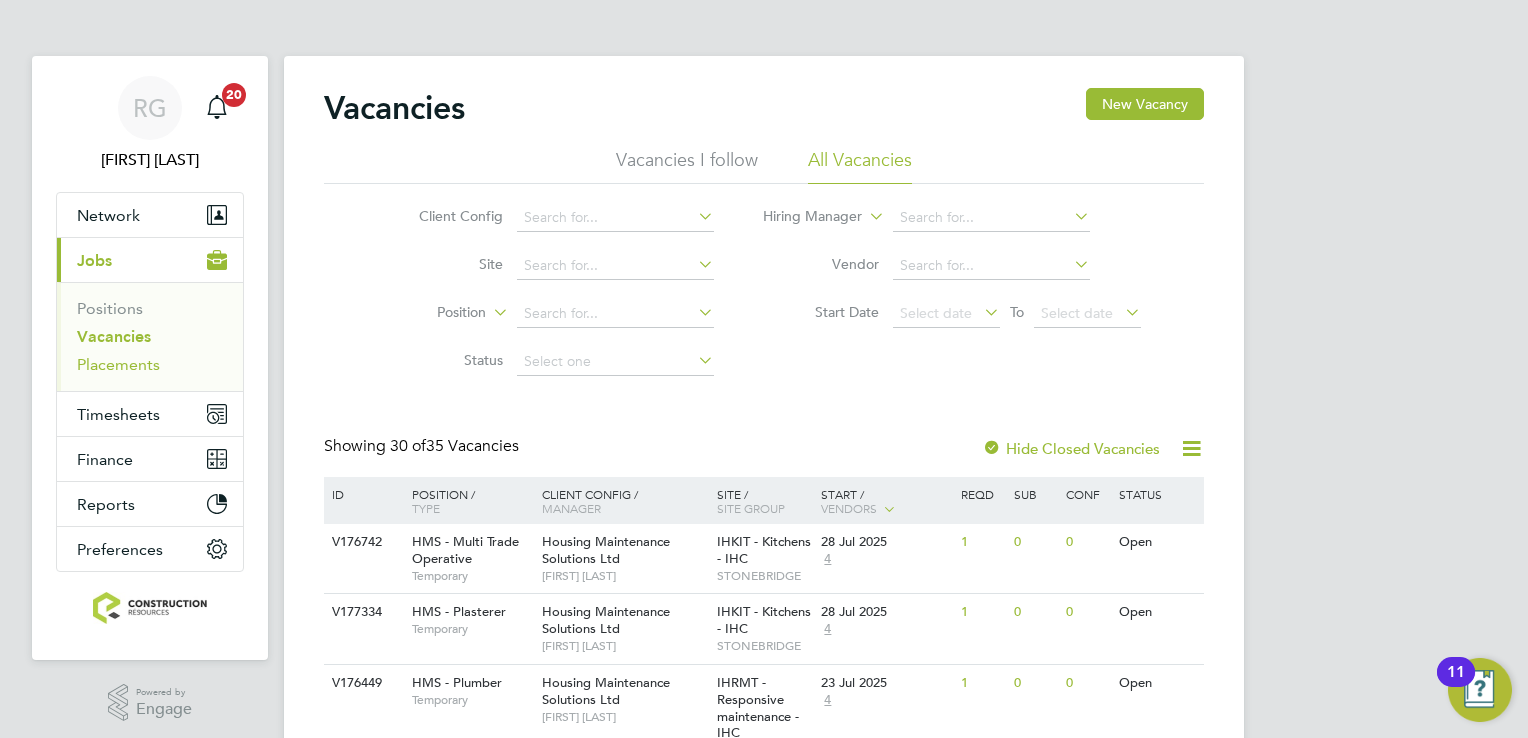 click on "Placements" at bounding box center (118, 364) 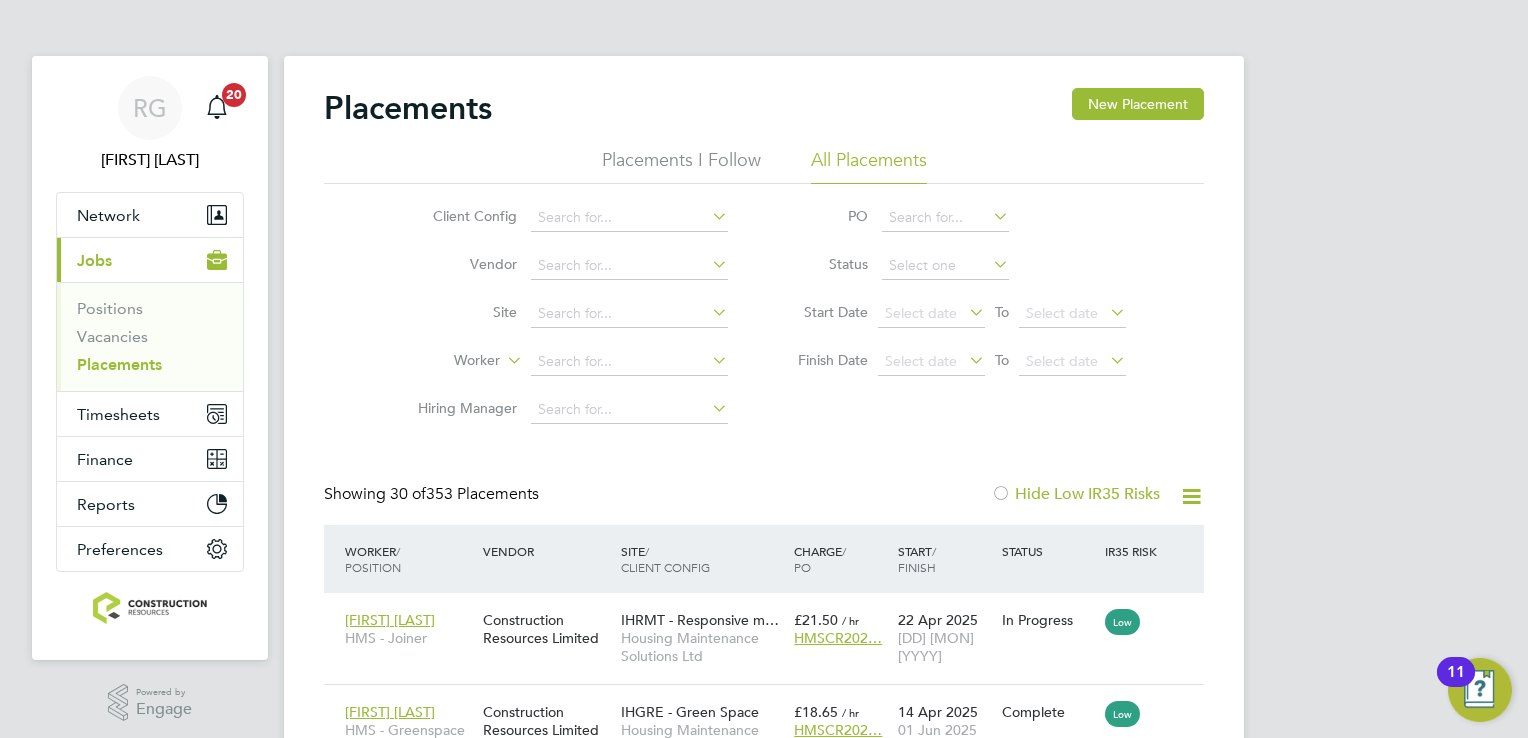 scroll, scrollTop: 9, scrollLeft: 9, axis: both 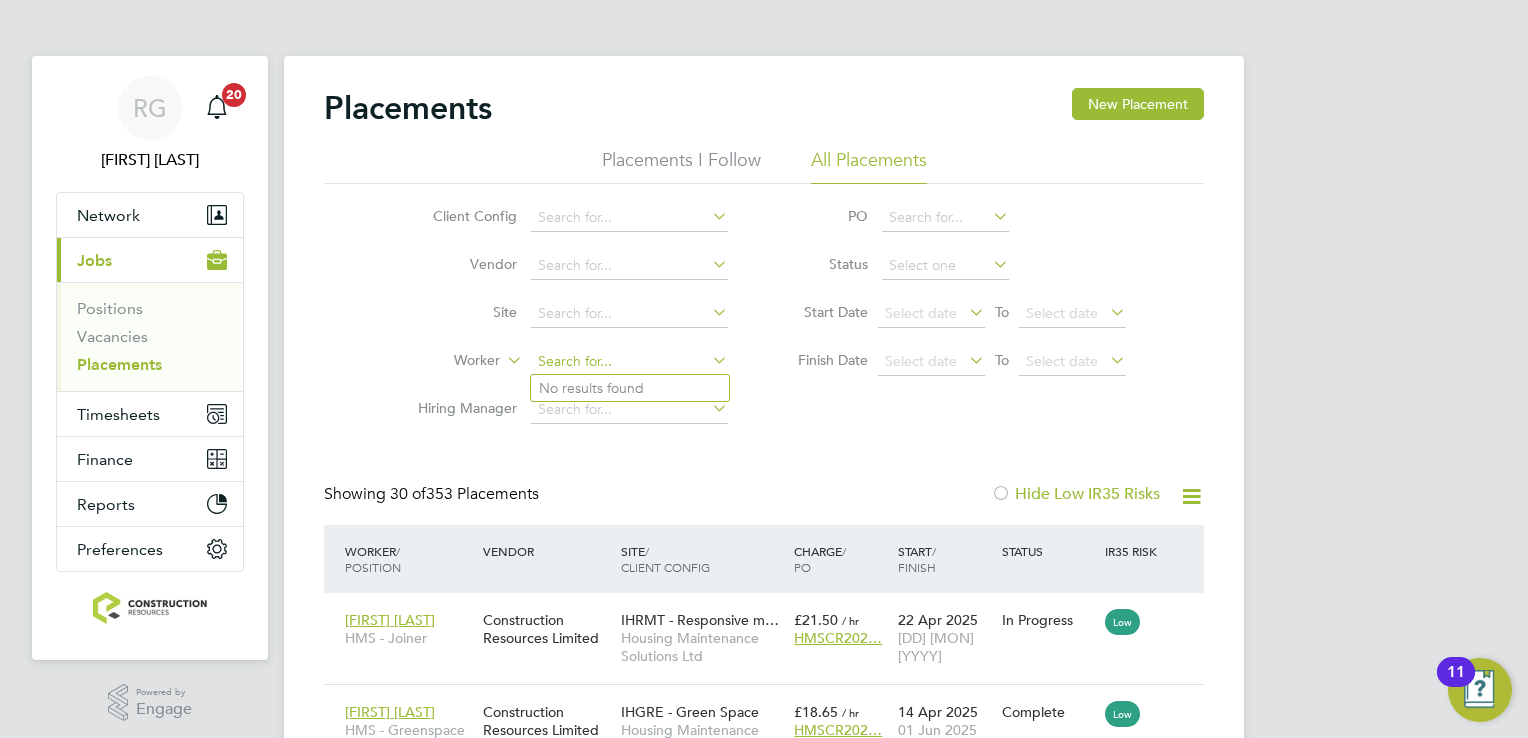 click 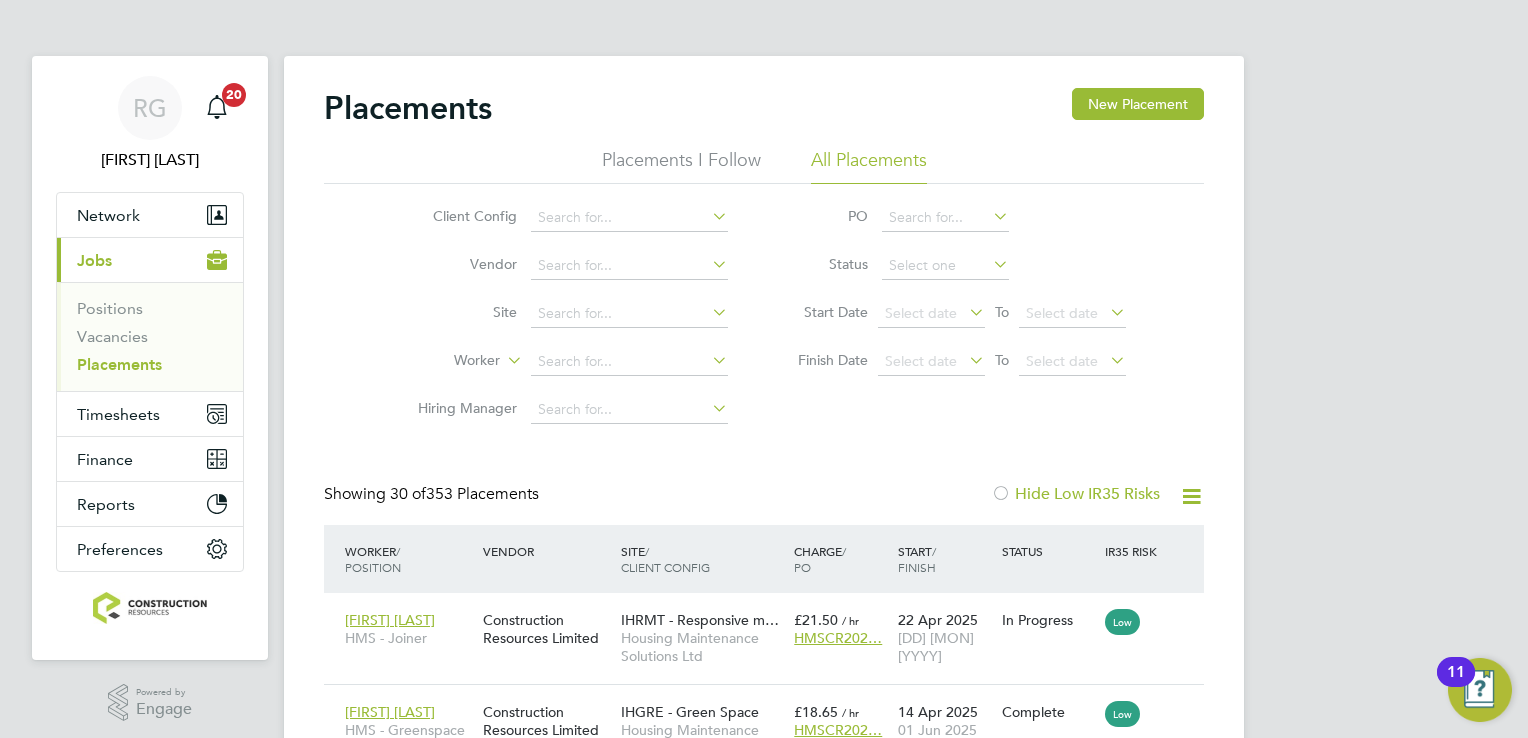click on "Placements New Placement Placements I Follow All Placements Client Config   Vendor     Site     Worker     Hiring Manager   PO   Status   Start Date
Select date
To
Select date
Finish Date
Select date
To
Select date
Showing   30 of  353 Placements Hide Low IR35 Risks Worker  / Position Vendor Site / Client Config Charge  / PO Start  / Finish Status IR35 Risk Richard Shacklady HMS -  Joiner Construction Resources Limited IHRMT - Responsive m… Housing Maintenance Solutions Ltd £21.50   / hr HMSCR202… 22 Apr 2025 28 Aug 2025 In Progress Low Jay Keyes HMS - Greenspace Operative Construction Resources Limited IHGRE - Green Space Housing Maintenance Solutions Ltd £18.65   / hr HMSCR202… 14 Apr 2025 01 Jun 2025 Complete Low Chad Heffey HMS - Greenspace Operative Construction Resources Limited IHGRE - Green Space Housing Maintenance Solutions Ltd £18.65   / hr HMSCR202… 14 Apr 2025 03 Oct 2025 In Progress Low Christopher Osb… HMS - Greenspace Operative £18.65" 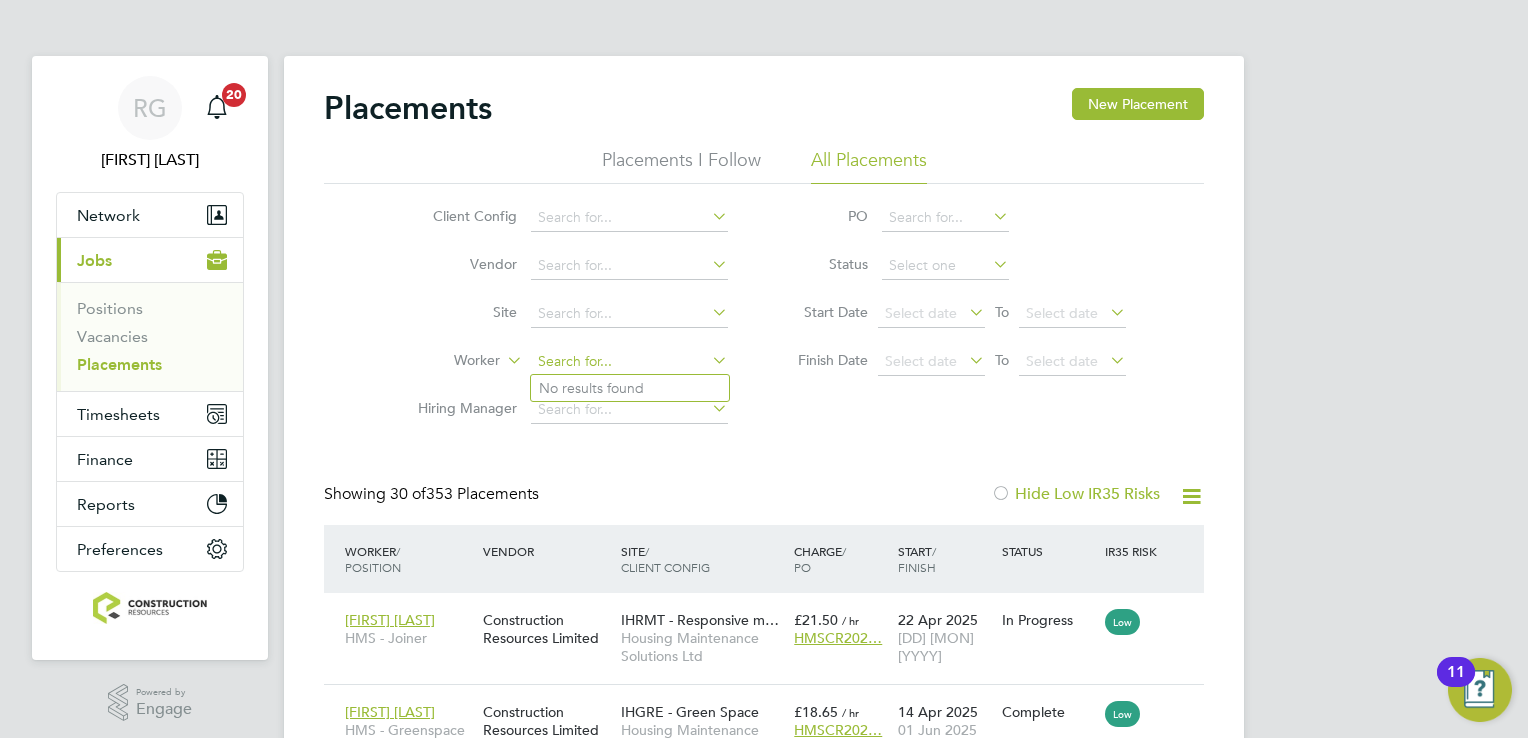 click 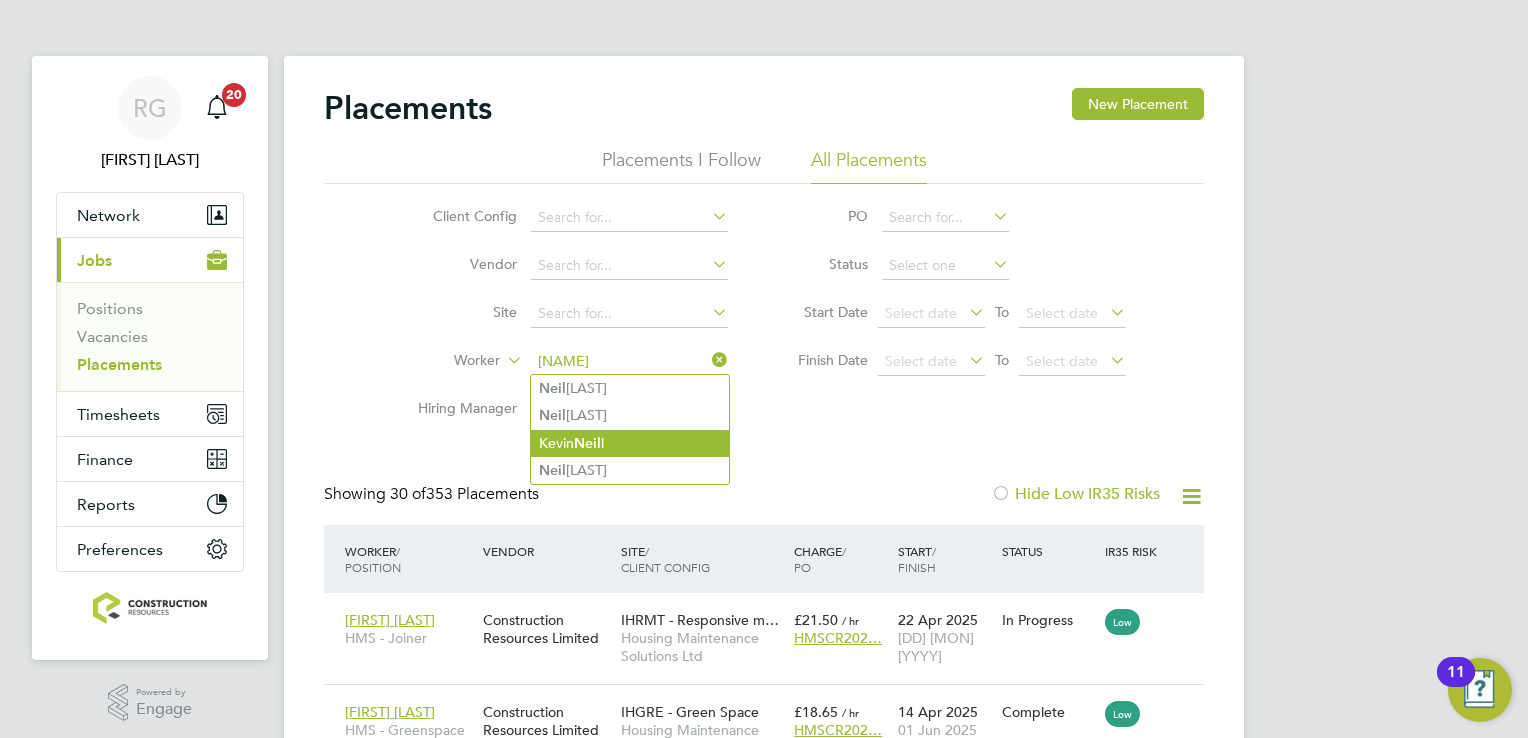 click on "Kevin  Neil l" 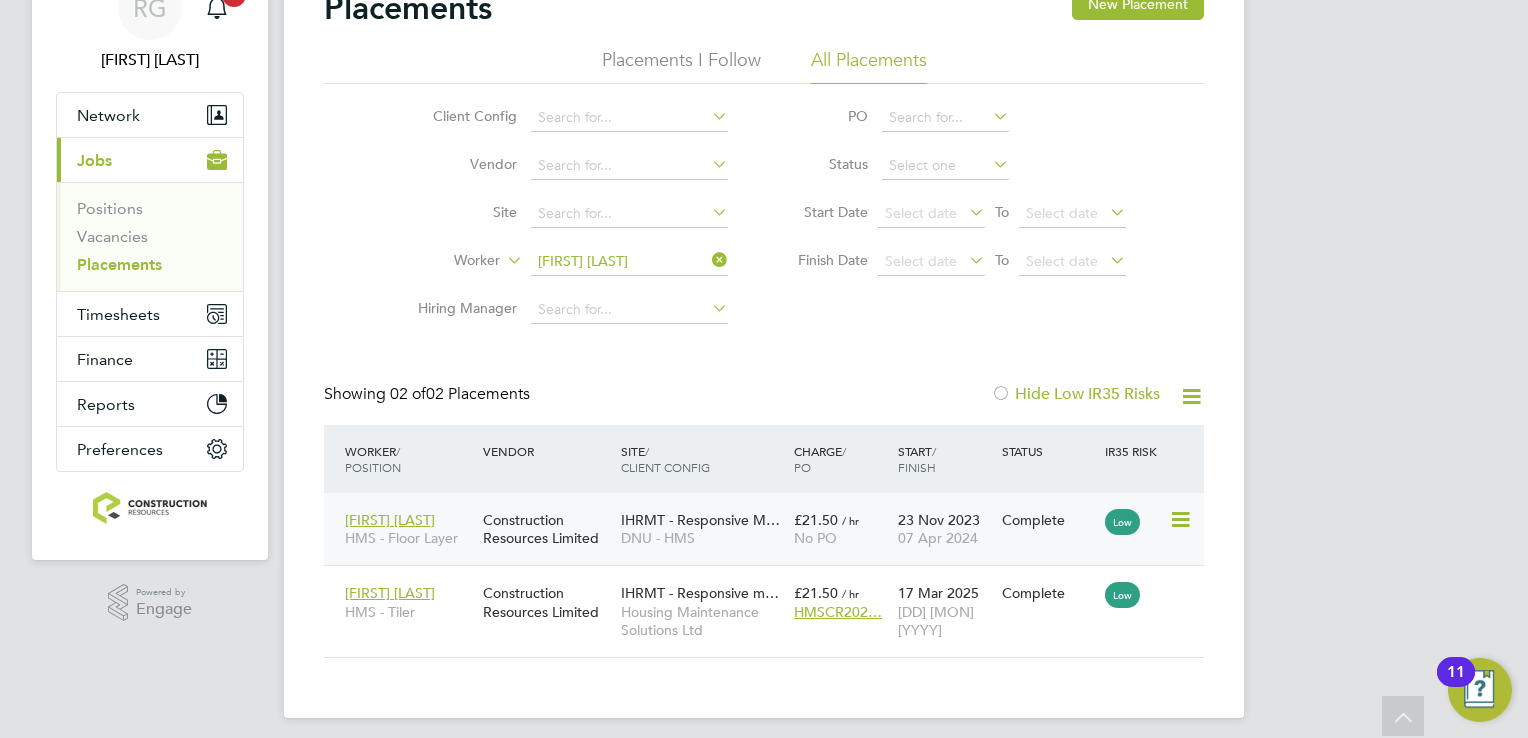 click on "Construction Resources Limited" 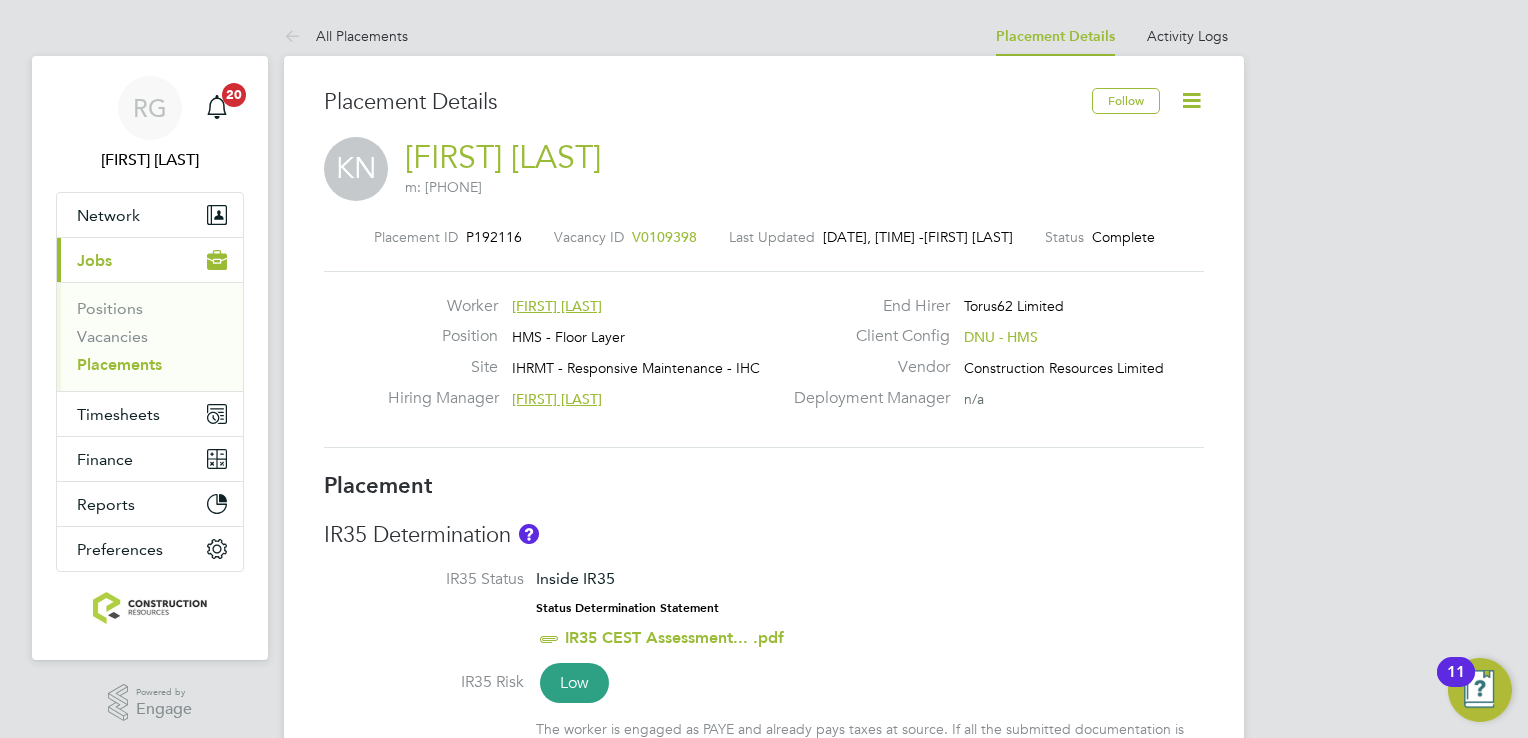 scroll, scrollTop: 0, scrollLeft: 0, axis: both 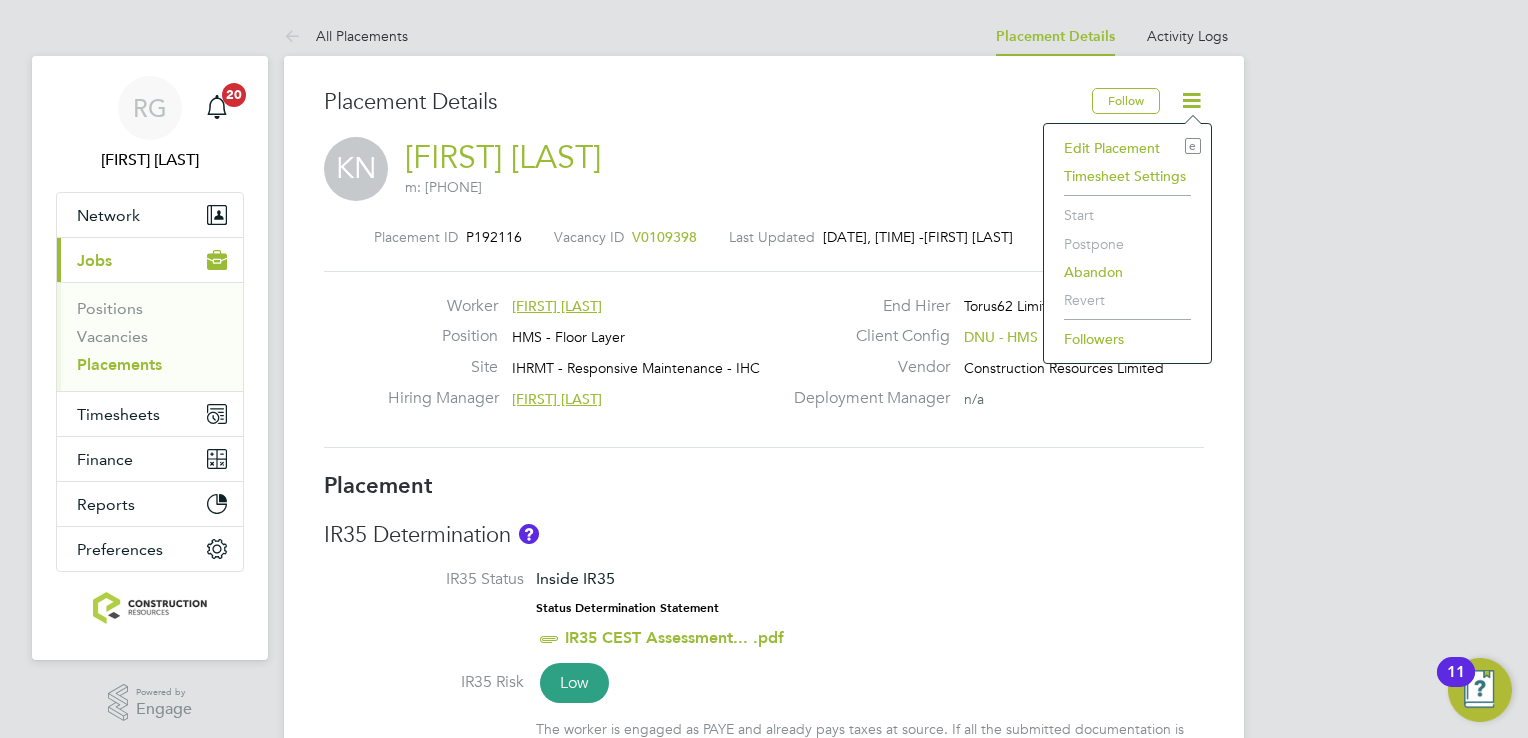 click on "Edit Placement e" 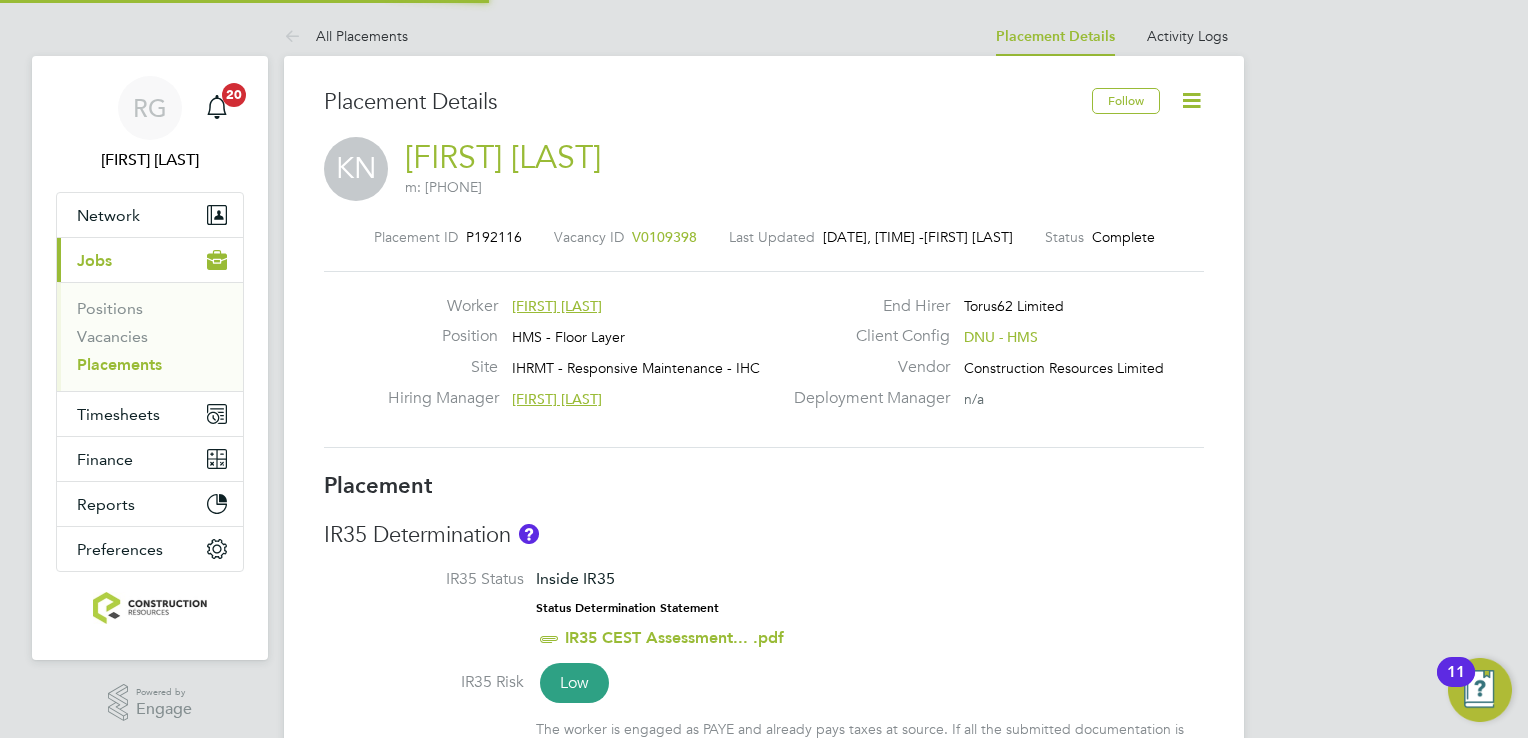type on "[FIRST] [LAST]" 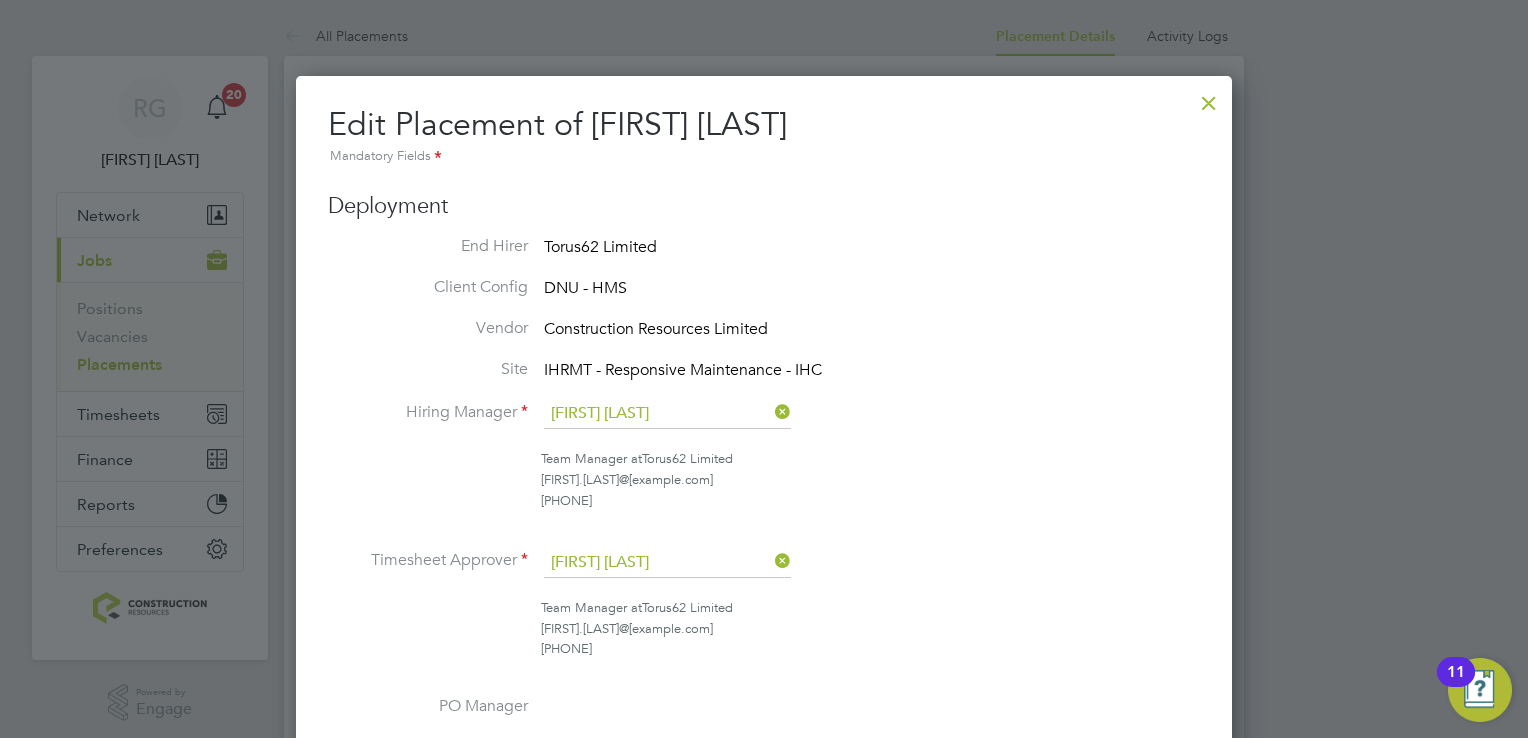 click at bounding box center [1209, 98] 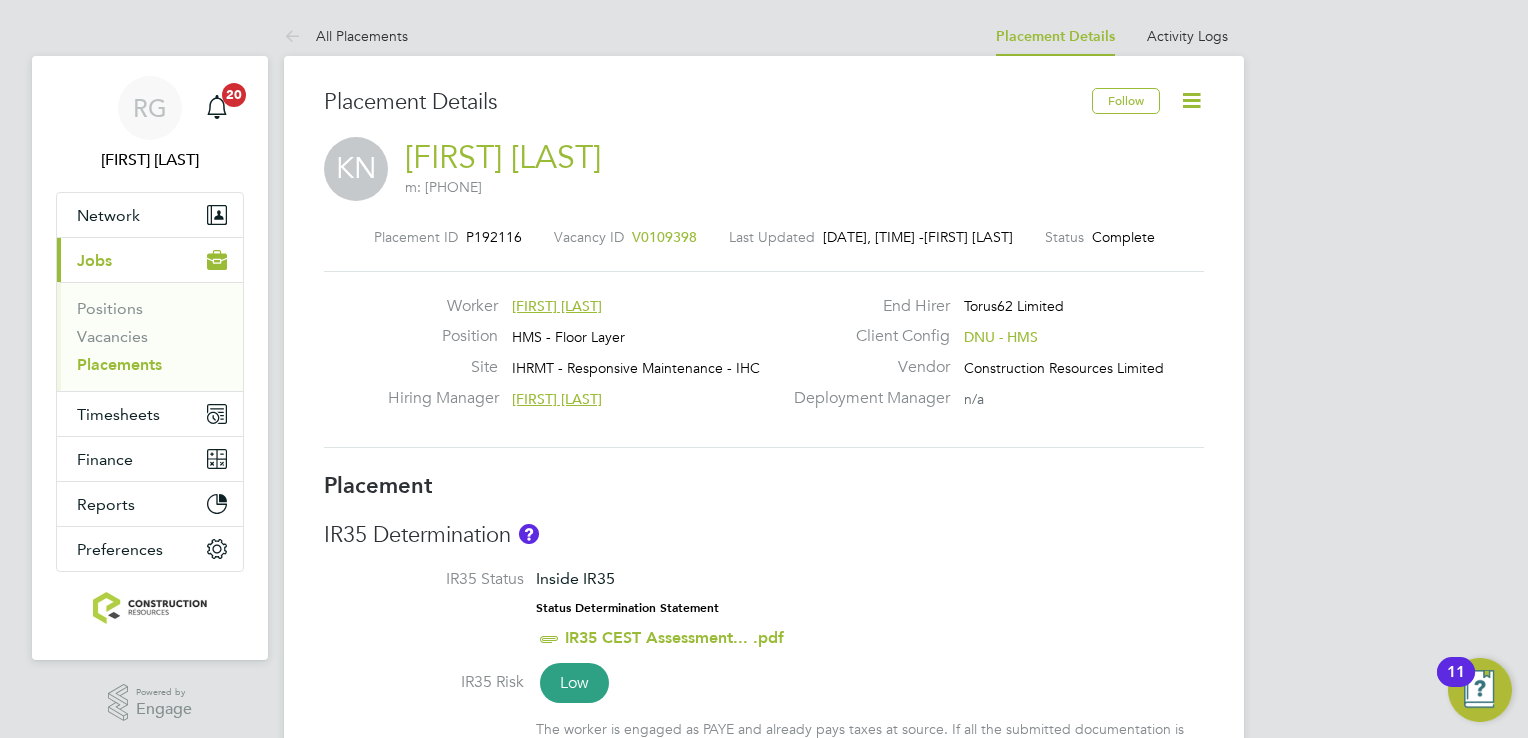 click 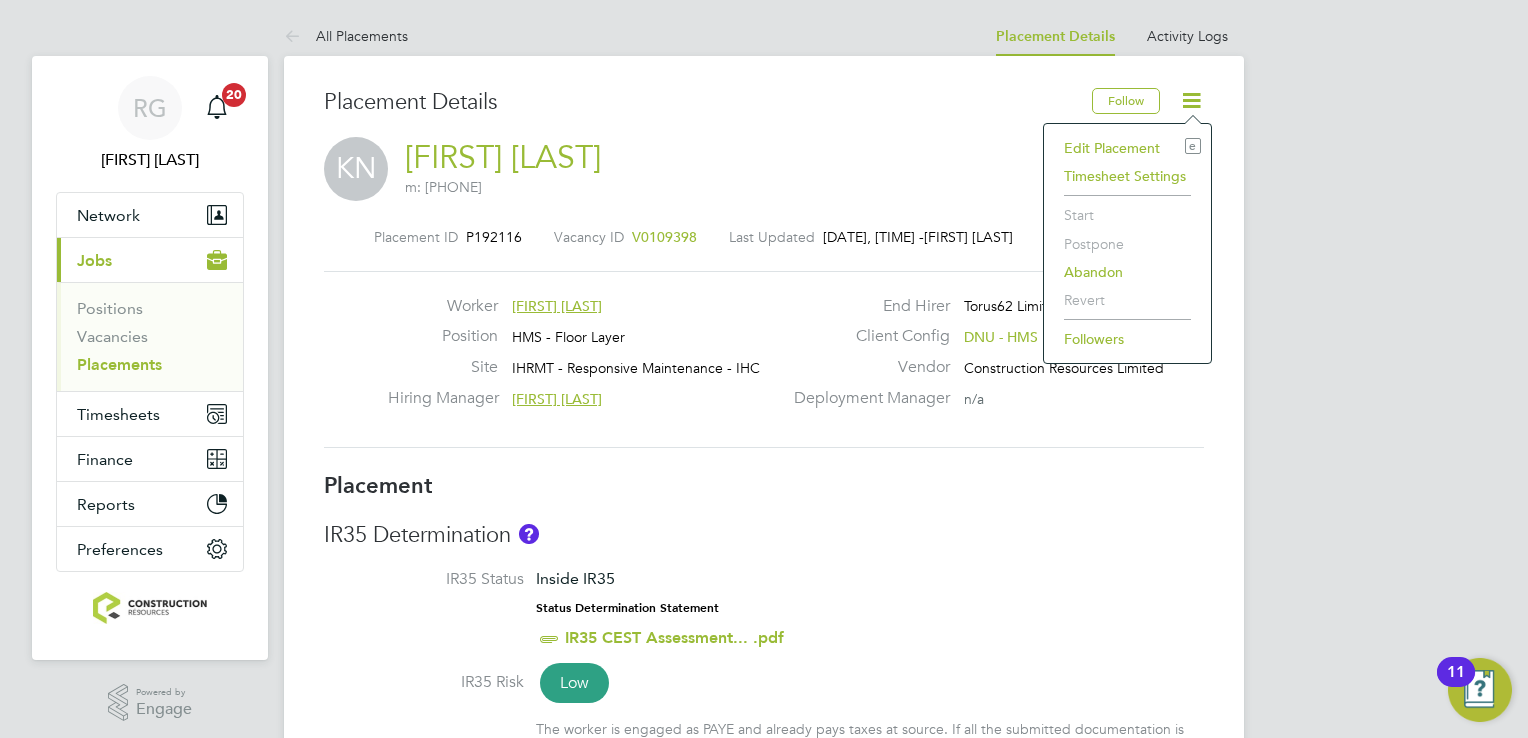 click on "Edit Placement e" 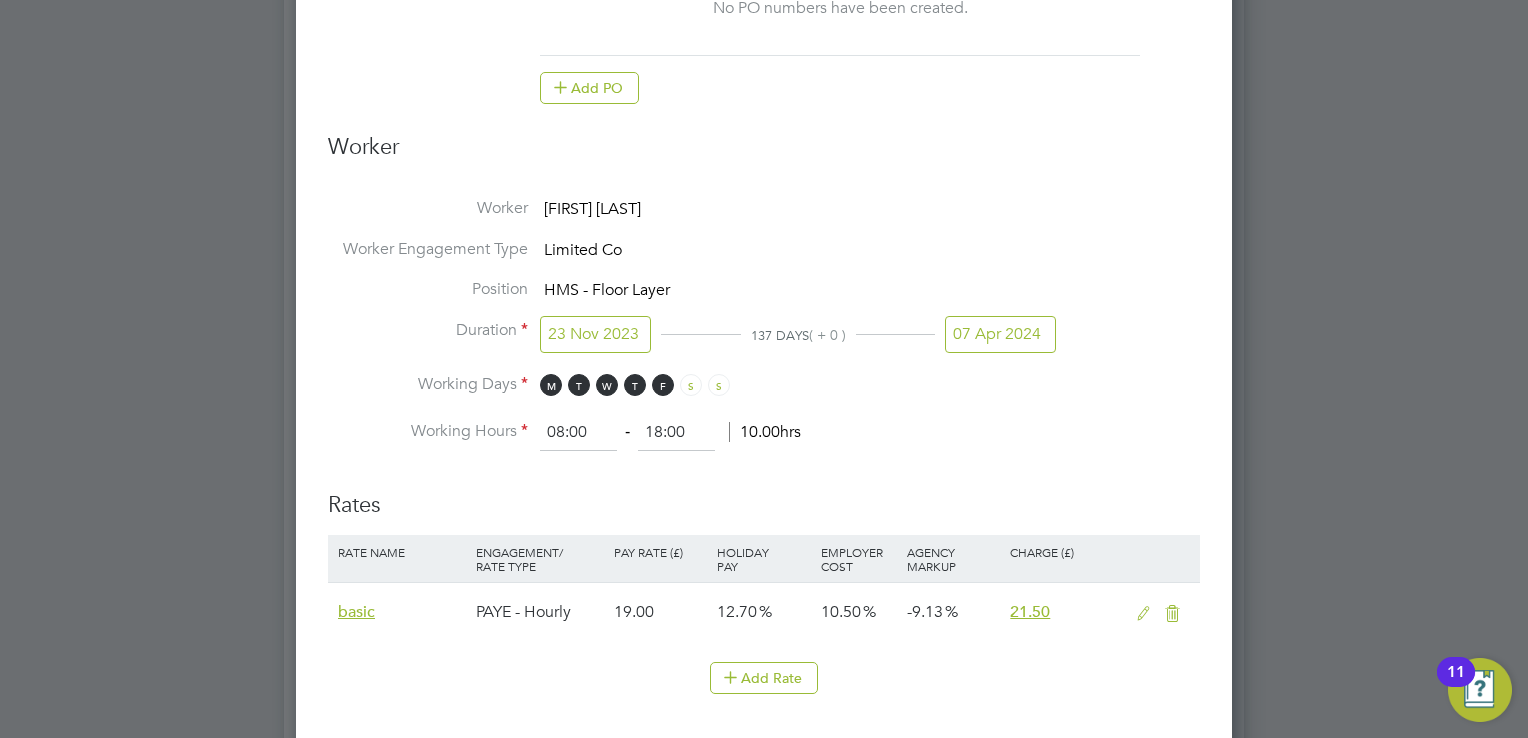 click on "07 Apr 2024" at bounding box center (1000, 334) 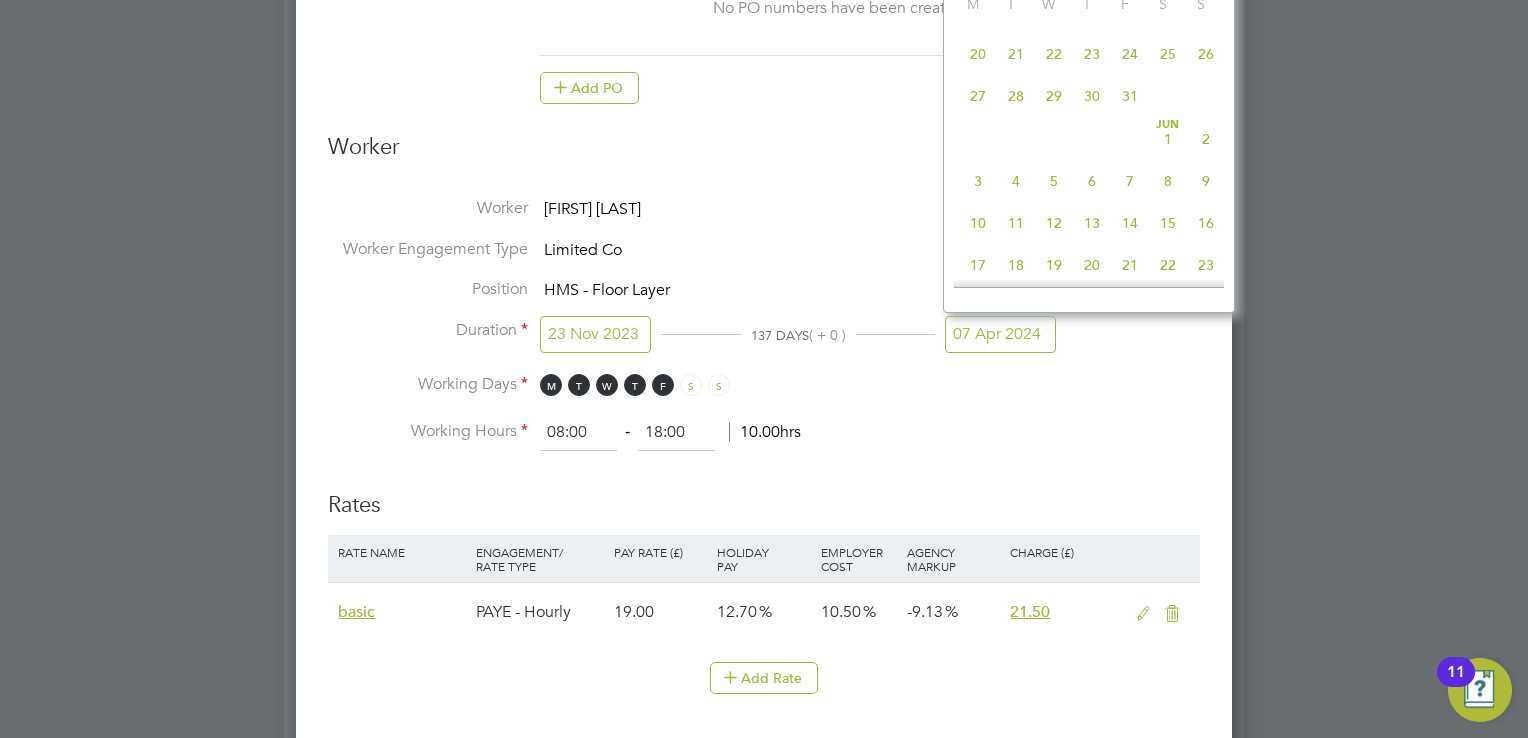 scroll, scrollTop: 1066, scrollLeft: 0, axis: vertical 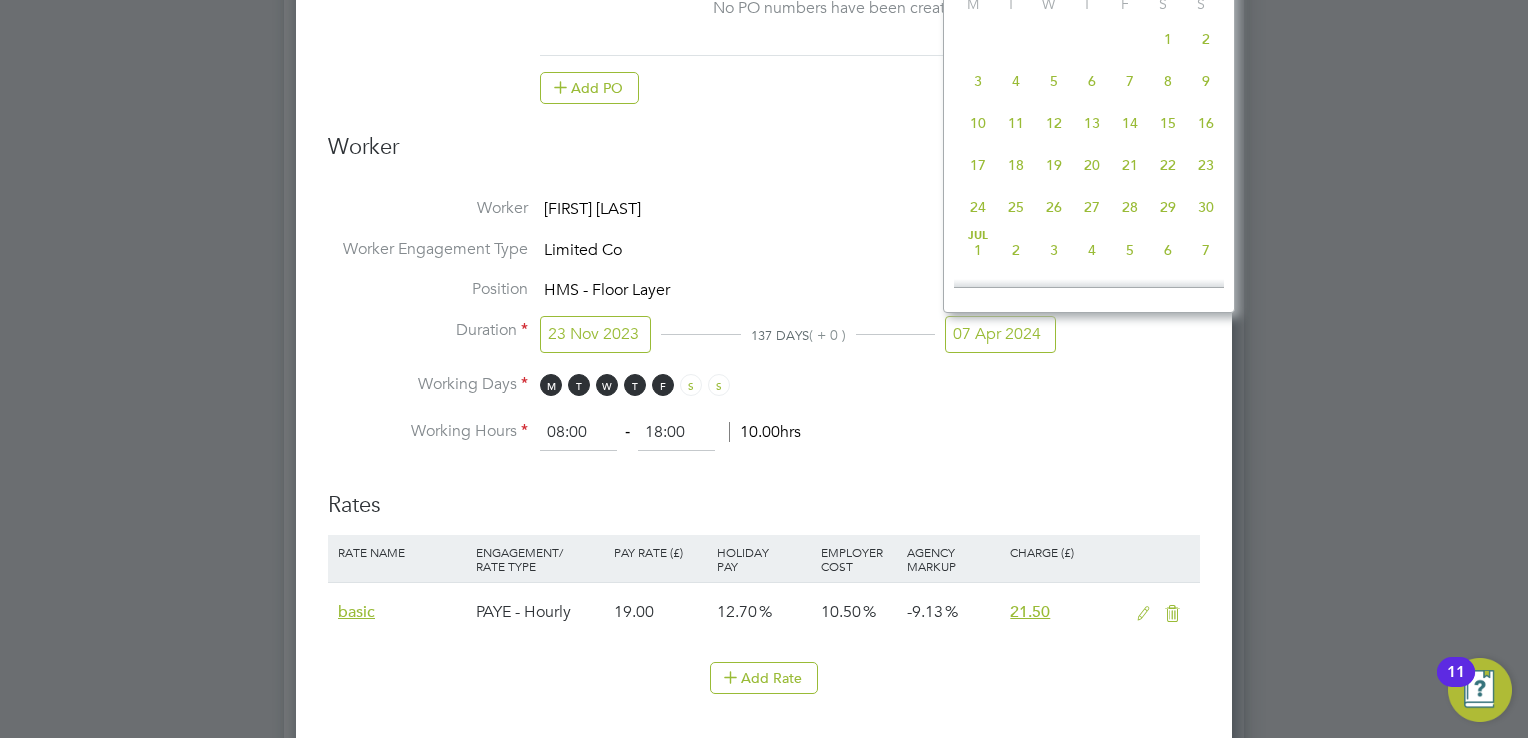 click on "Worker   Kevin Neill" at bounding box center [764, 218] 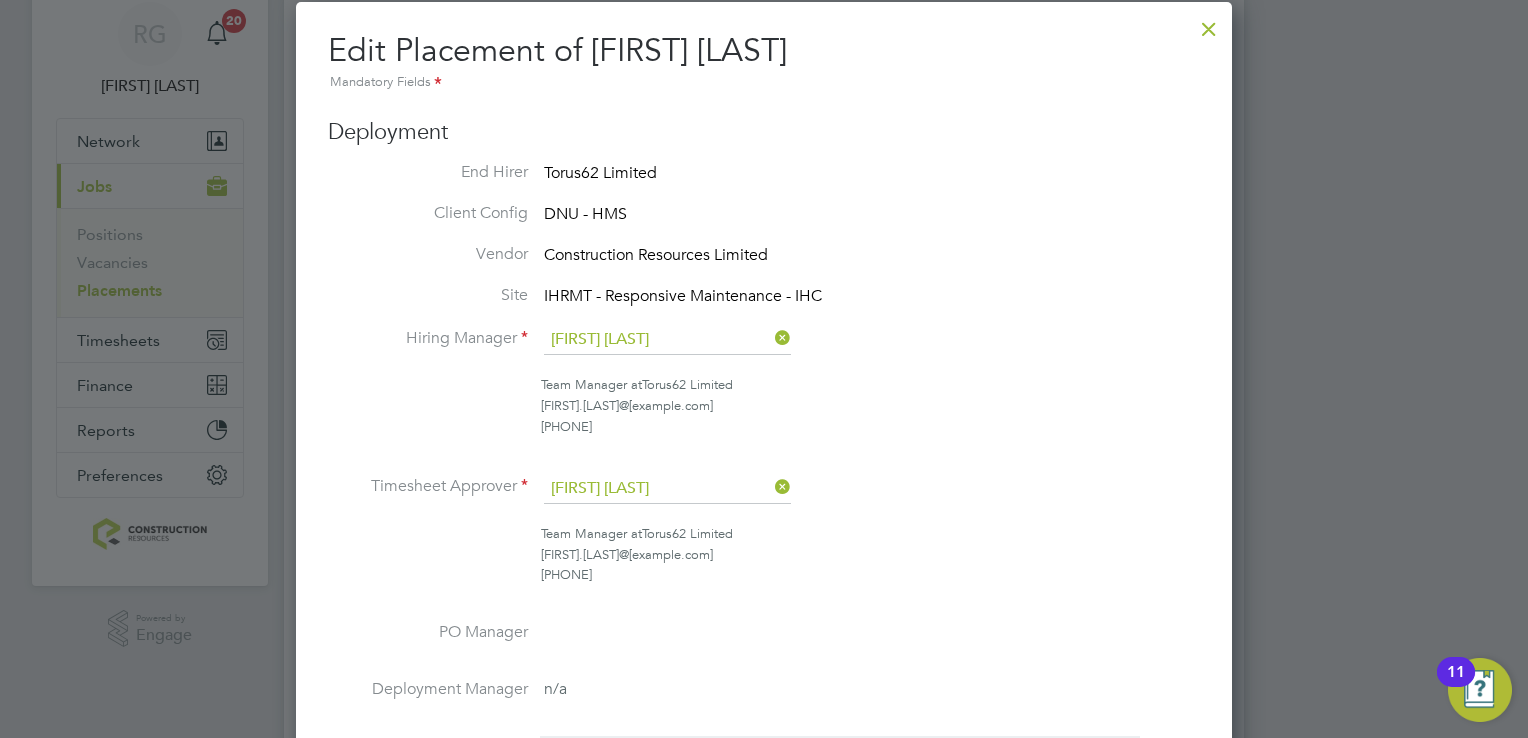 scroll, scrollTop: 0, scrollLeft: 0, axis: both 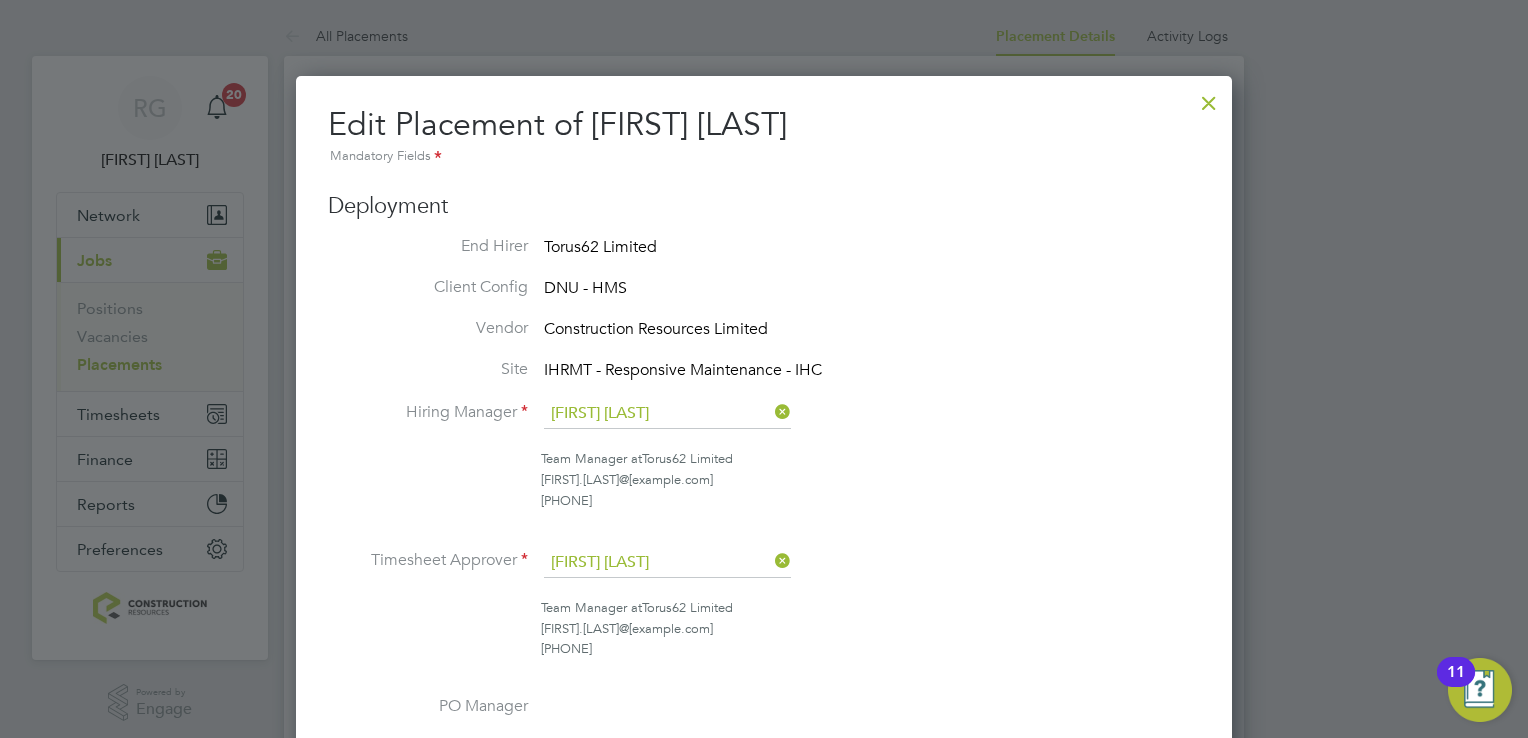 click at bounding box center (1209, 98) 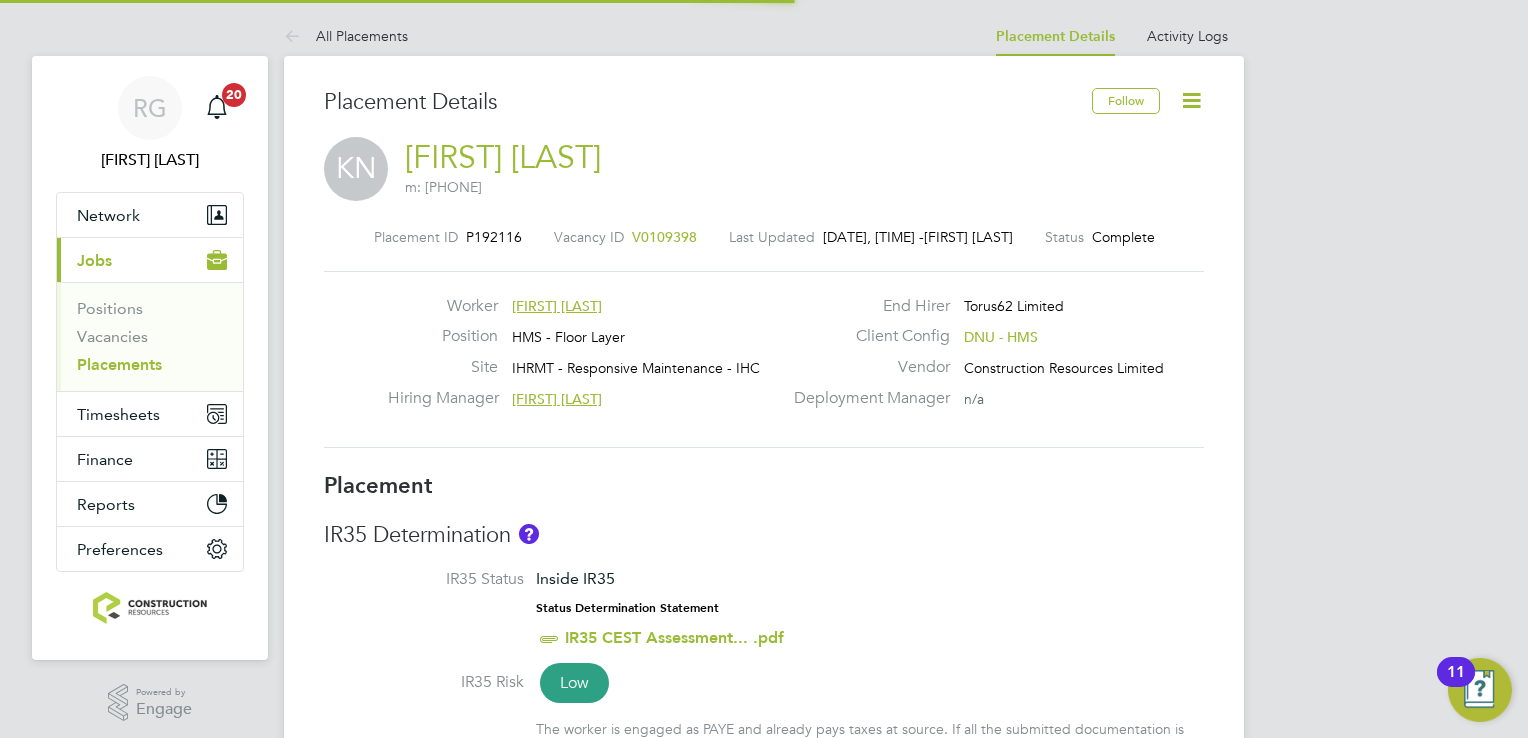 scroll, scrollTop: 9, scrollLeft: 9, axis: both 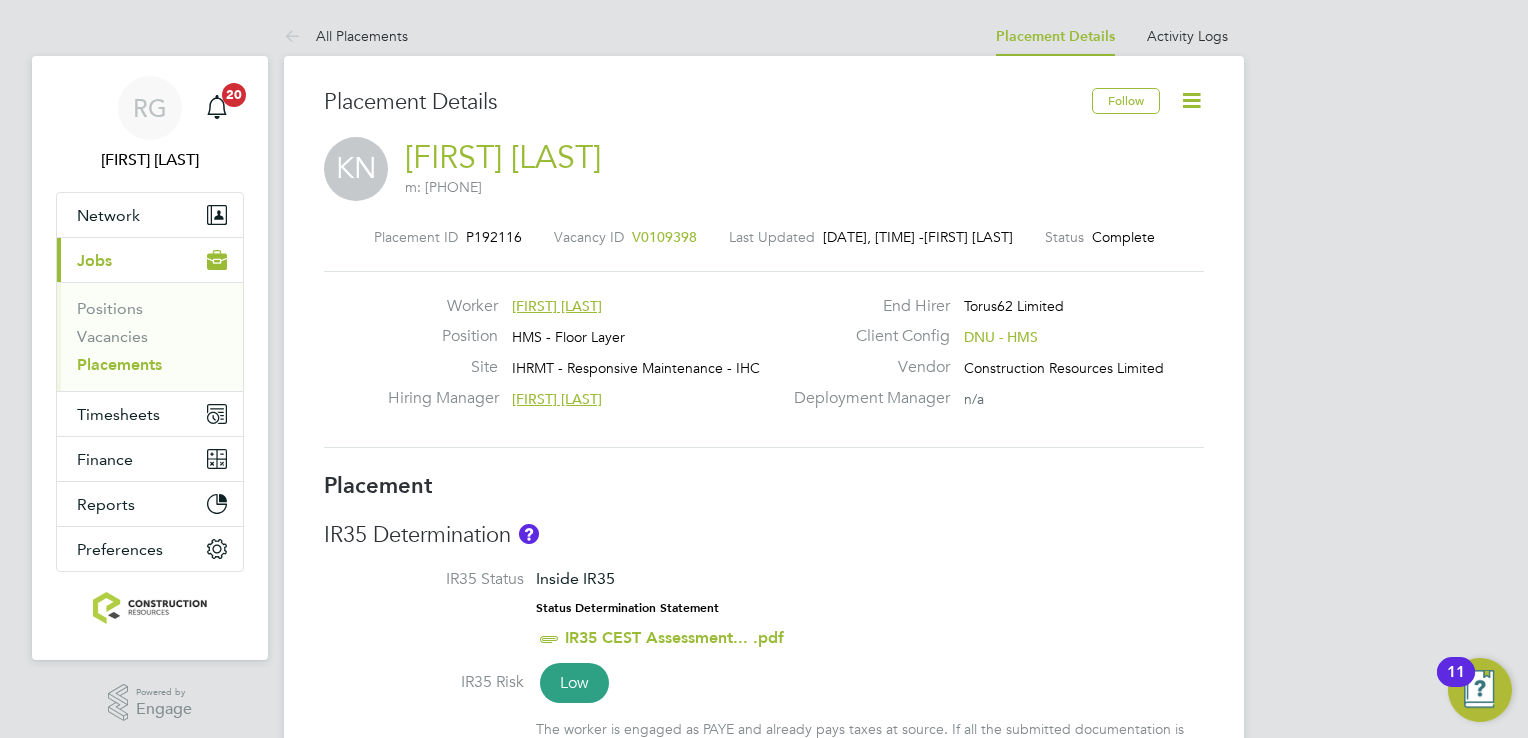 click 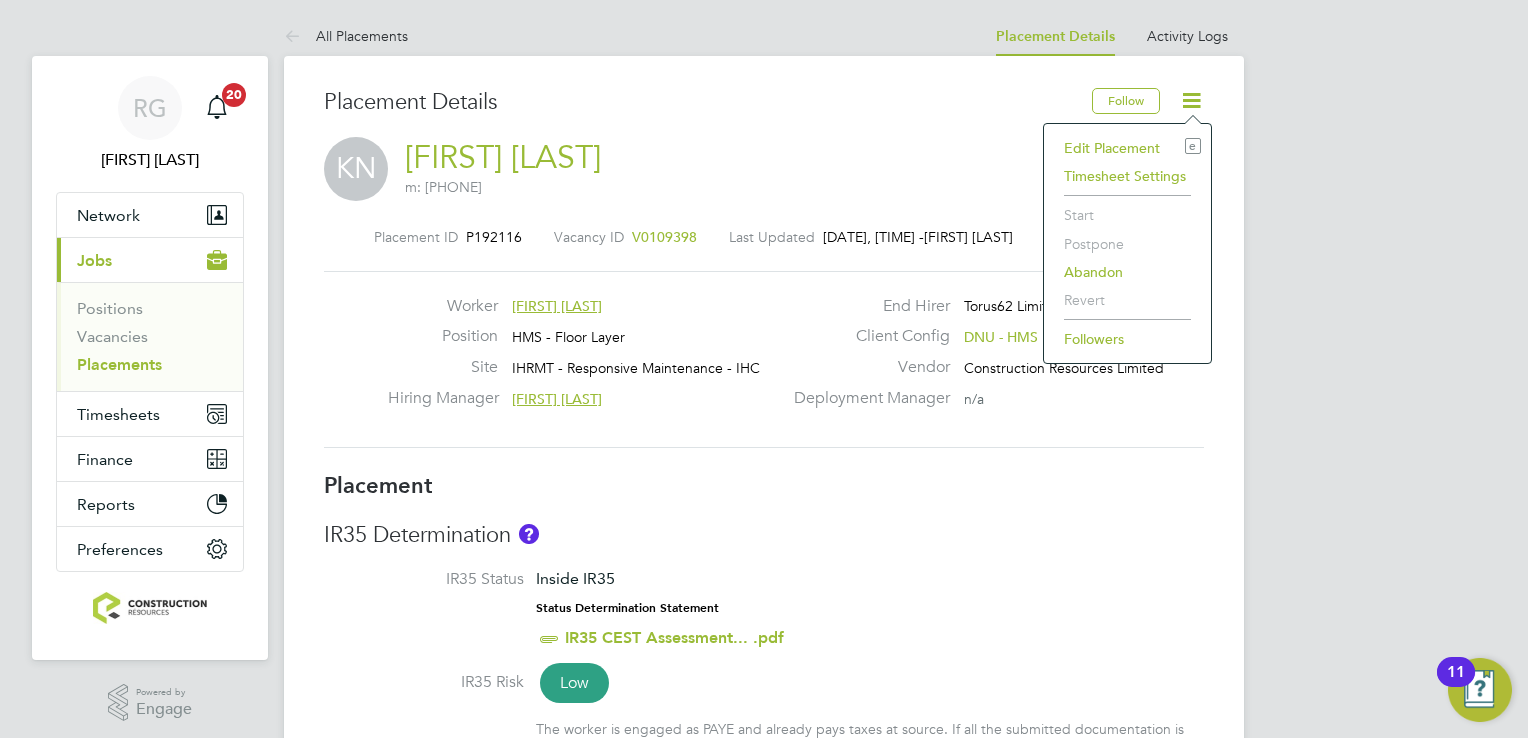 click on "Placement Details" 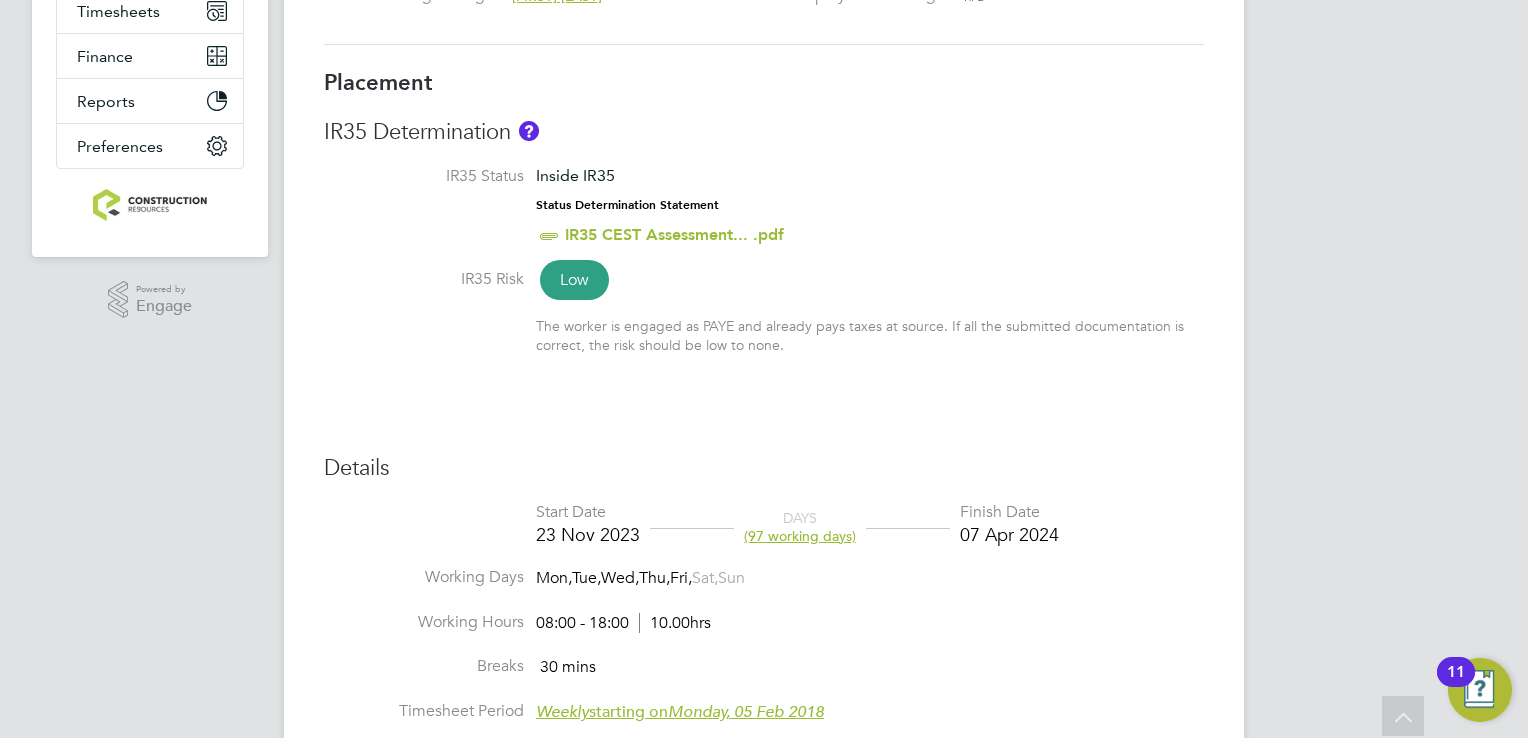 scroll, scrollTop: 400, scrollLeft: 0, axis: vertical 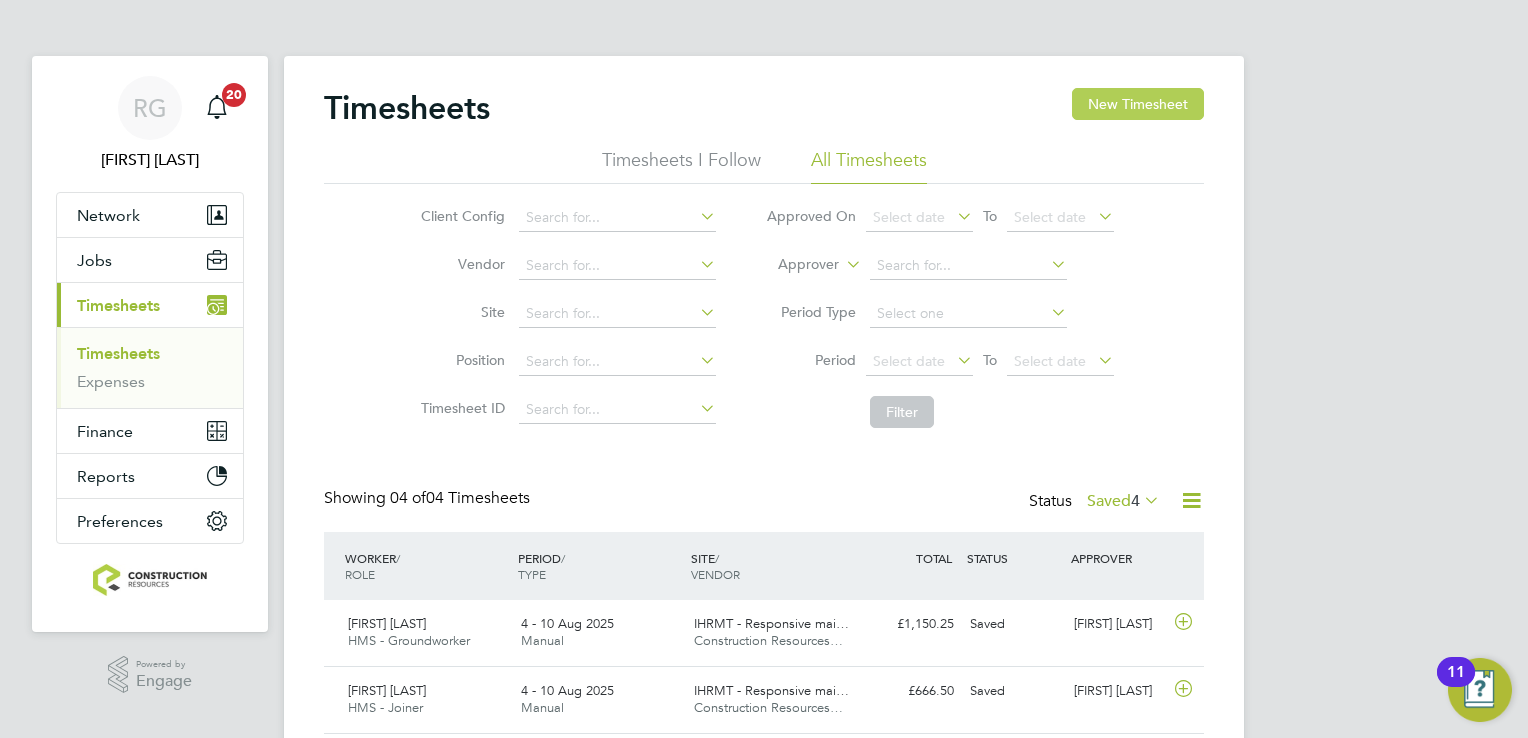 click on "New Timesheet" 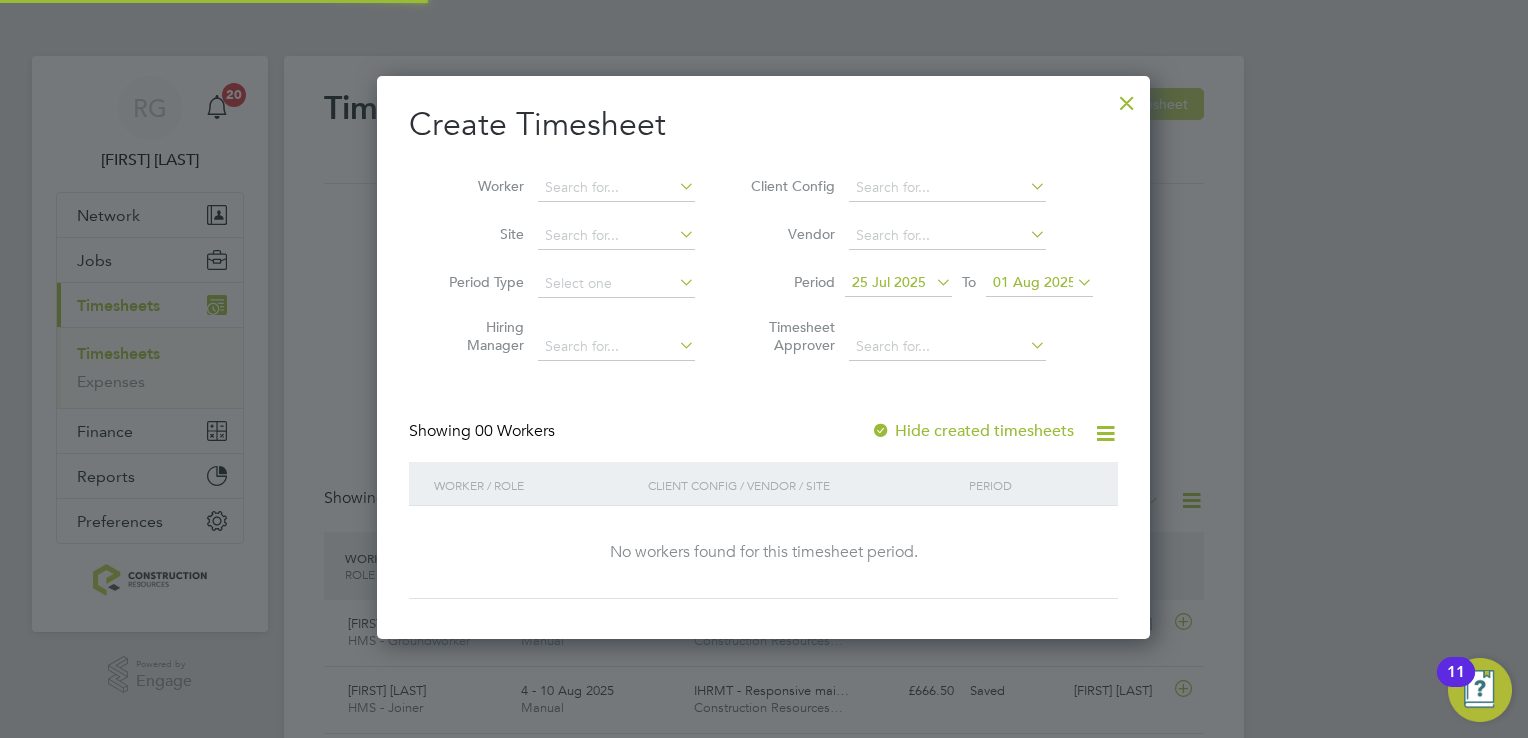 scroll, scrollTop: 10, scrollLeft: 10, axis: both 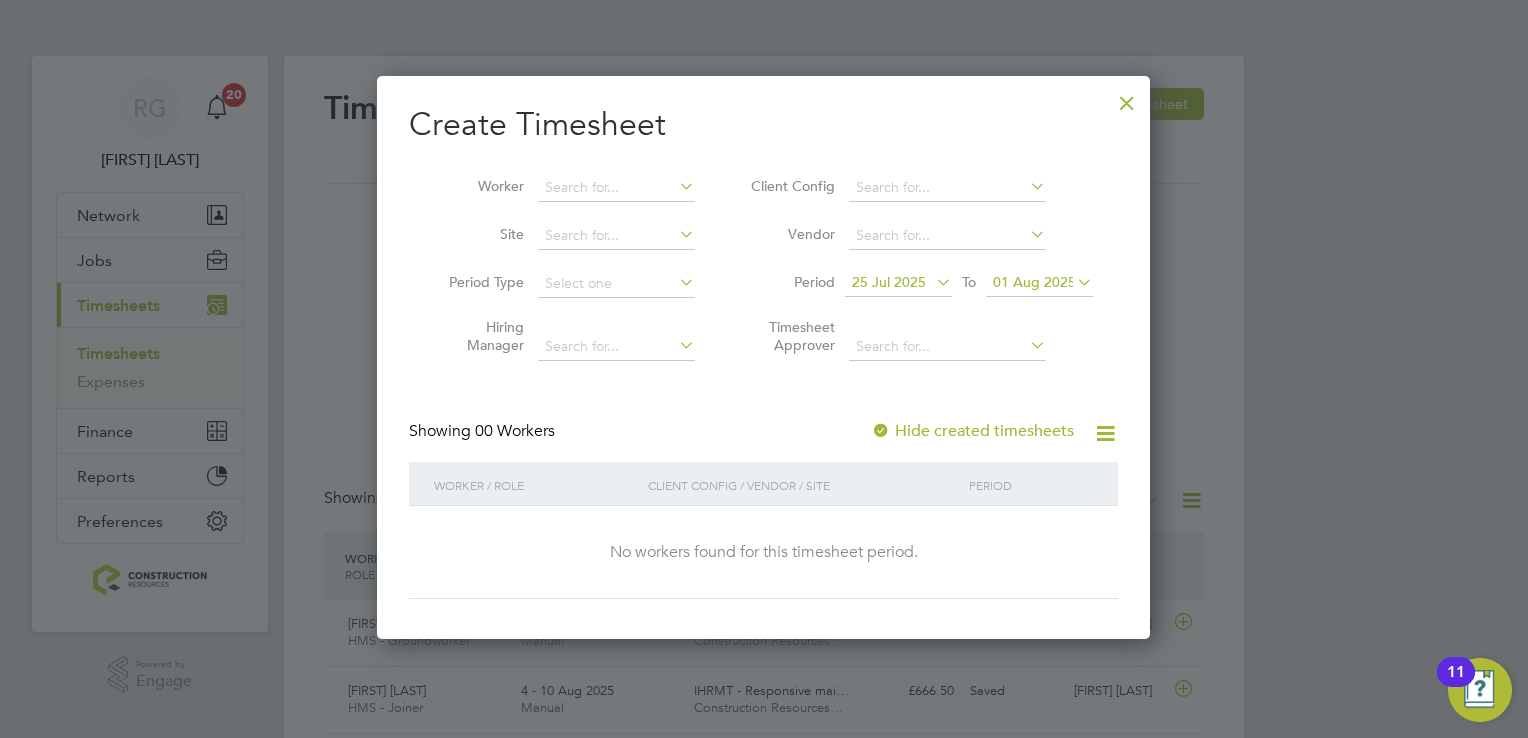 click on "25 Jul 2025" at bounding box center (889, 282) 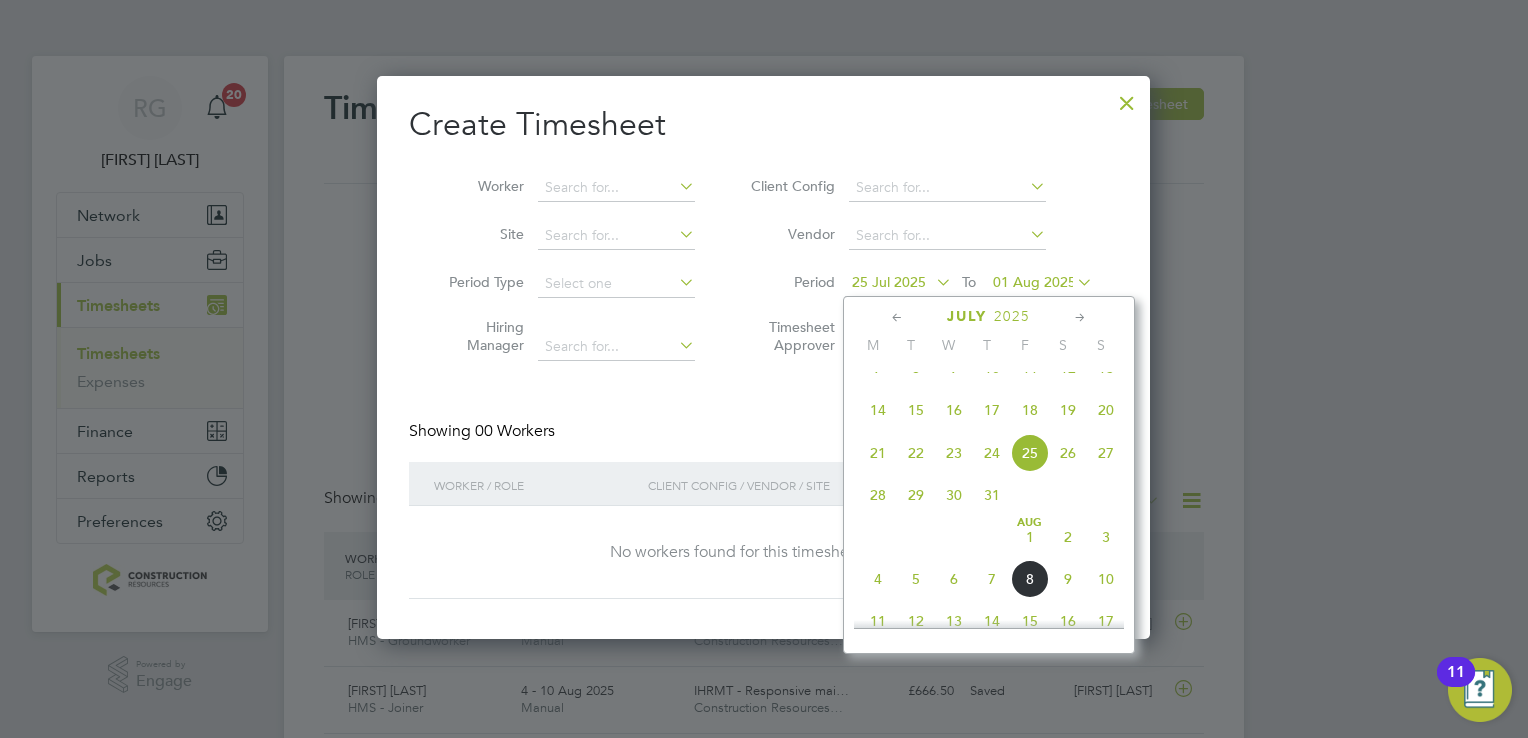 click on "4" 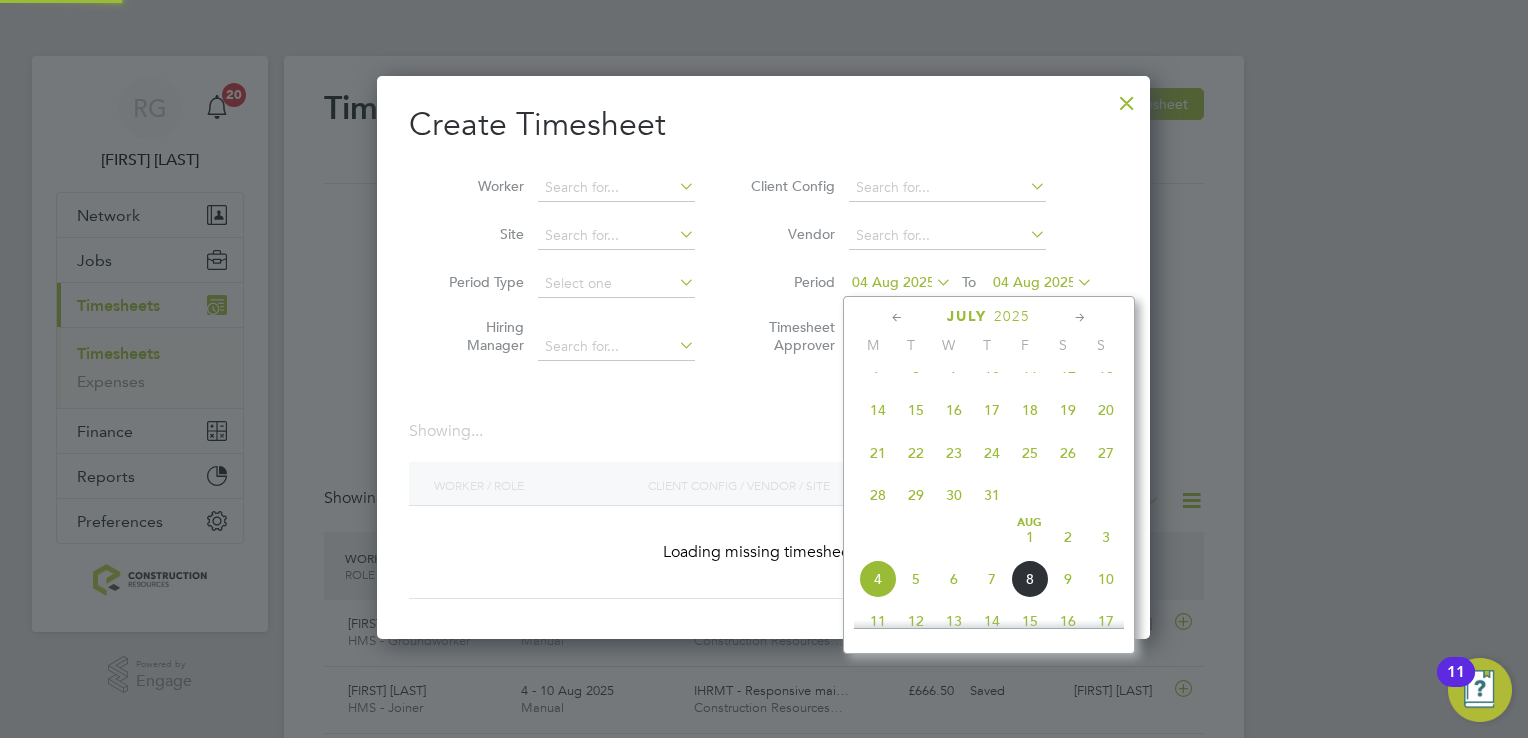 scroll, scrollTop: 10, scrollLeft: 10, axis: both 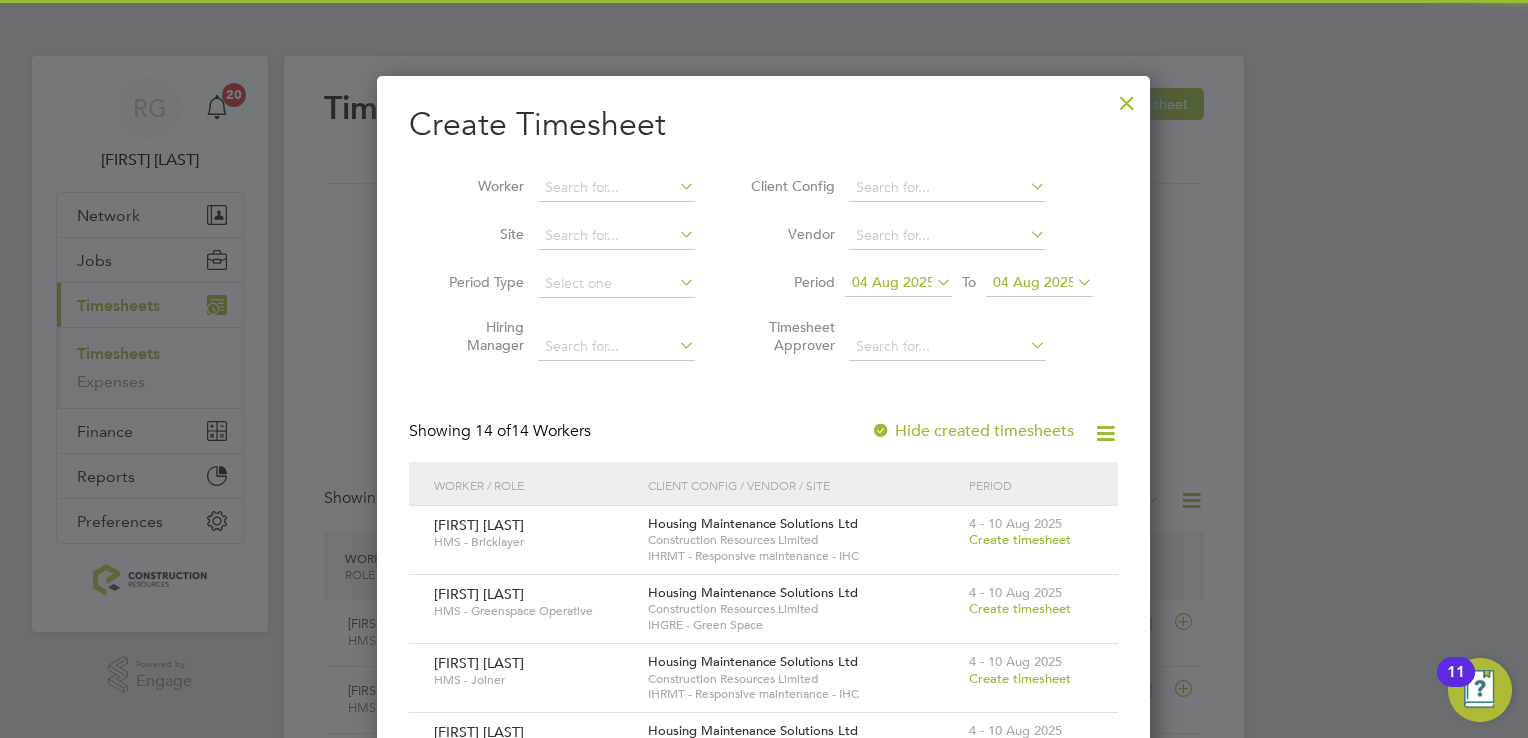 click on "04 Aug 2025" at bounding box center (1034, 282) 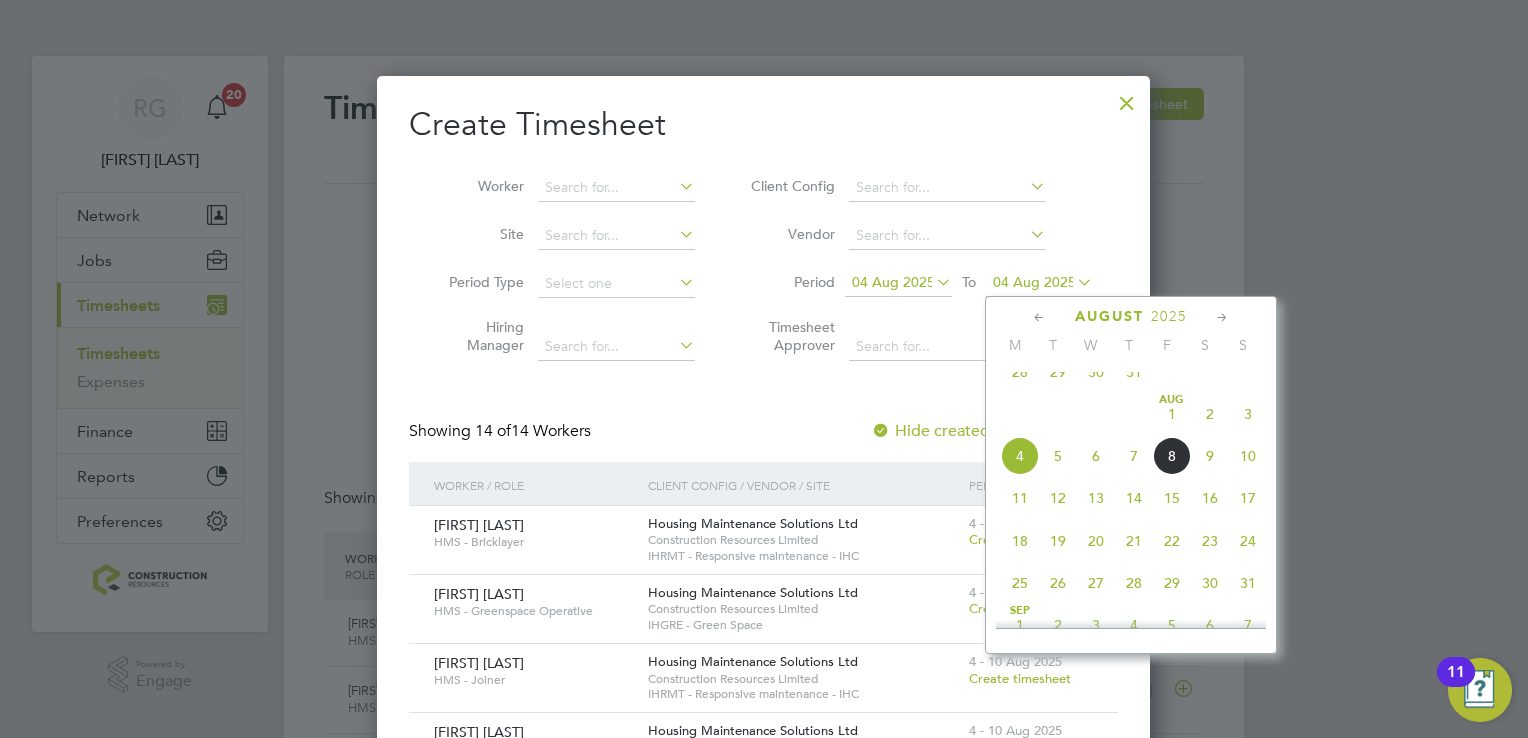 click on "10" 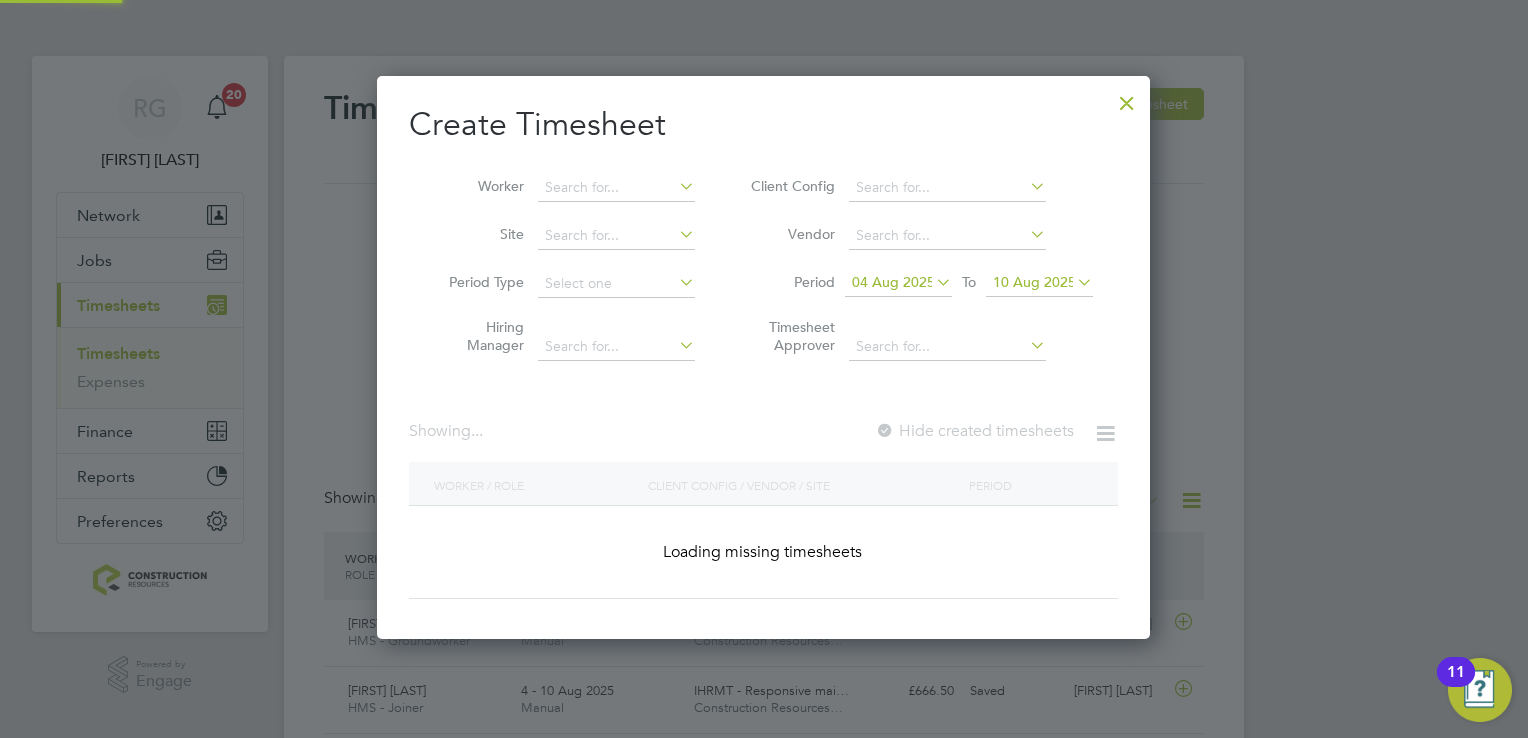 scroll, scrollTop: 9, scrollLeft: 10, axis: both 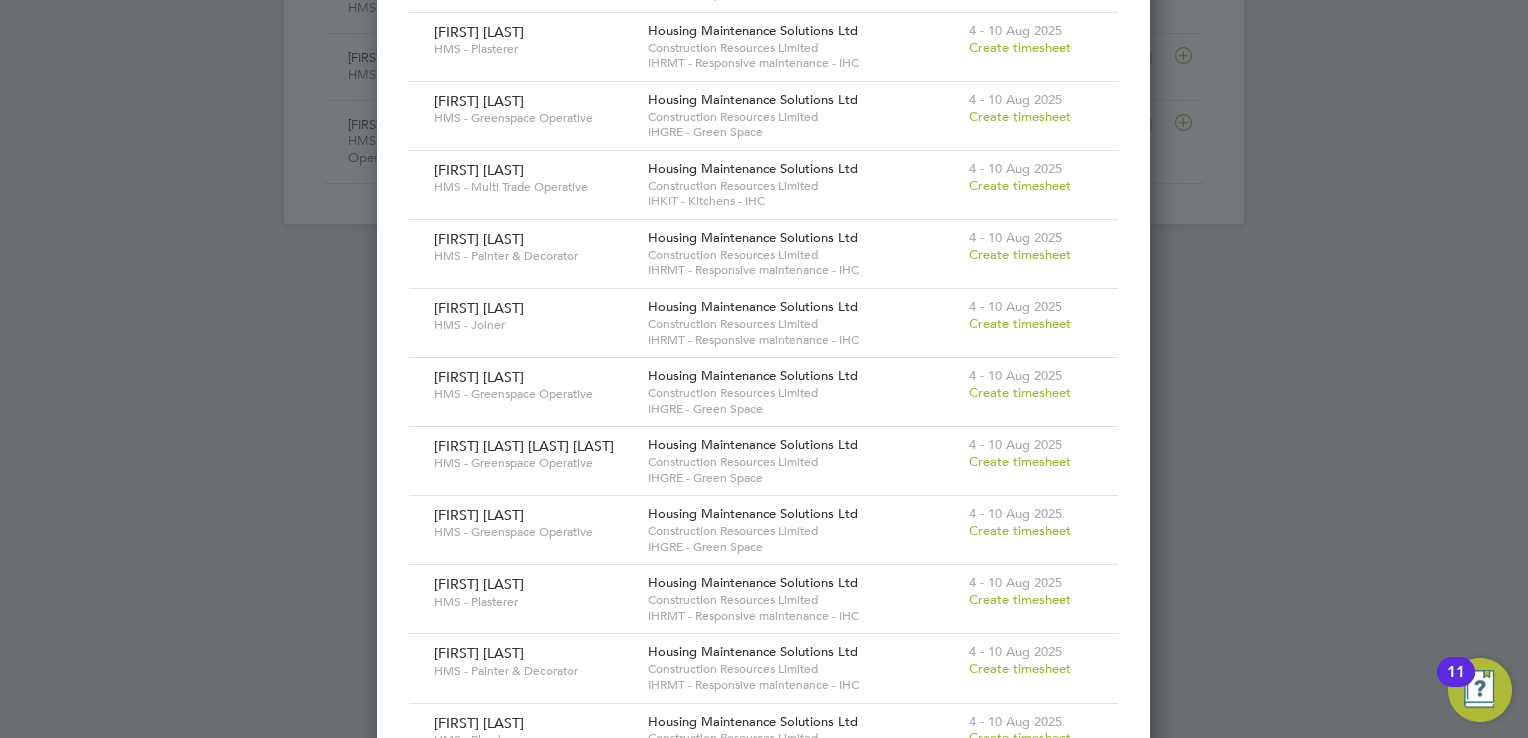 click on "Create timesheet" at bounding box center (1020, 599) 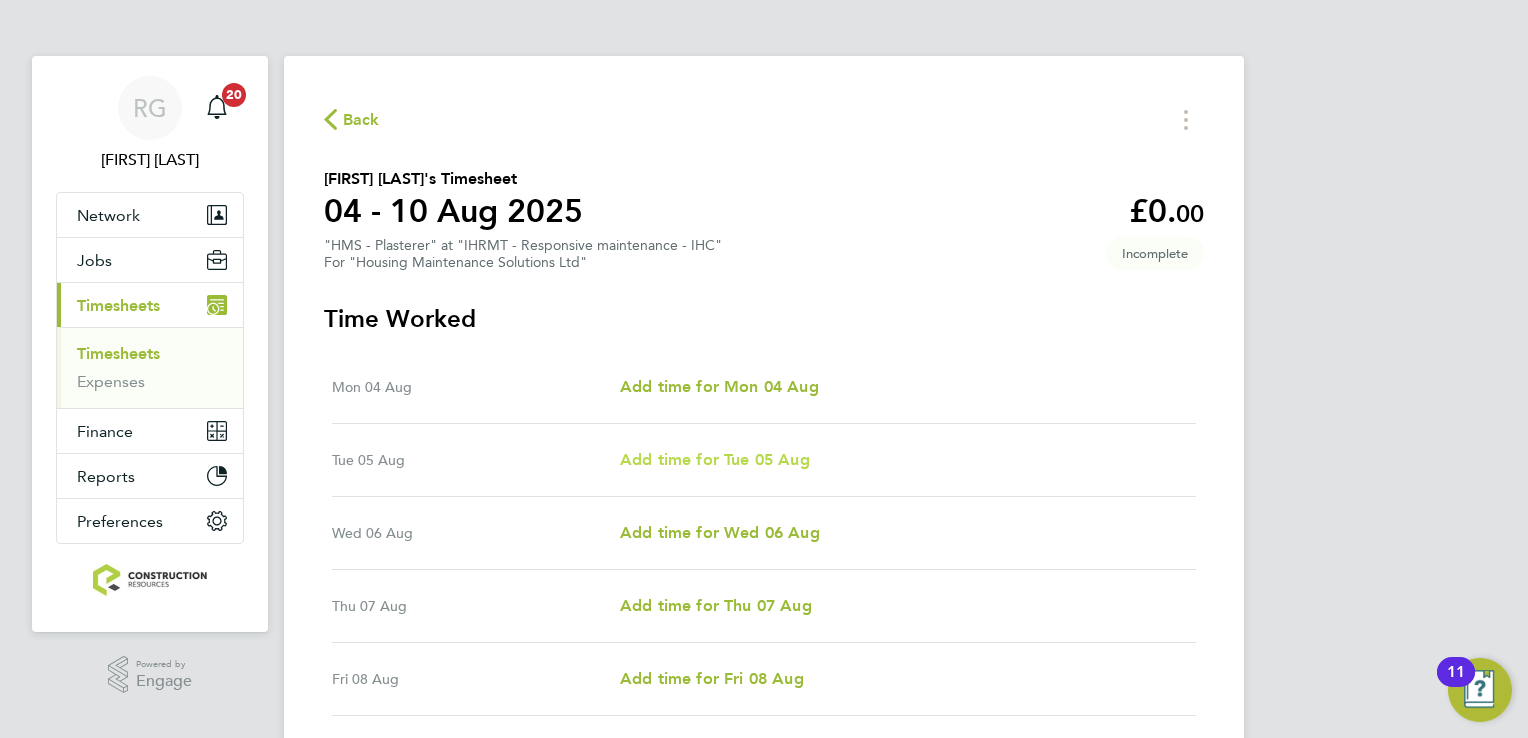 click on "Add time for Tue 05 Aug" at bounding box center (715, 459) 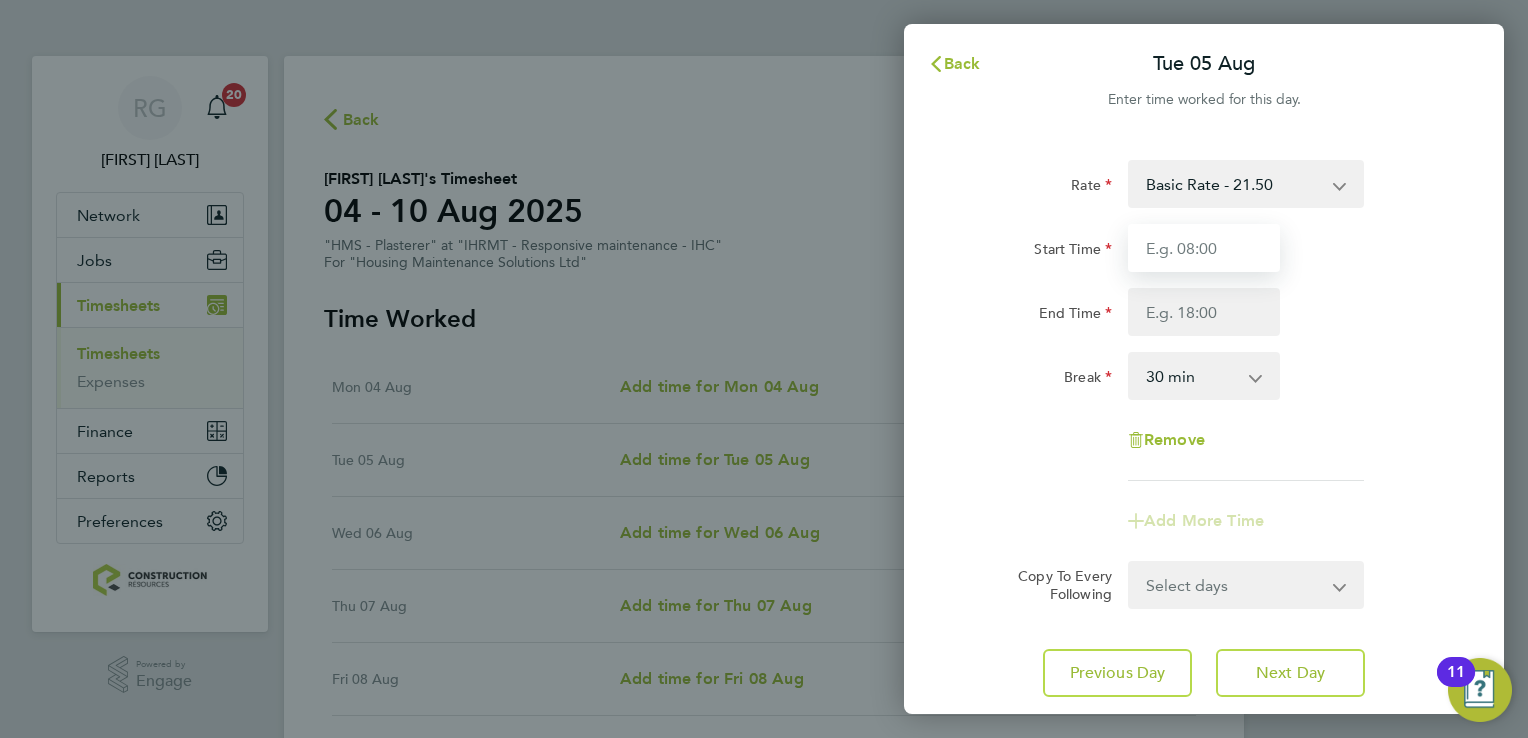 click on "Start Time" at bounding box center (1204, 248) 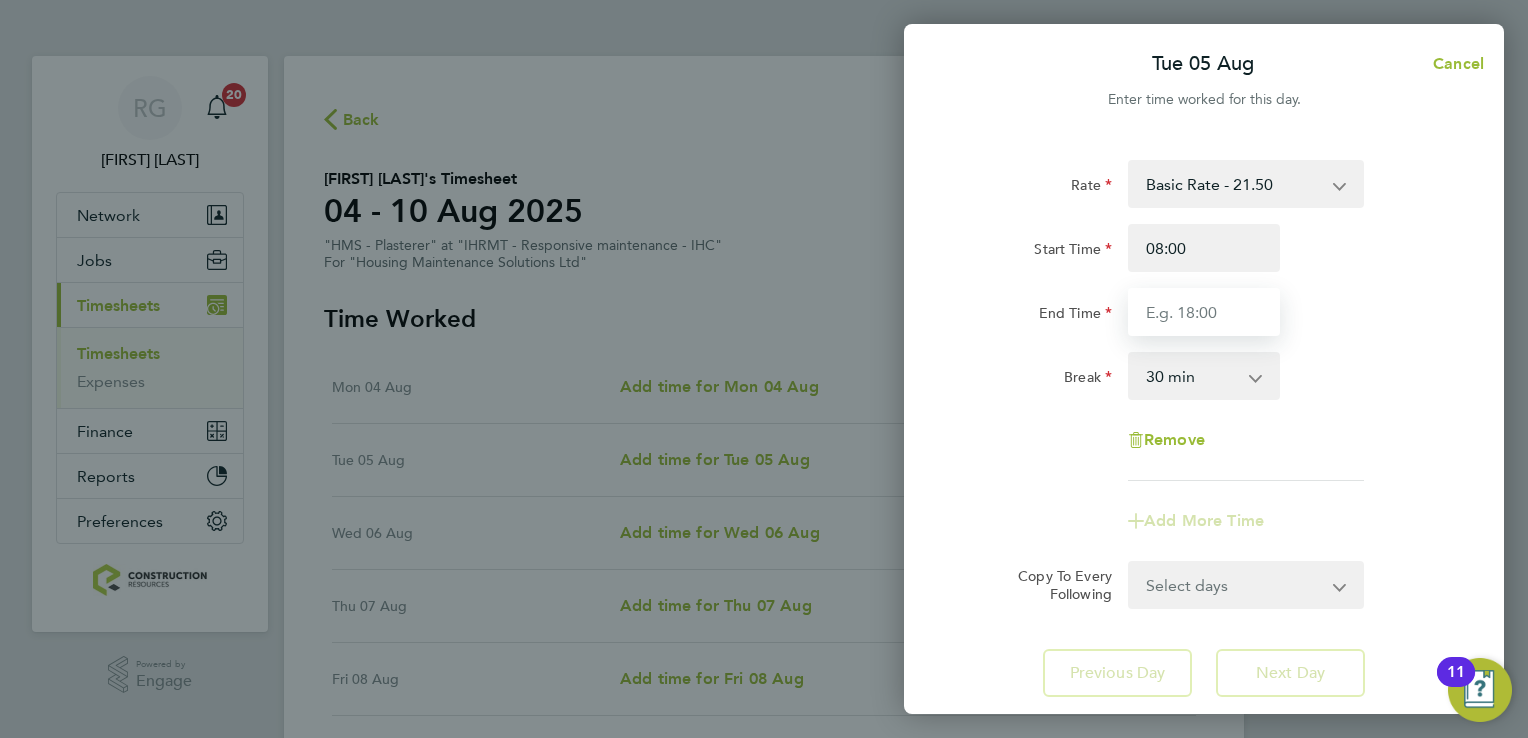 click on "End Time" at bounding box center (1204, 312) 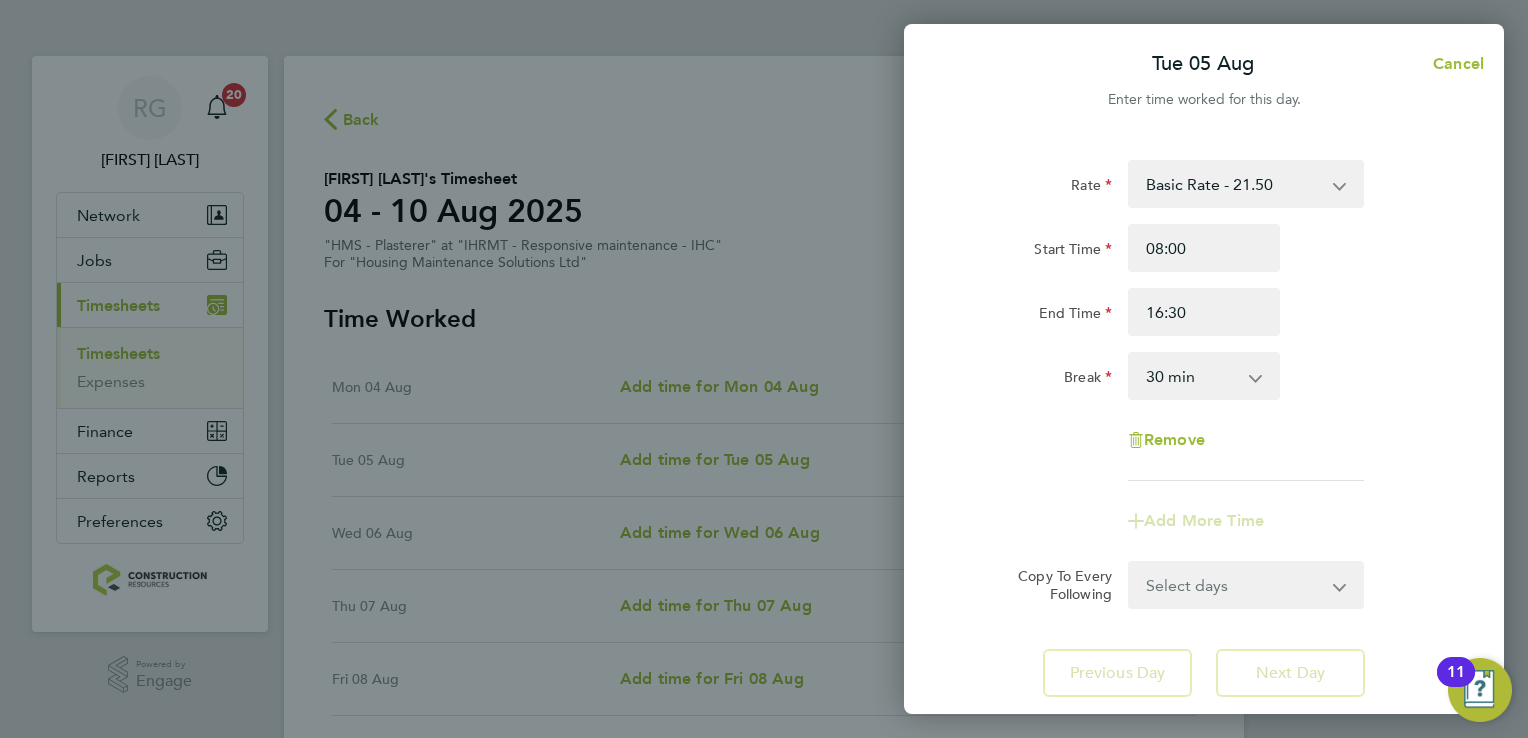 click on "Break  0 min   15 min   30 min   45 min   60 min   75 min   90 min" 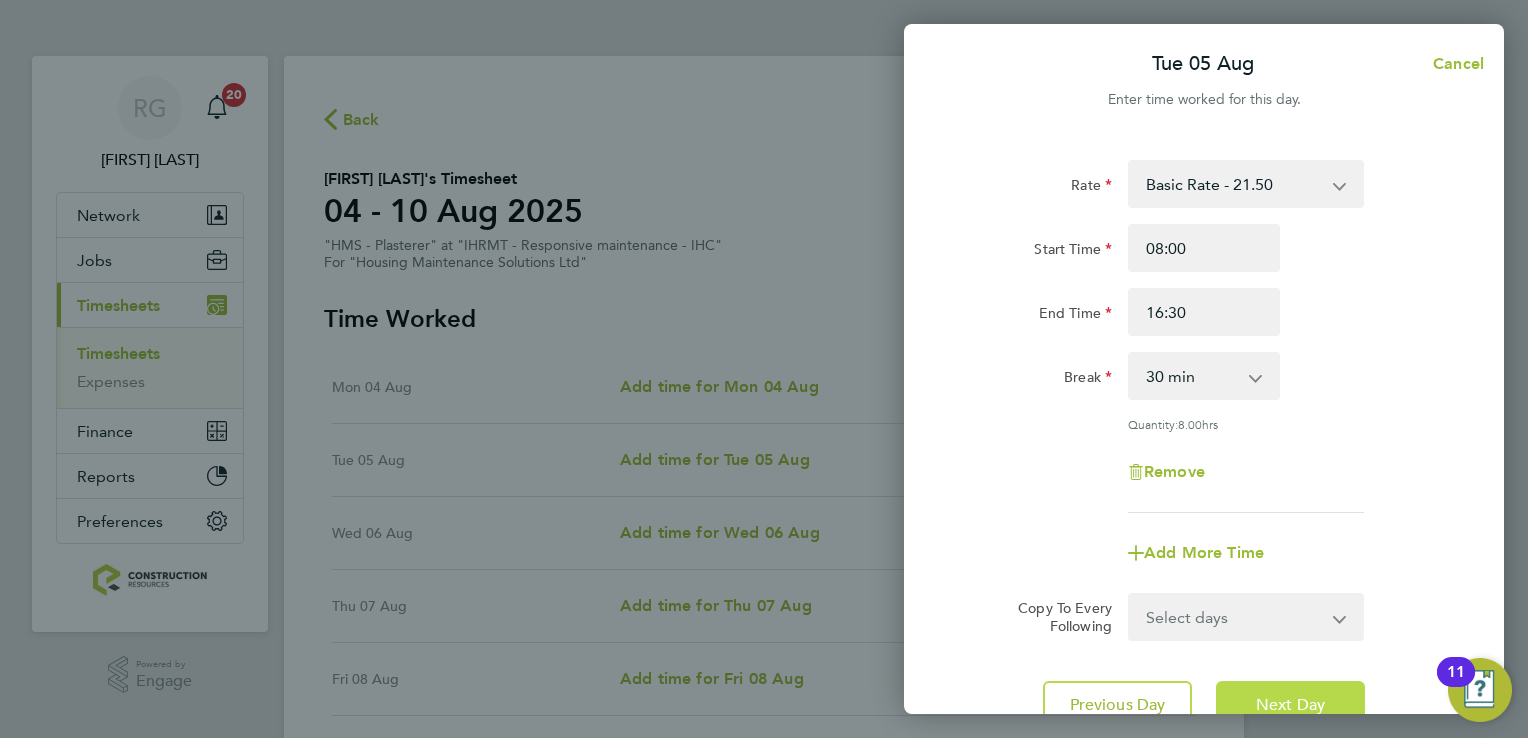 click on "Next Day" 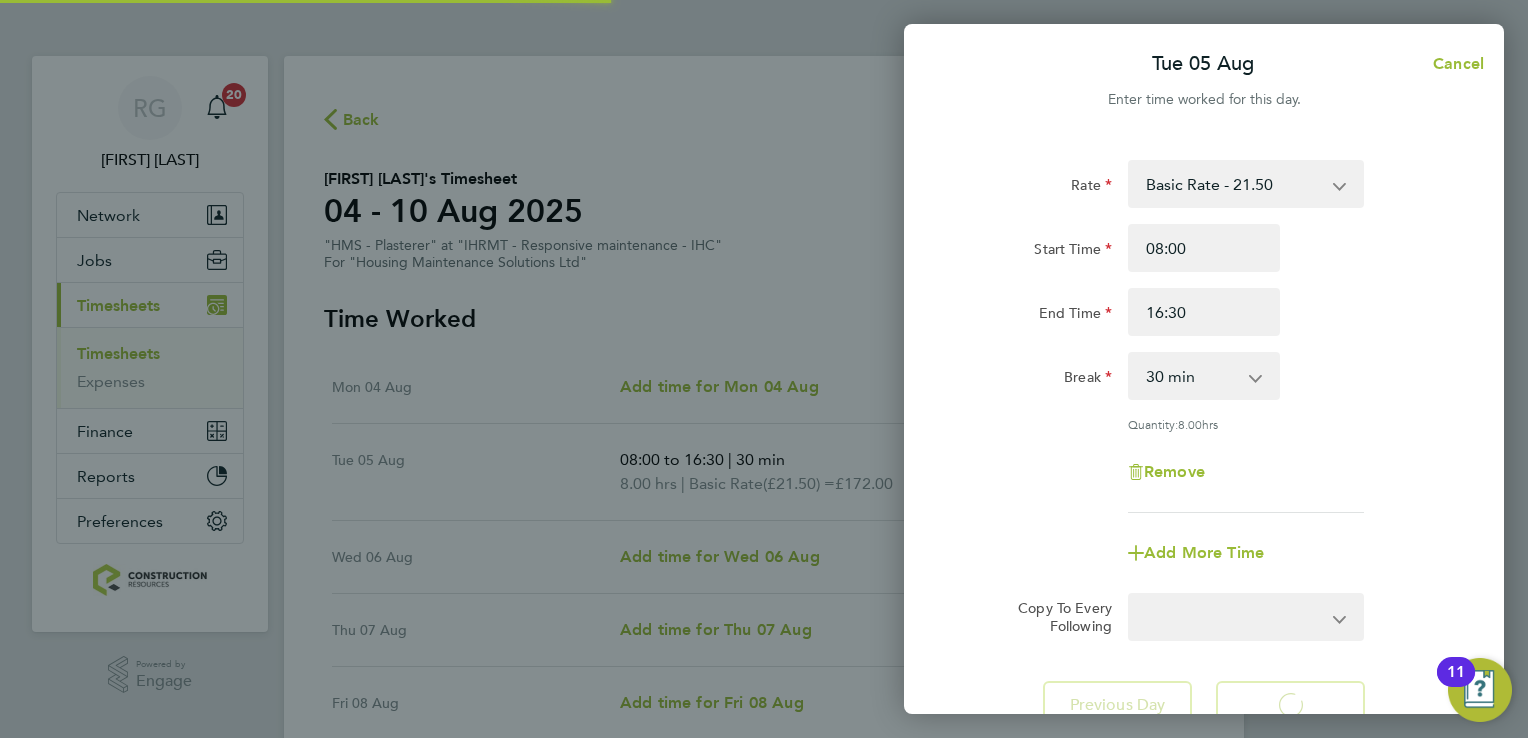 select on "30" 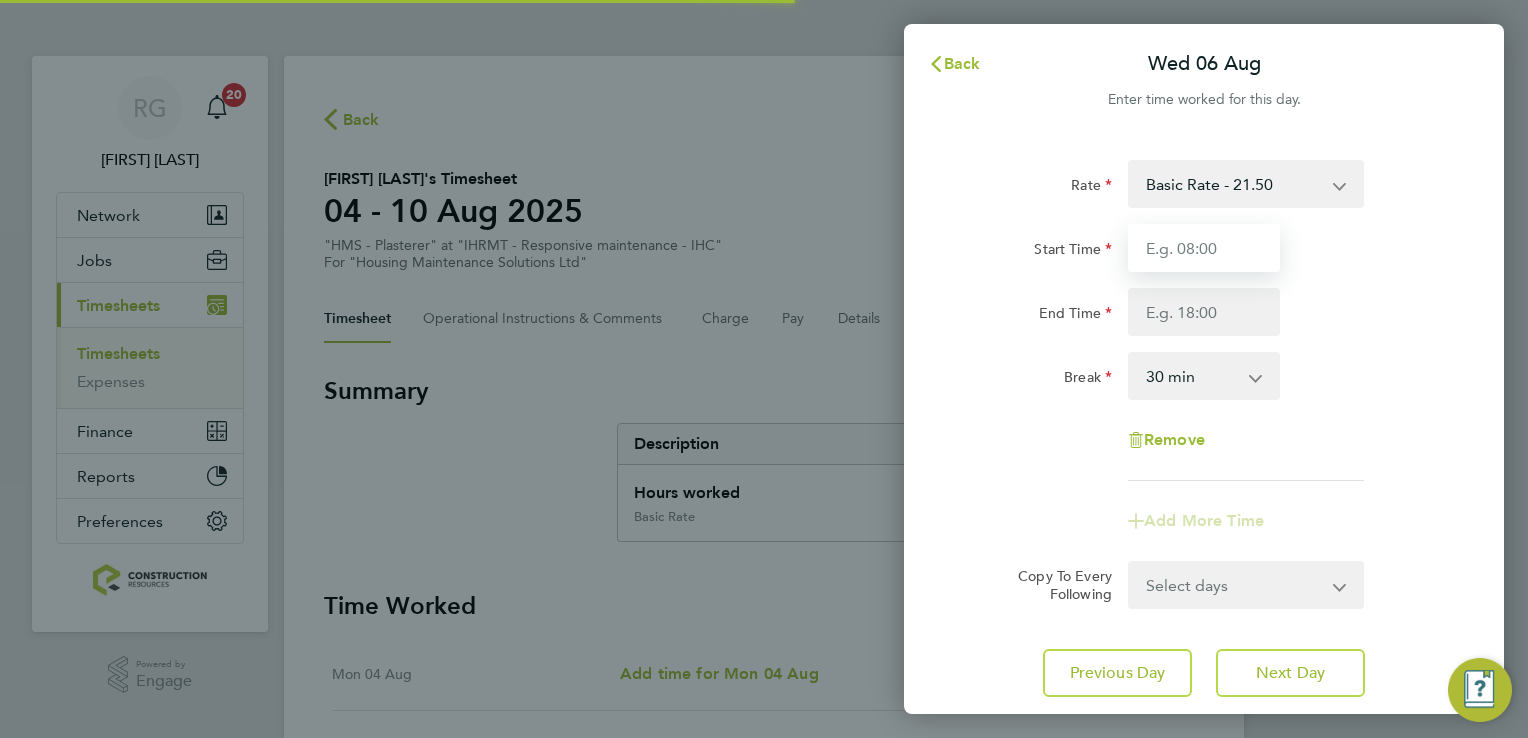 click on "Start Time" at bounding box center [1204, 248] 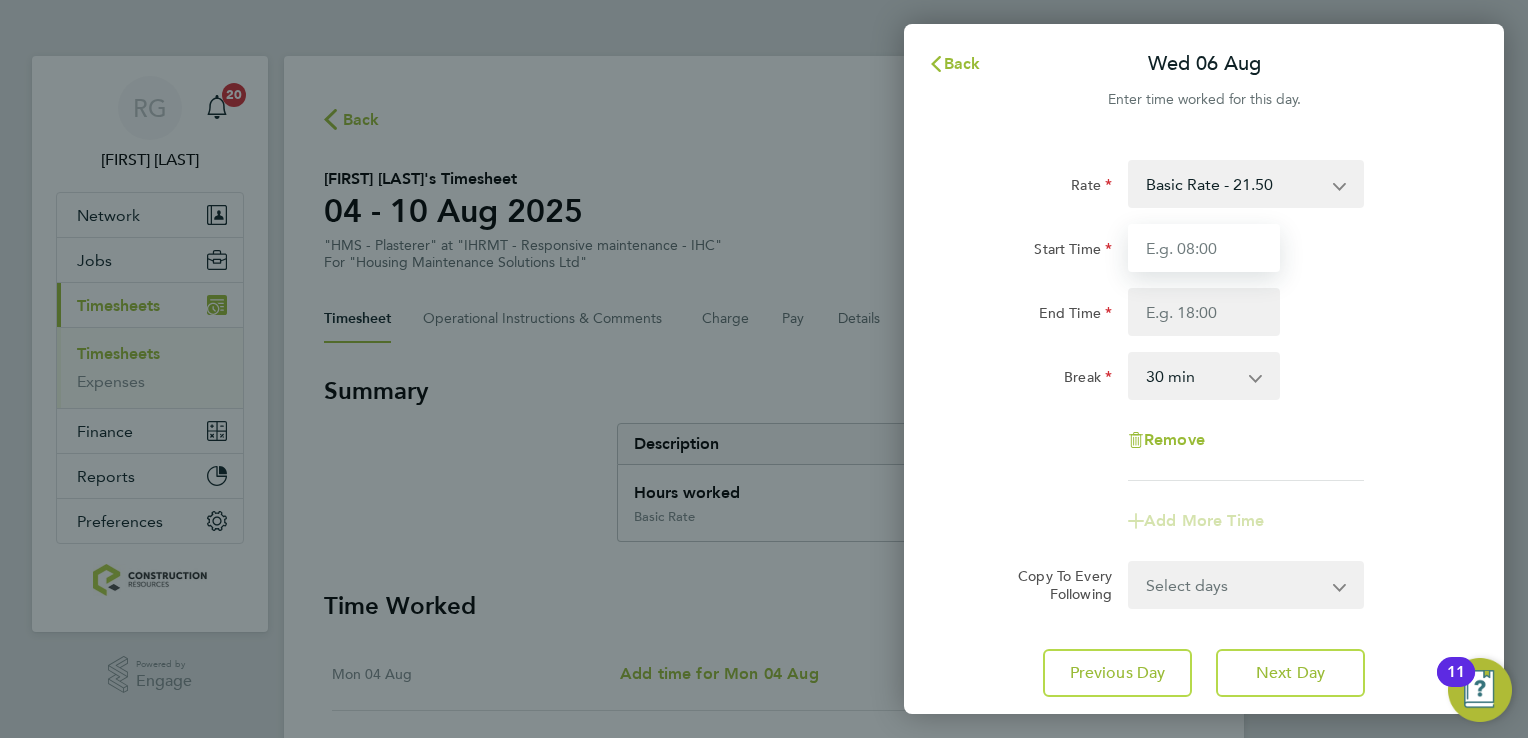 type on "08:00" 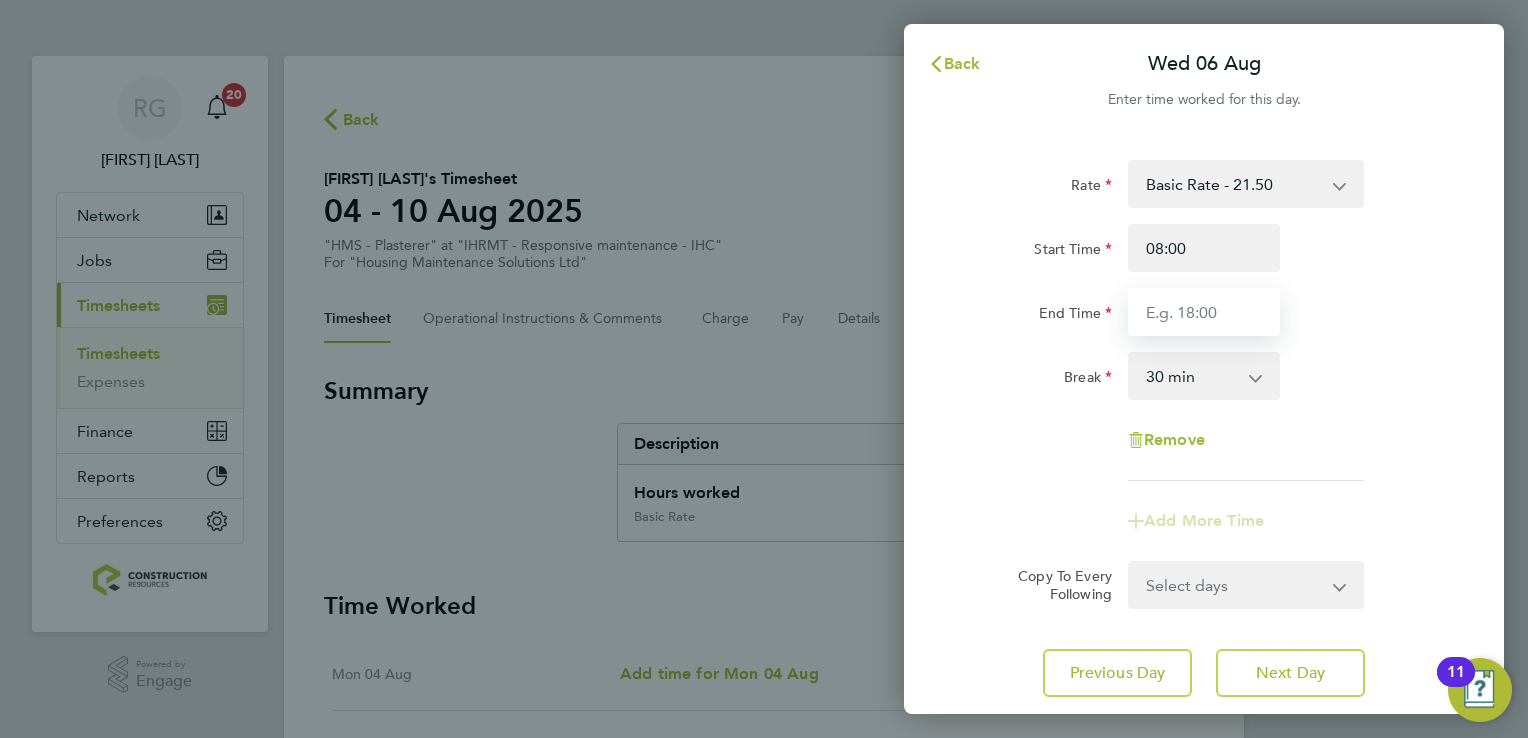 type on "16:30" 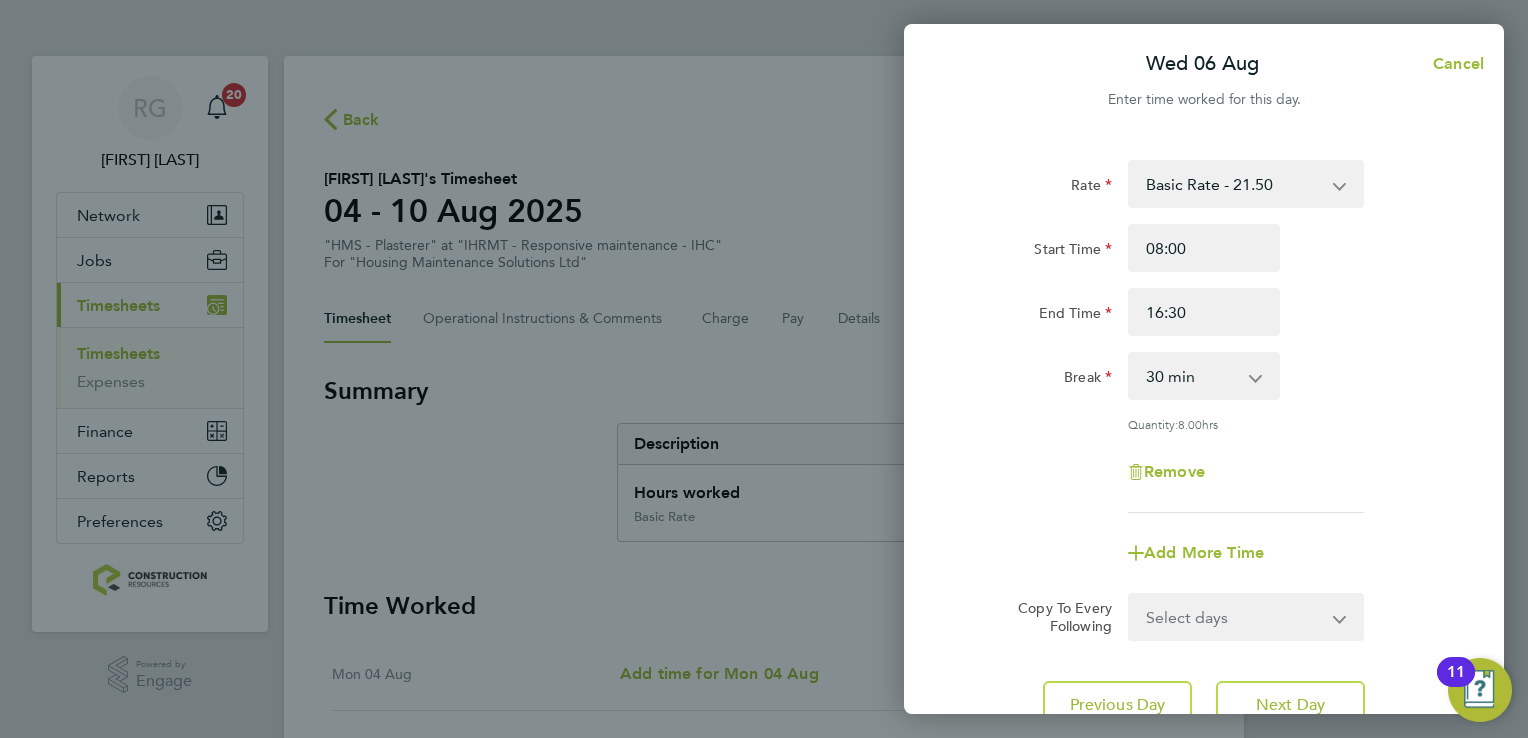 click on "Break  0 min   15 min   30 min   45 min   60 min   75 min   90 min" 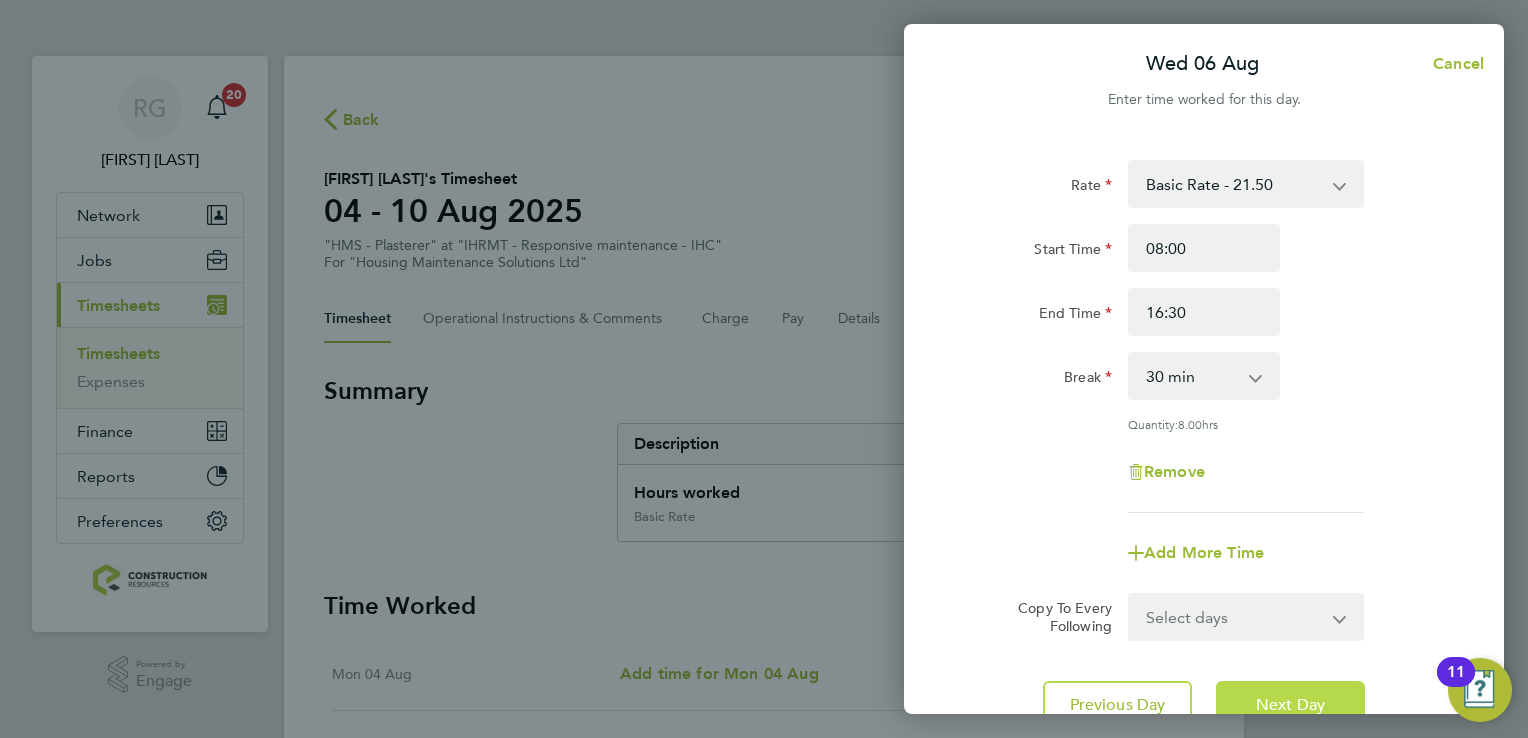 click on "Next Day" 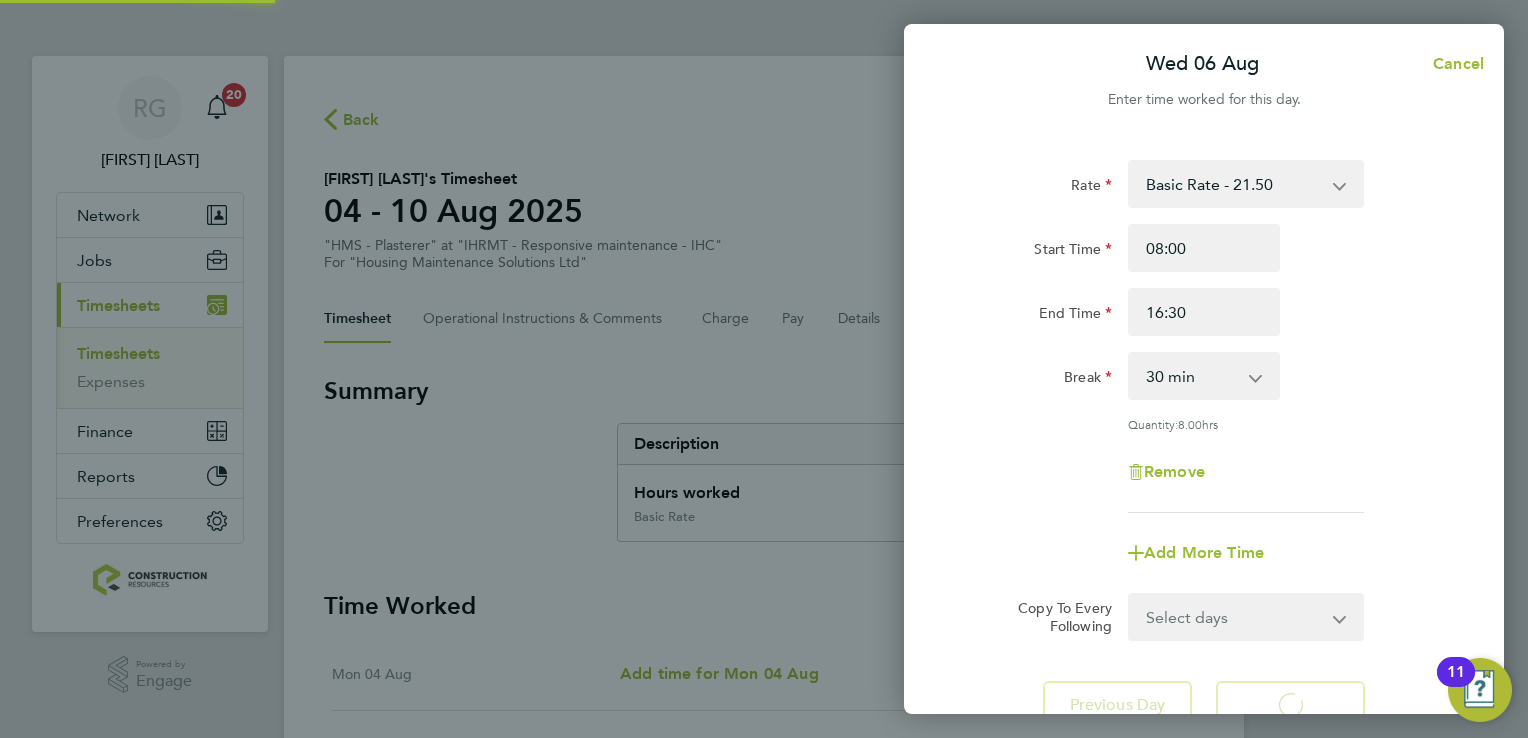 select on "30" 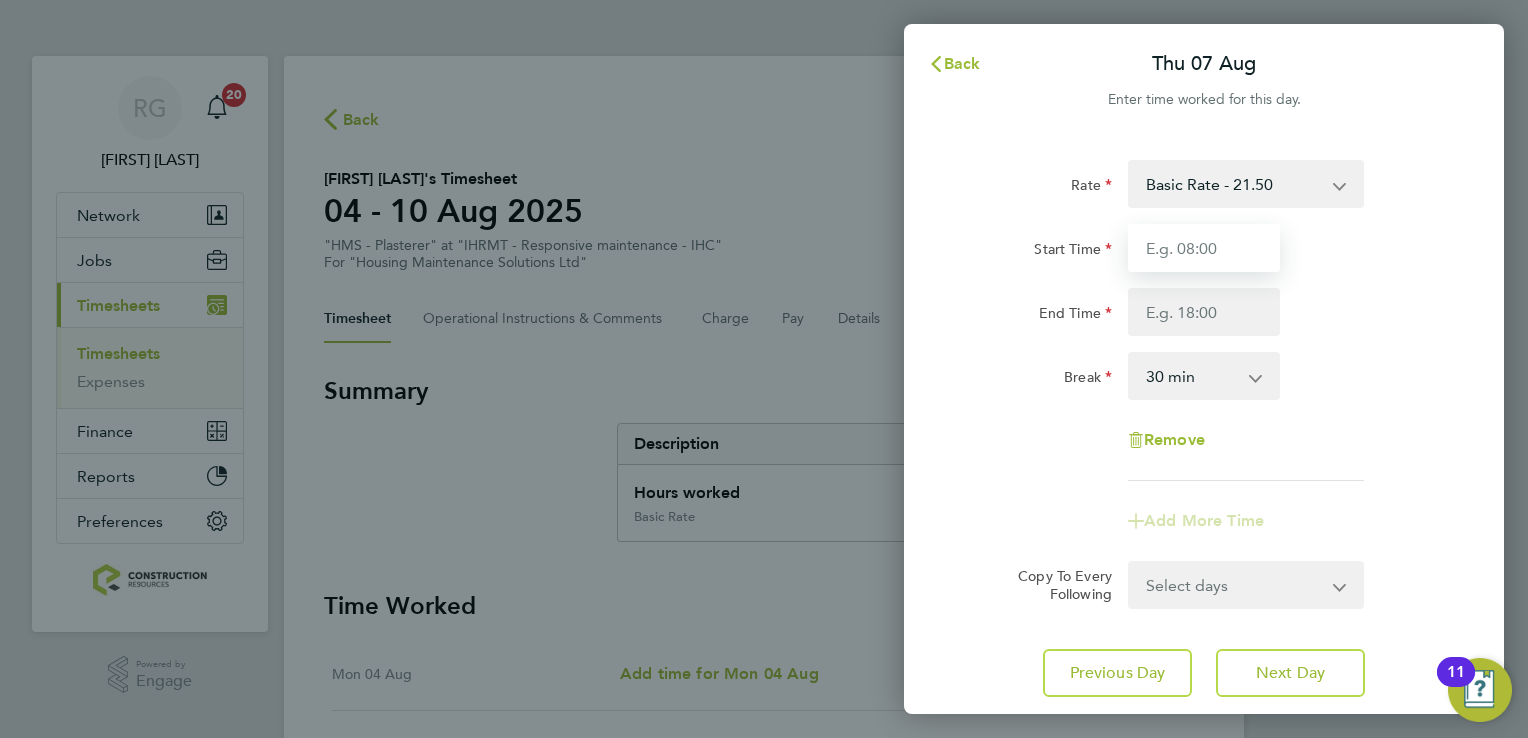 click on "Start Time" at bounding box center [1204, 248] 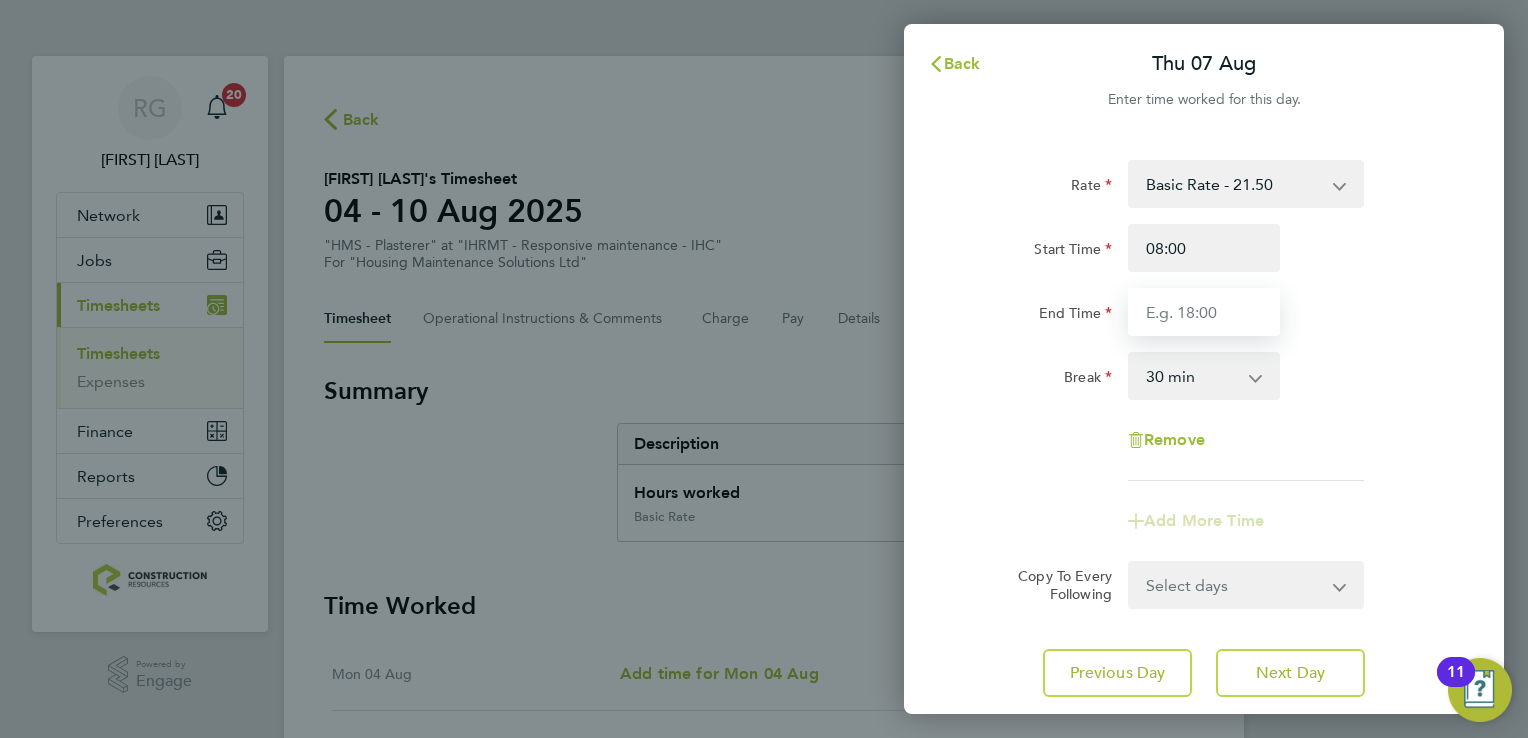 type on "16:30" 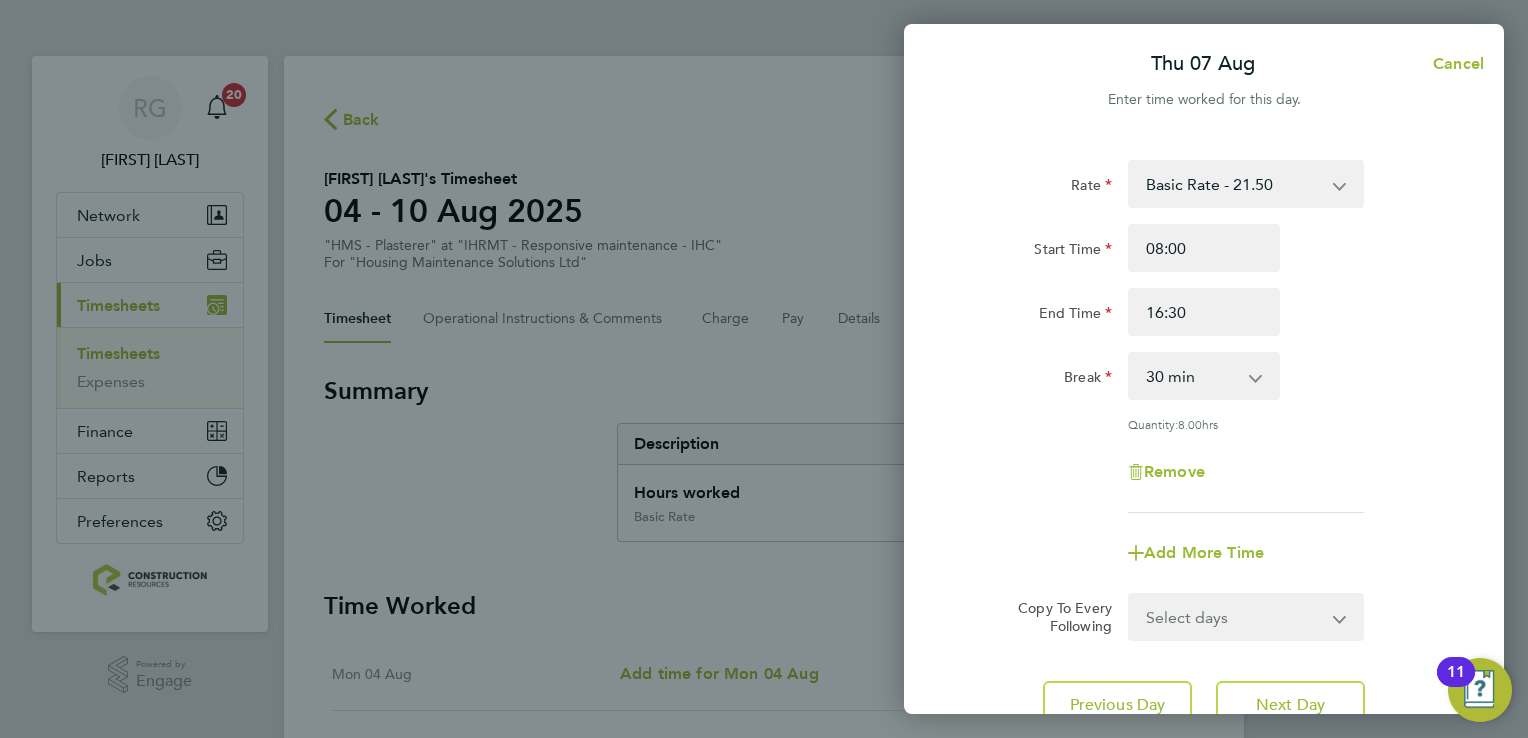 click on "Rate  Basic Rate - 21.50   Basic Rate - 17.82
Start Time 08:00 End Time 16:30 Break  0 min   15 min   30 min   45 min   60 min   75 min   90 min
Quantity:  8.00  hrs
Remove" 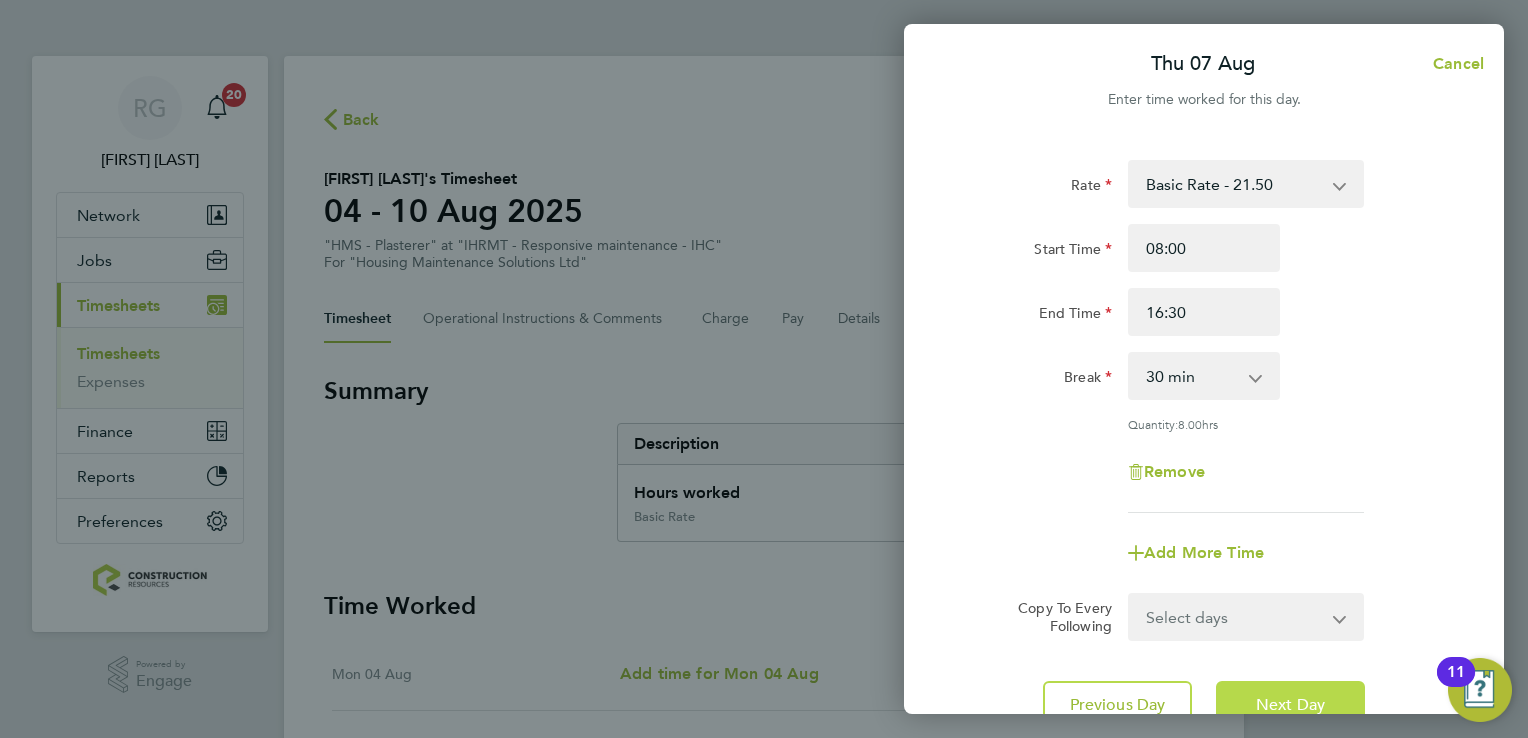 click on "Next Day" 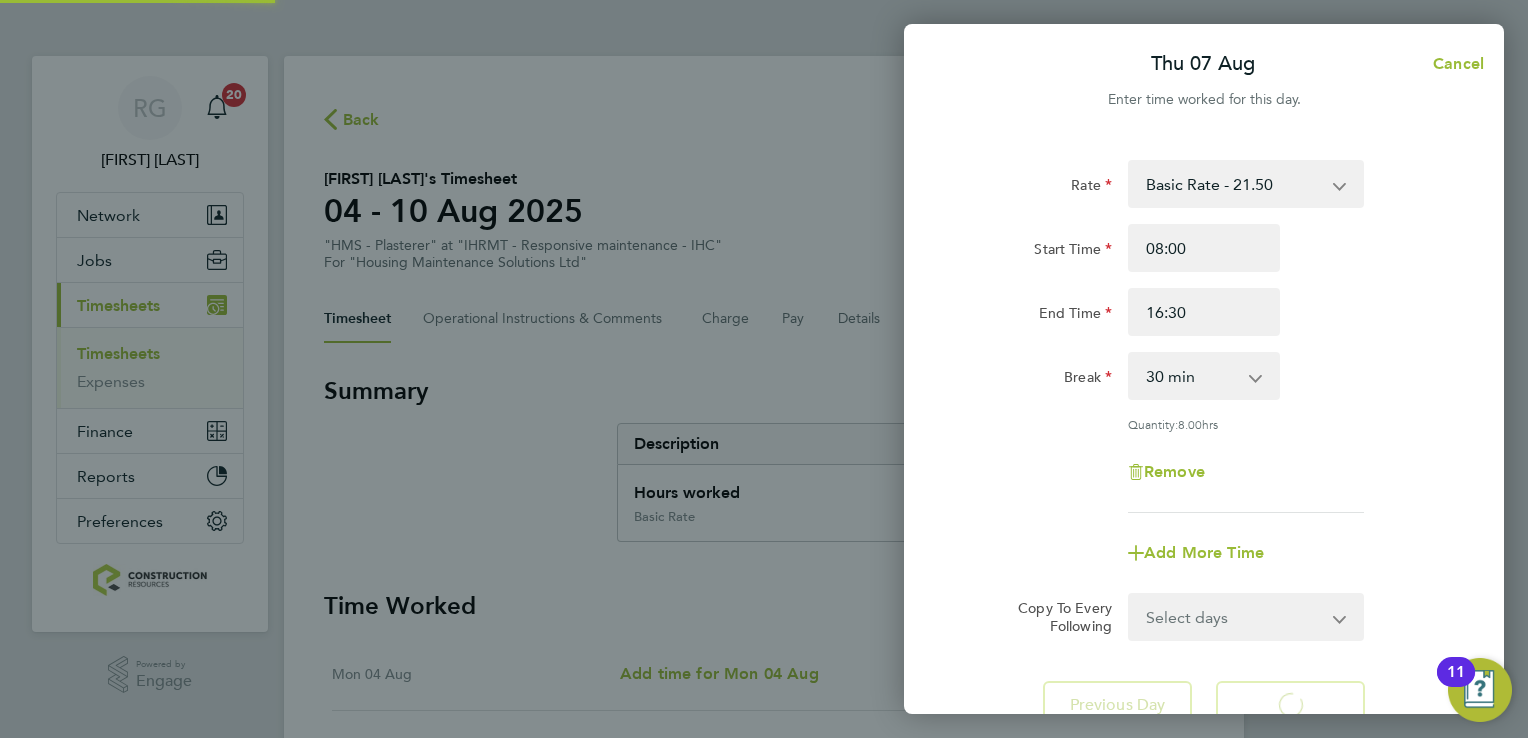 select on "30" 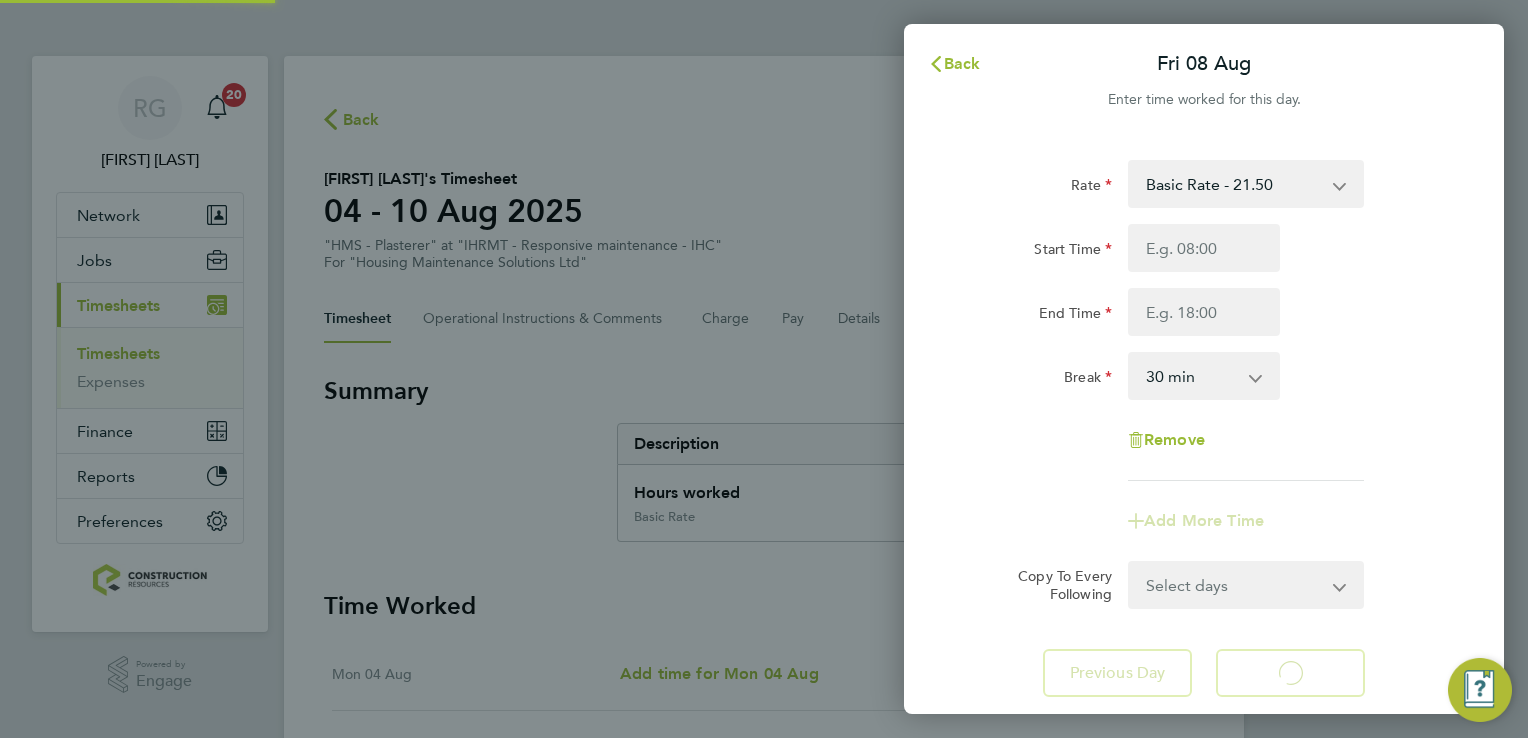 select on "30" 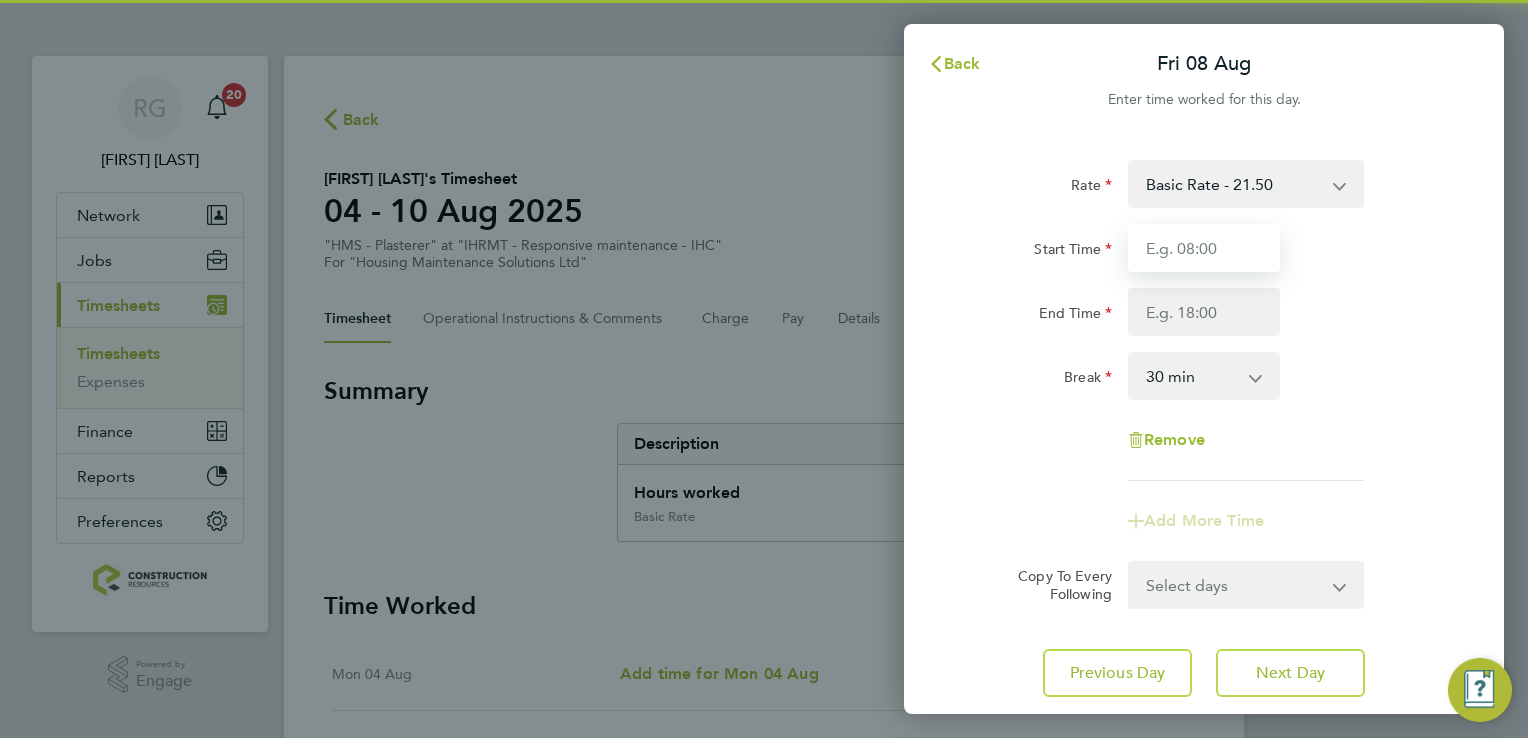 click on "Start Time" at bounding box center (1204, 248) 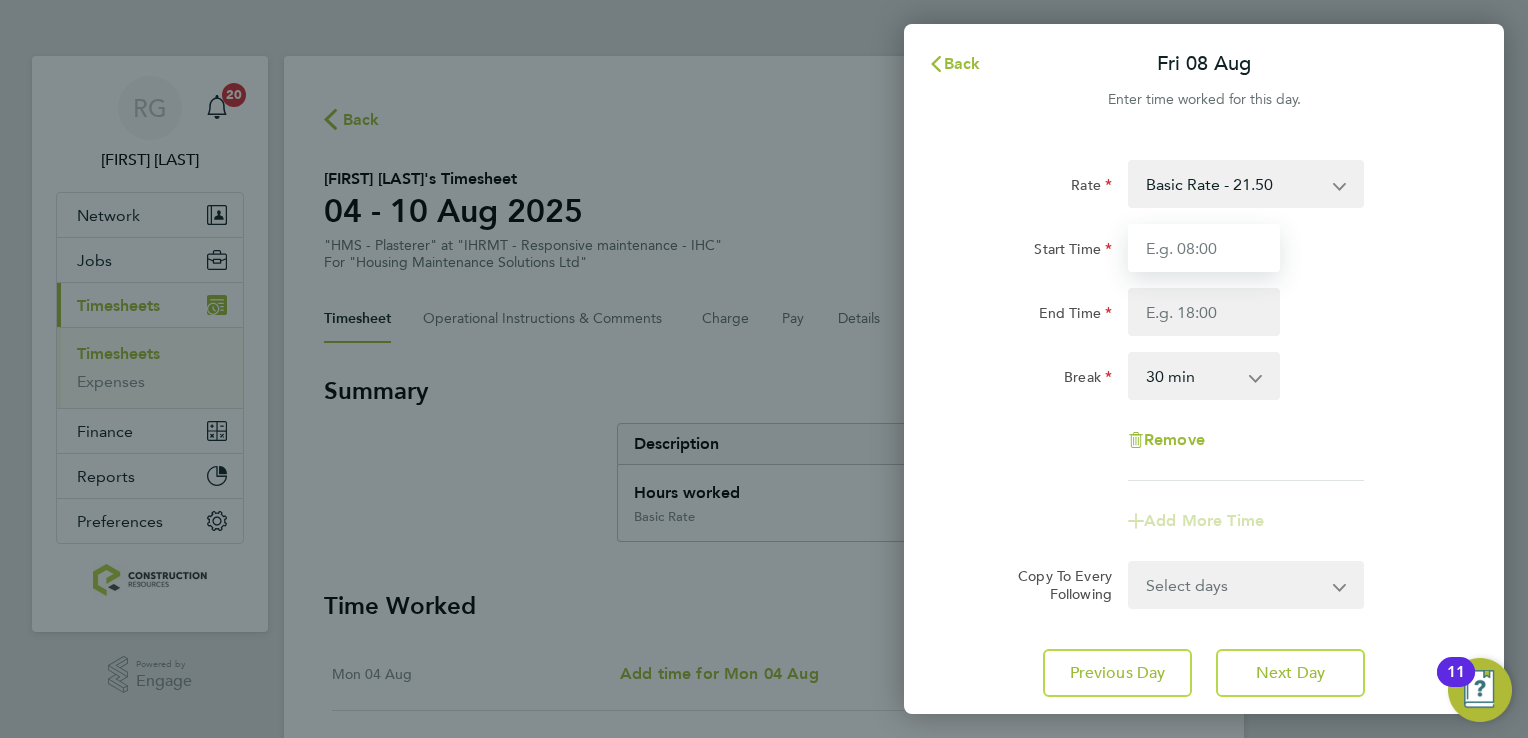type on "08:00" 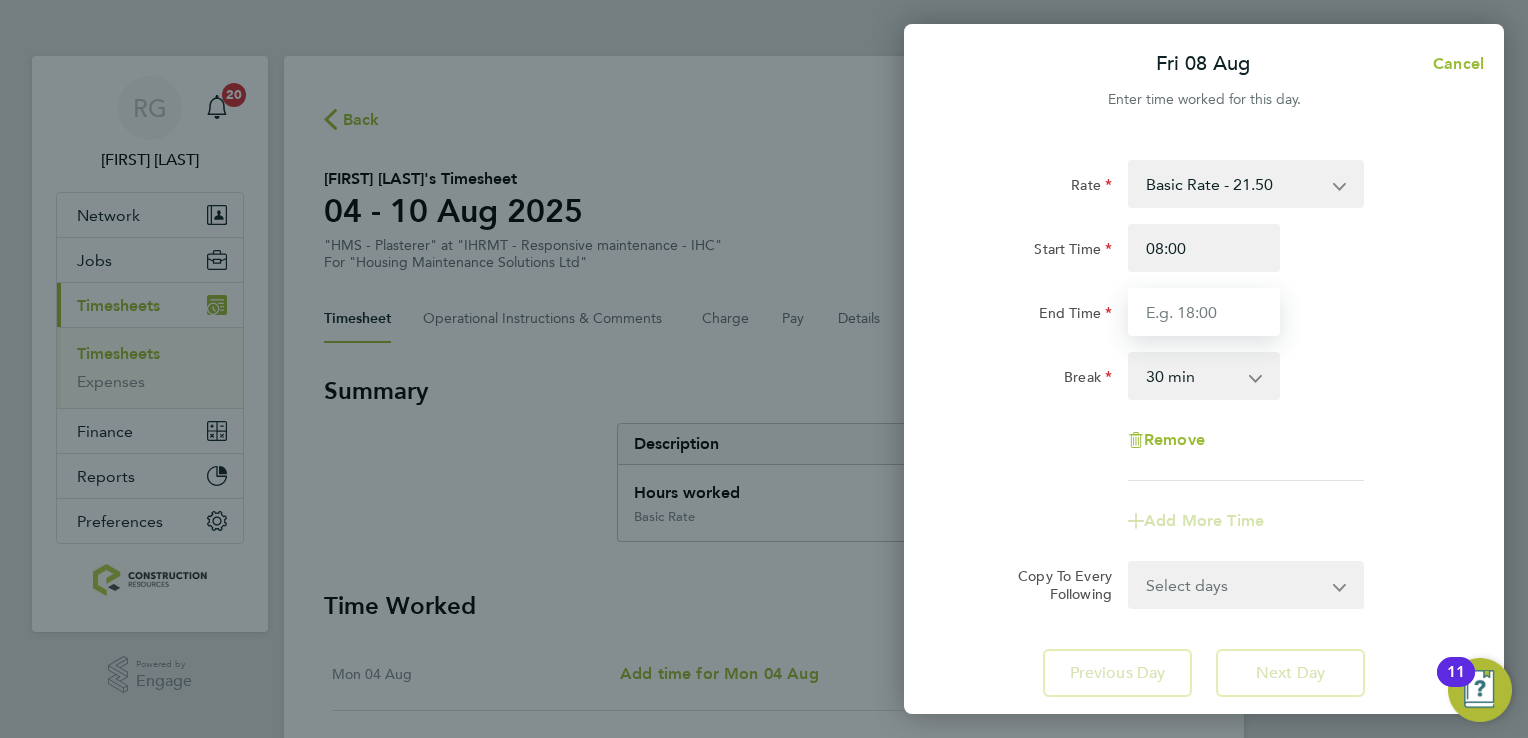 click on "End Time" at bounding box center [1204, 312] 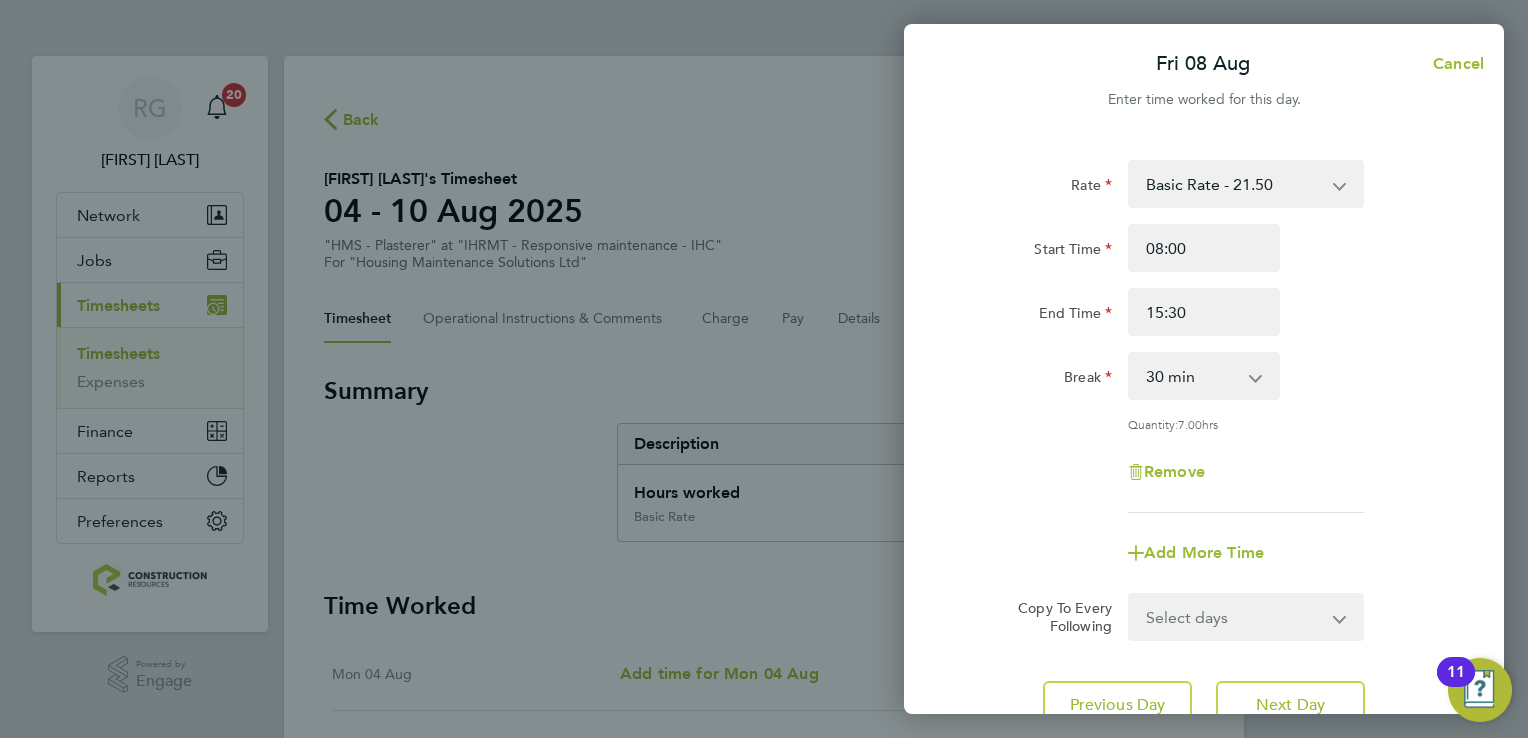 click on "Rate  Basic Rate - 21.50   Basic Rate - 17.82
Start Time 08:00 End Time 15:30 Break  0 min   15 min   30 min   45 min   60 min   75 min   90 min
Quantity:  7.00  hrs
Remove
Add More Time" 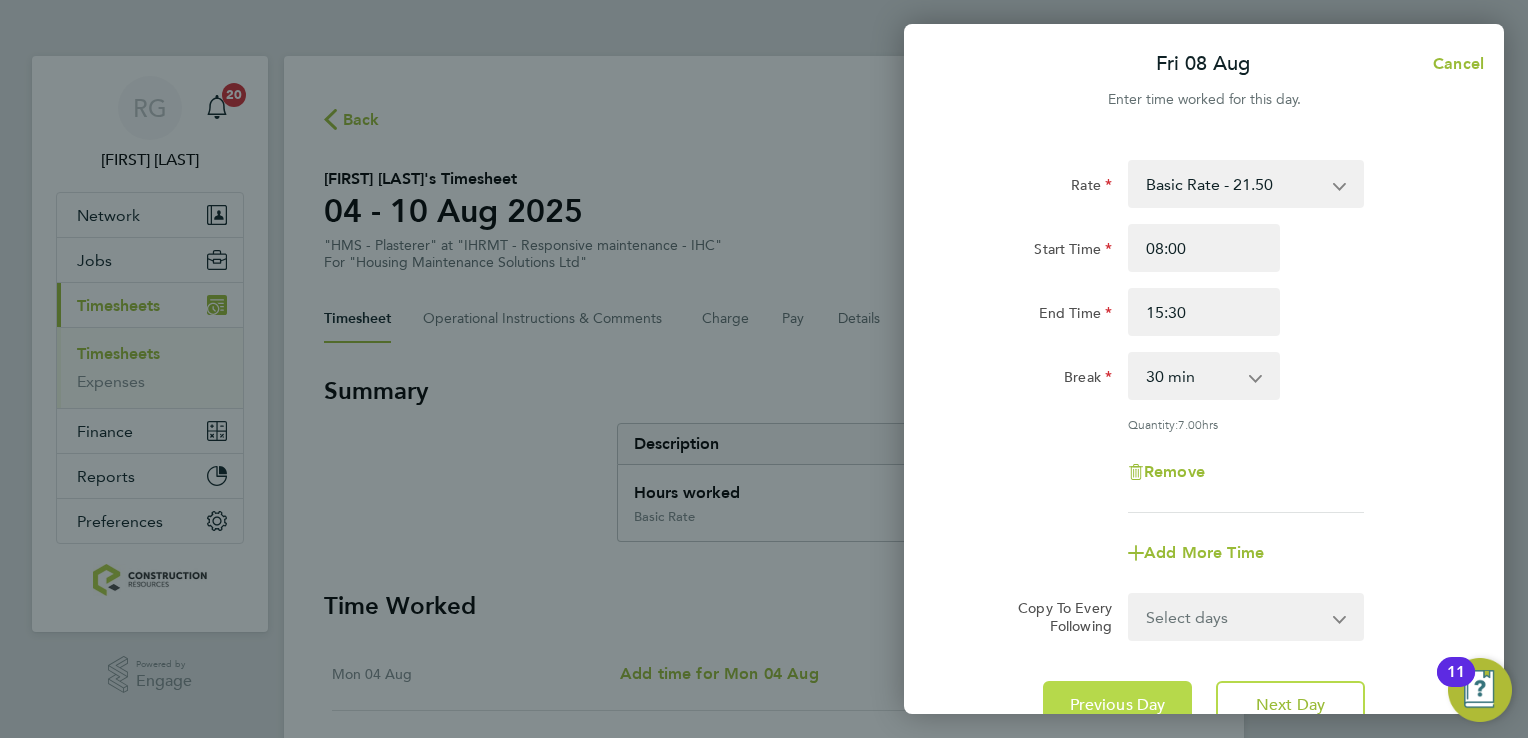 drag, startPoint x: 1057, startPoint y: 683, endPoint x: 940, endPoint y: 368, distance: 336.0268 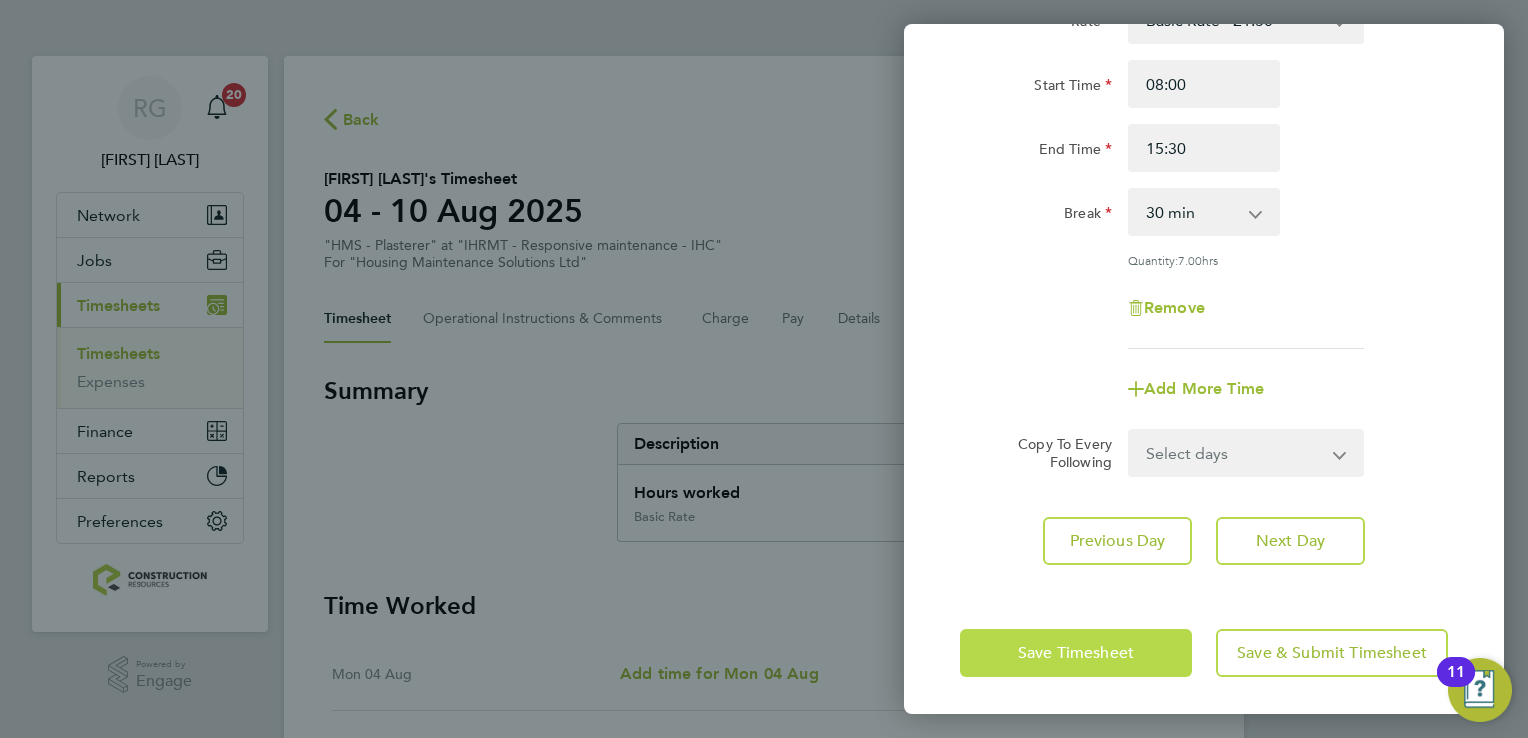 click on "Save Timesheet" 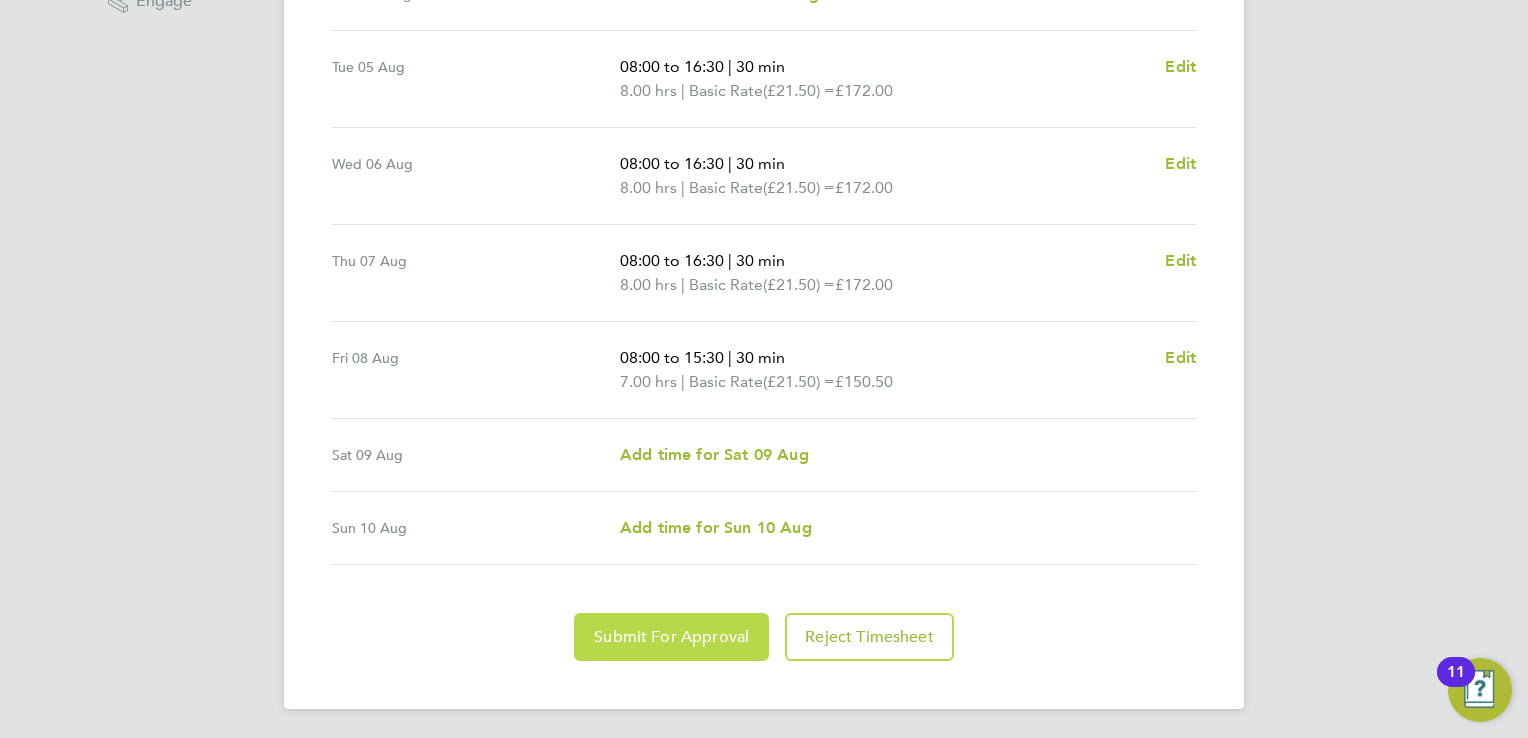 click on "Submit For Approval" 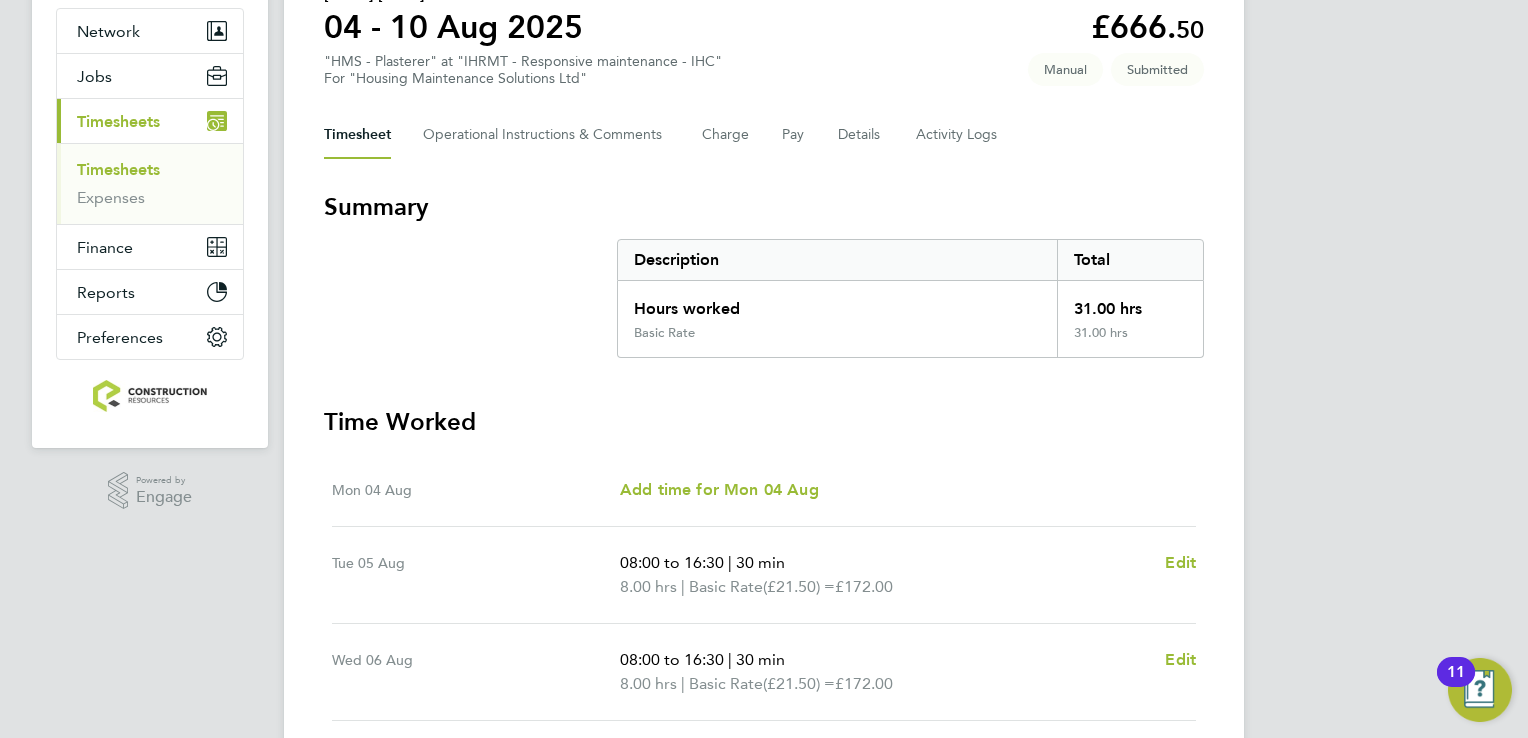 scroll, scrollTop: 179, scrollLeft: 0, axis: vertical 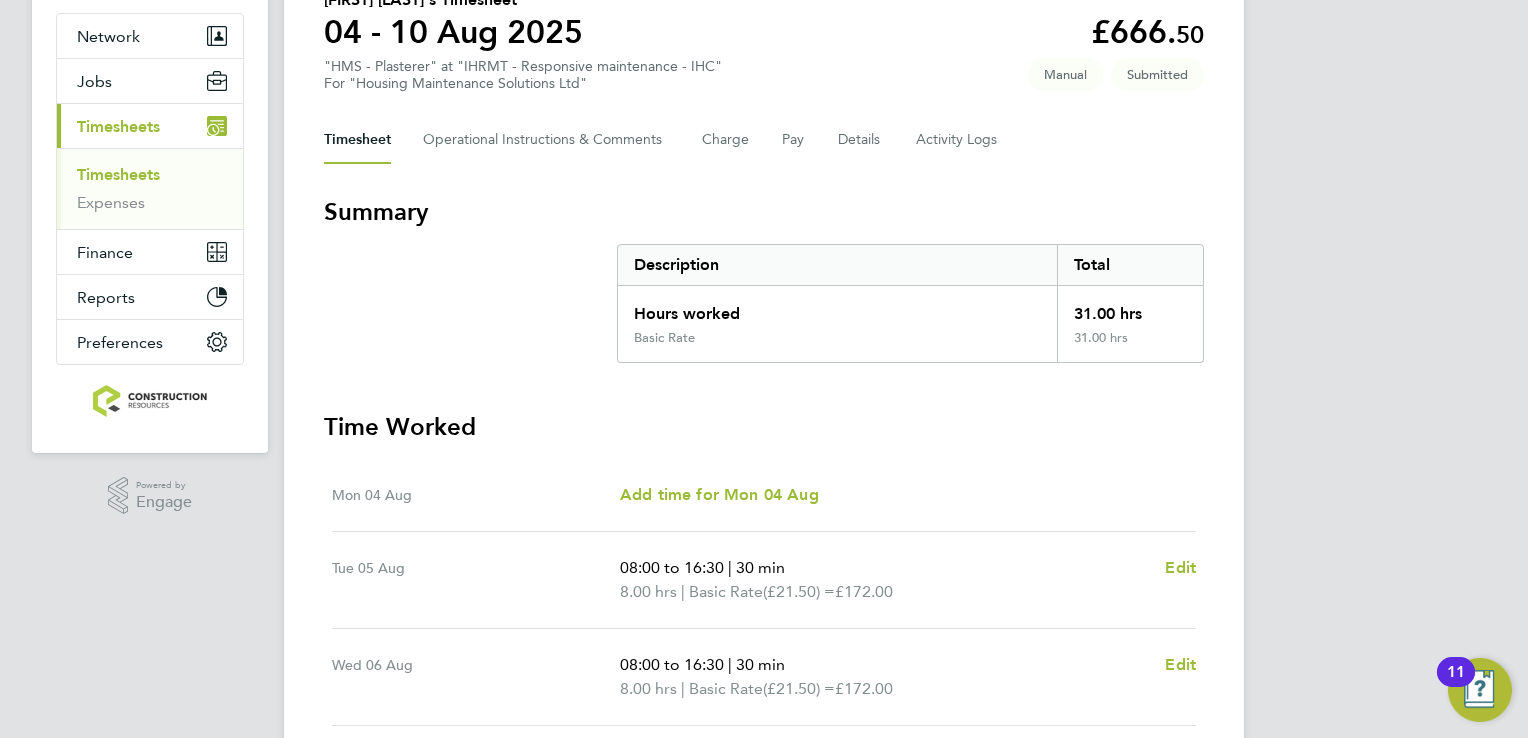 click on "Timesheets" at bounding box center (118, 174) 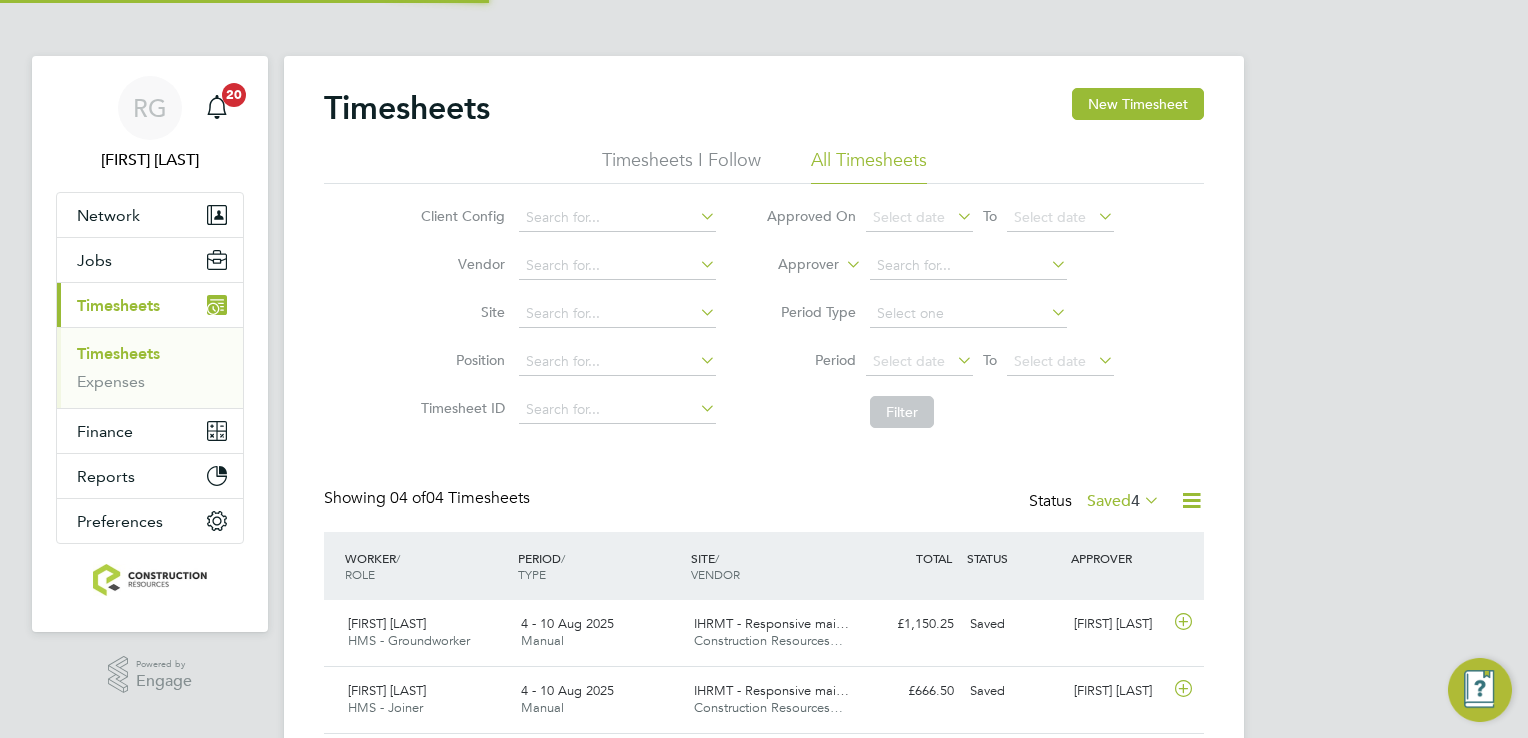 scroll, scrollTop: 9, scrollLeft: 10, axis: both 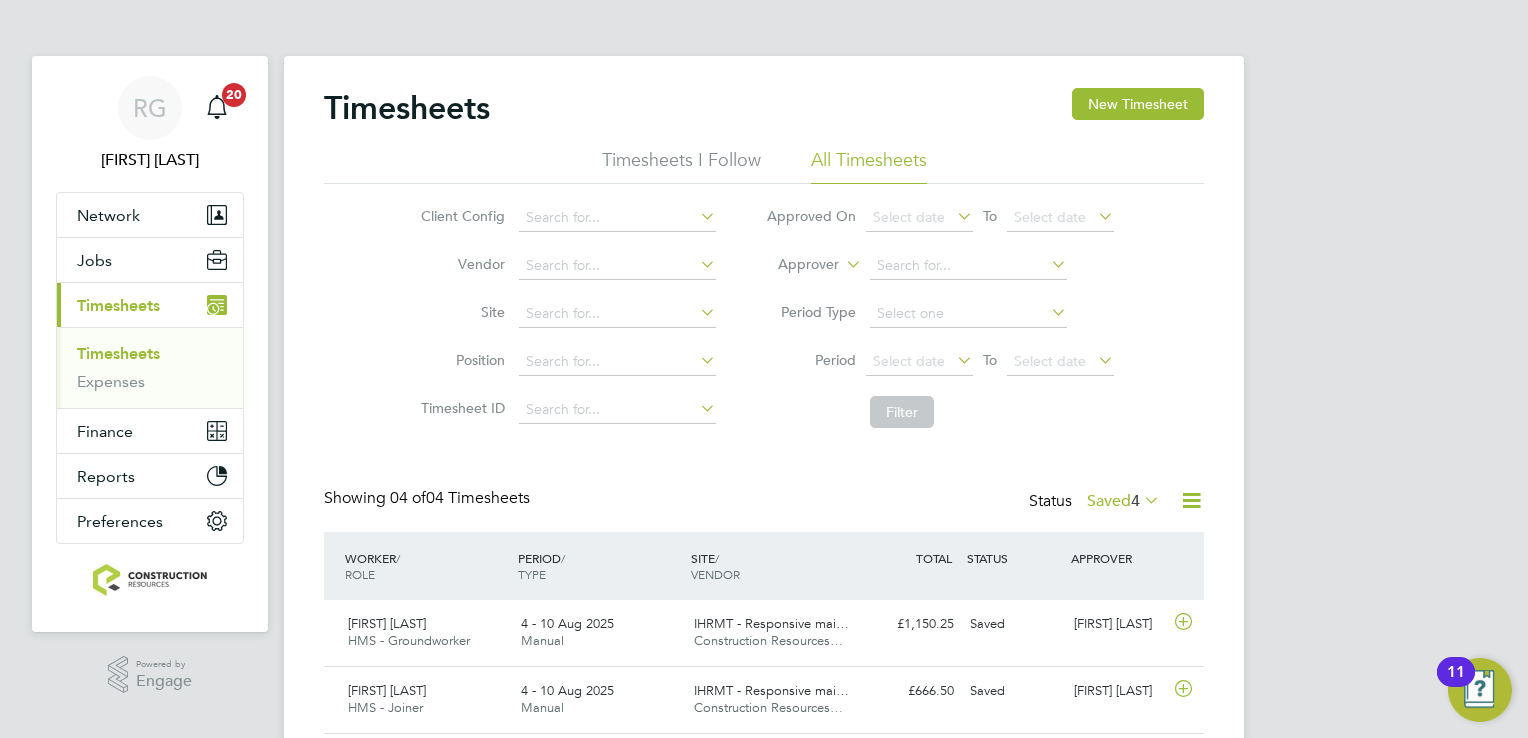 click on "Period
Select date
To
Select date" 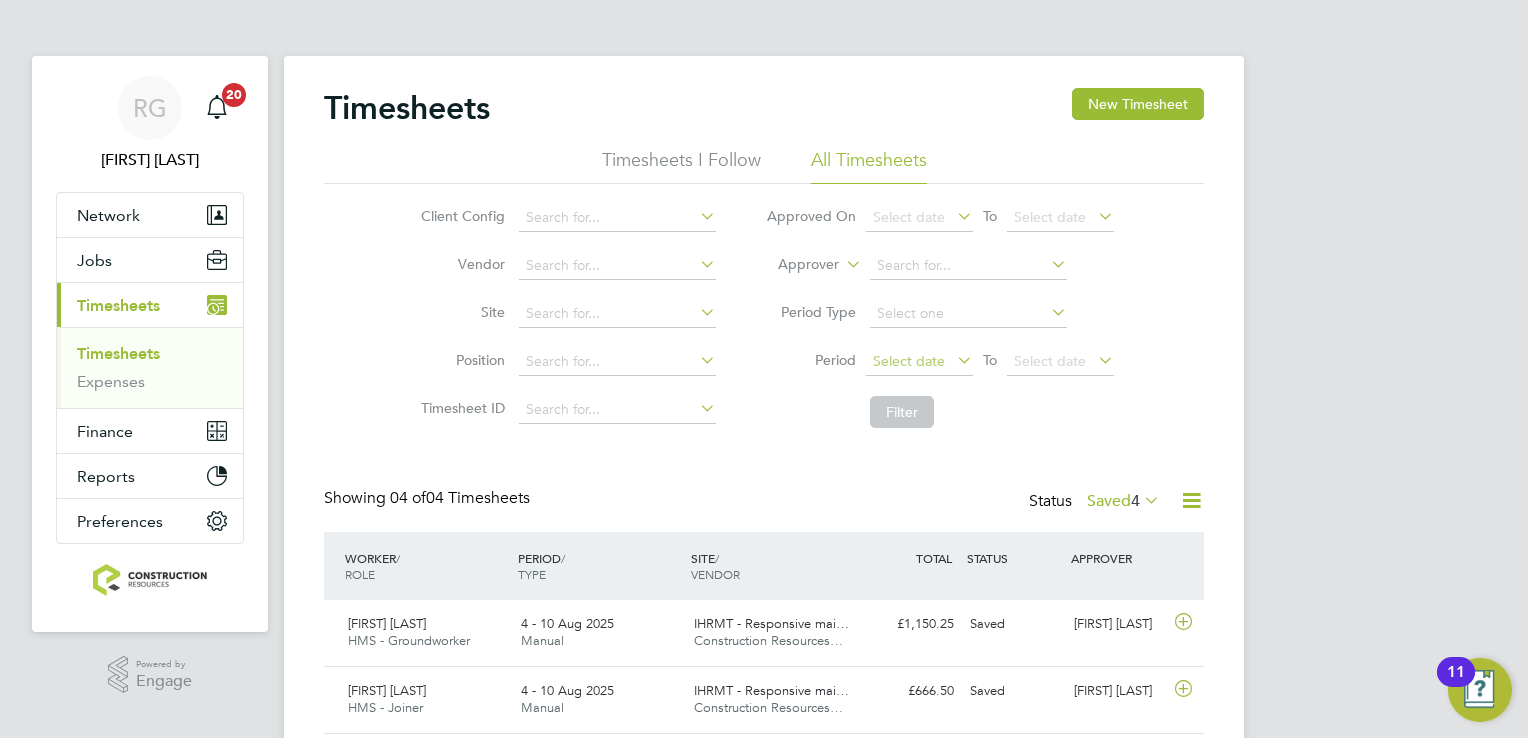 click on "Select date" 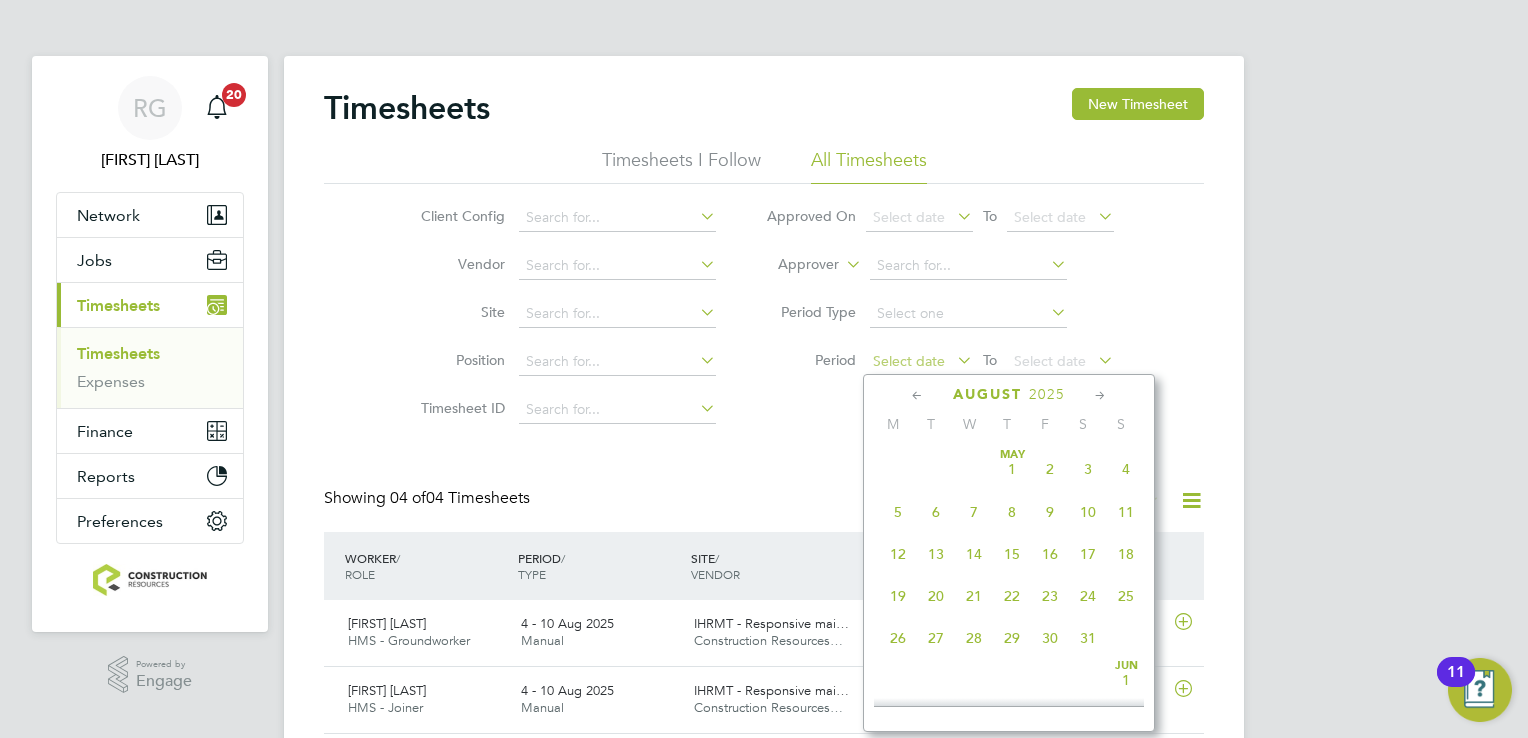 scroll, scrollTop: 652, scrollLeft: 0, axis: vertical 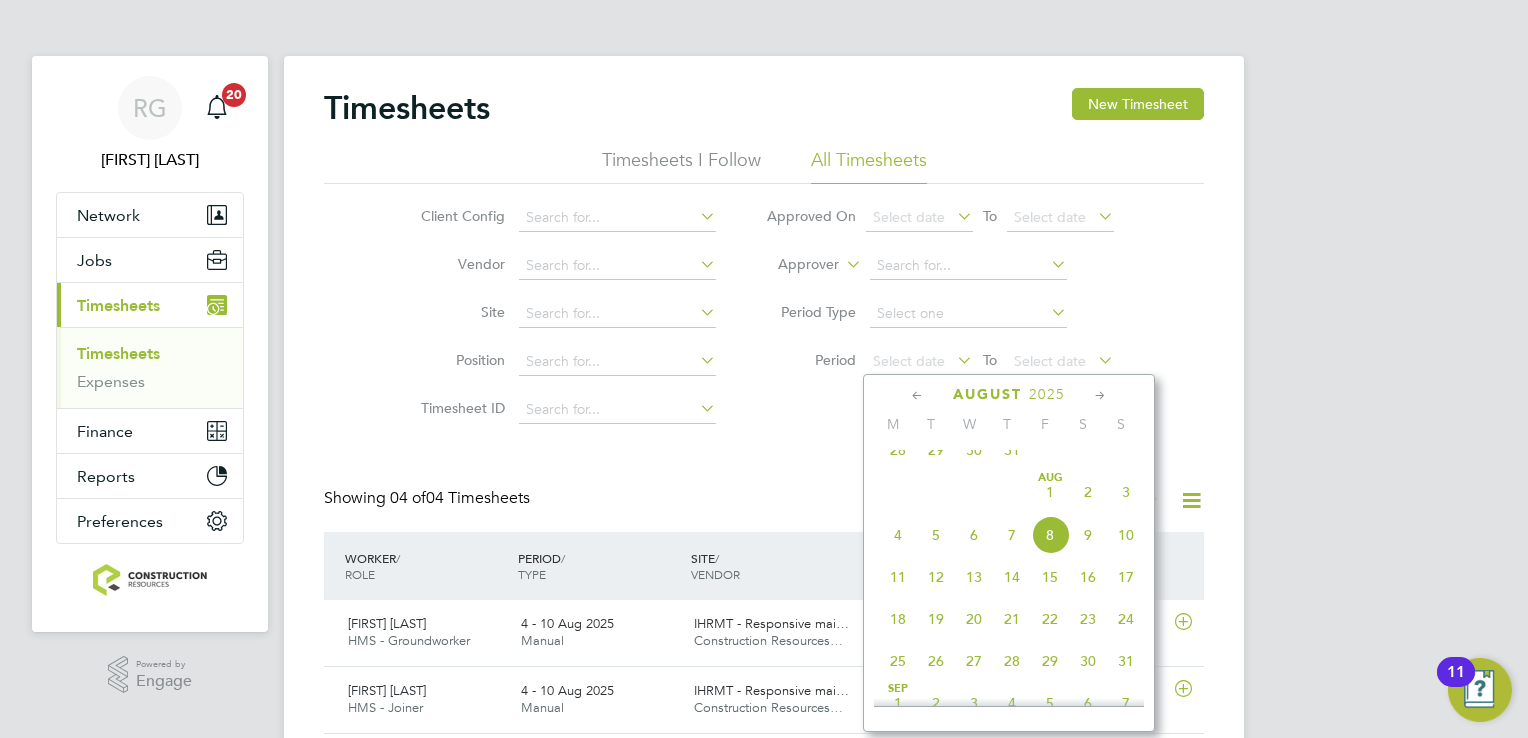 click on "4" 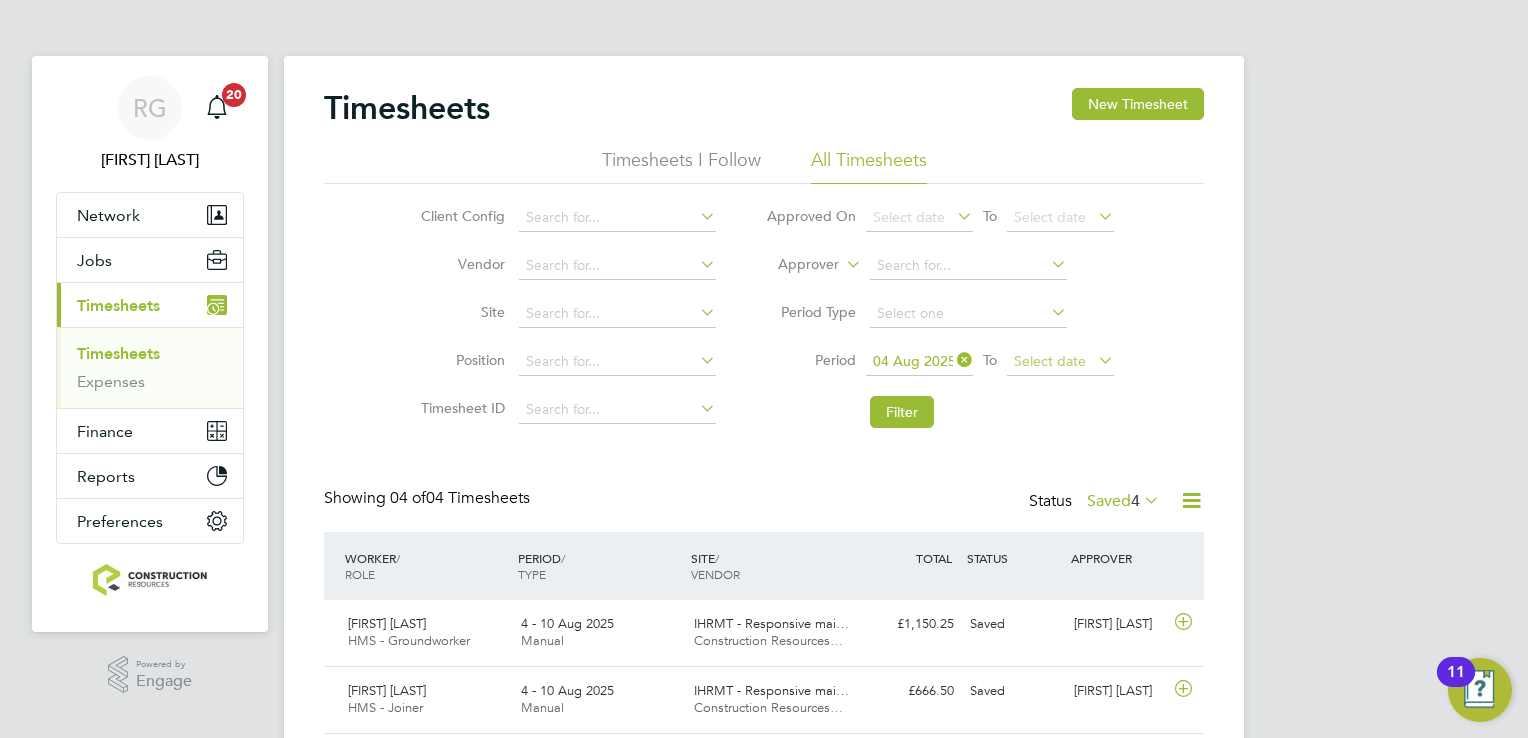 click on "Select date" 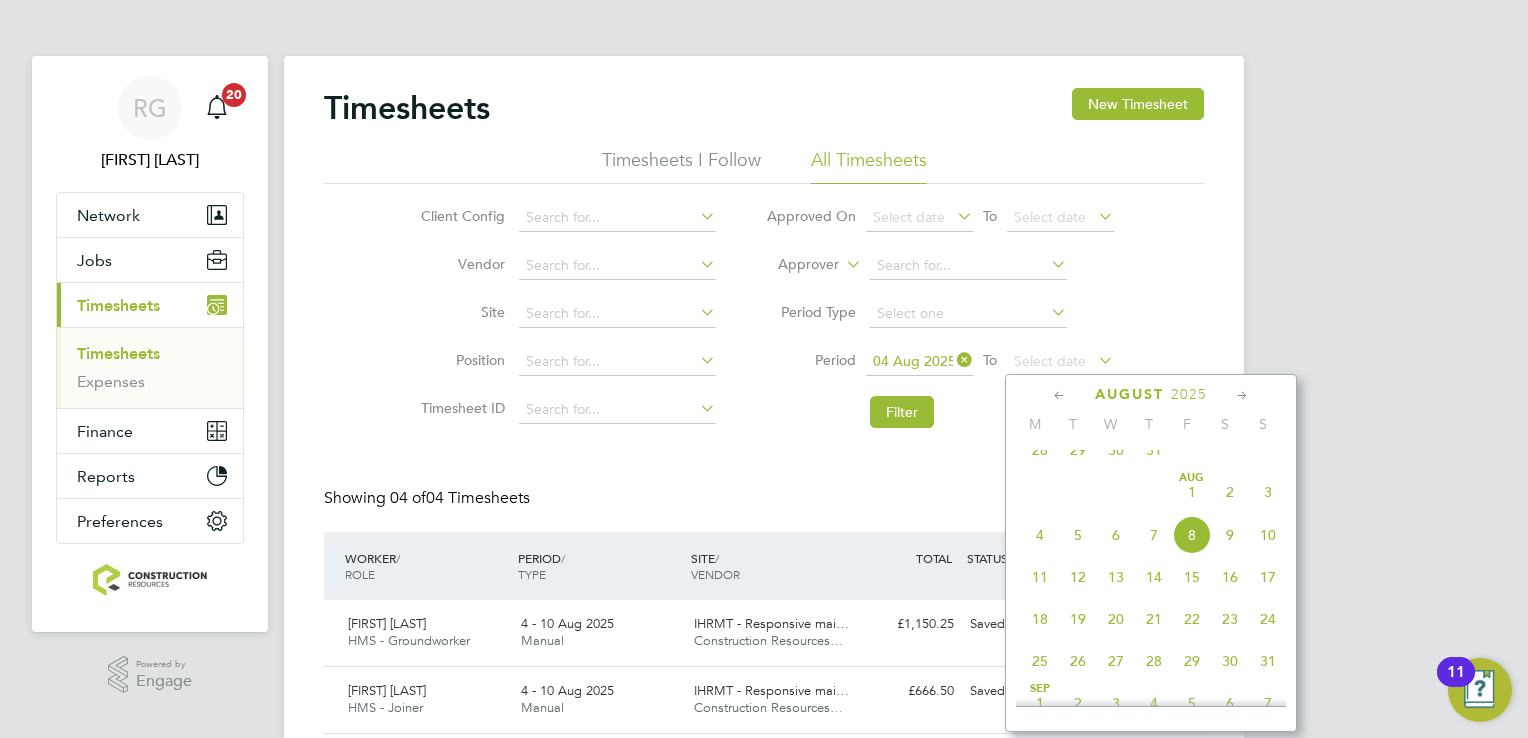 click on "10" 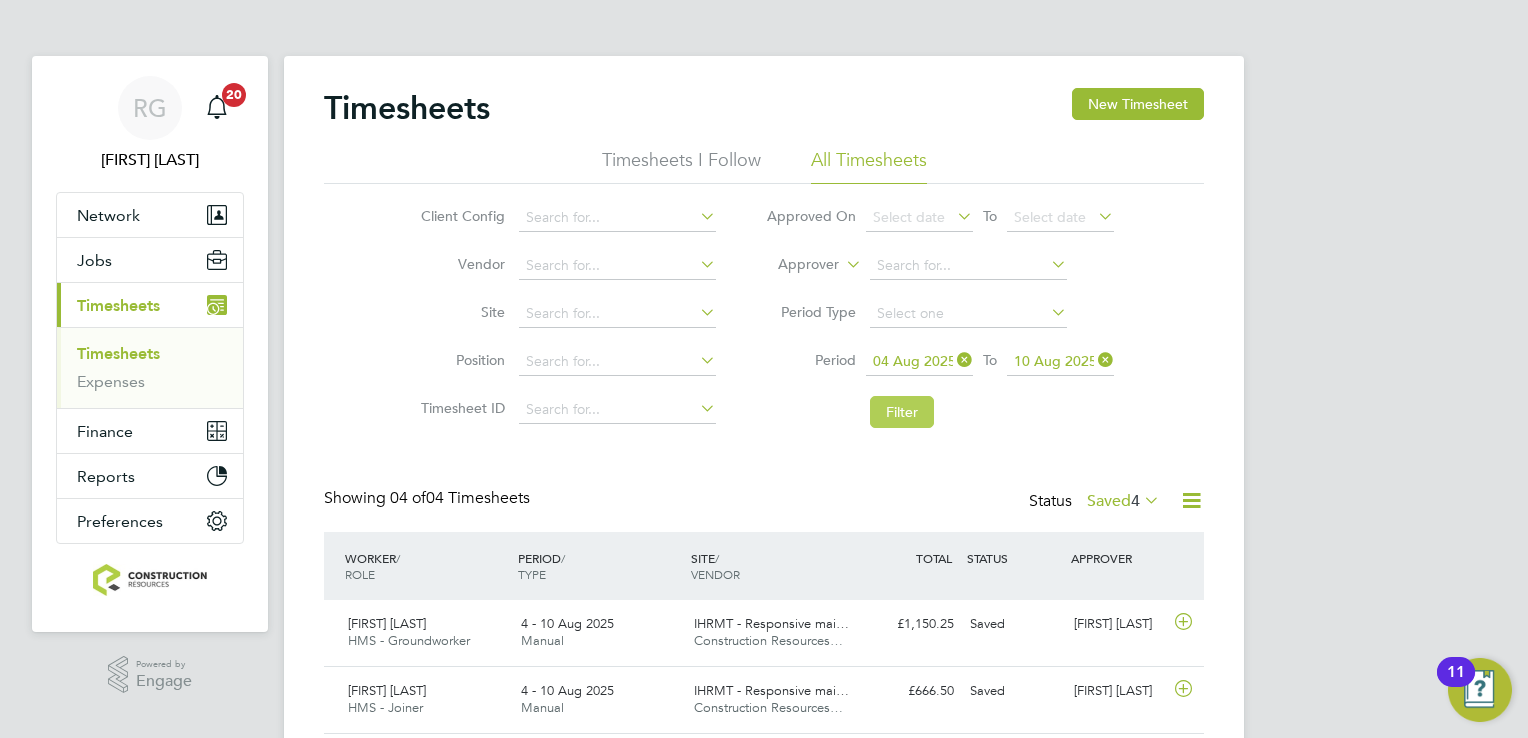 click on "Filter" 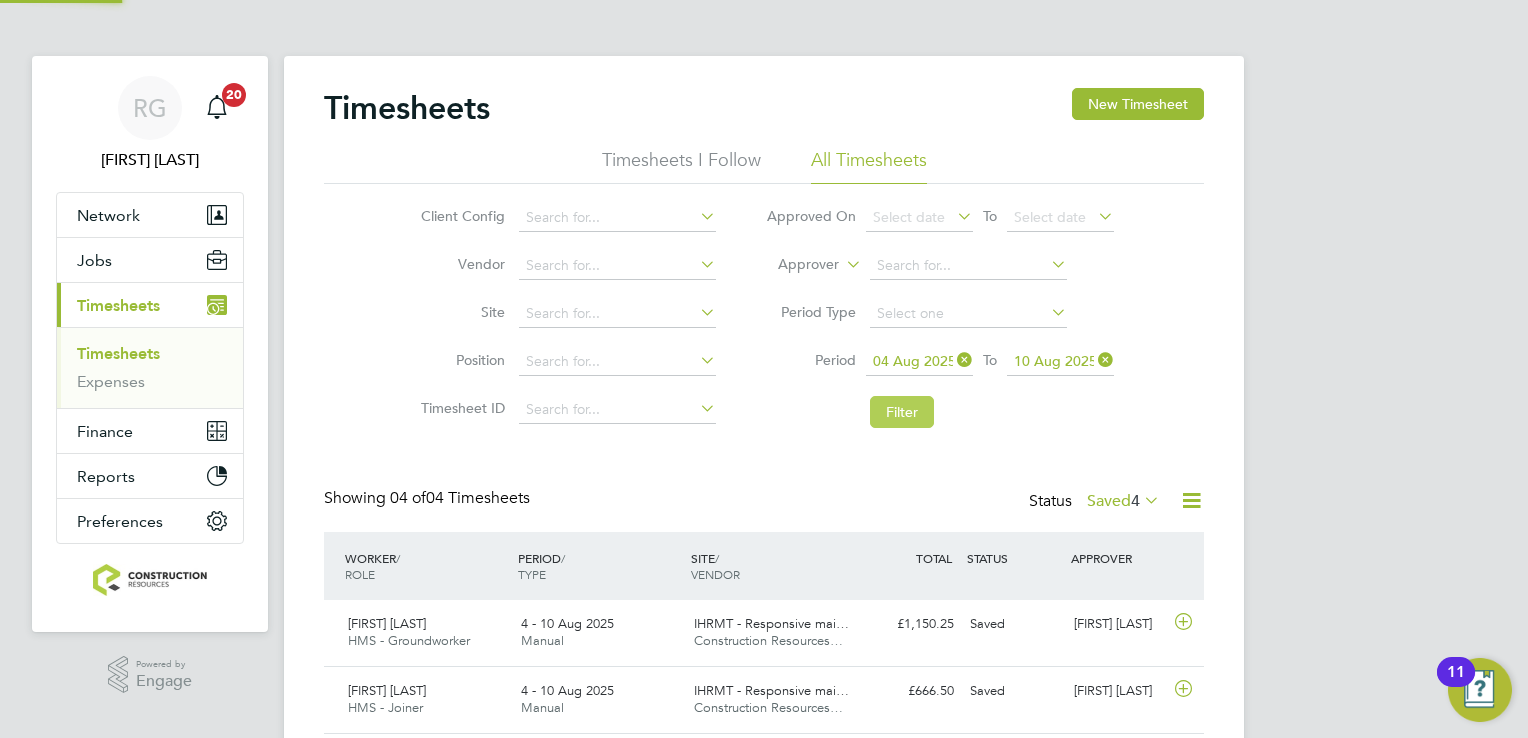 scroll, scrollTop: 9, scrollLeft: 10, axis: both 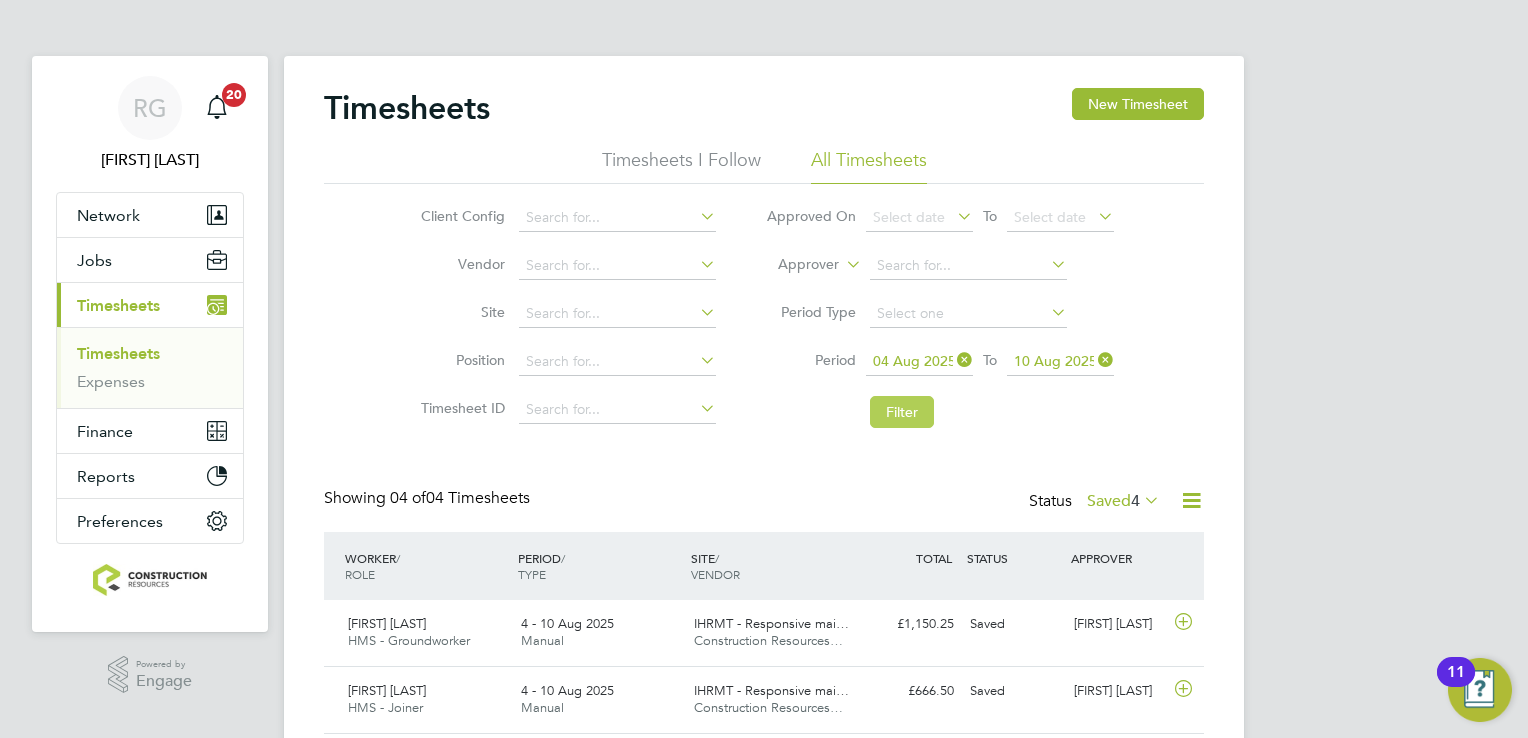 click on "Filter" 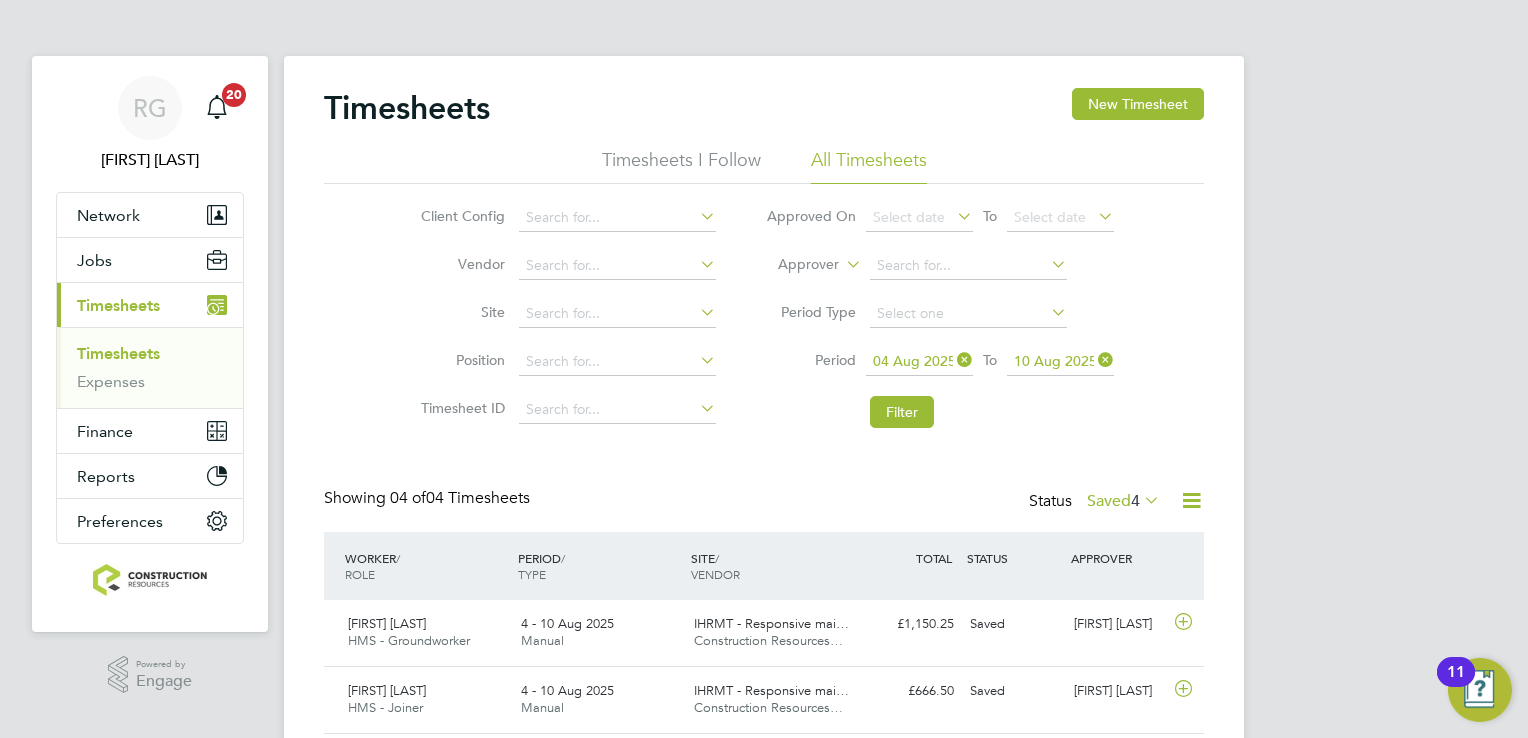click on "Timesheets New Timesheet Timesheets I Follow All Timesheets Client Config   Vendor   Site   Position   Timesheet ID   Approved On
Select date
To
Select date
Approver     Period Type   Period
04 Aug 2025
To
10 Aug 2025
Filter Showing   04 of  04 Timesheets Status  Saved  4  WORKER  / ROLE WORKER  / PERIOD PERIOD  / TYPE SITE  / VENDOR TOTAL   TOTAL  / STATUS STATUS APPROVER Paul Smith HMS - Groundworker   4 - 10 Aug 2025 4 - 10 Aug 2025 Manual IHRMT - Responsive mai… Construction Resources… £1,150.25 Saved Saved Michael Leslie Richard Shacklady HMS -  Joiner   4 - 10 Aug 2025 4 - 10 Aug 2025 Manual IHRMT - Responsive mai… Construction Resources… £666.50 Saved Saved James Kane Joao Landim HMS -  Painter & Decorator   4 - 10 Aug 2025 4 - 10 Aug 2025 Manual IHRMT - Responsive mai… Construction Resources… £860.00 Saved Saved Michael Leslie Paul Scott HMS - Greenspace Operative   4 - 10 Aug 2025 4 - 10 Aug 2025 Manual IHGRE - Green Space £764.65 Saved" 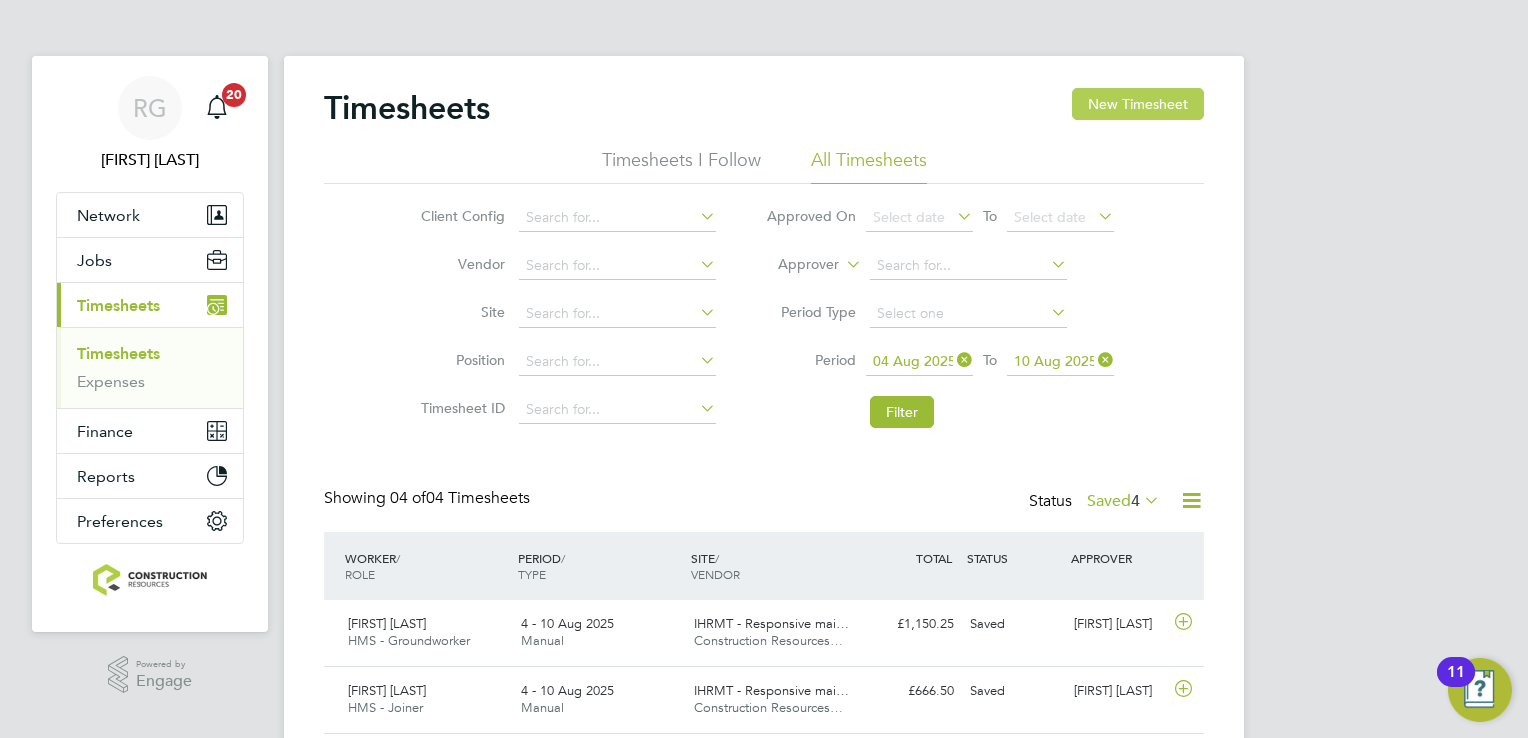 click on "New Timesheet" 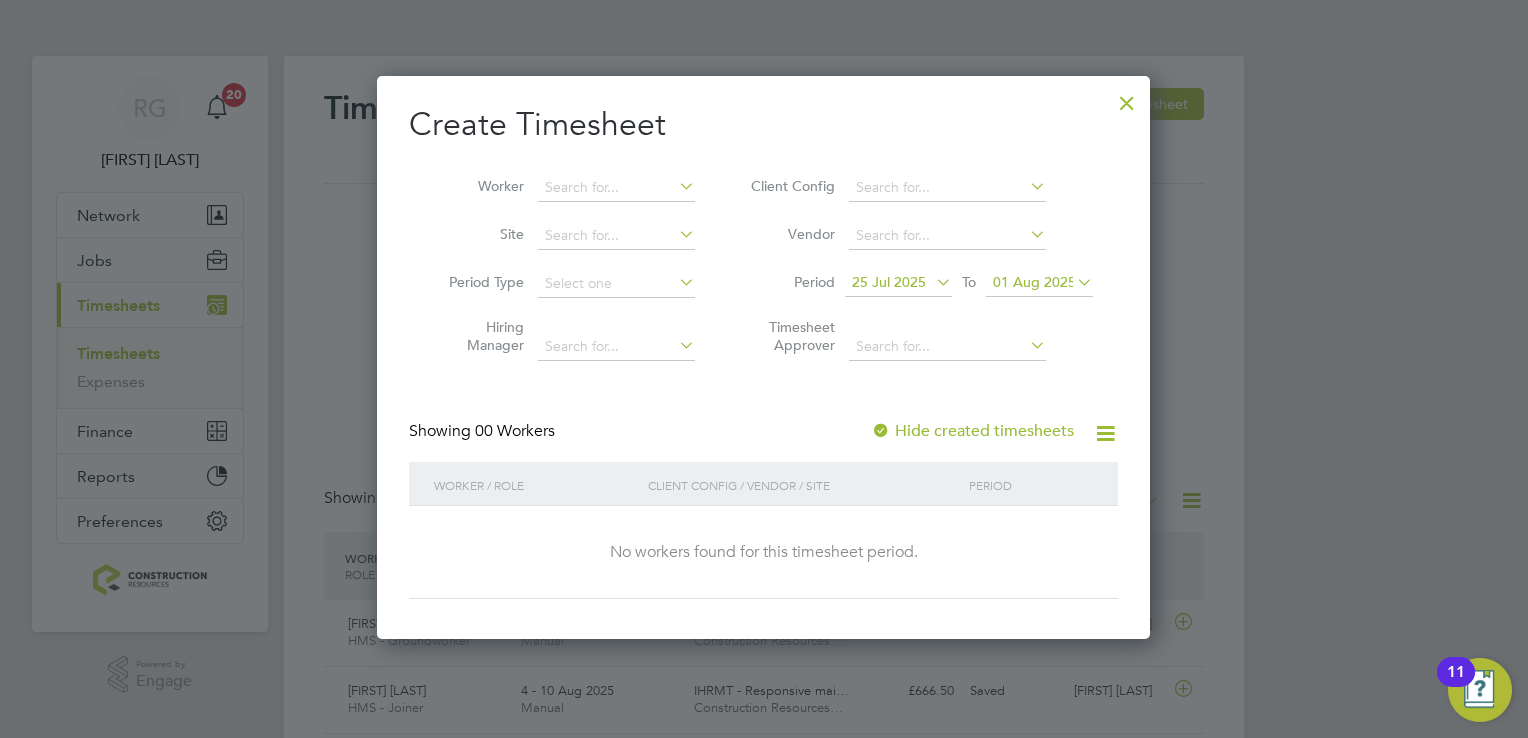 click on "25 Jul 2025" at bounding box center (889, 282) 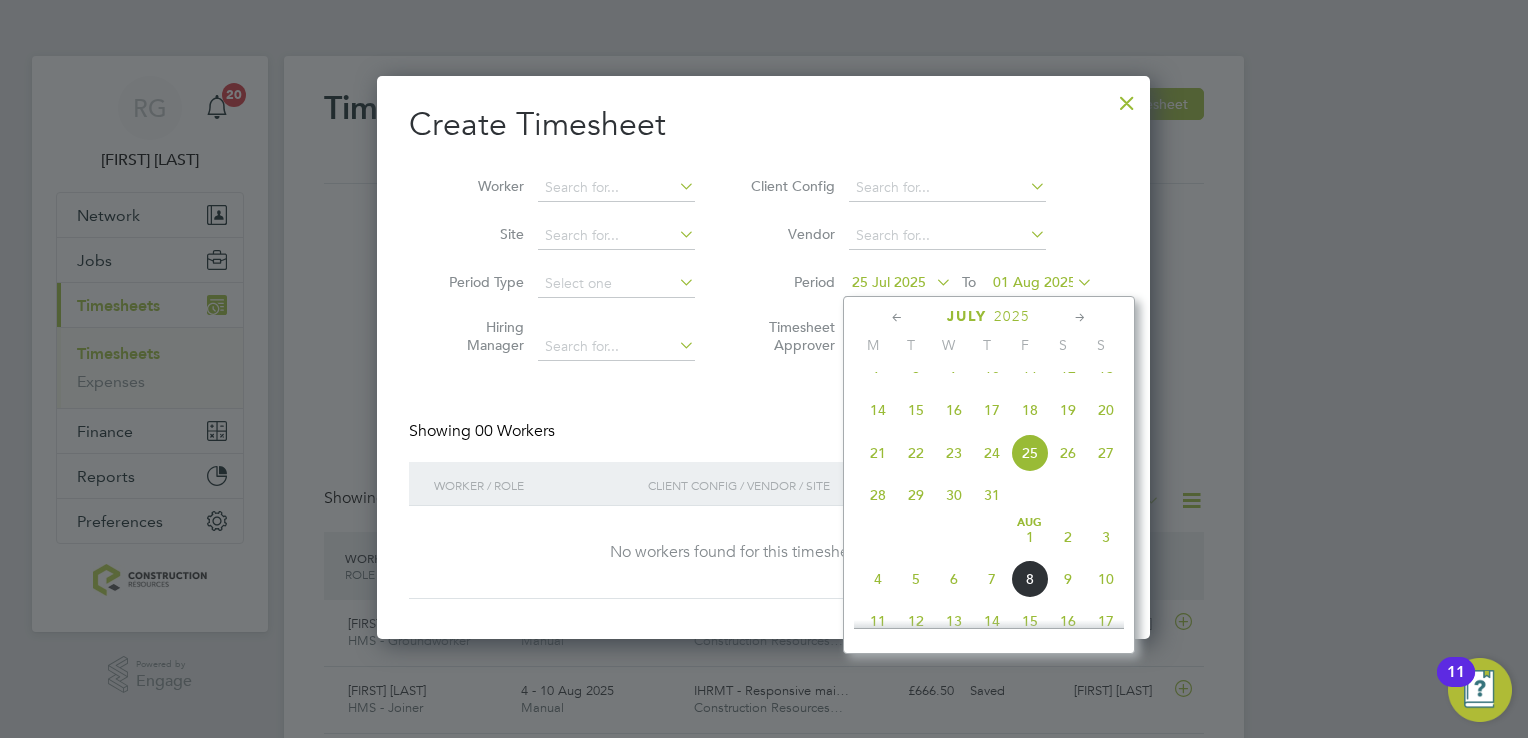 click on "4" 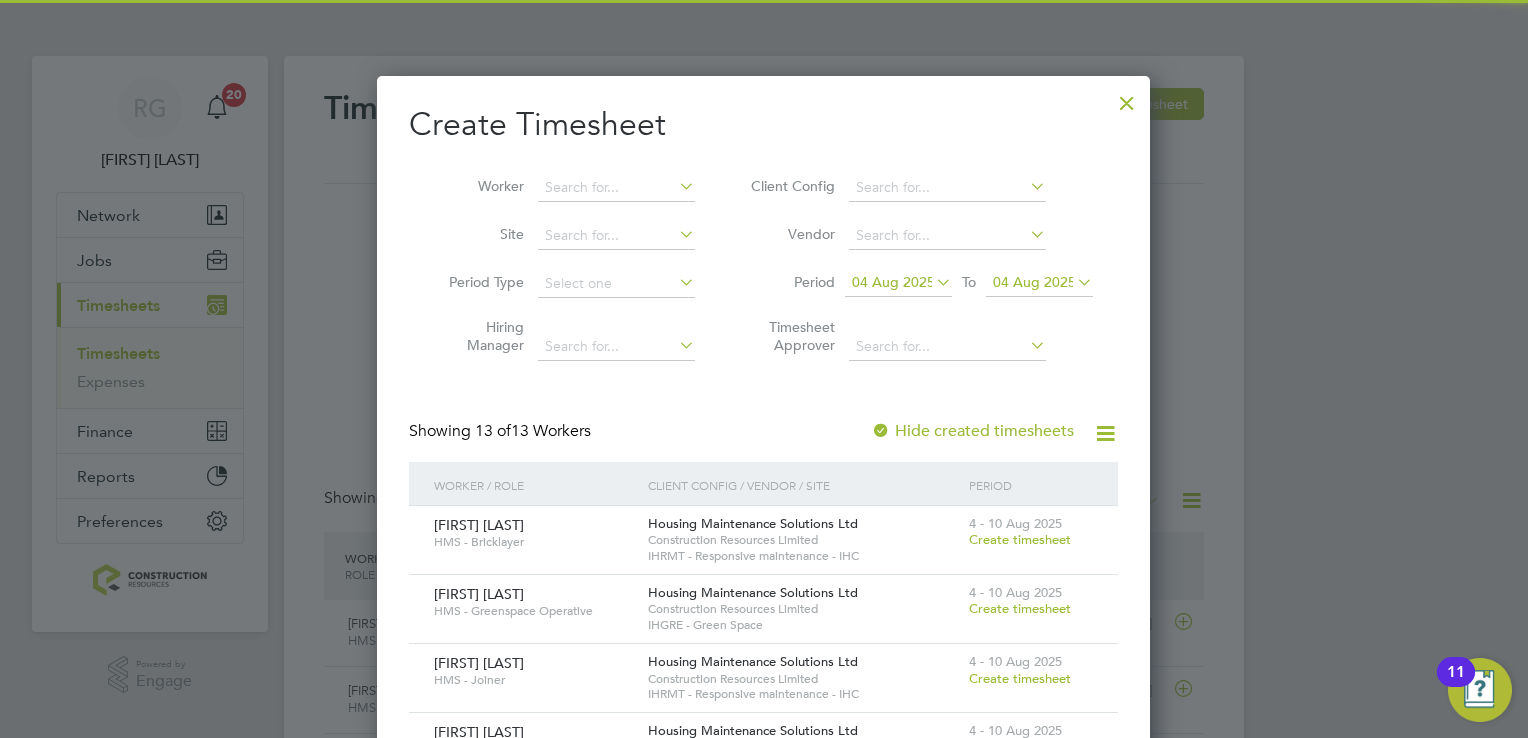click on "04 Aug 2025" at bounding box center (1039, 283) 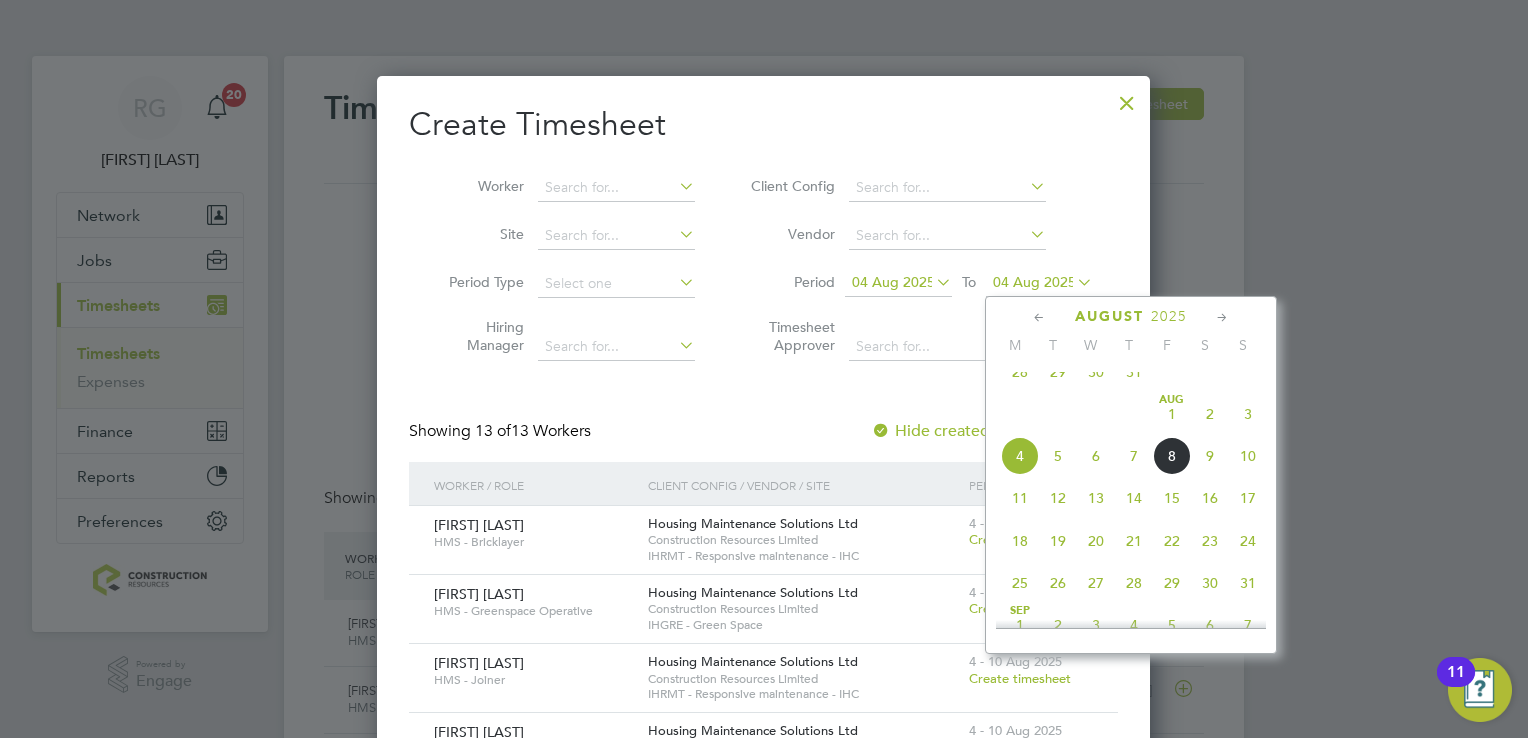 click on "10" 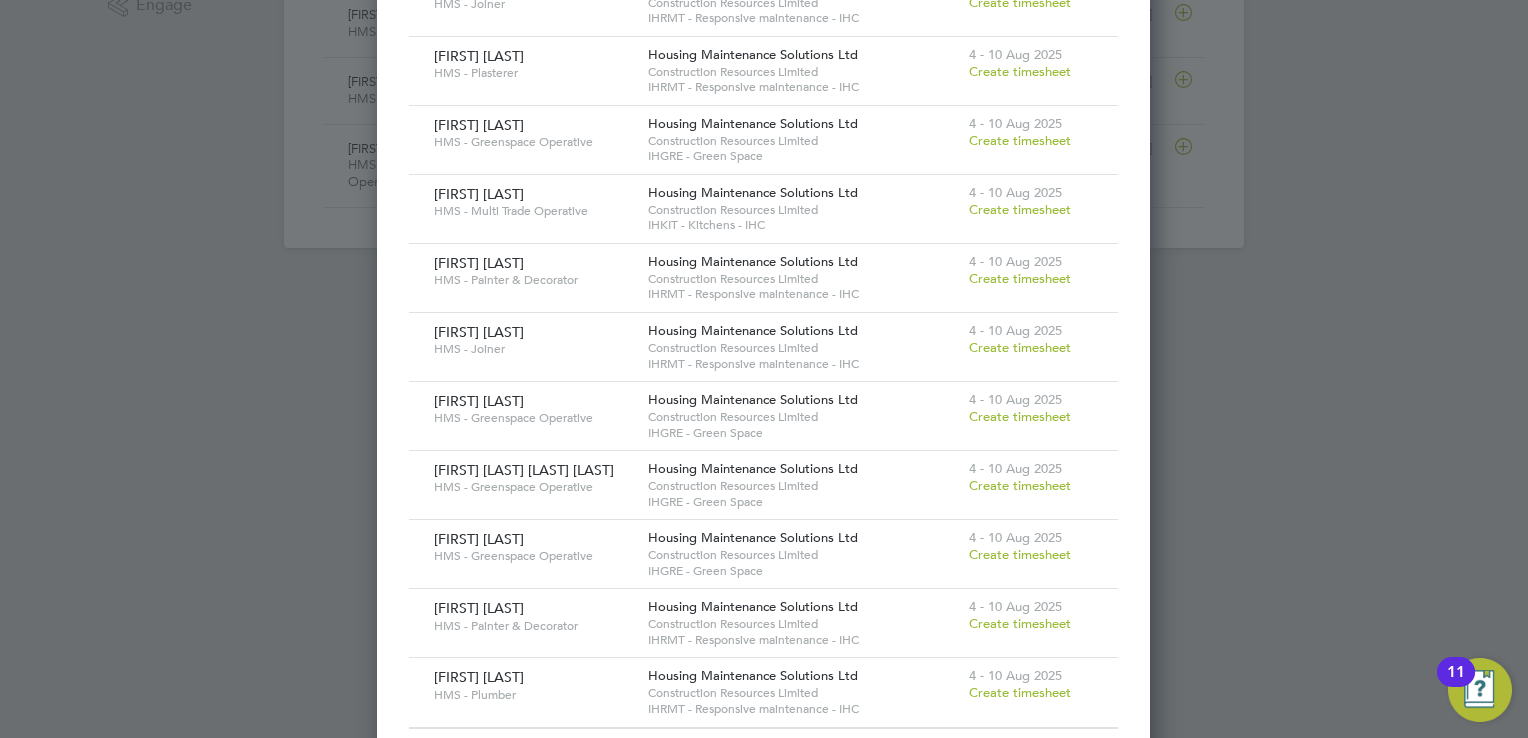 scroll, scrollTop: 706, scrollLeft: 0, axis: vertical 